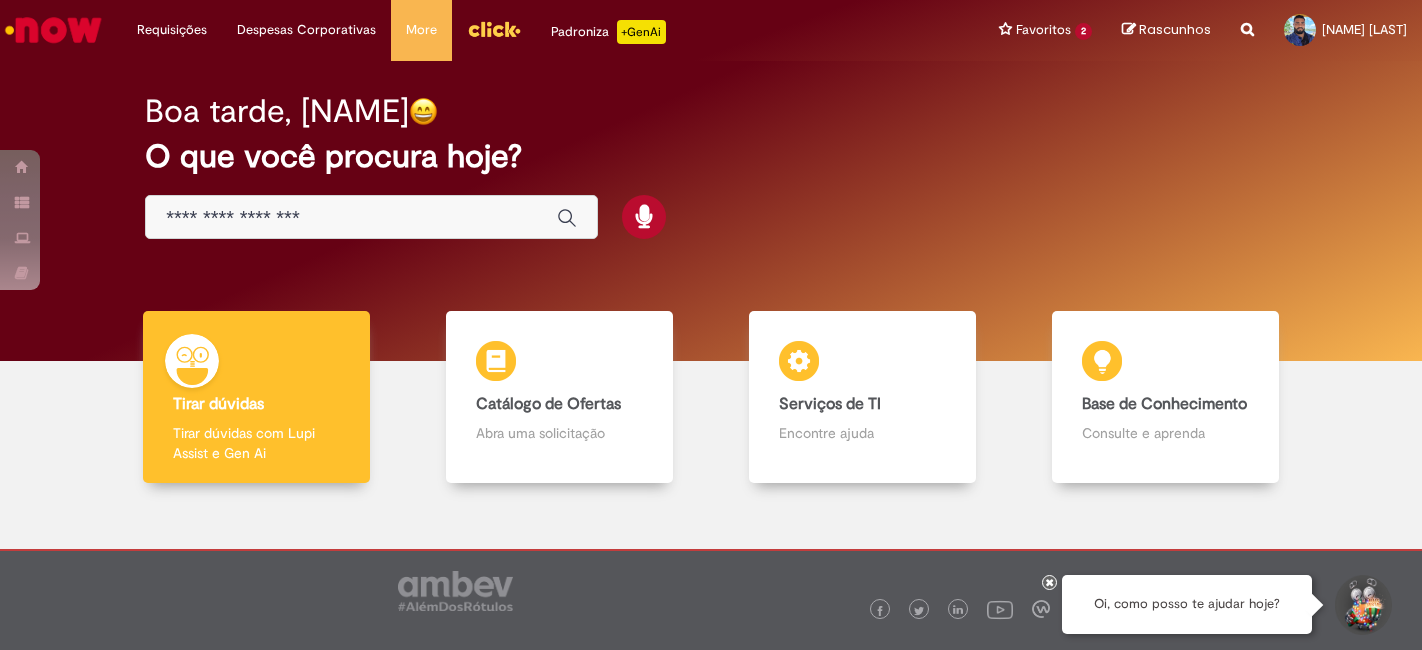 scroll, scrollTop: 0, scrollLeft: 0, axis: both 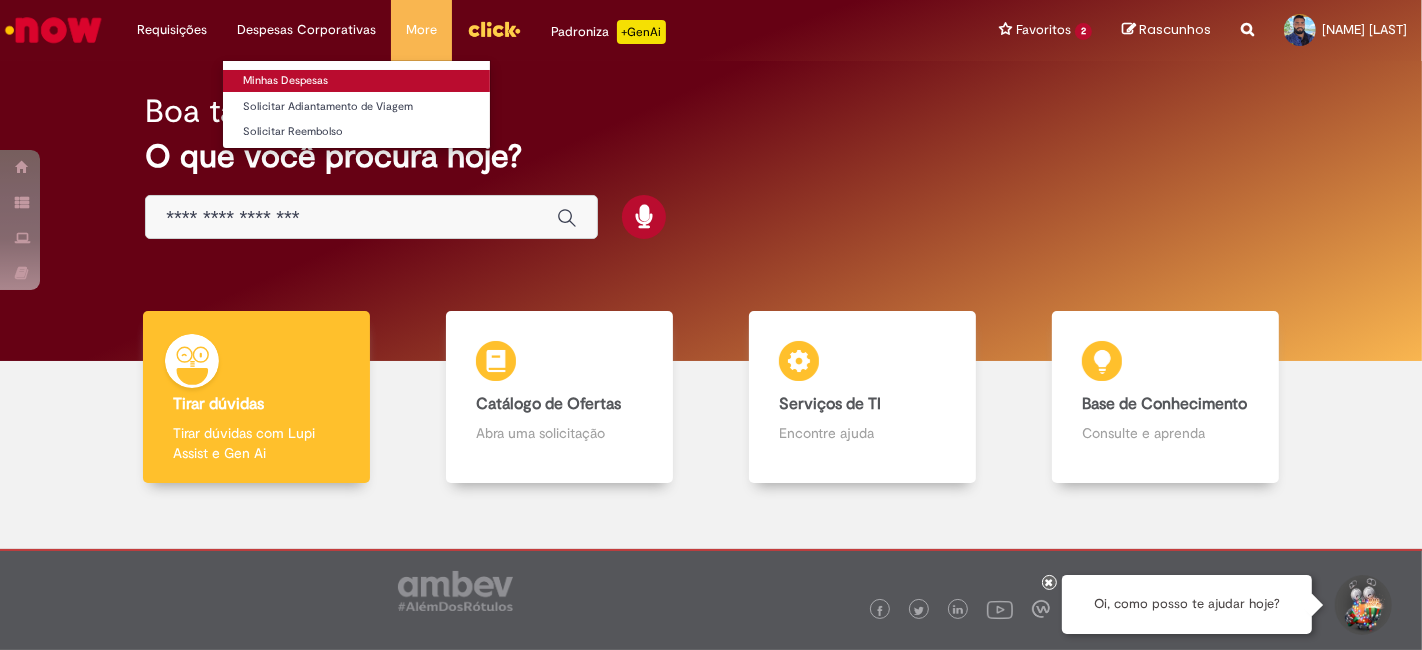 click on "Minhas Despesas" at bounding box center (356, 81) 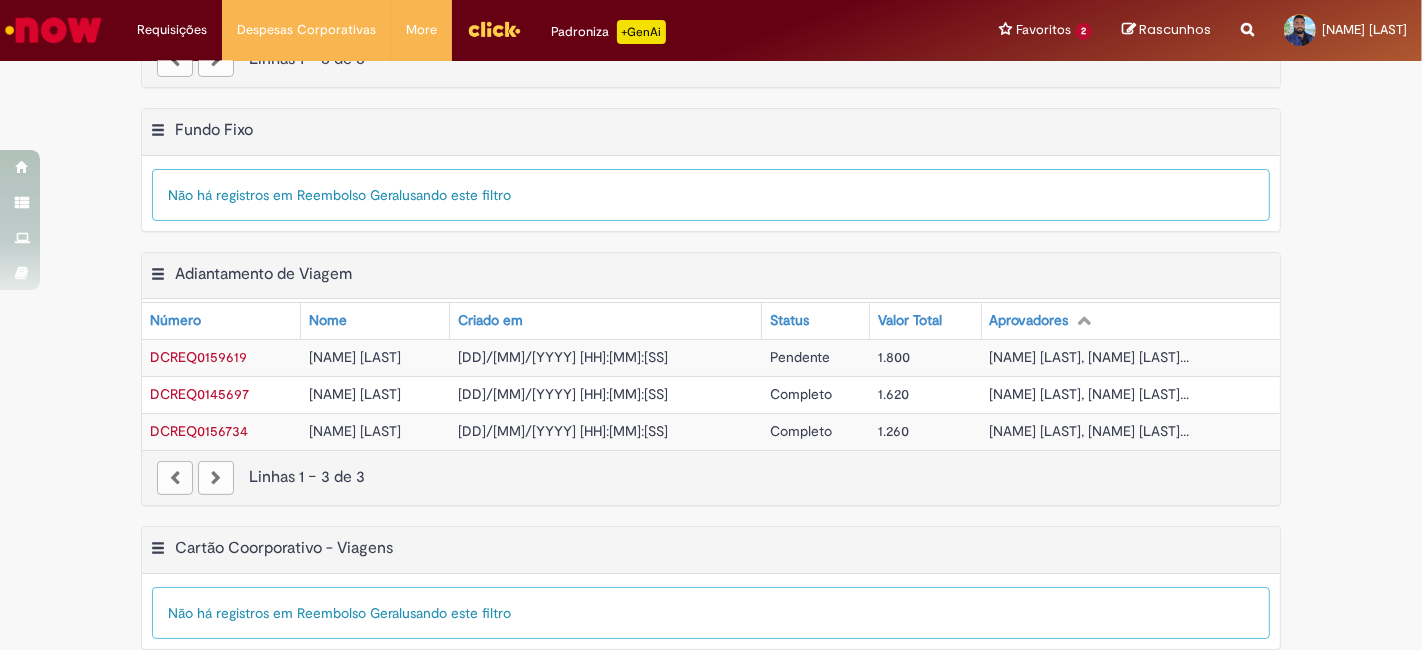 scroll, scrollTop: 430, scrollLeft: 0, axis: vertical 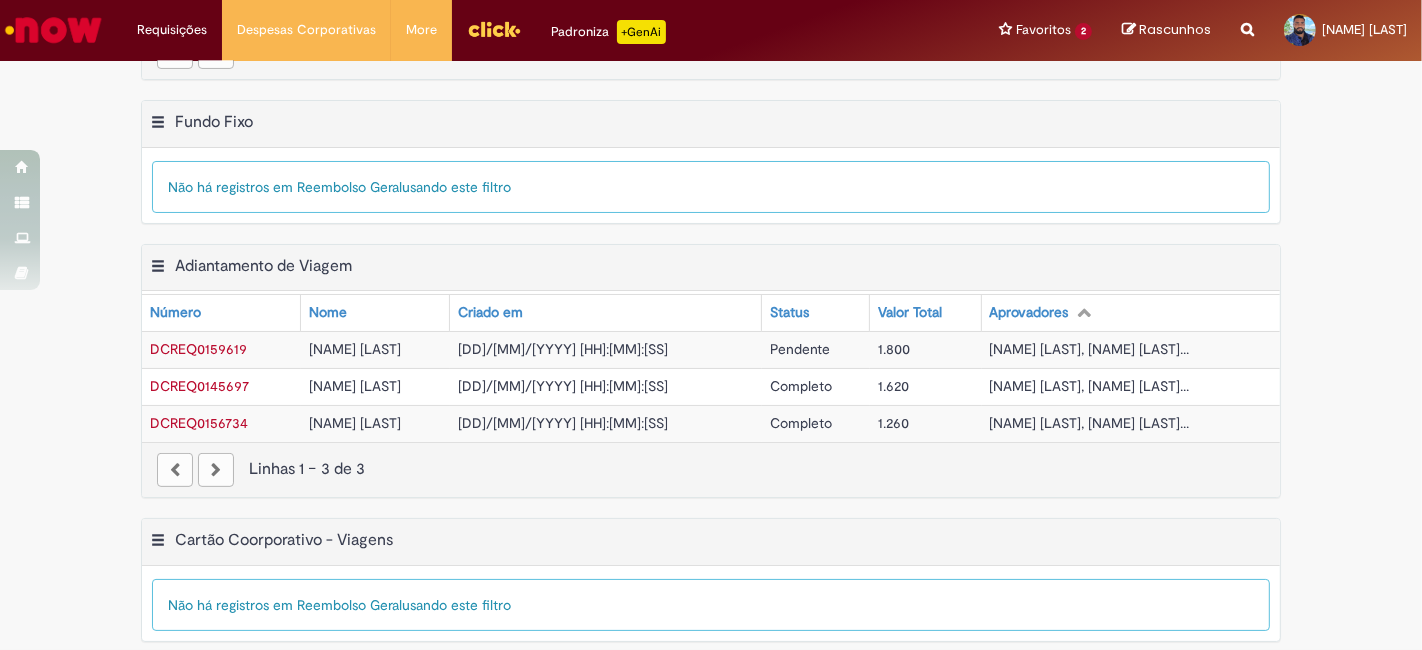 click on "DCREQ0159619" at bounding box center [198, 349] 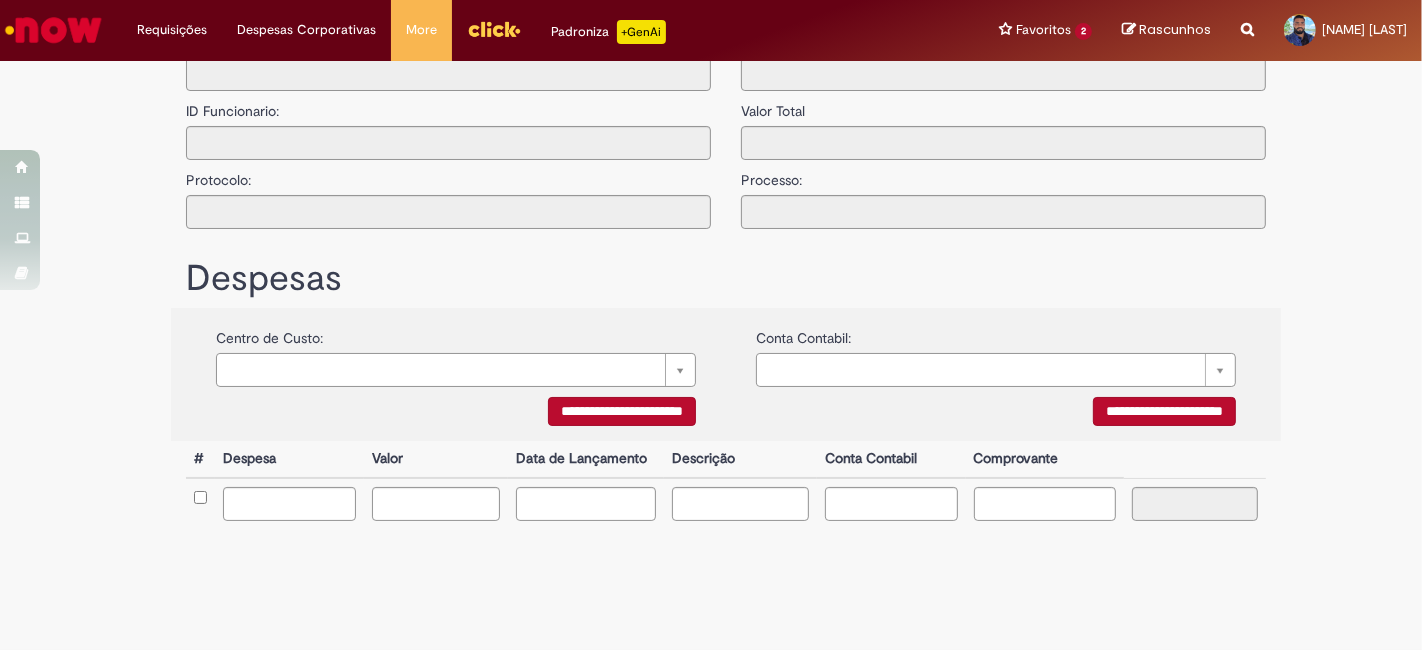 scroll, scrollTop: 0, scrollLeft: 0, axis: both 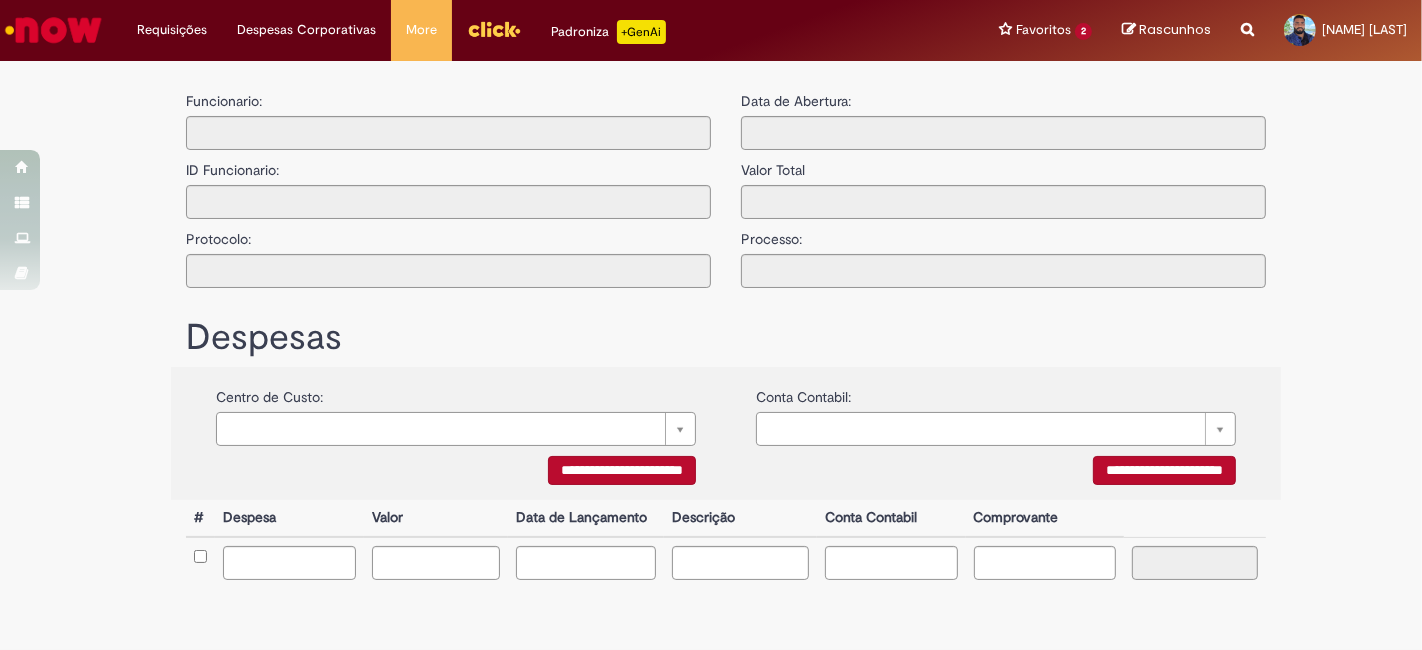 type on "**********" 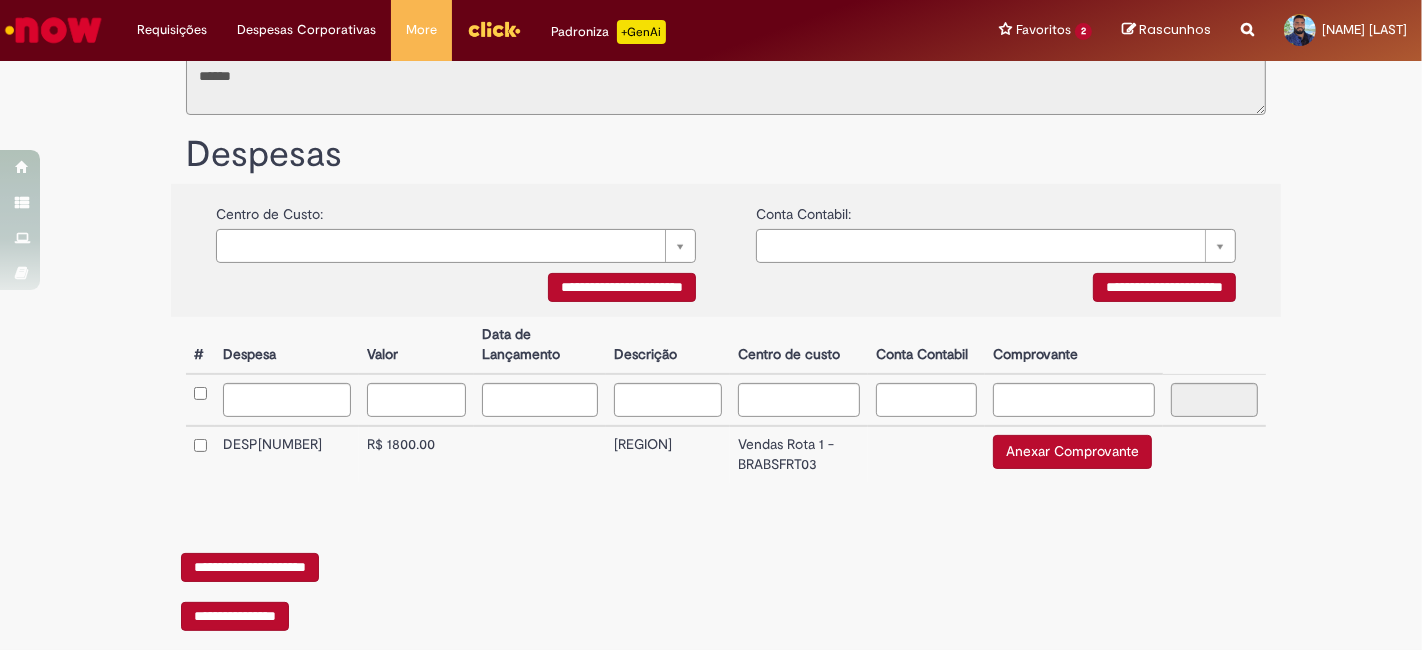 scroll, scrollTop: 377, scrollLeft: 0, axis: vertical 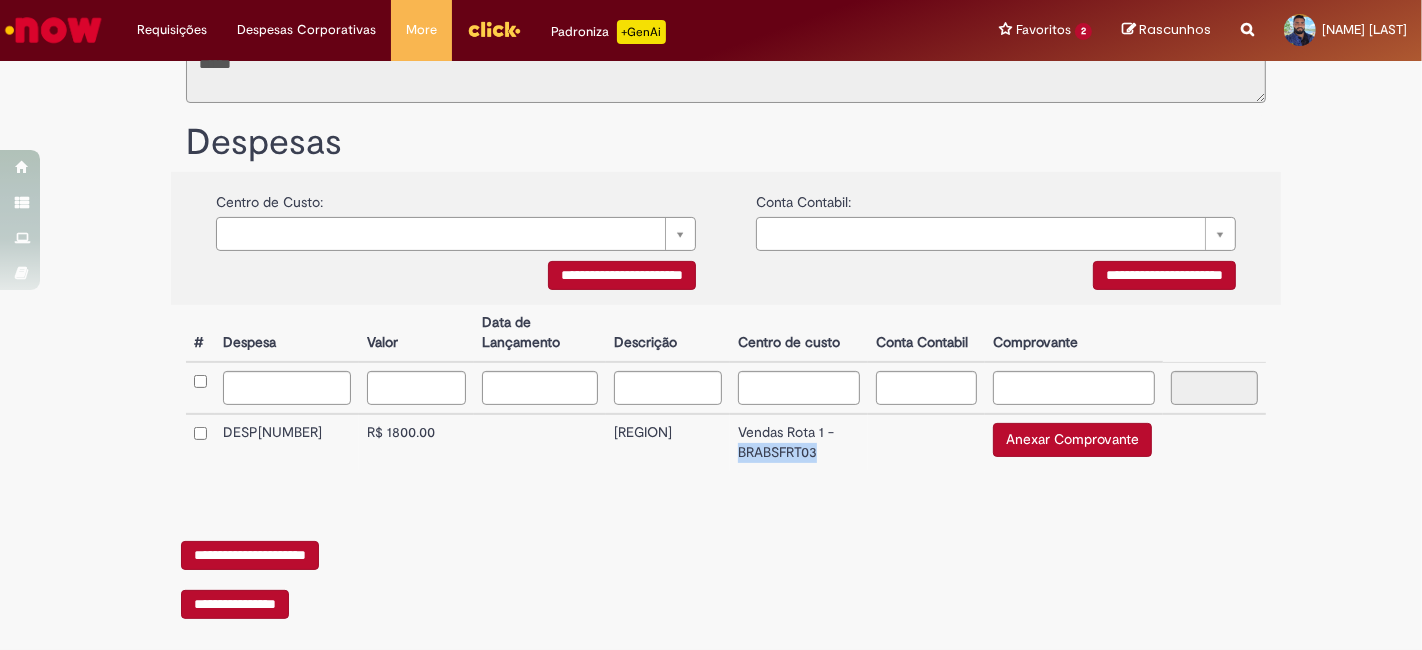 drag, startPoint x: 725, startPoint y: 452, endPoint x: 809, endPoint y: 454, distance: 84.0238 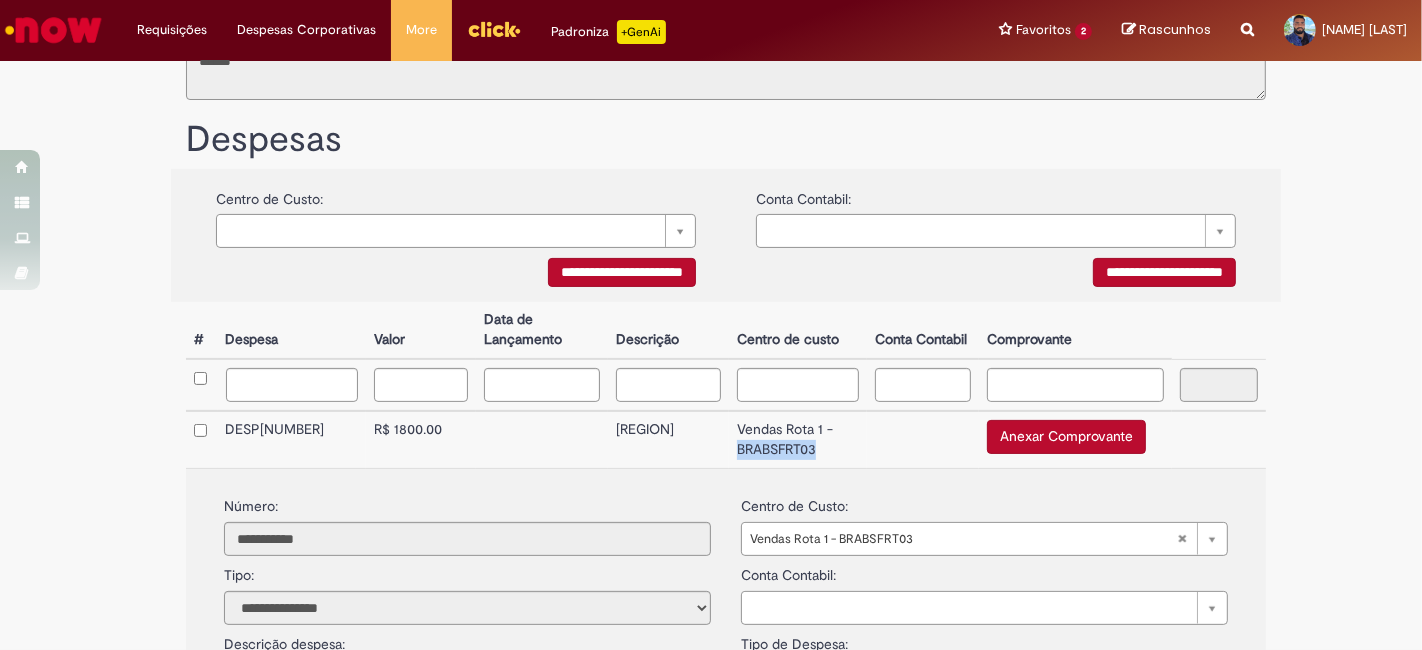 copy on "BRABSFRT03" 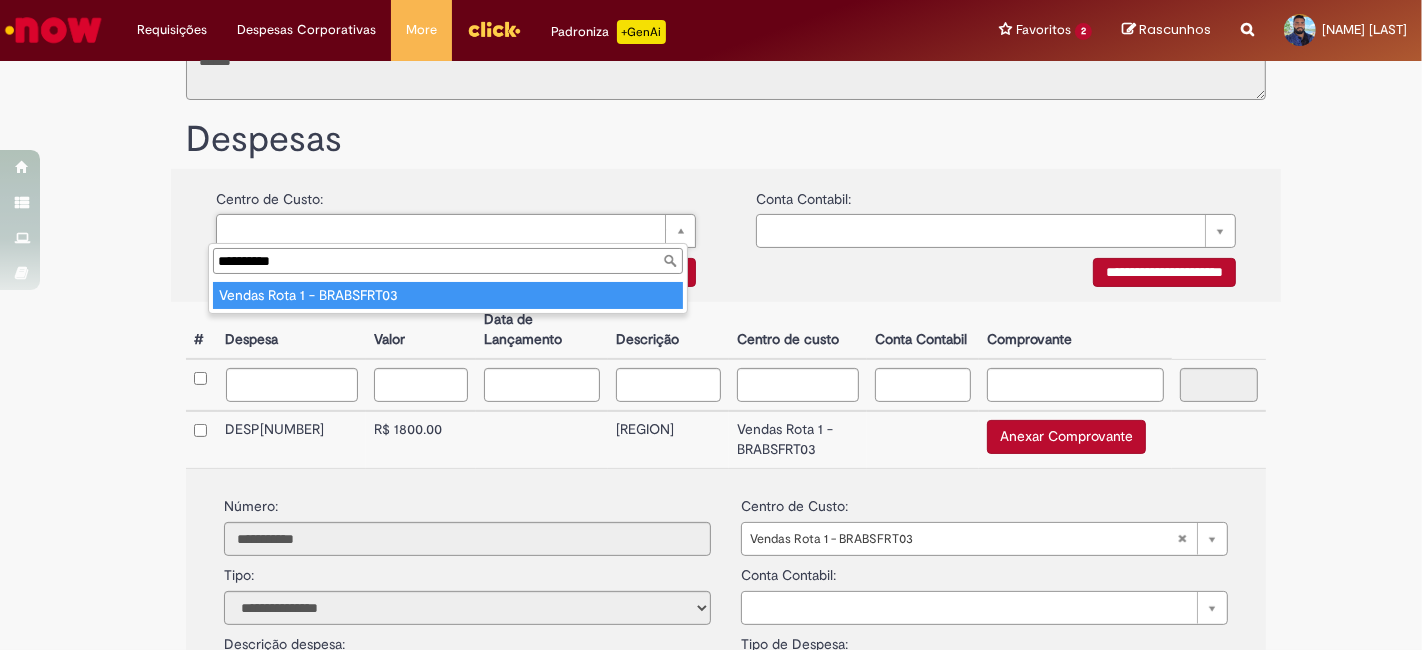 type on "**********" 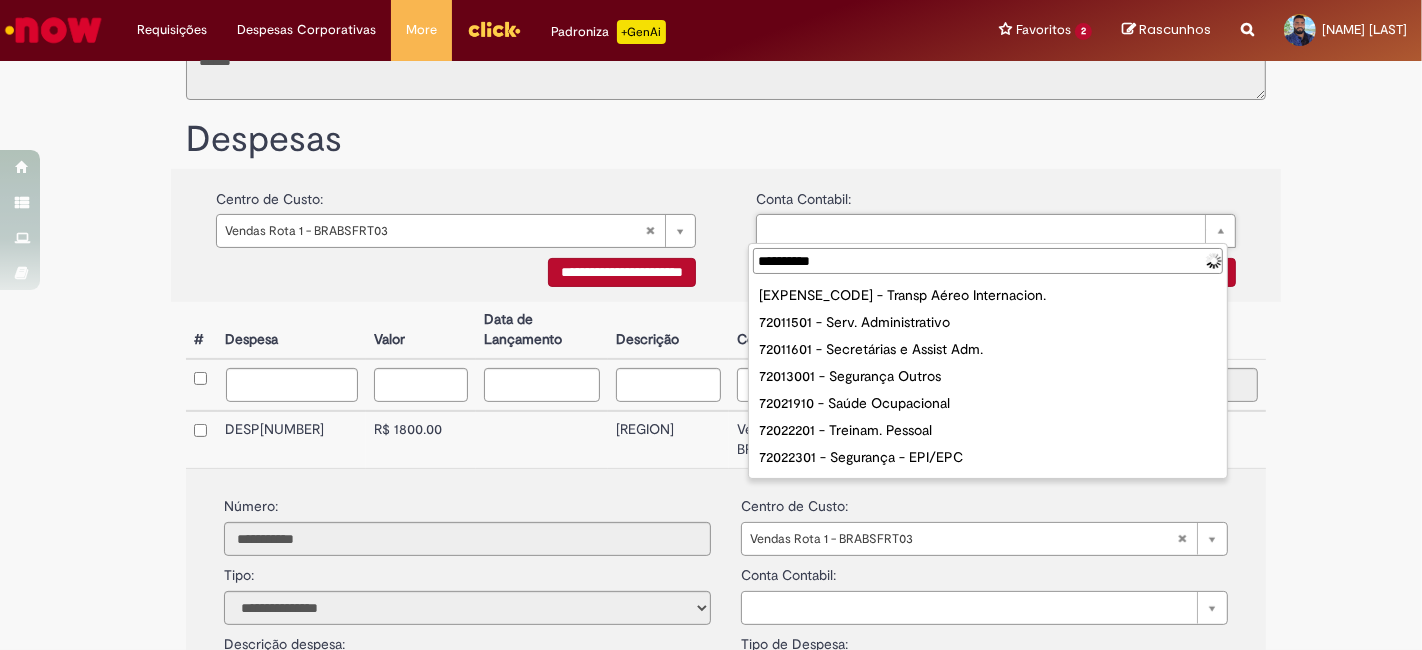 drag, startPoint x: 828, startPoint y: 259, endPoint x: 583, endPoint y: 255, distance: 245.03265 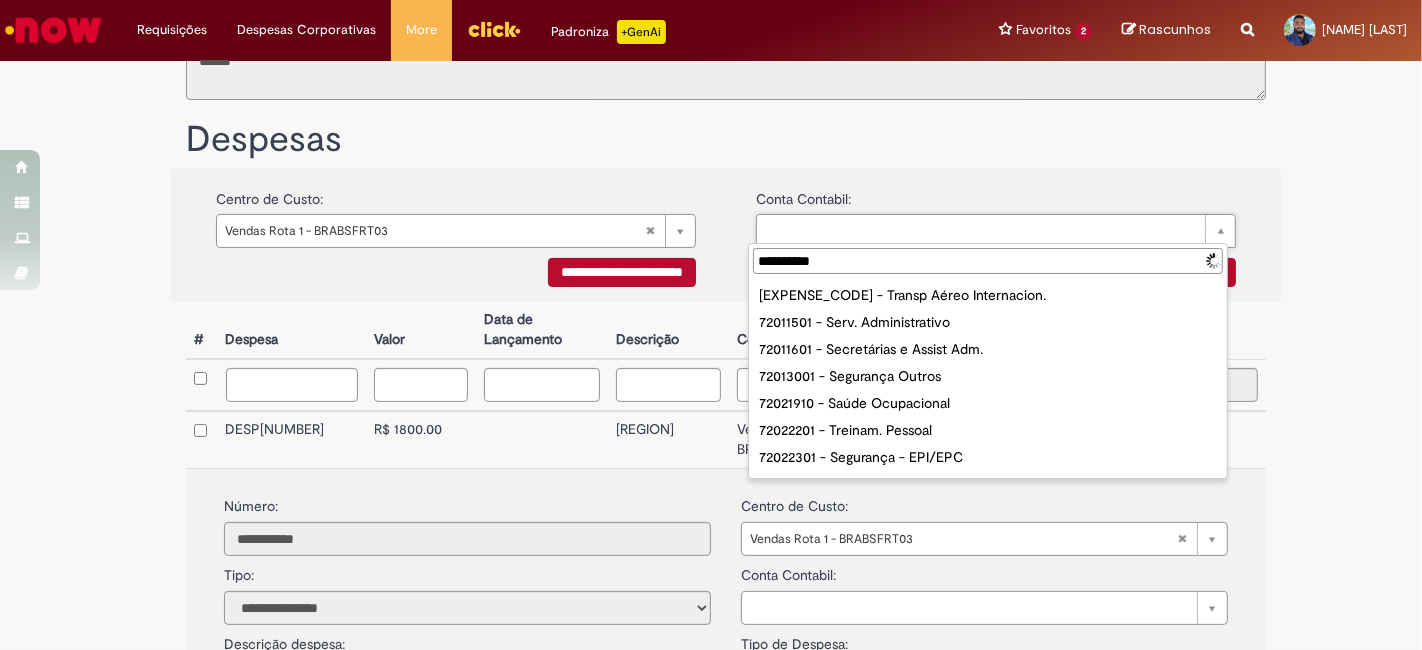 click on "Pular para o conteúdo da página
Requisições
Exibir Todas as Solicitações
Requisições
Exibir Todas as Solicitações
Despesas Corporativas
Minhas Despesas
Solicitar Adiantamento de Viagem
Solicitar Reembolso
Despesas Corporativas
Minhas Despesas
Solicitar Adiantamento de Viagem
Solicitar Reembolso
More
Minhas Pastas
Gestão de acessos
Solicitar Compra
Colabora
More
Minhas Pastas
Gestão de acessos
Solicitar Compra
Colabora
Padroniza  +GenAi
Favoritos   2" at bounding box center [711, 325] 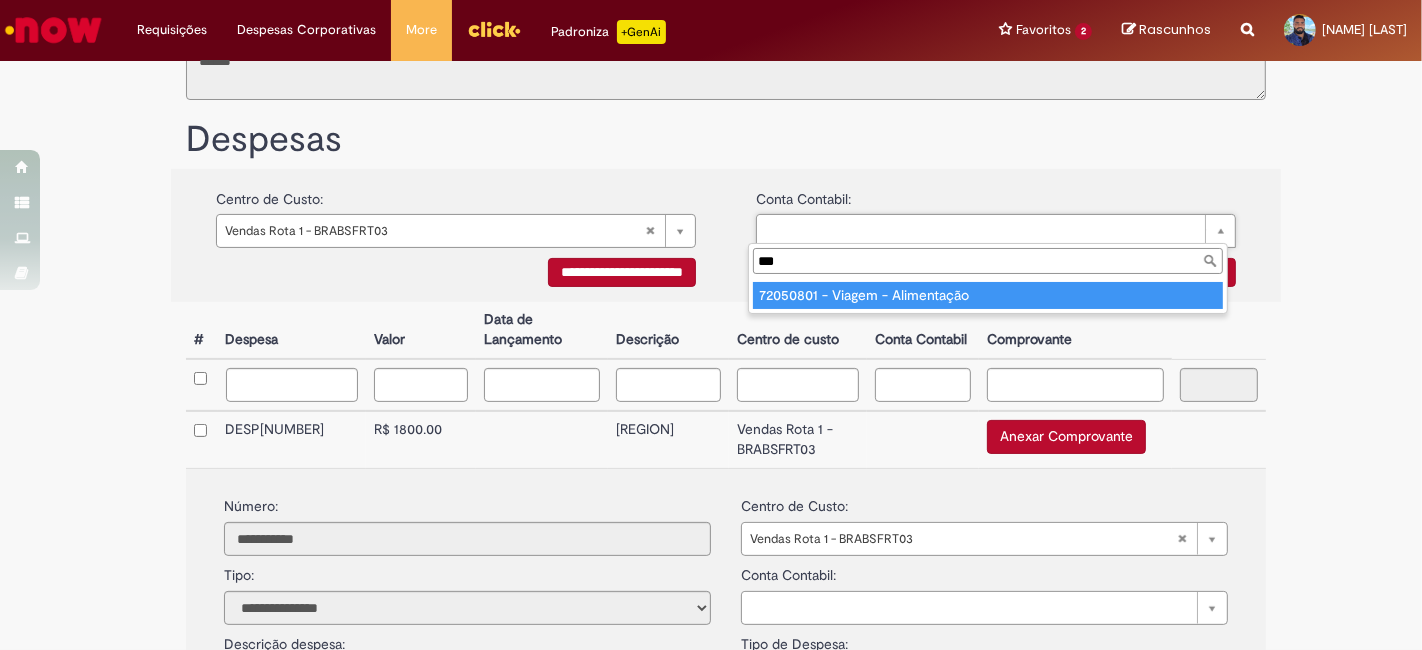 type on "***" 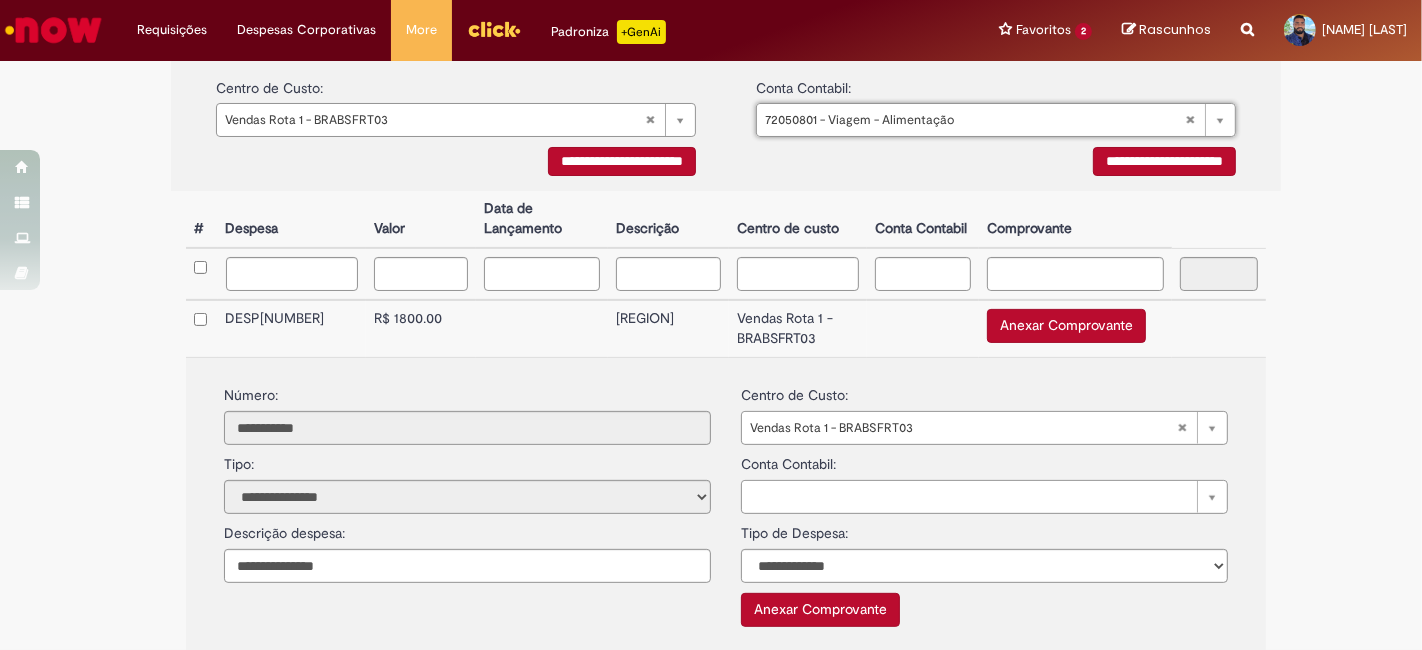 click on "[REGION]" at bounding box center [668, 328] 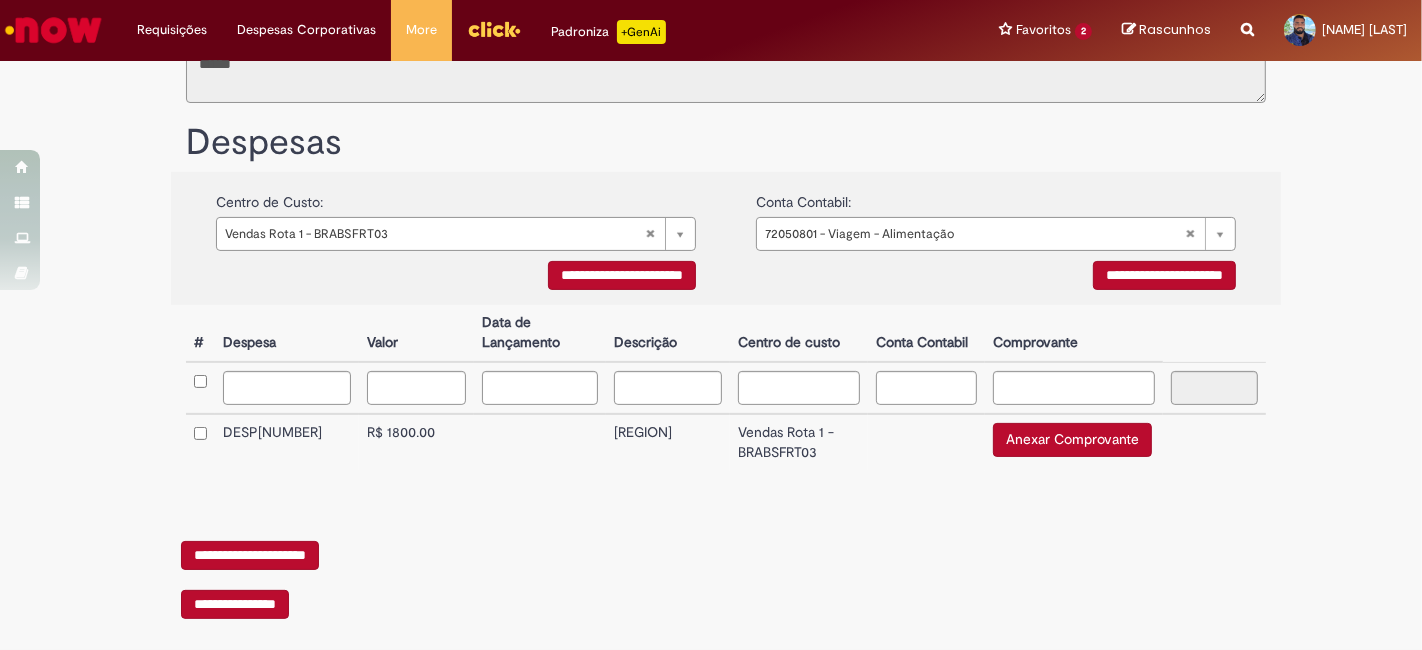click on "Vendas Rota 1 - BRABSFRT03" at bounding box center [799, 442] 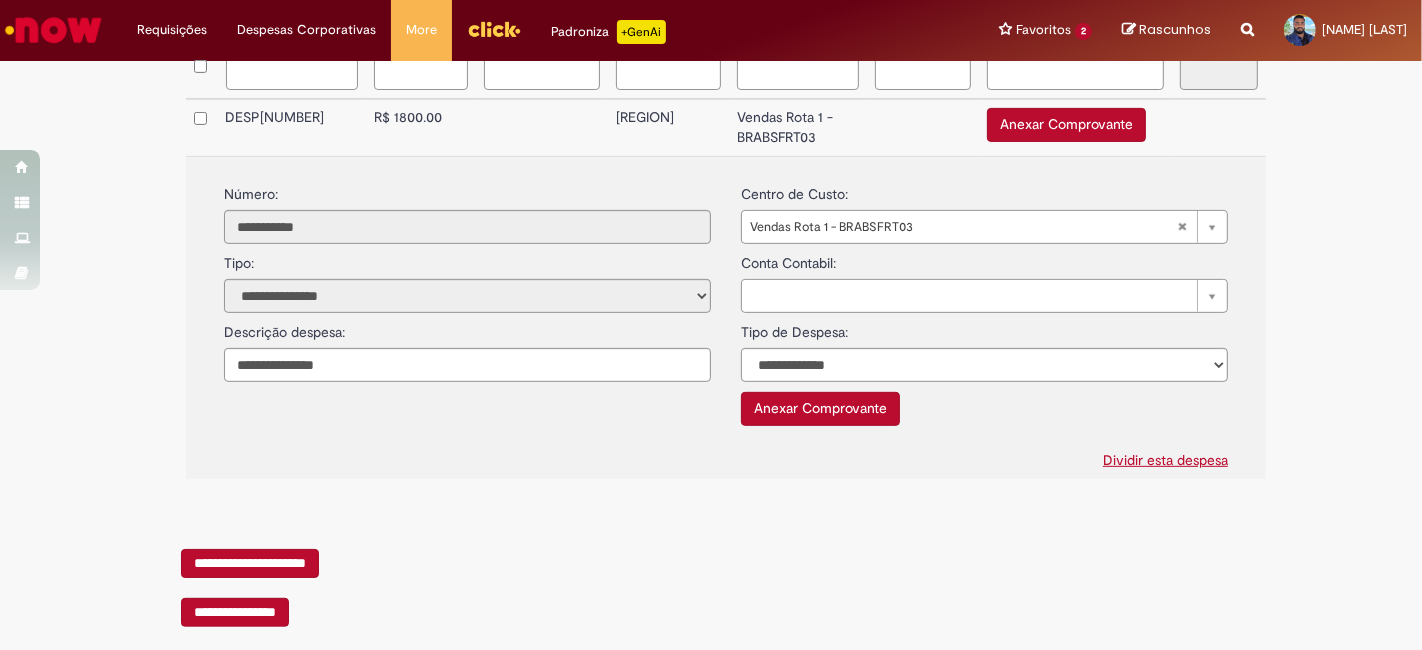 scroll, scrollTop: 690, scrollLeft: 0, axis: vertical 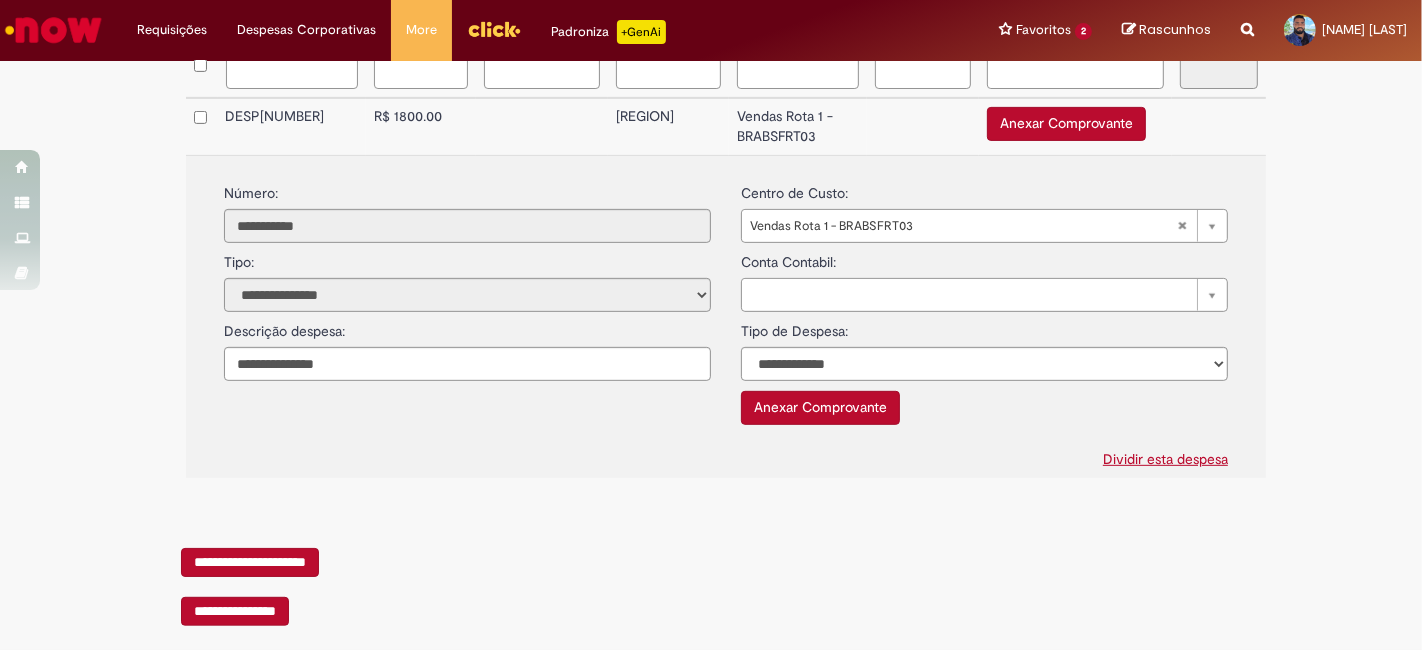 click on "Dividir esta despesa" at bounding box center [726, 455] 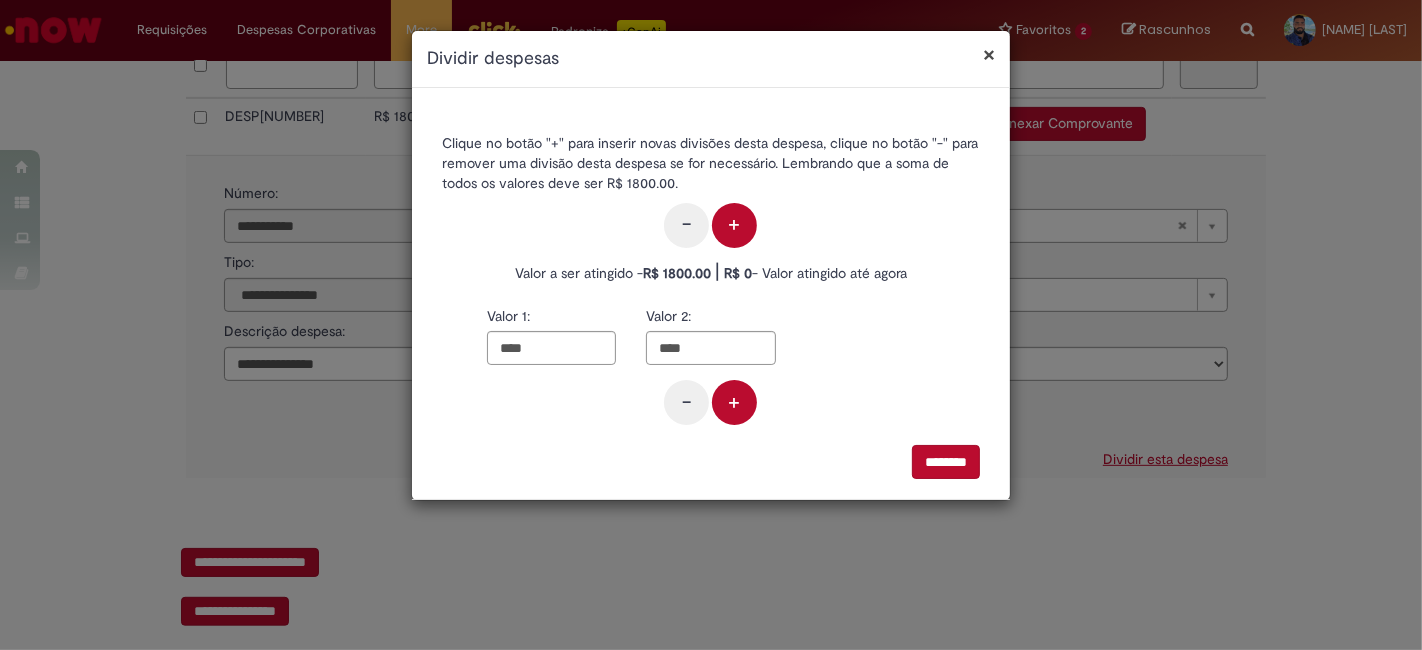 click on "Dividir despesas" at bounding box center (711, 59) 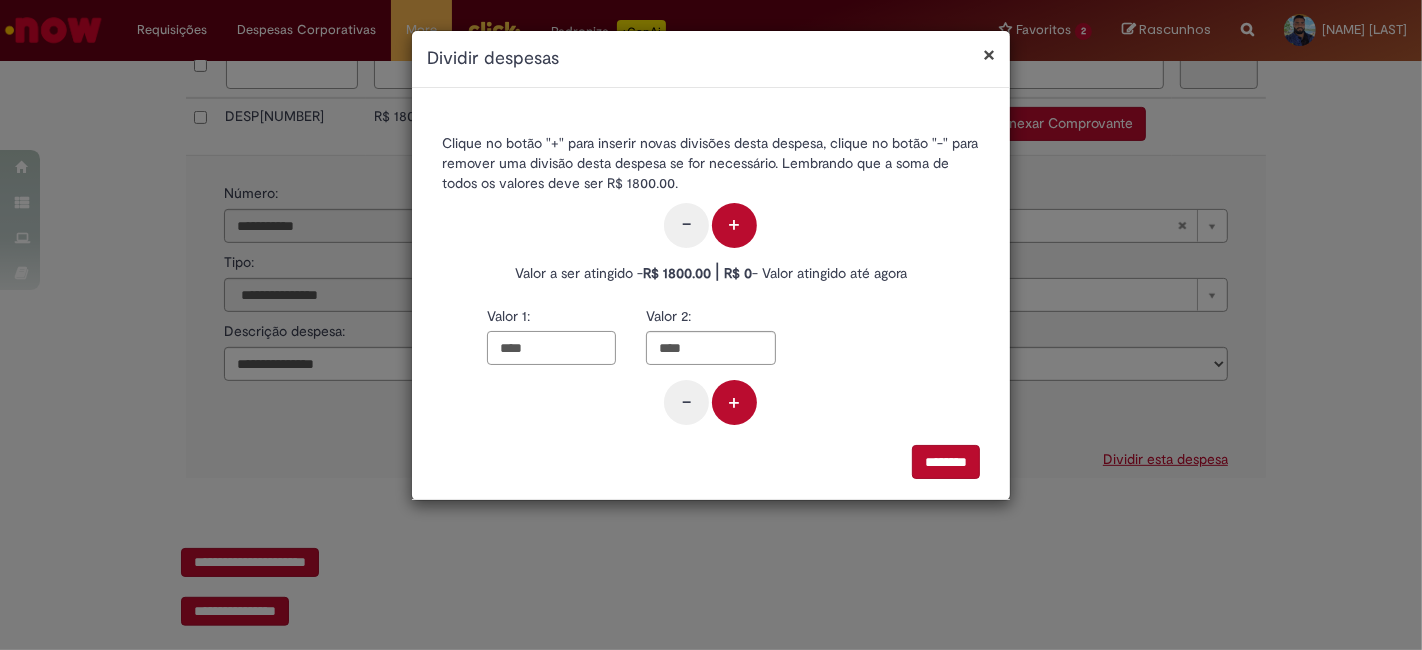 click on "****" at bounding box center (551, 348) 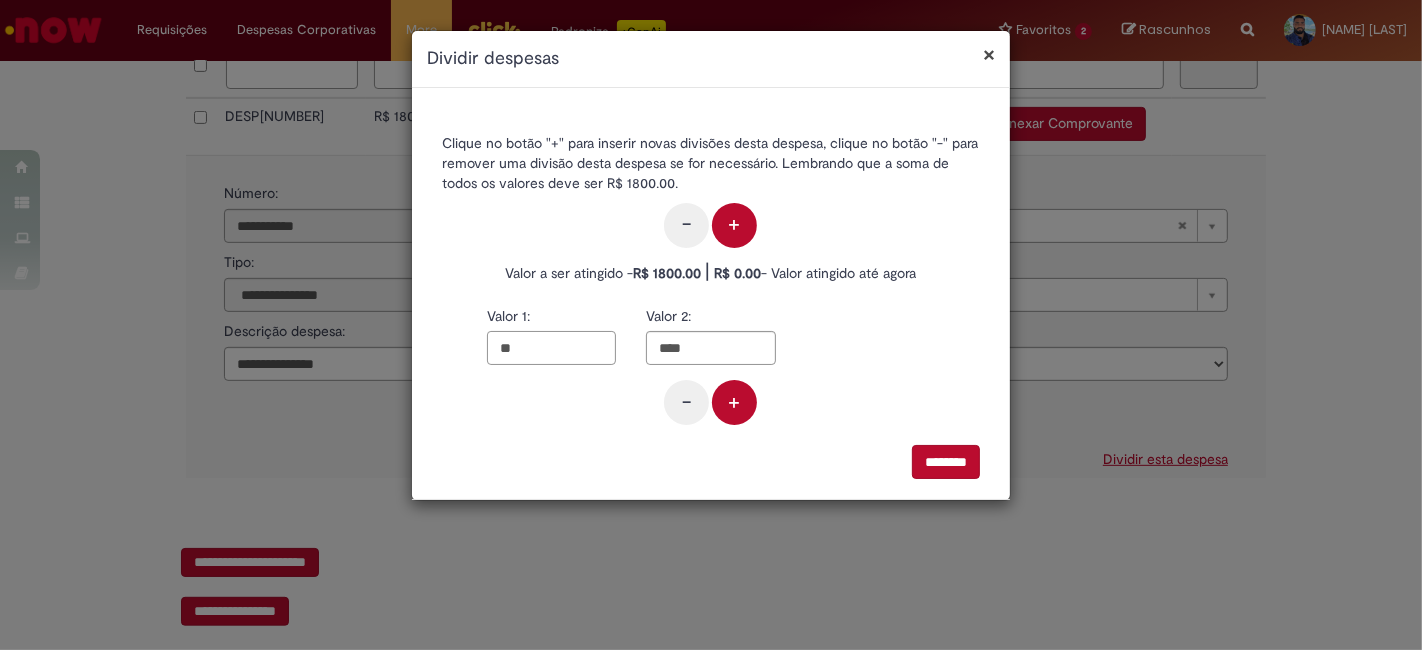 type on "*" 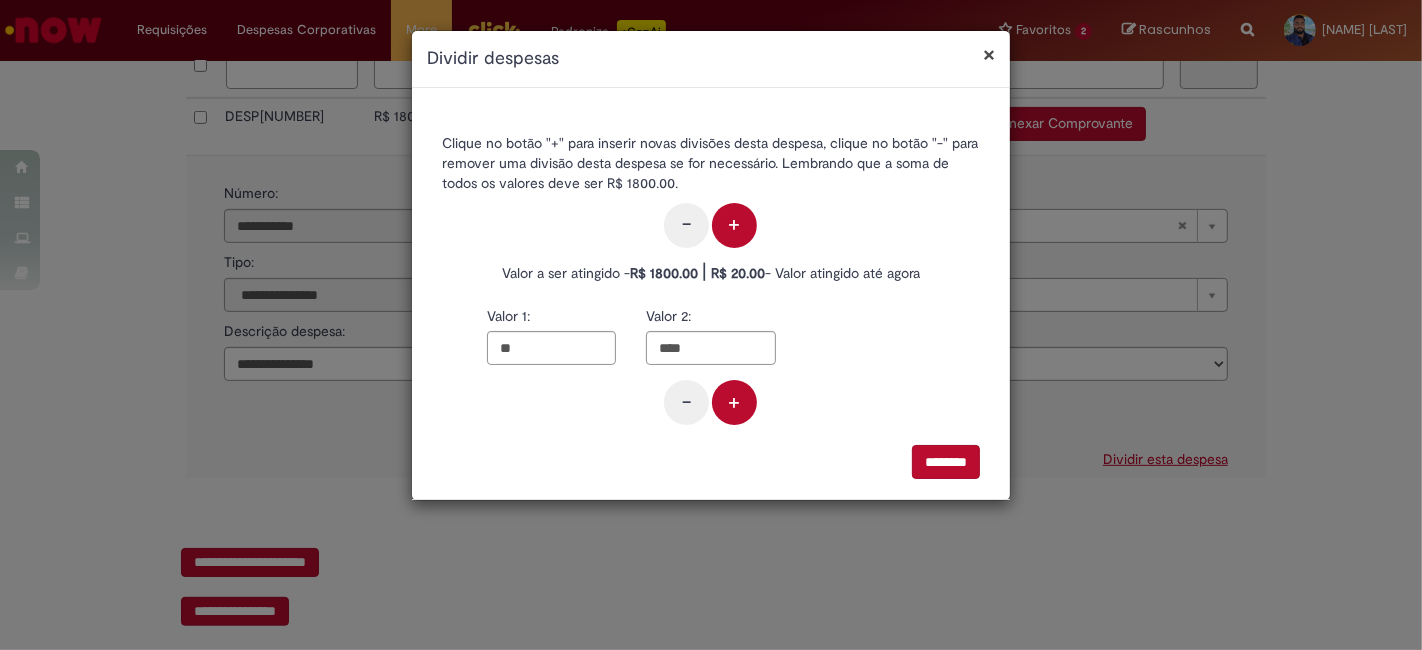 click on "+" at bounding box center [734, 402] 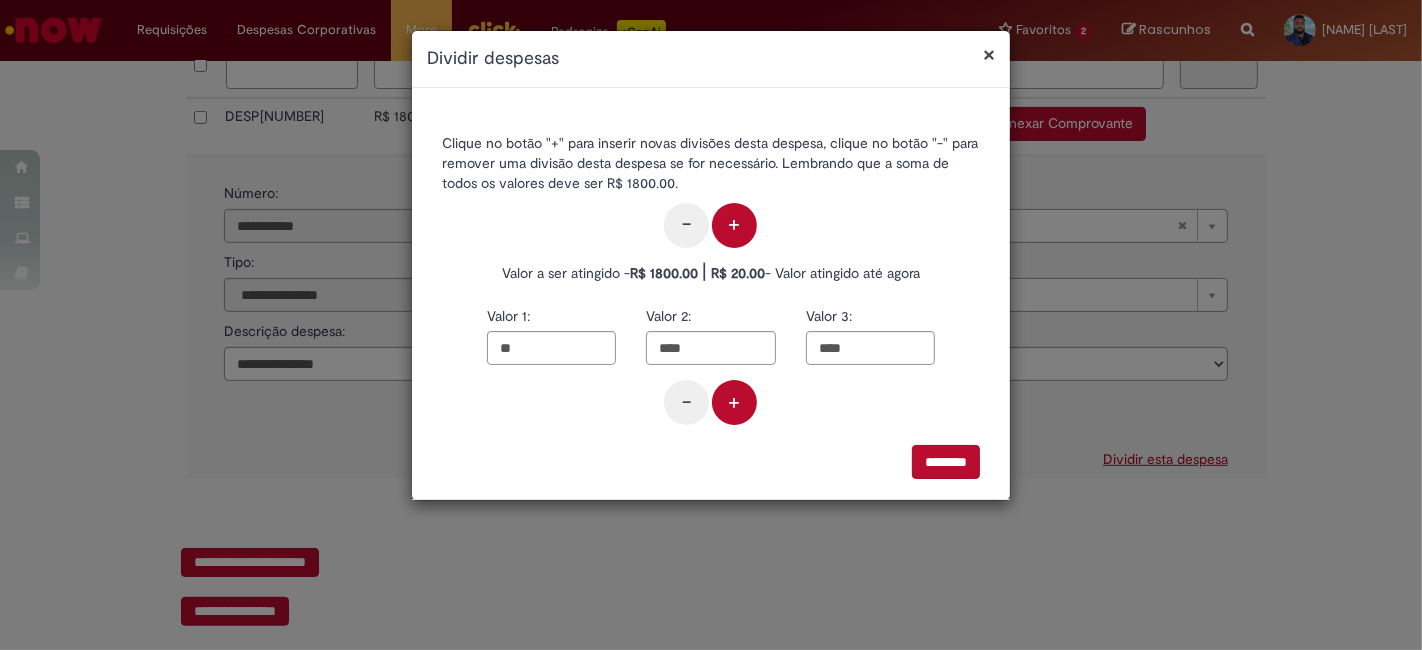 click on "+" at bounding box center [734, 402] 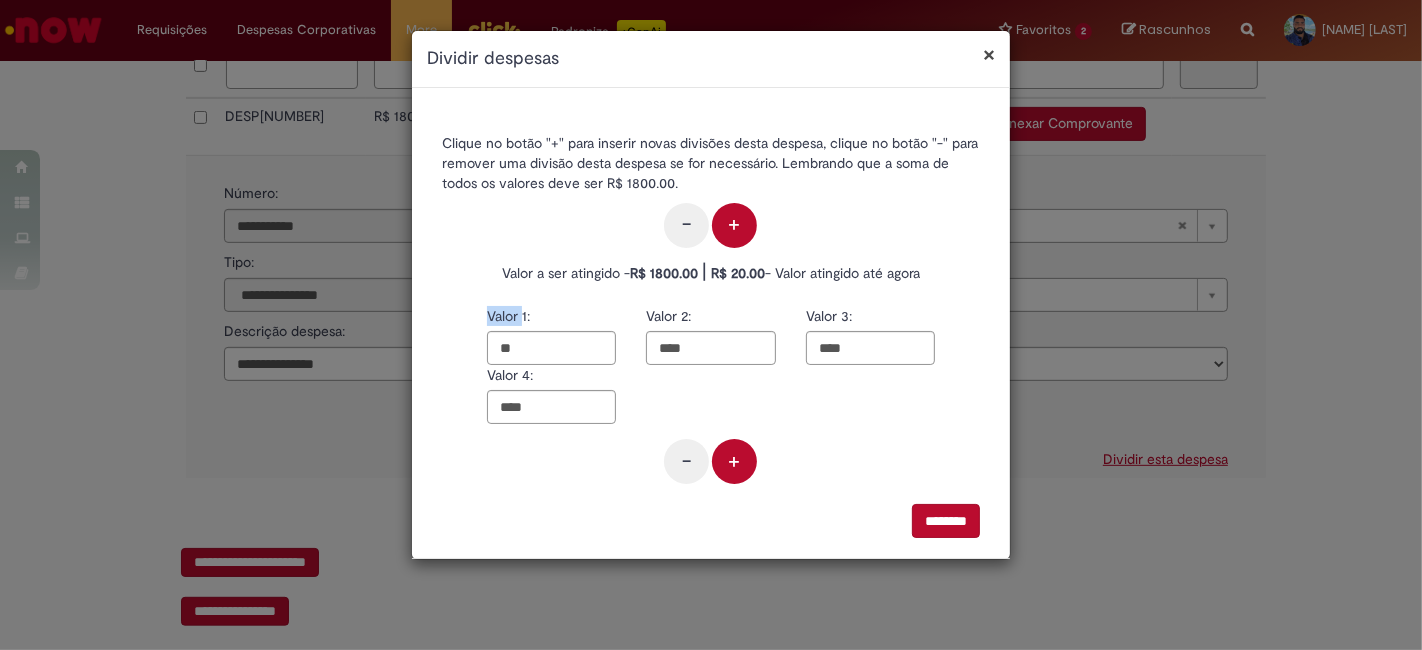 click on "Valor 1:   **
Valor 2:   ****
Valor 3:   ****
Valor 4:   ****
-   +" at bounding box center [711, 400] 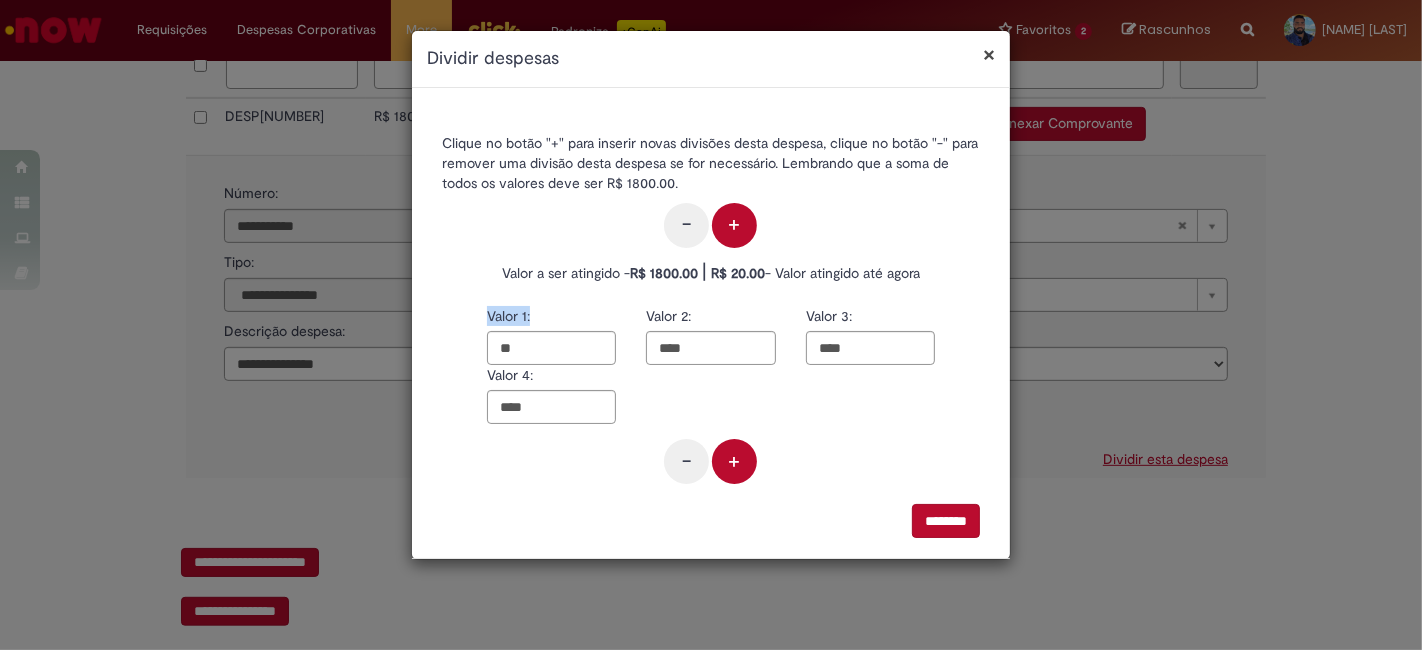 click on "Valor 1:   **
Valor 2:   ****
Valor 3:   ****
Valor 4:   ****
-   +" at bounding box center (711, 400) 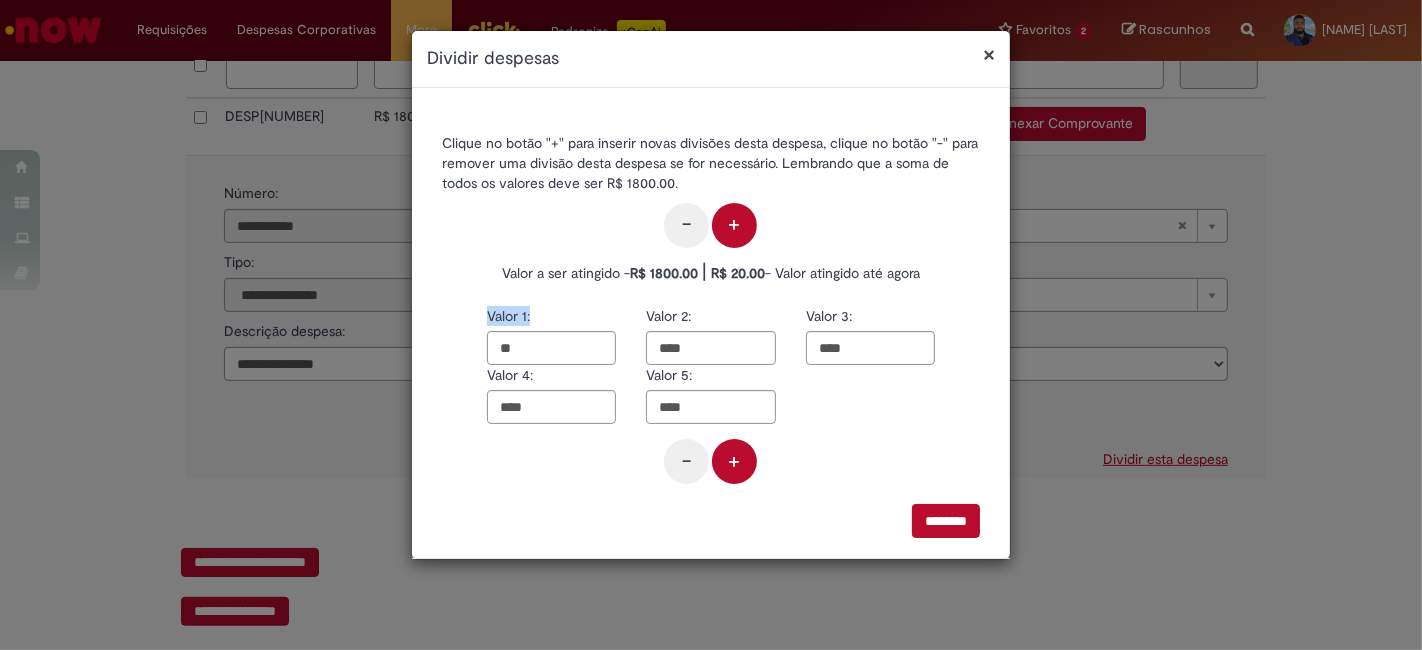 click on "+" at bounding box center [734, 461] 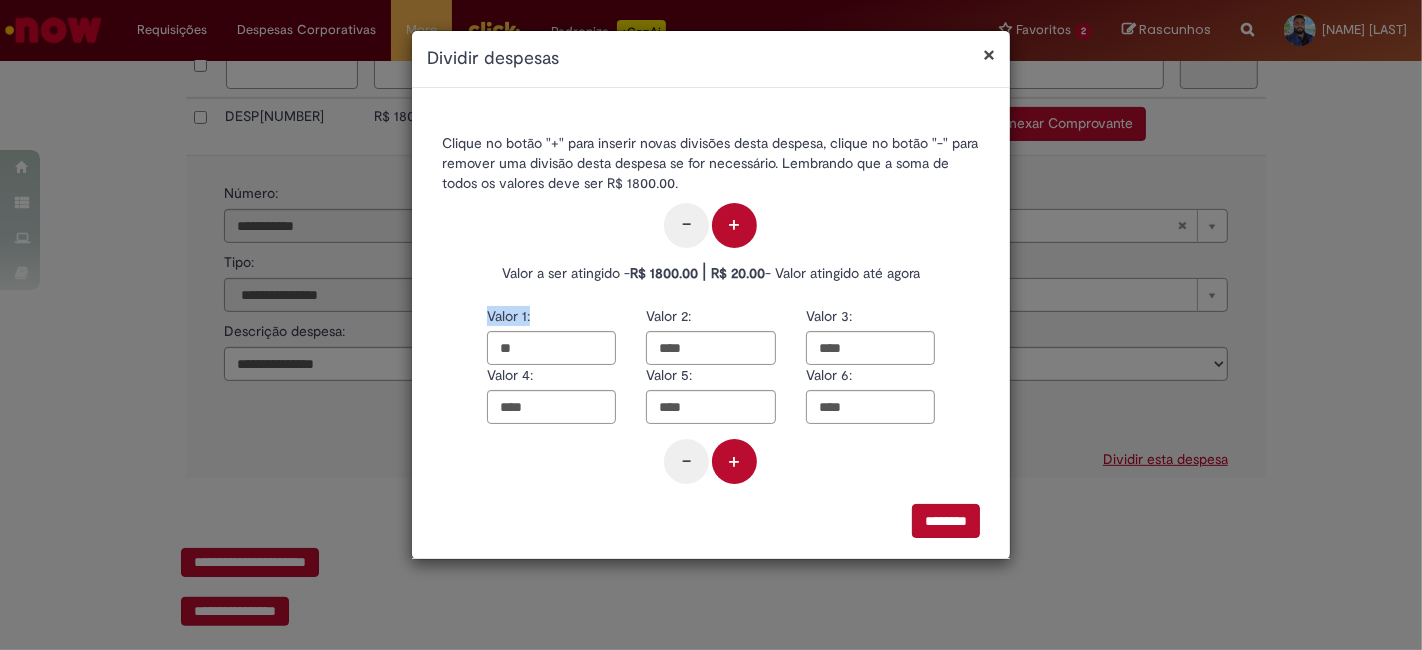 click on "+" at bounding box center (734, 461) 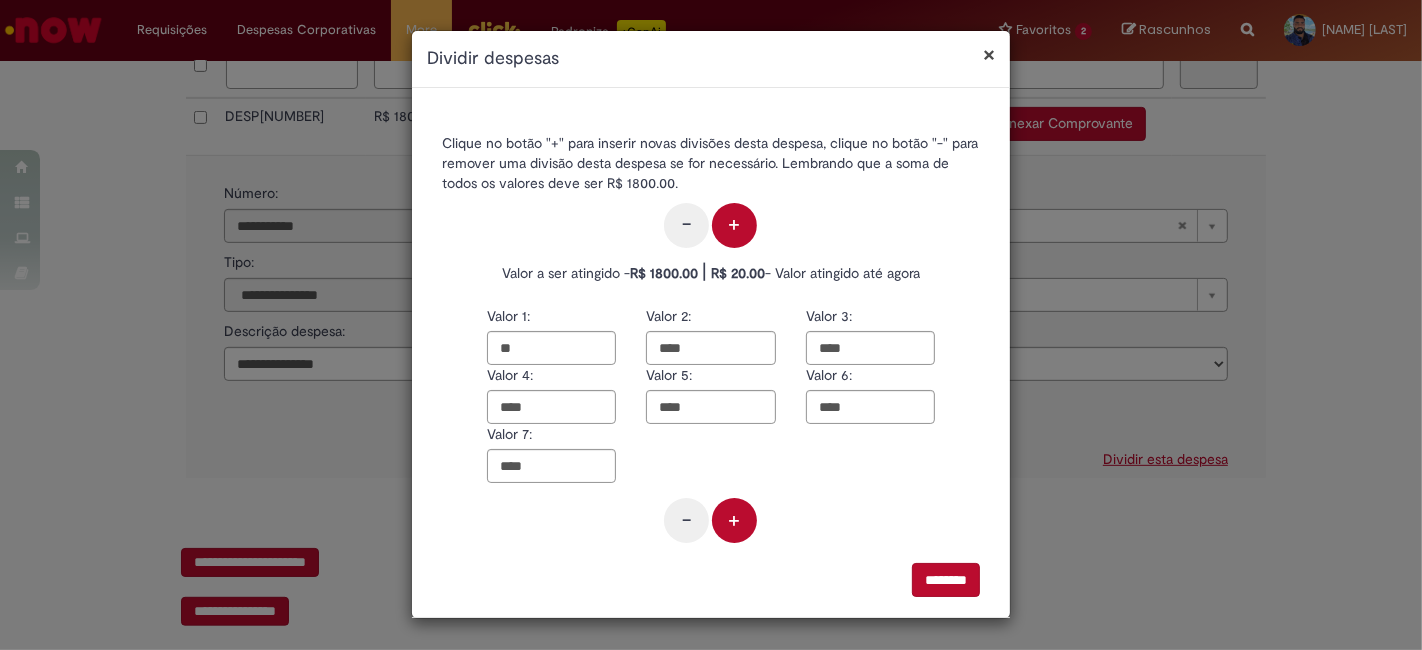 drag, startPoint x: 731, startPoint y: 474, endPoint x: 725, endPoint y: 520, distance: 46.389652 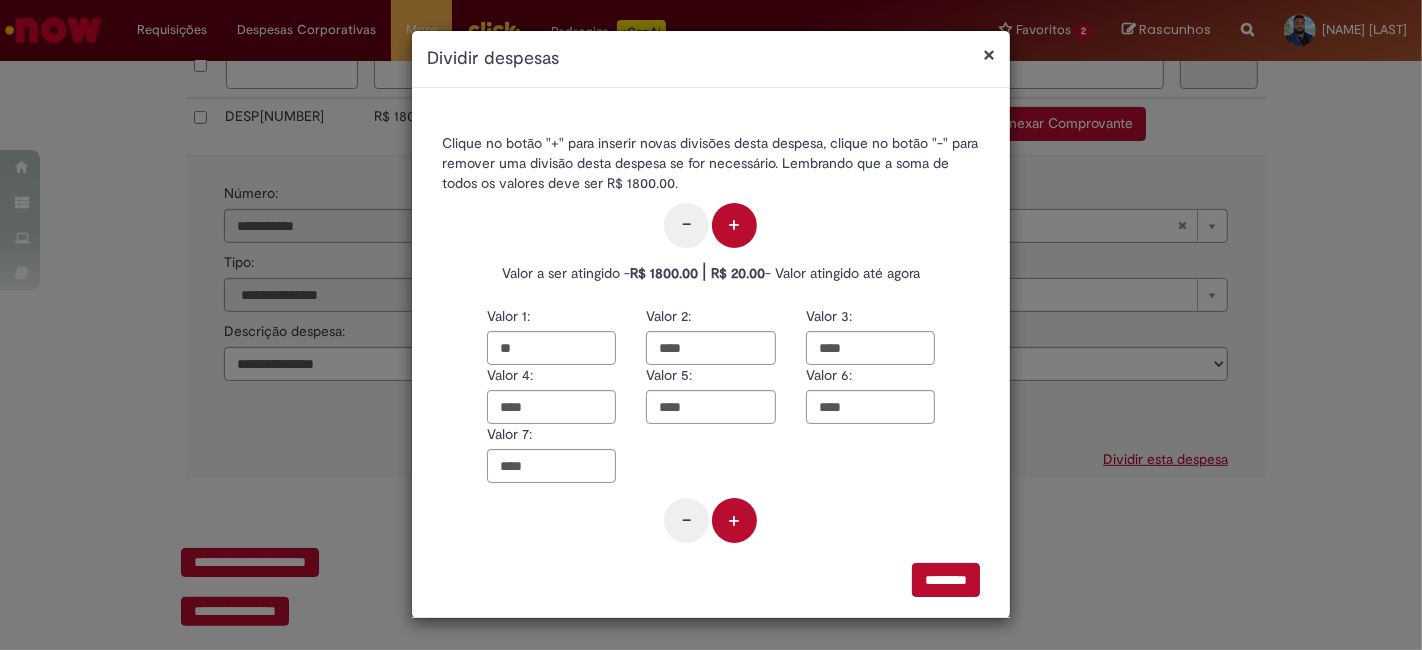 click on "Valor 1:   **
Valor 2:   ****
Valor 3:   ****
Valor 4:   ****
Valor 5:   ****
Valor 6:   ****
Valor 7:   ****
-   +" at bounding box center [711, 429] 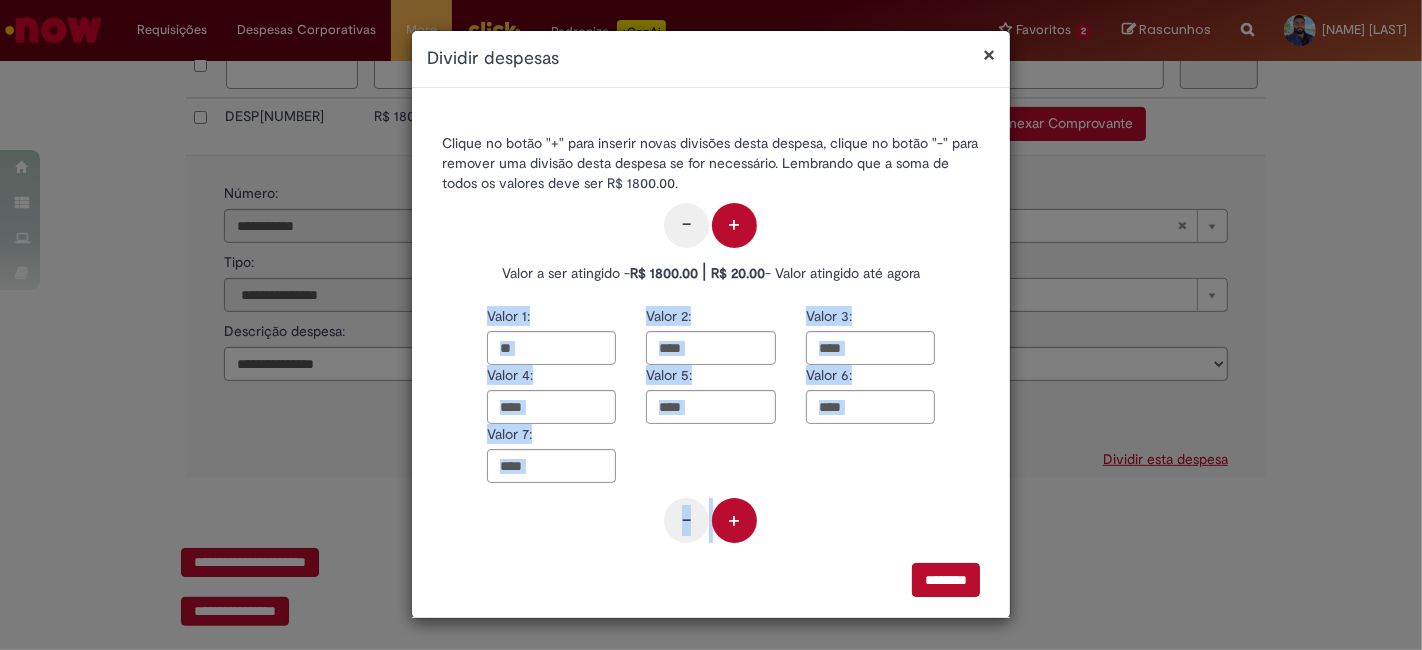 click on "+" at bounding box center (734, 520) 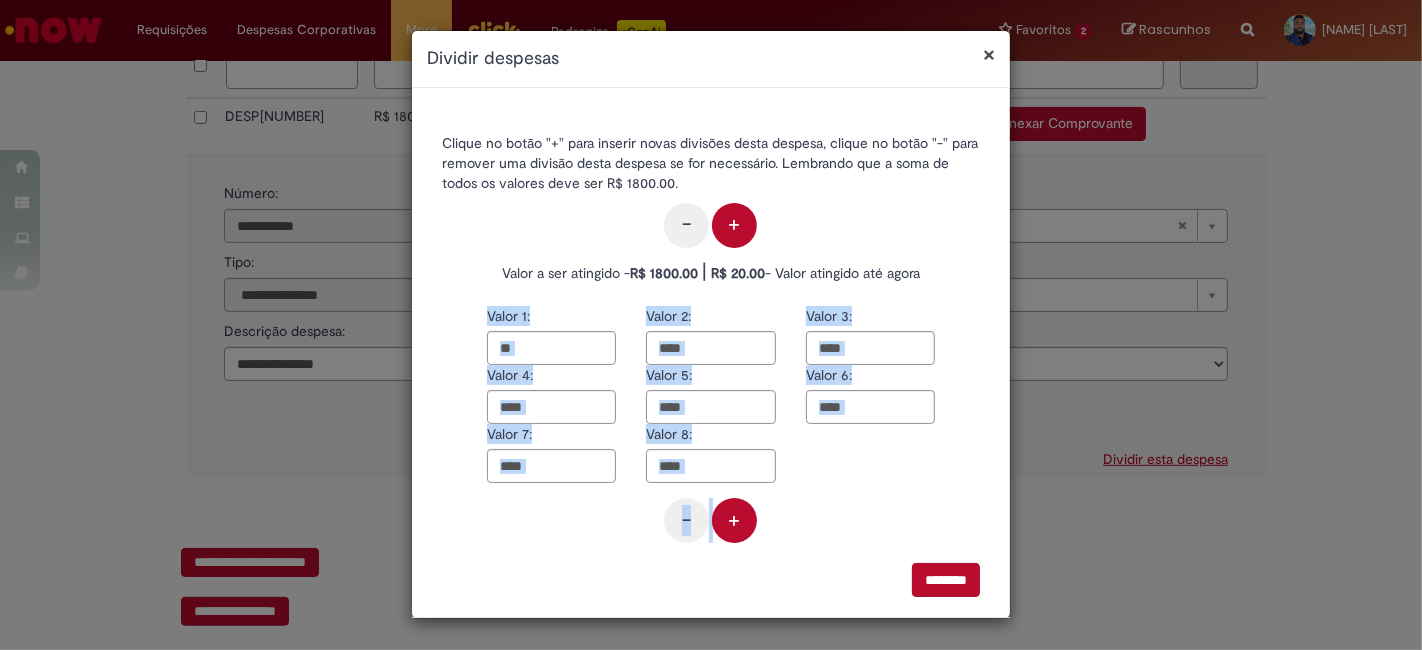 click on "+" at bounding box center (734, 520) 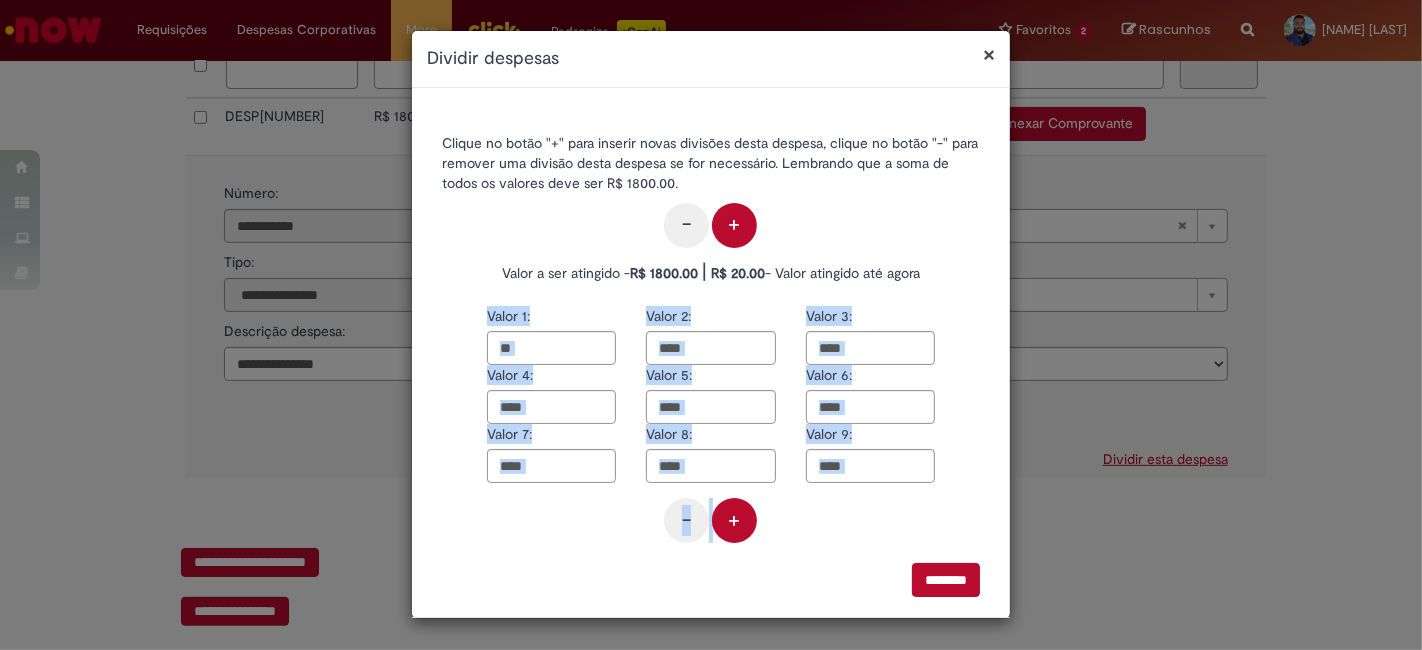 click on "+" at bounding box center [734, 520] 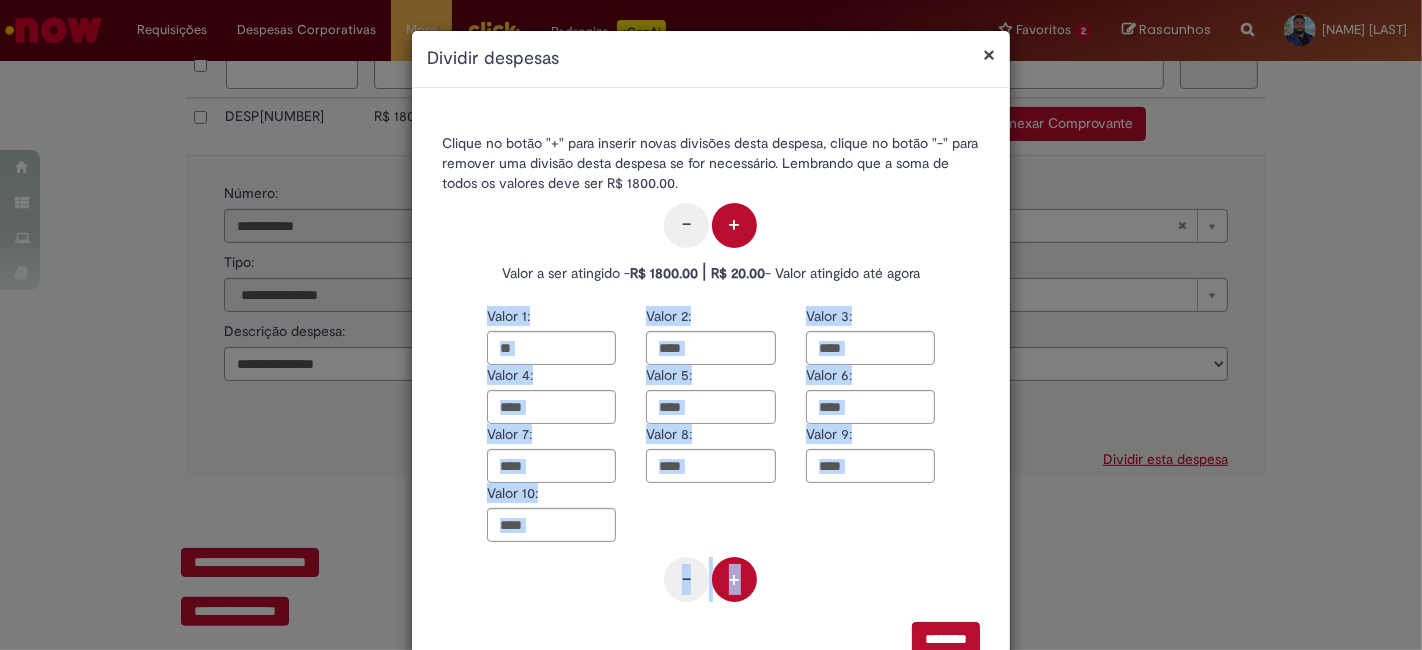 click on "Valor 1:   **
Valor 2:   ****
Valor 3:   ****
Valor 4:   ****
Valor 5:   ****
Valor 6:   ****
Valor 7:   ****
Valor 8:   ****
Valor 9:   ****
Valor 10:   ****
-   +" at bounding box center [711, 459] 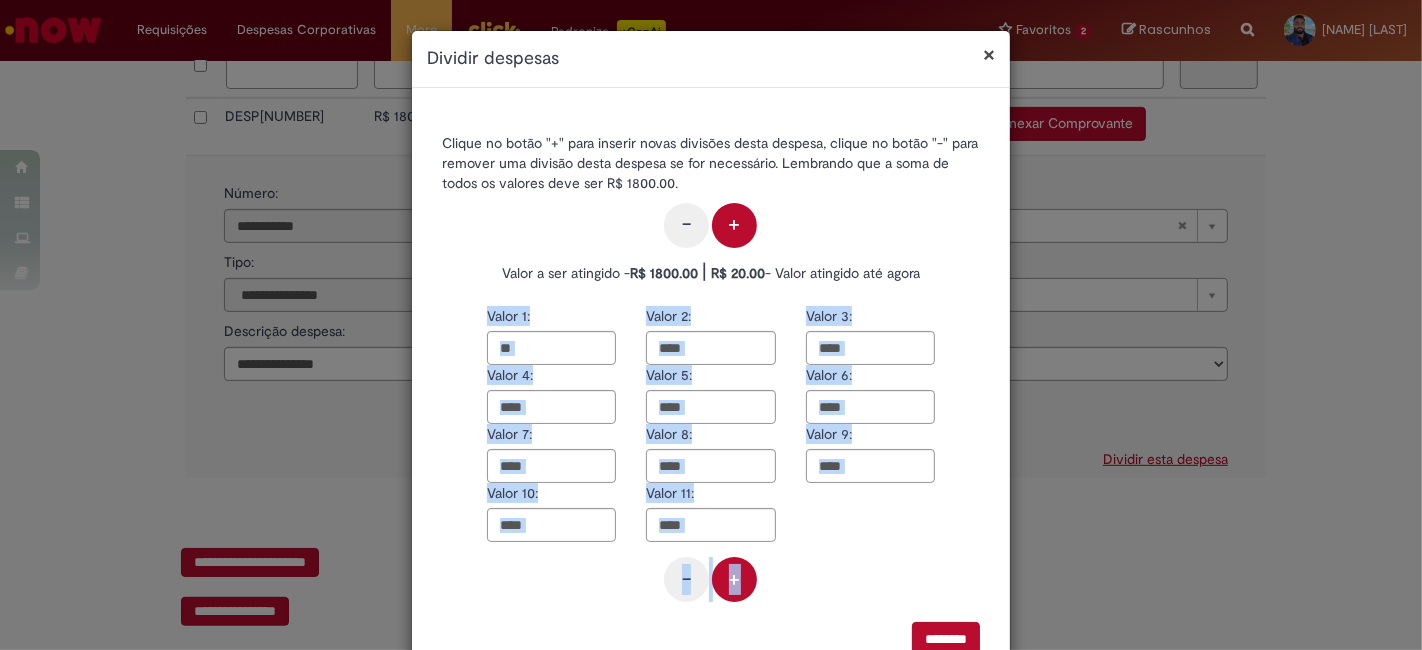 click on "+" at bounding box center (734, 579) 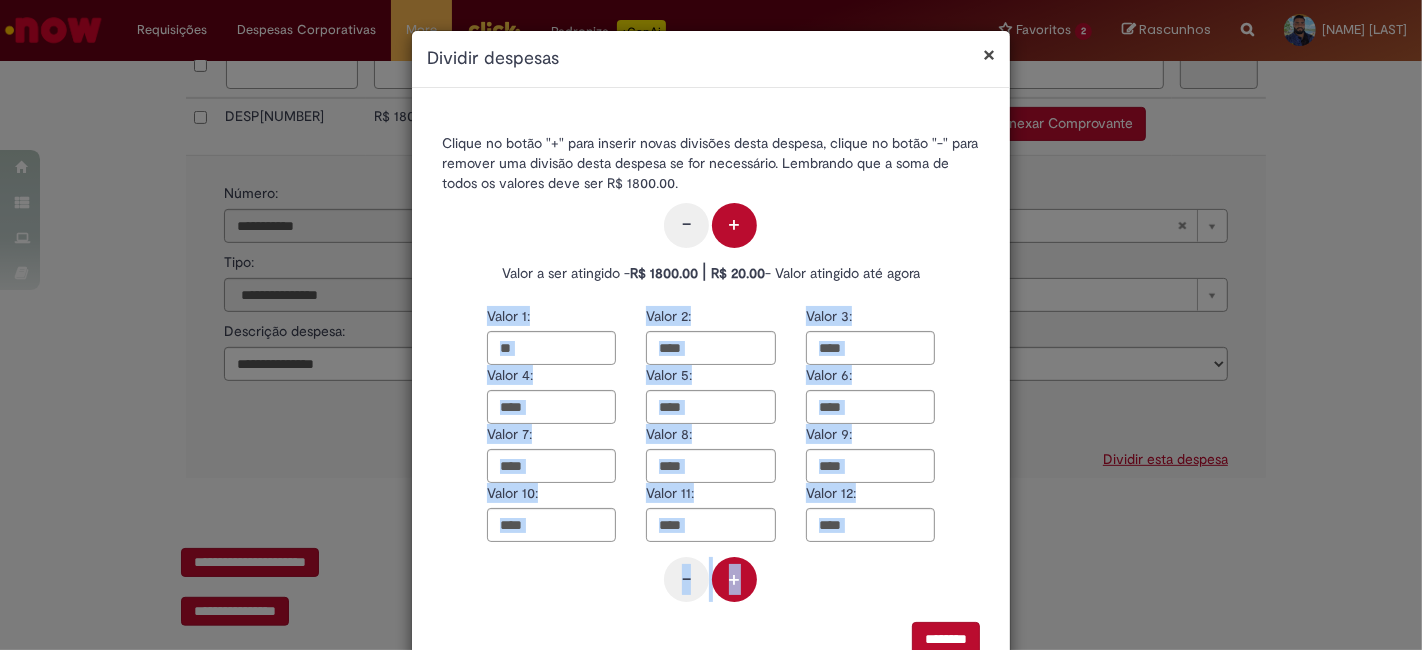 click on "+" at bounding box center (734, 579) 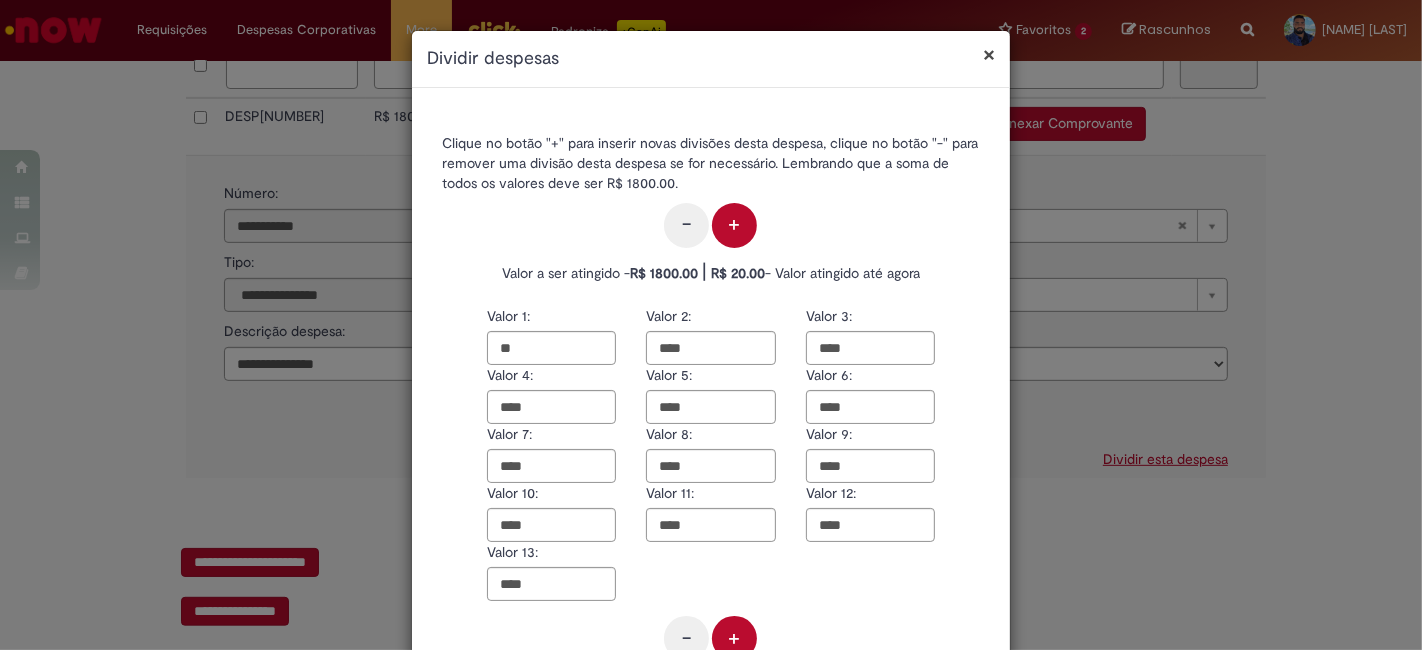 click on "Valor 1:   **
Valor 2:   ****
Valor 3:   ****
Valor 4:   ****
Valor 5:   ****
Valor 6:   ****
Valor 7:   ****
Valor 8:   ****
Valor 9:   ****
Valor 10:   ****
Valor 11:   ****
Valor 12:   ****
Valor 13:   ****
-   +" at bounding box center [711, 488] 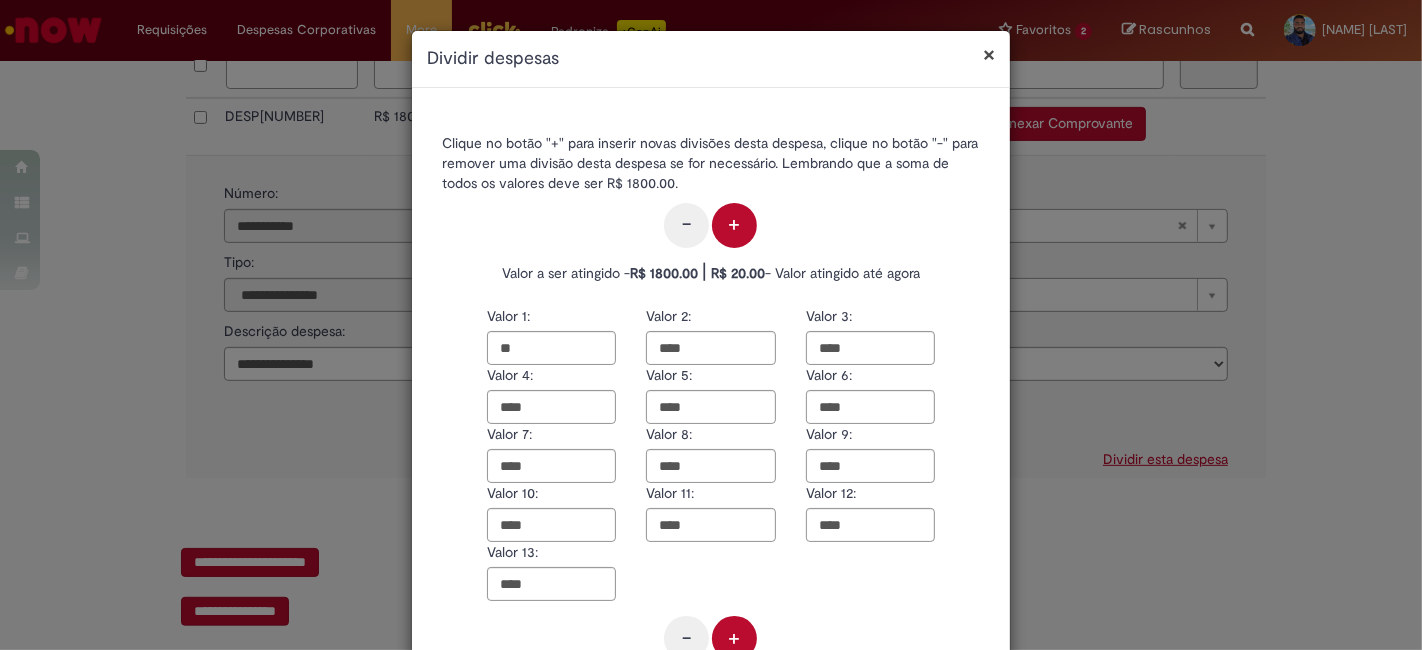click on "+" at bounding box center (734, 638) 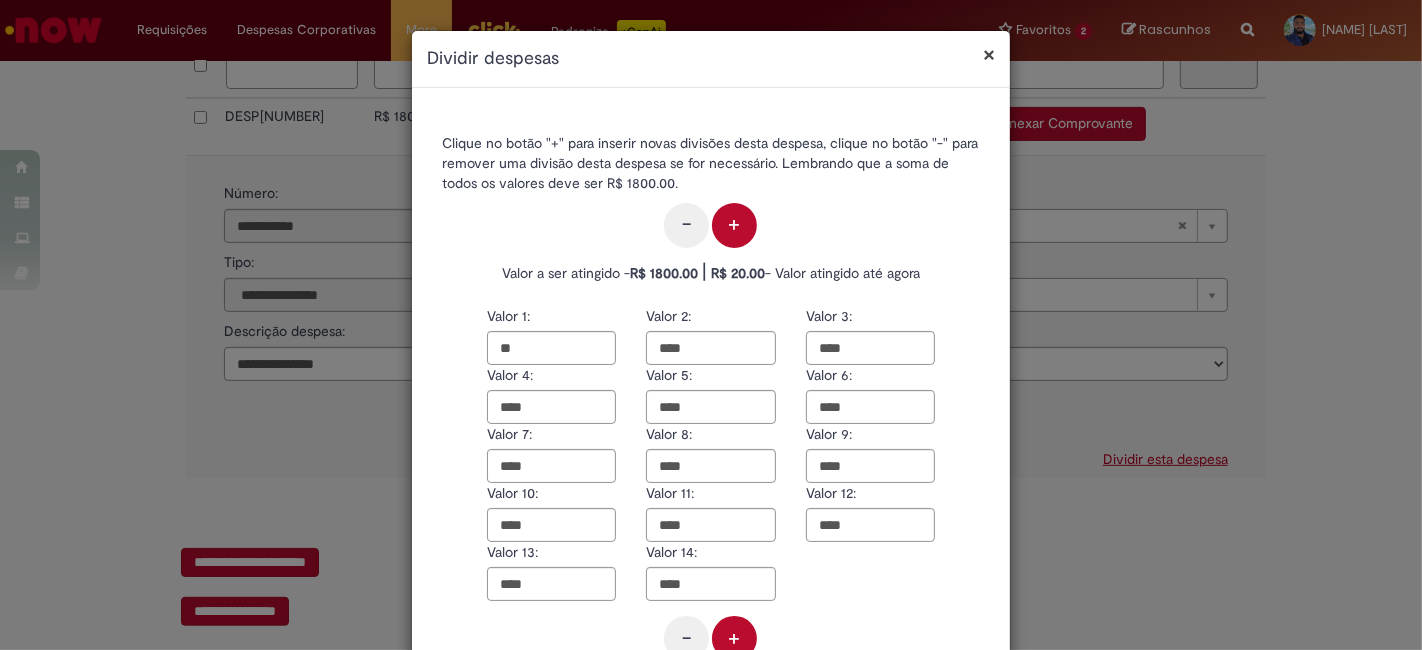 click on "+" at bounding box center (734, 638) 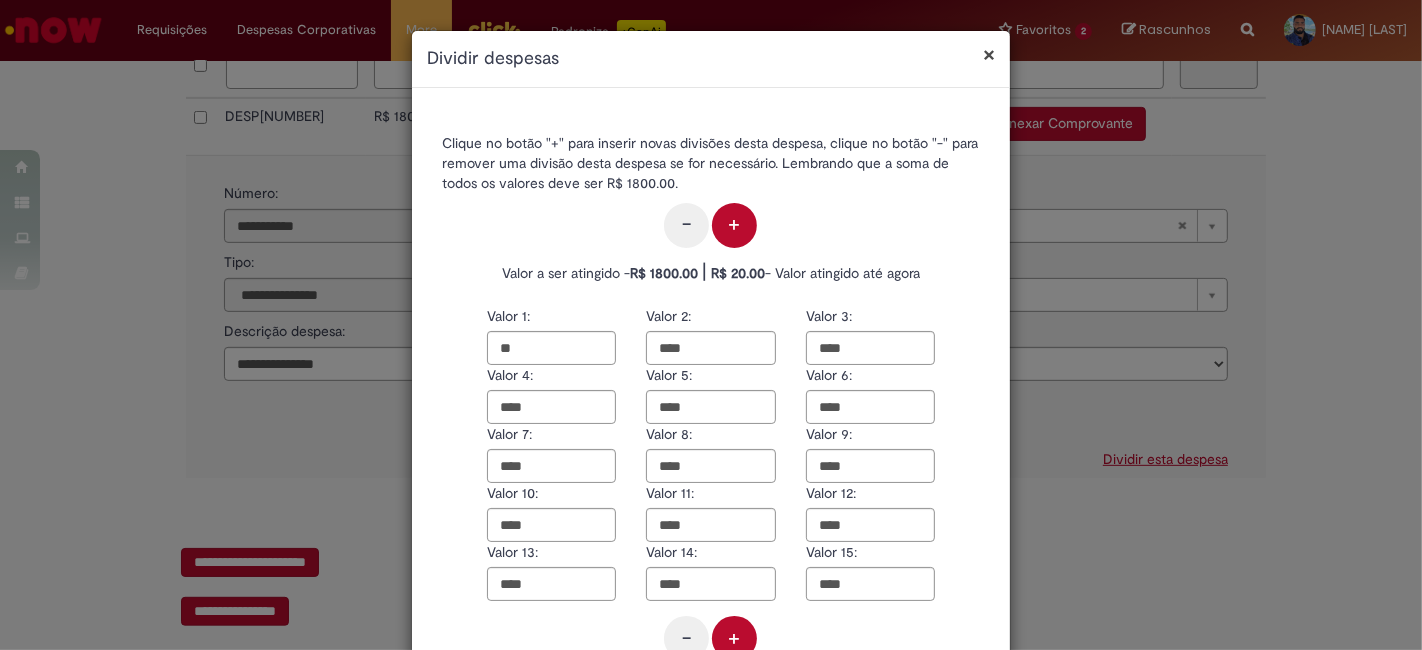 click on "+" at bounding box center (734, 638) 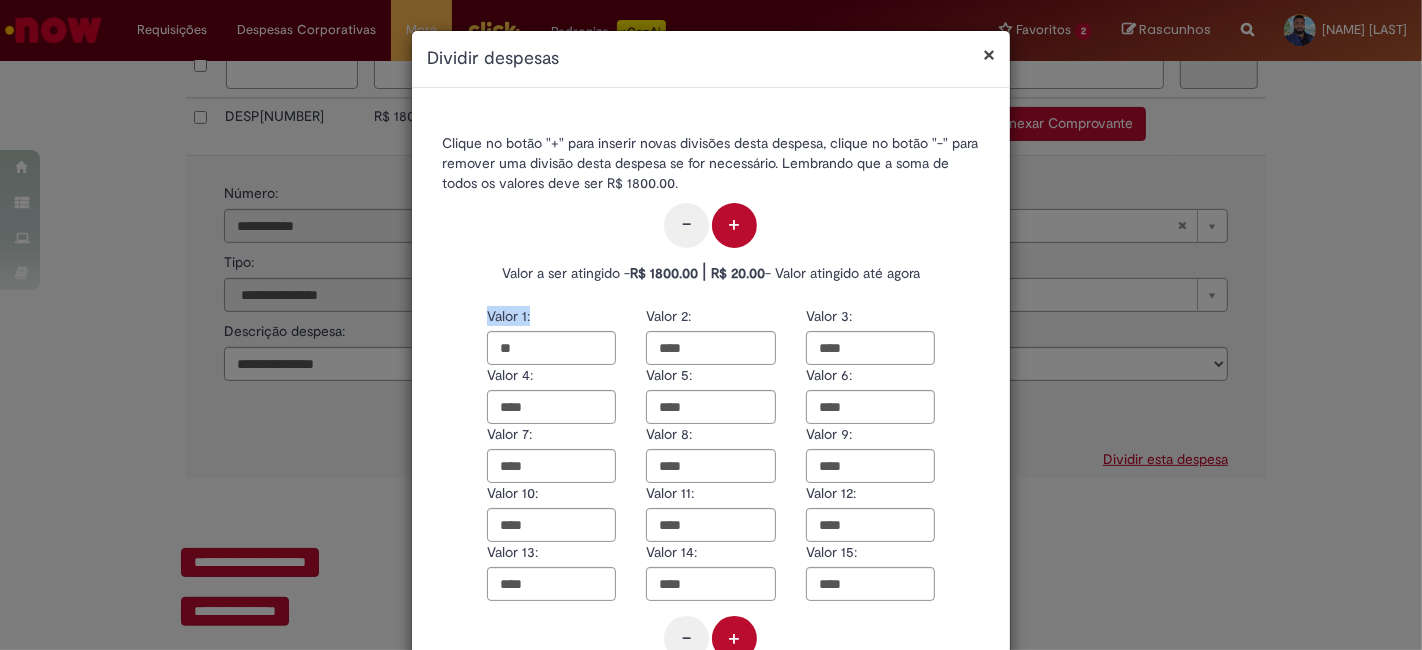 click on "Valor 1:   **
Valor 2:   ****
Valor 3:   ****
Valor 4:   ****
Valor 5:   ****
Valor 6:   ****
Valor 7:   ****
Valor 8:   ****
Valor 9:   ****
Valor 10:   ****
Valor 11:   ****
Valor 12:   ****
Valor 13:   ****
Valor 14:   ****
Valor 15:   ****
-   +" at bounding box center (711, 488) 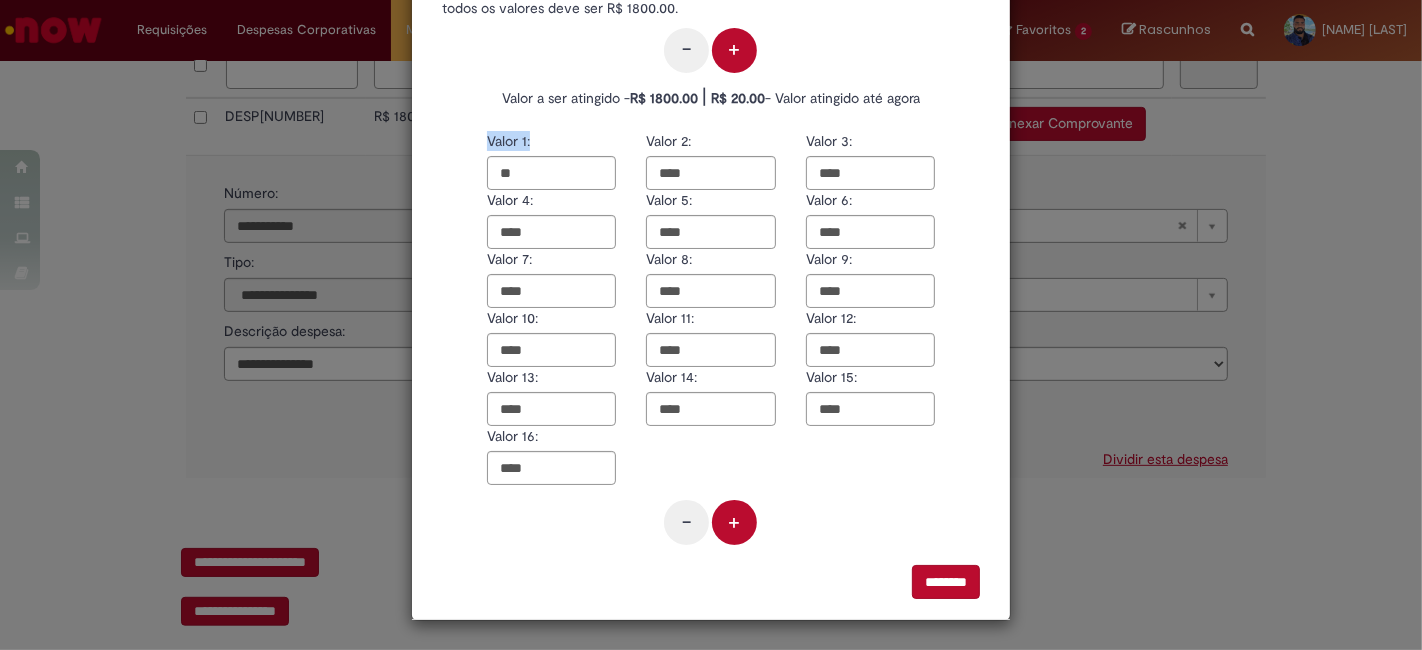 click on "+" at bounding box center [734, 522] 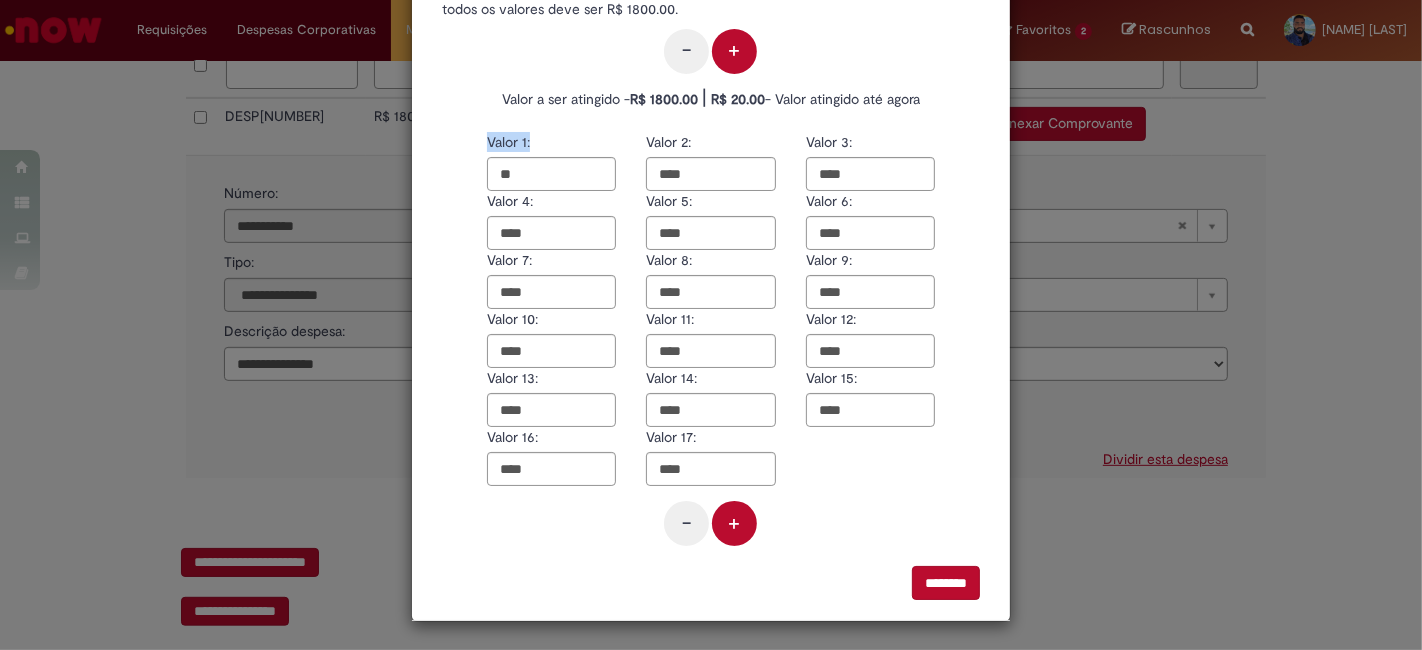 click on "+" at bounding box center (734, 523) 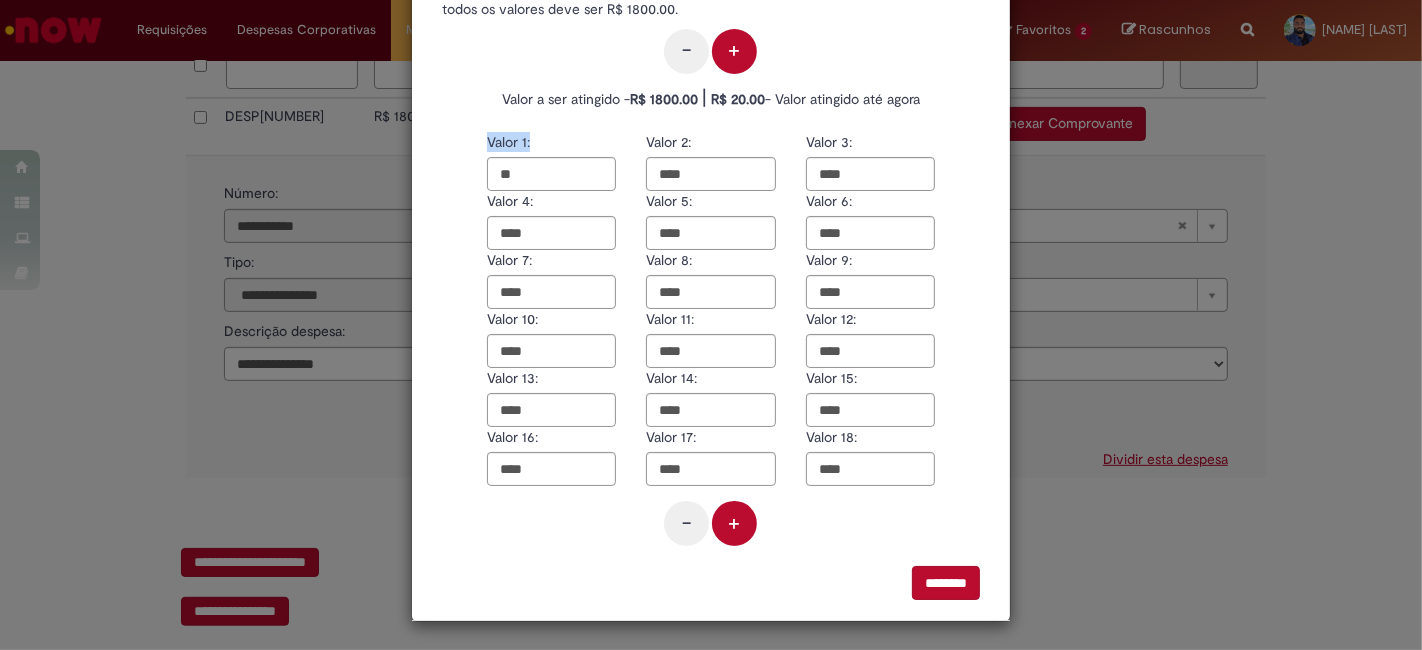 click on "+" at bounding box center [734, 523] 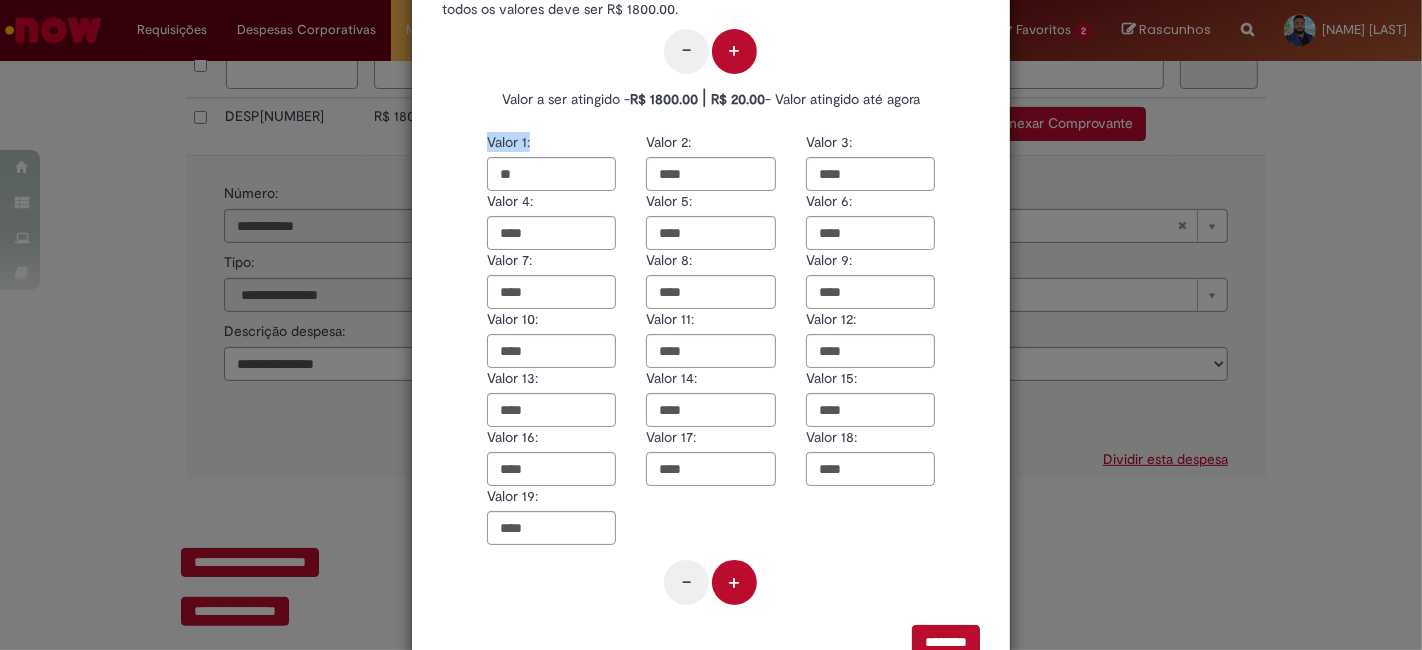 click on "+" at bounding box center (734, 582) 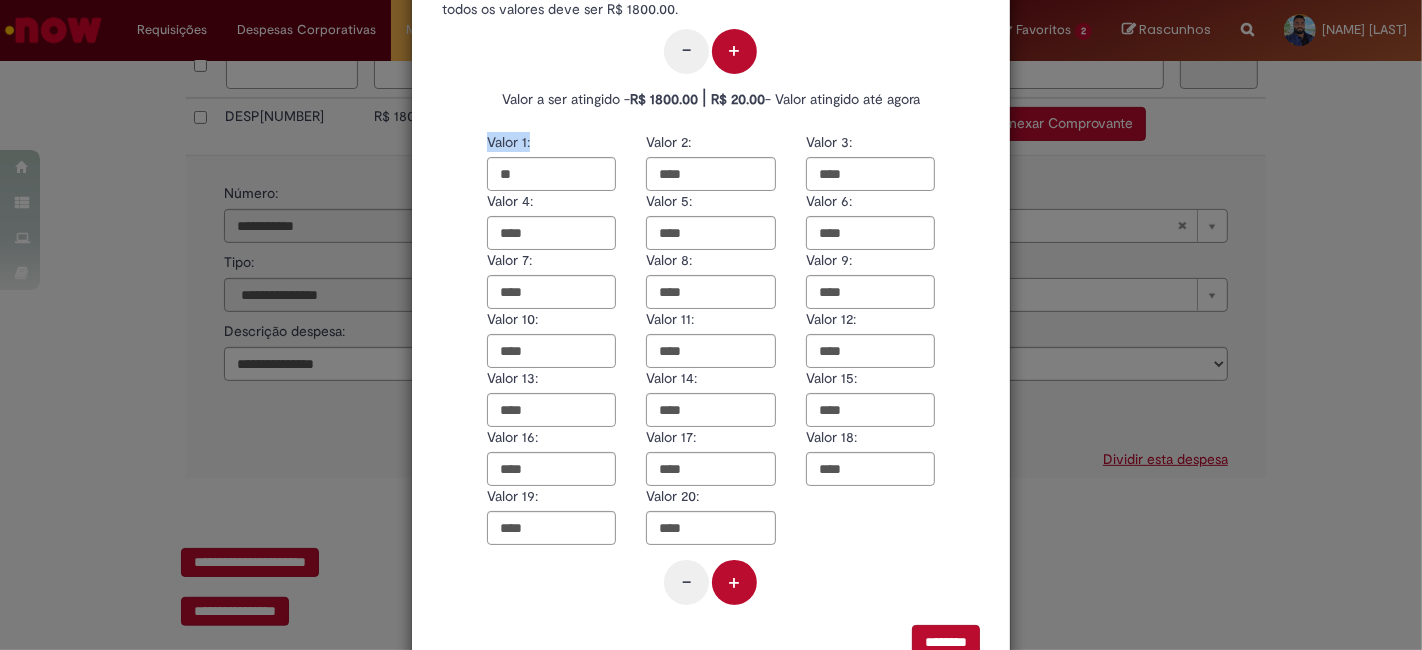 click on "+" at bounding box center [734, 582] 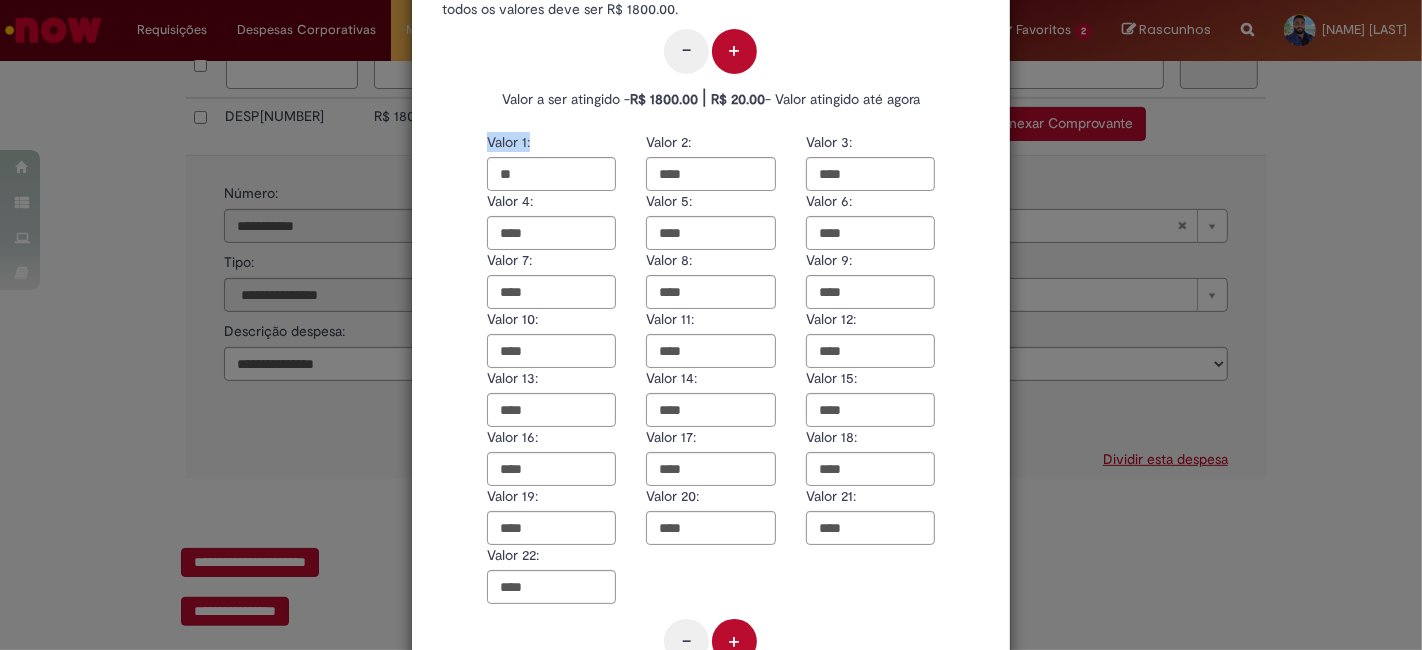 click on "+" at bounding box center (734, 641) 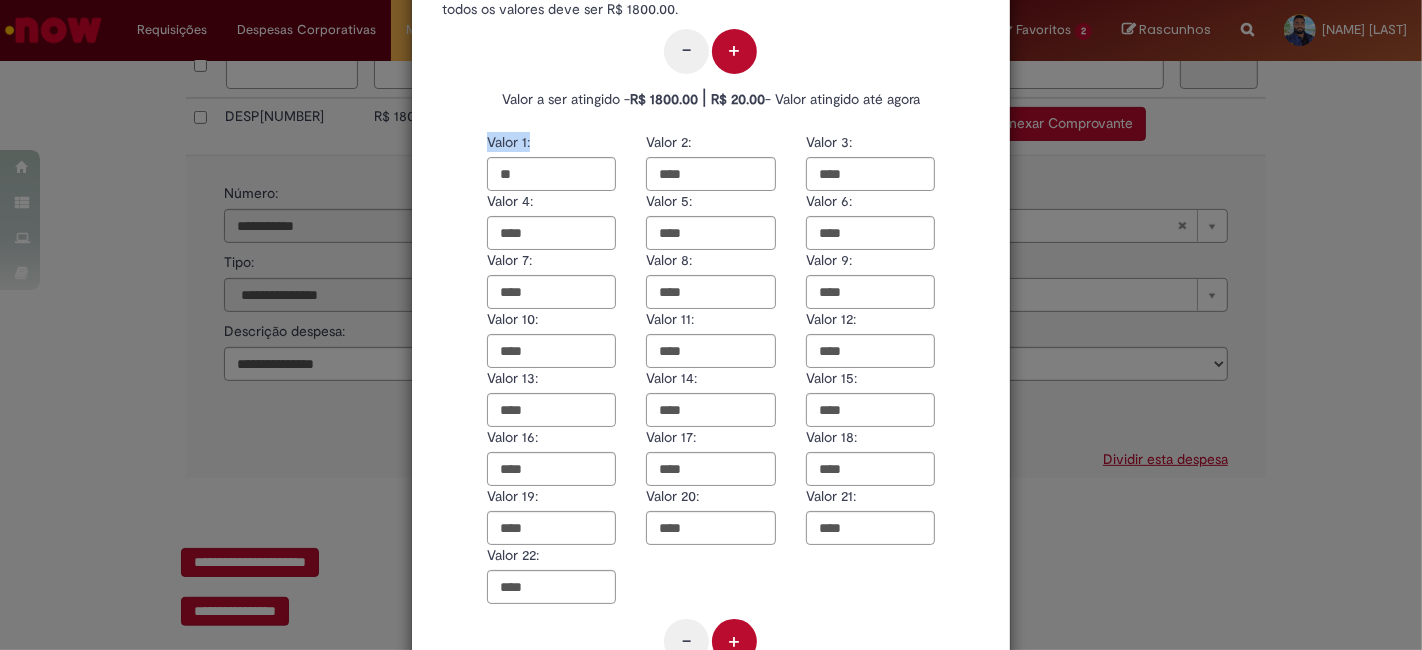 click on "+" at bounding box center [734, 641] 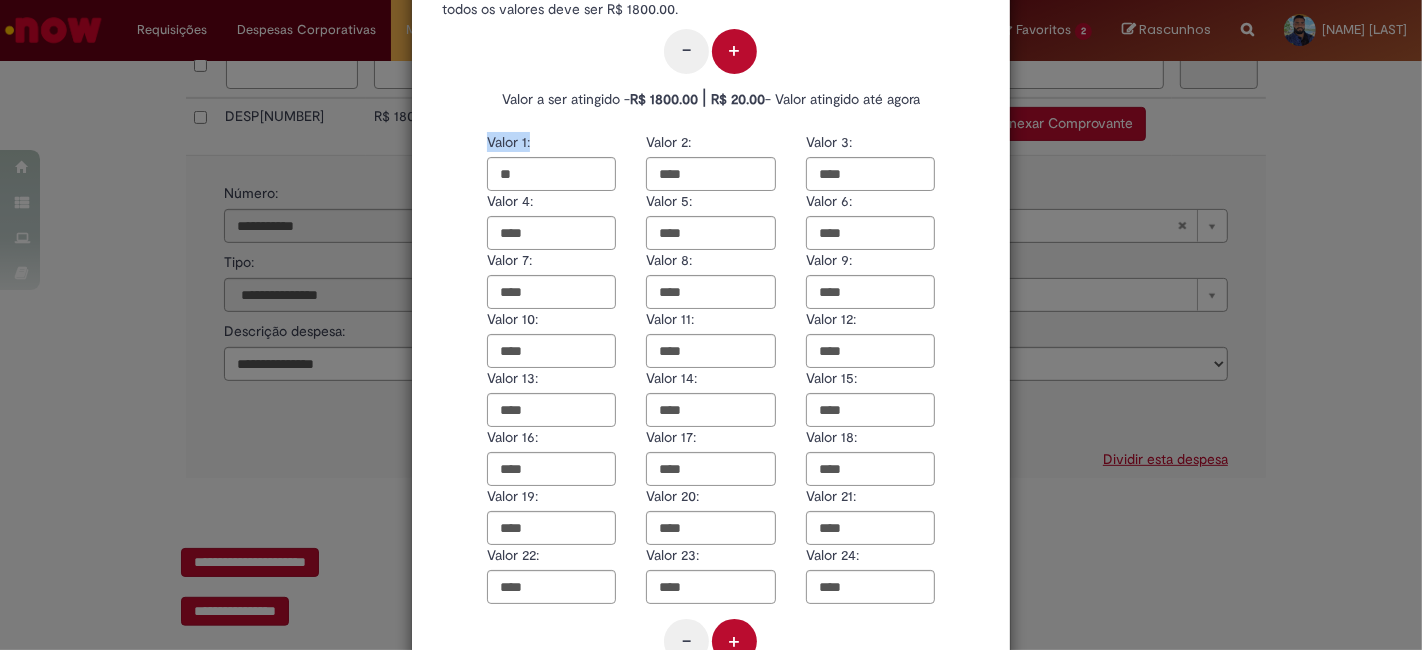 click on "+" at bounding box center [734, 641] 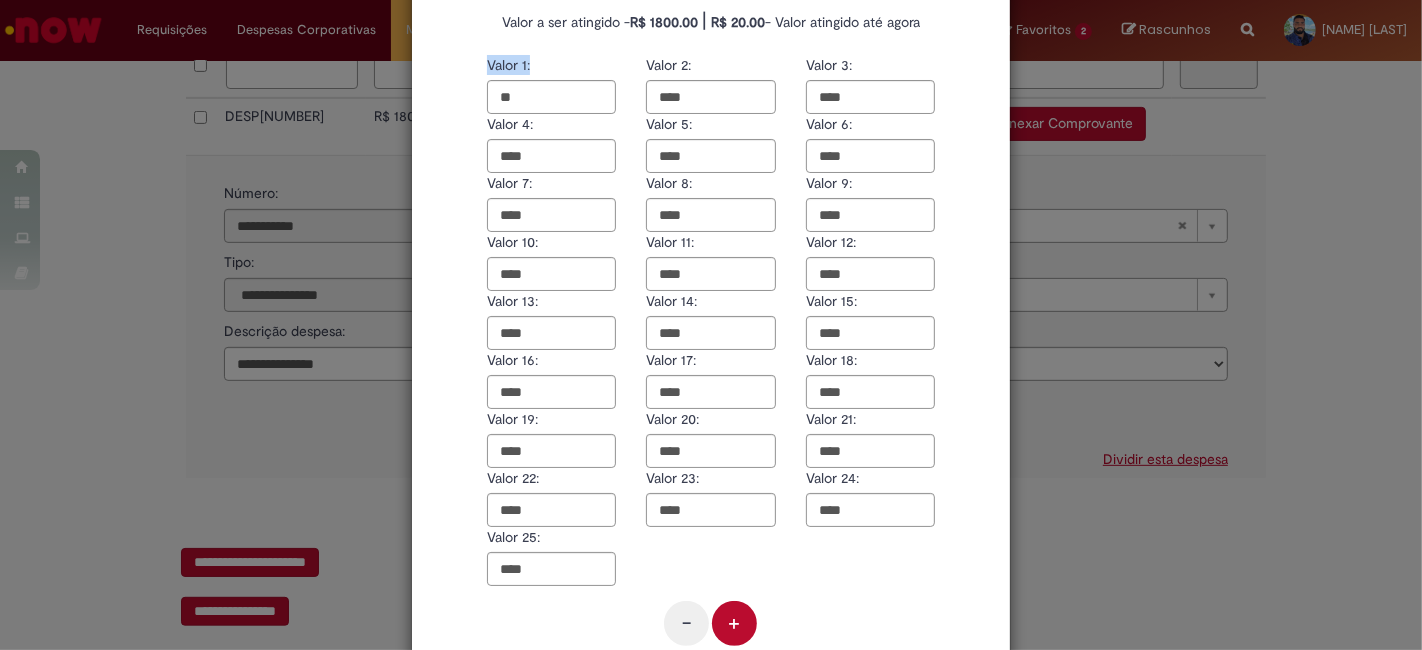 scroll, scrollTop: 285, scrollLeft: 0, axis: vertical 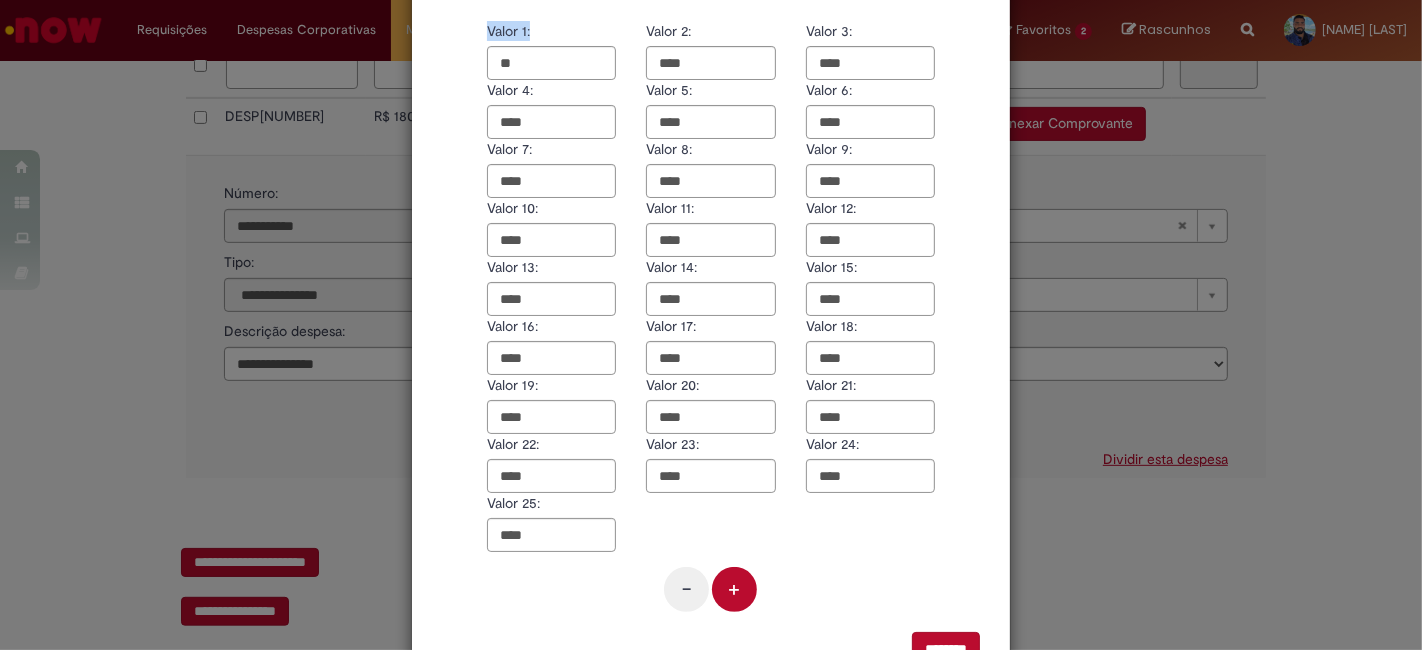 click on "-" at bounding box center [686, 589] 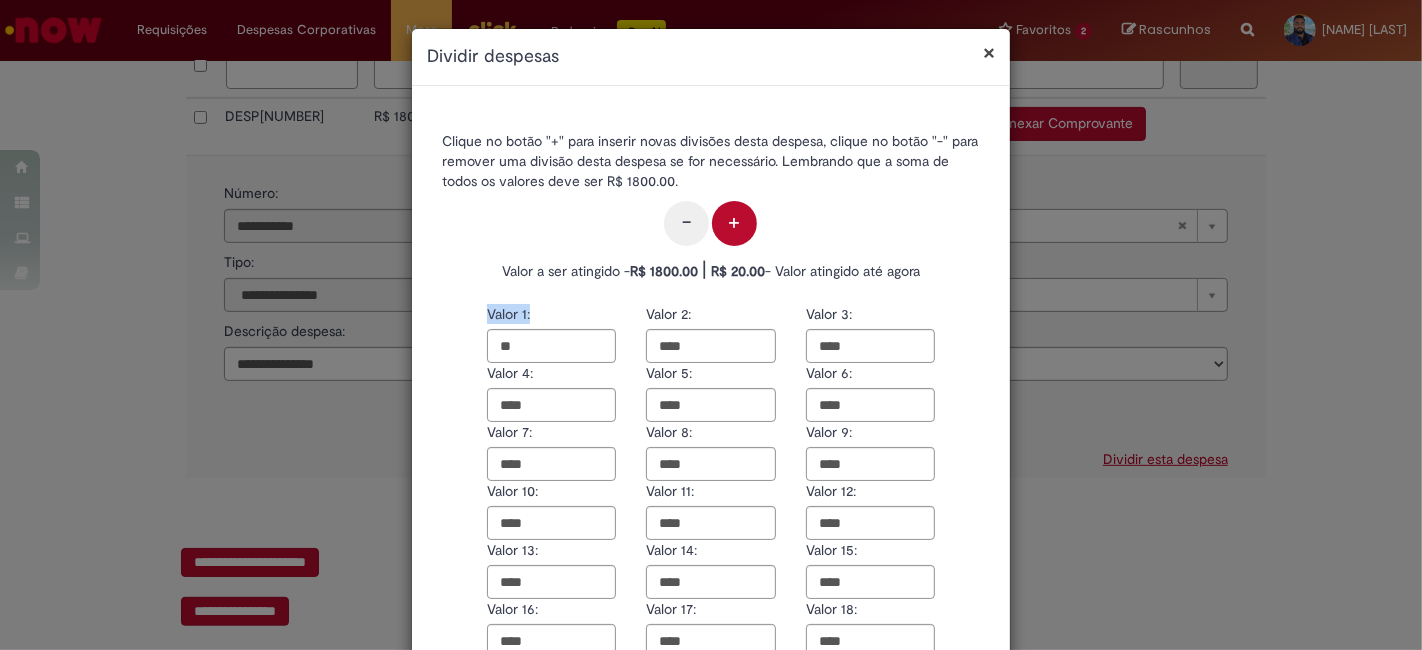 scroll, scrollTop: 0, scrollLeft: 0, axis: both 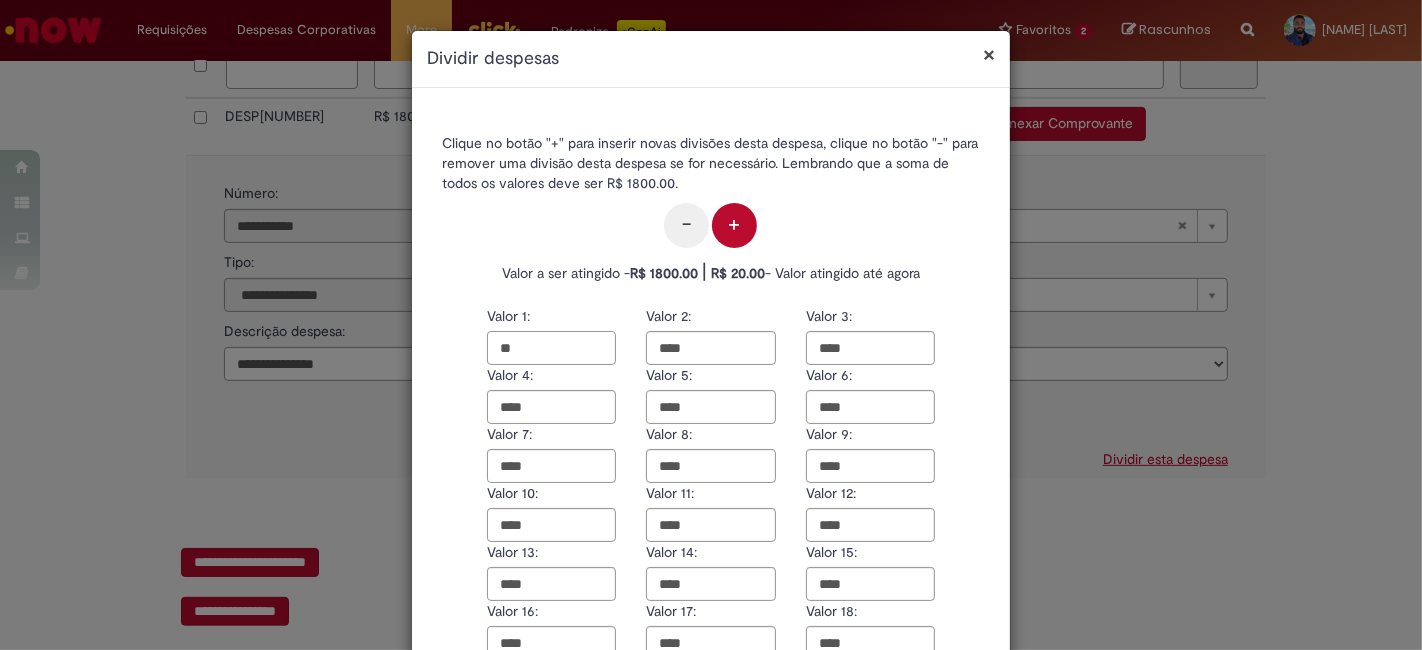 click on "**" at bounding box center (551, 348) 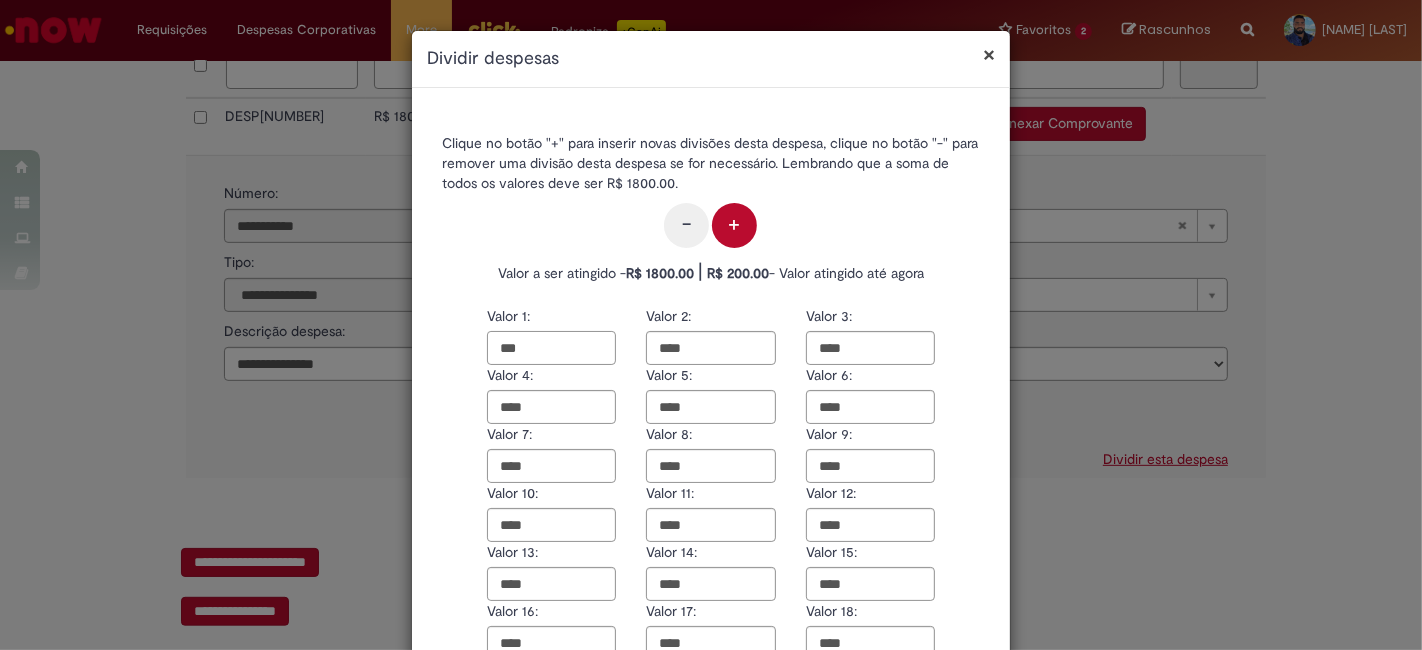 type on "***" 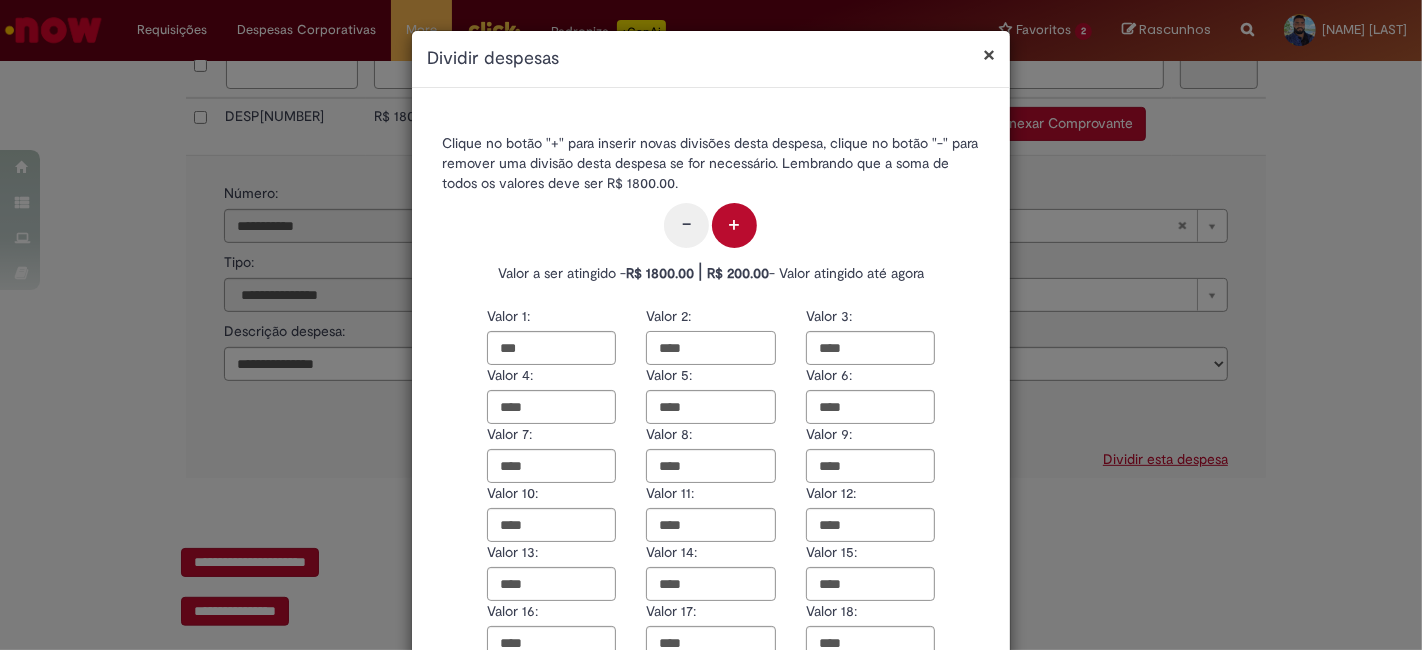type on "*" 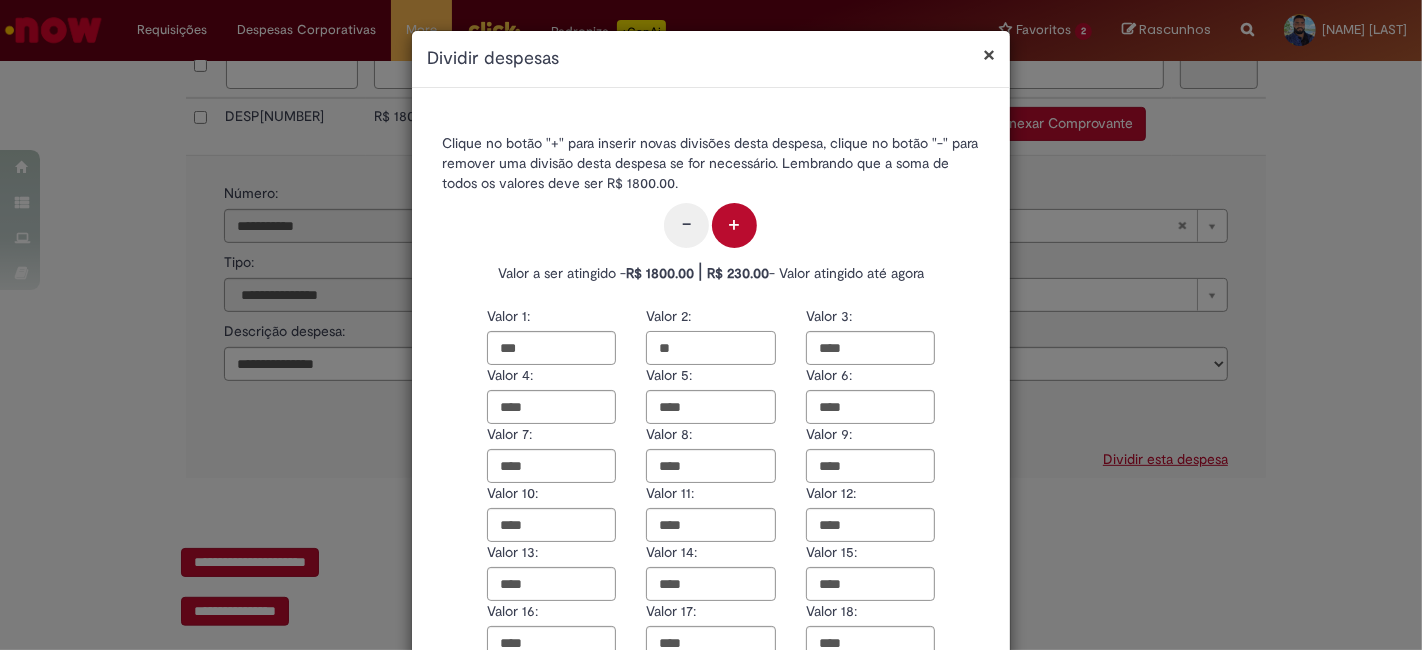 type on "**" 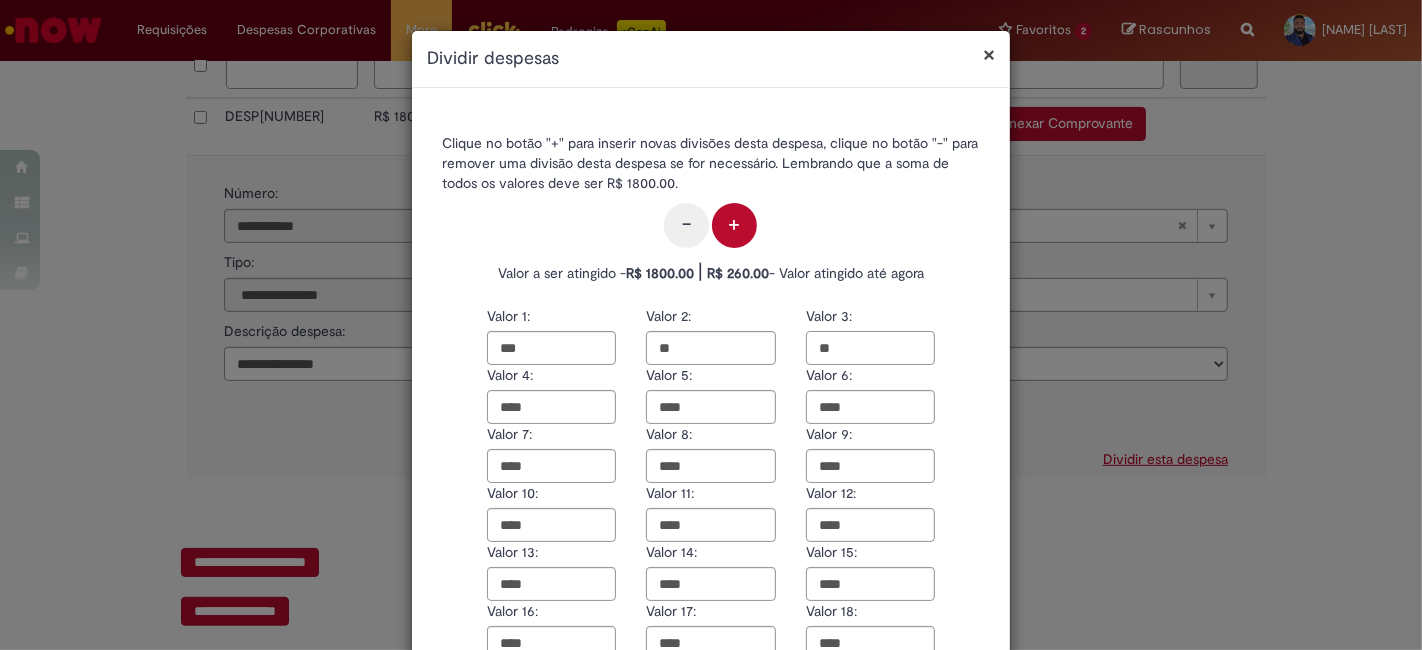 type on "**" 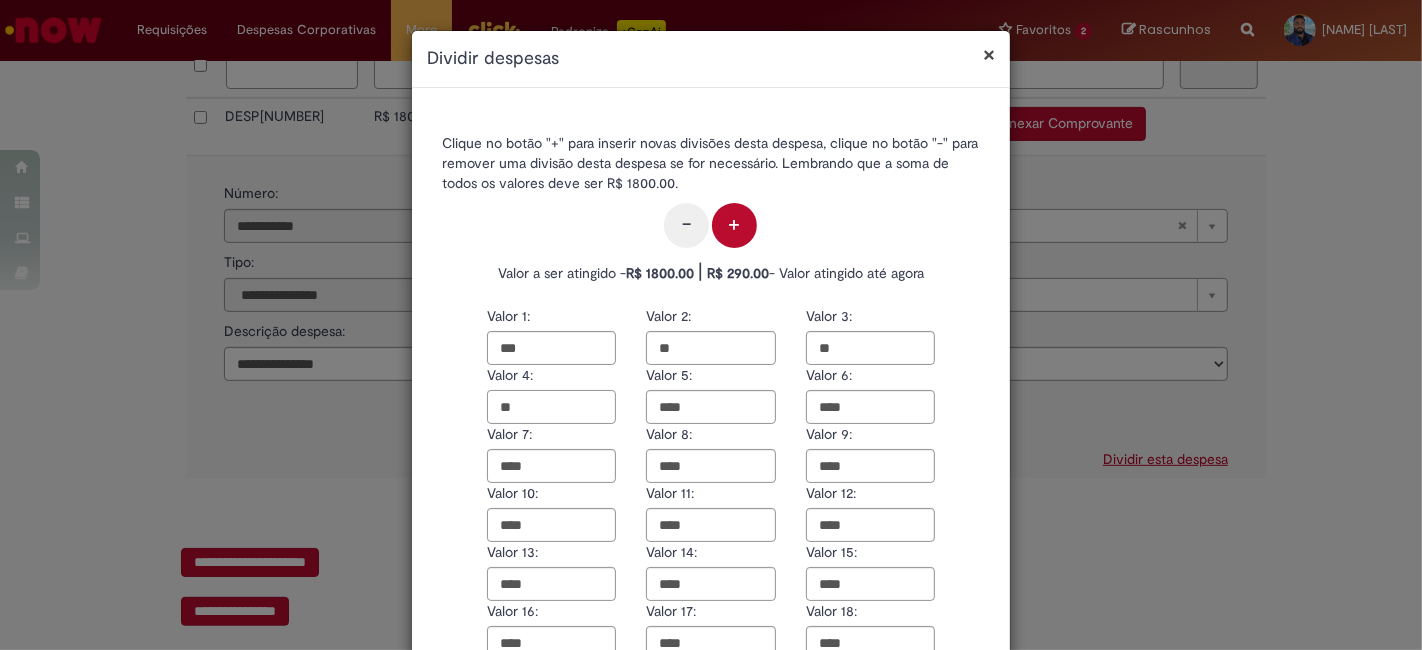 type on "**" 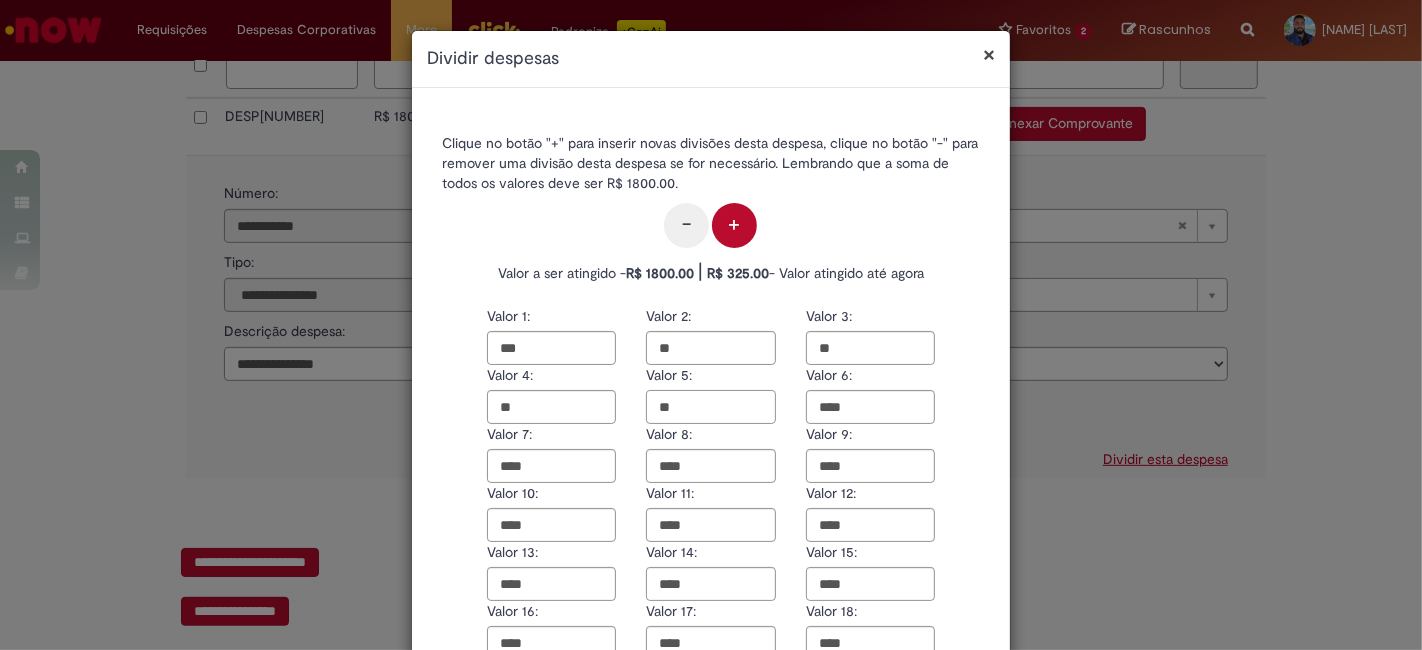 type on "**" 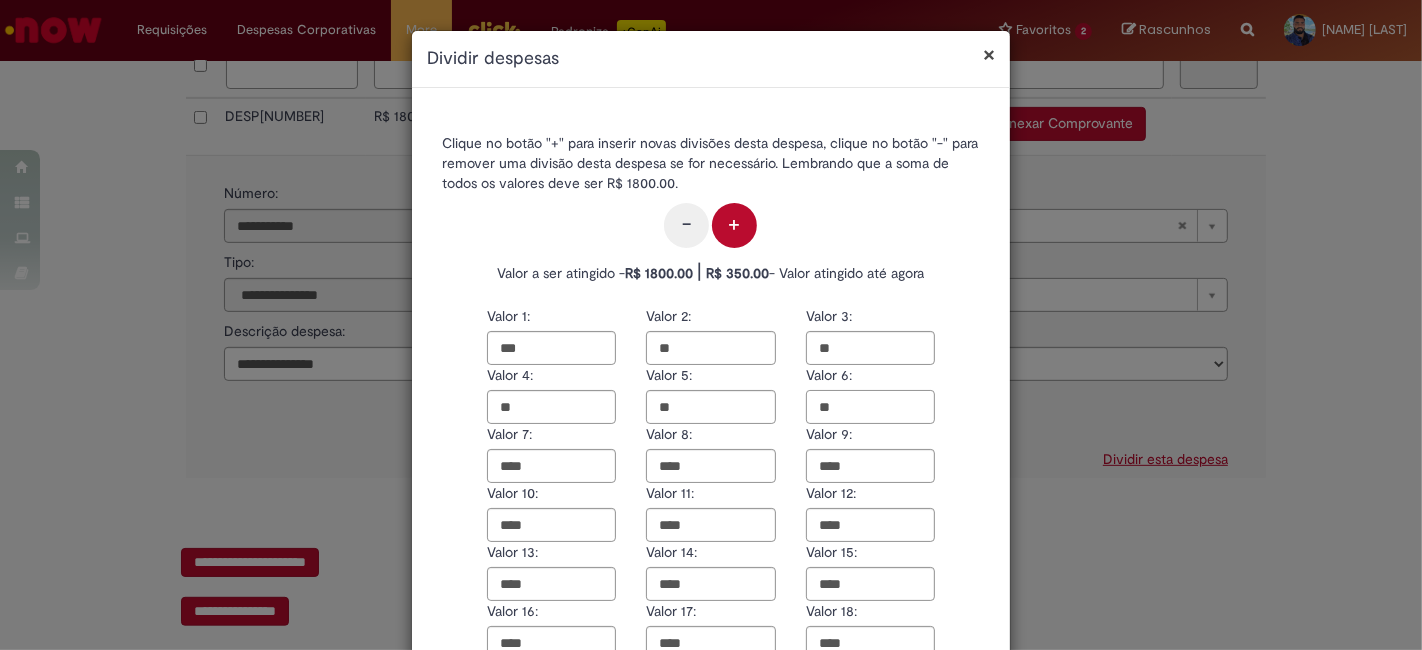 type on "**" 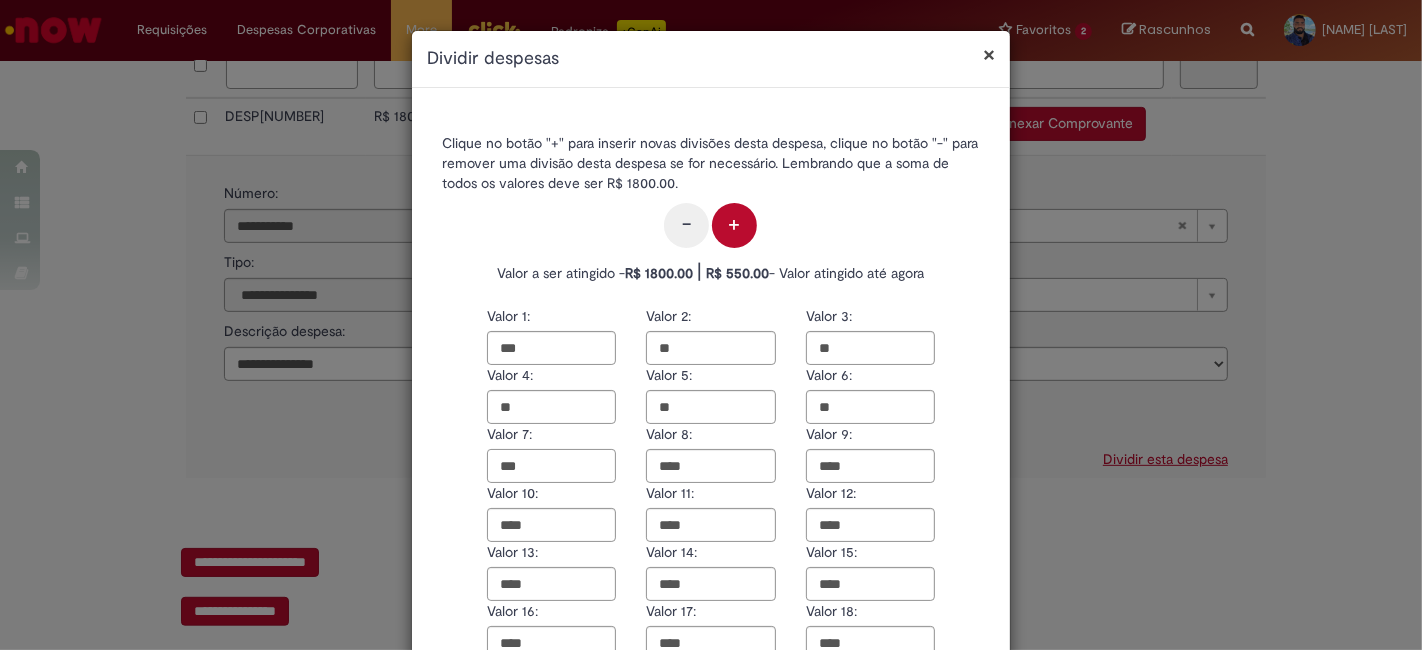type on "***" 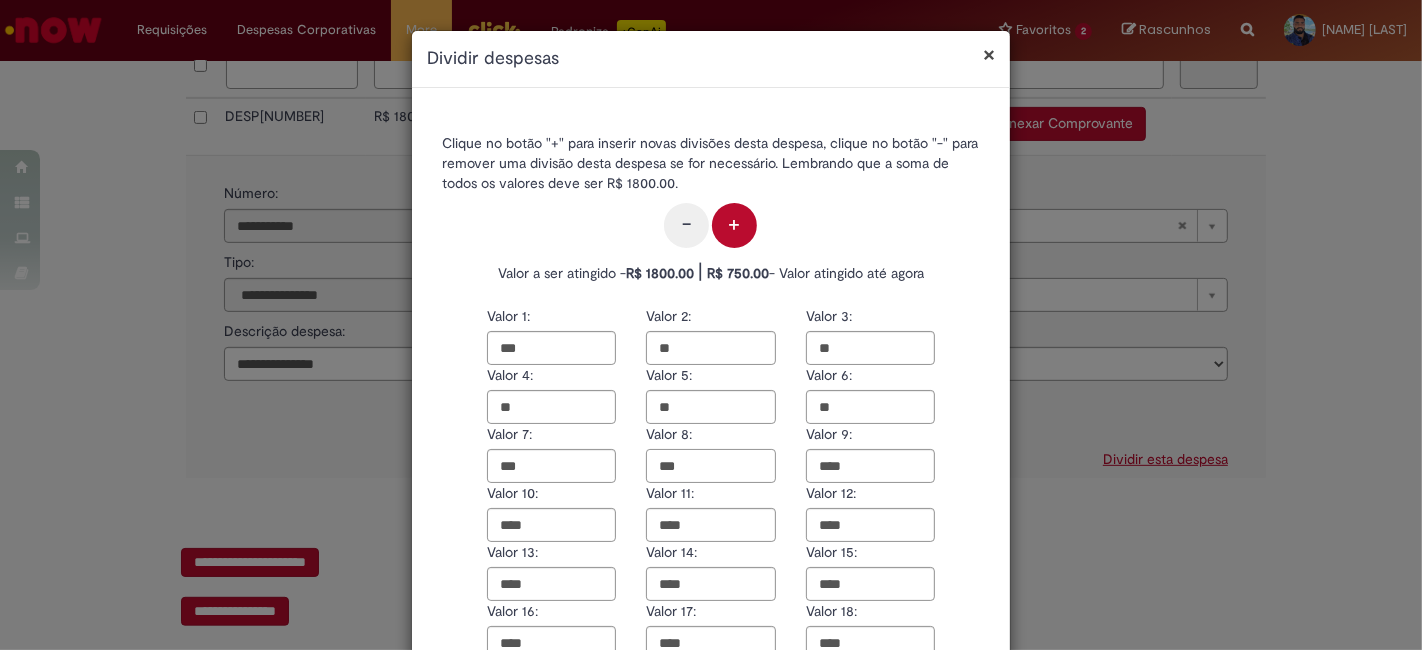 type on "***" 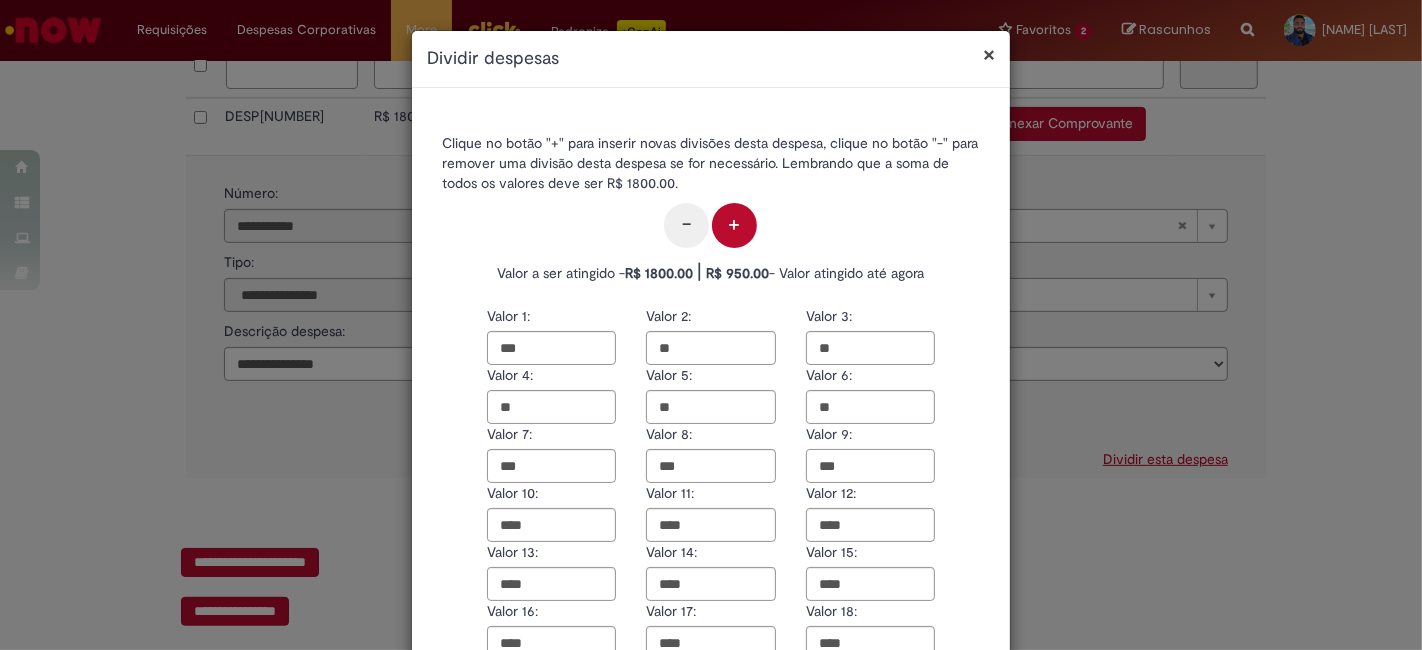 type on "***" 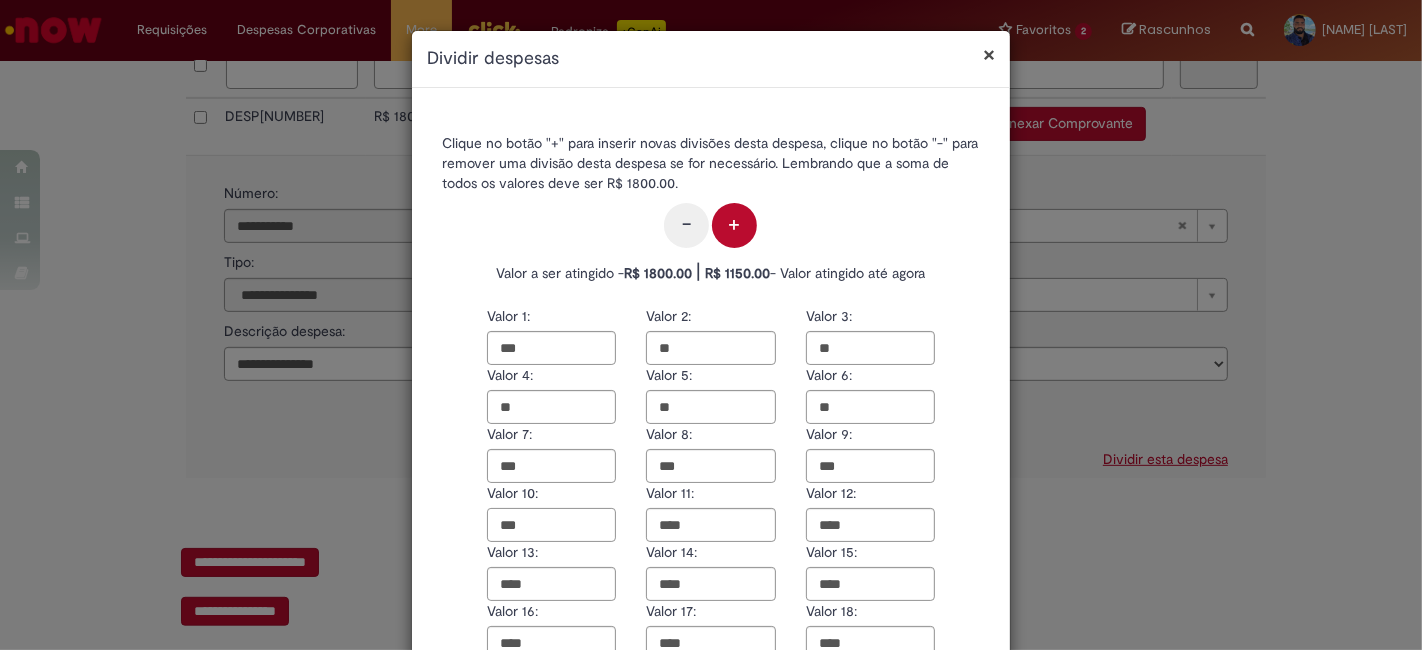 type on "***" 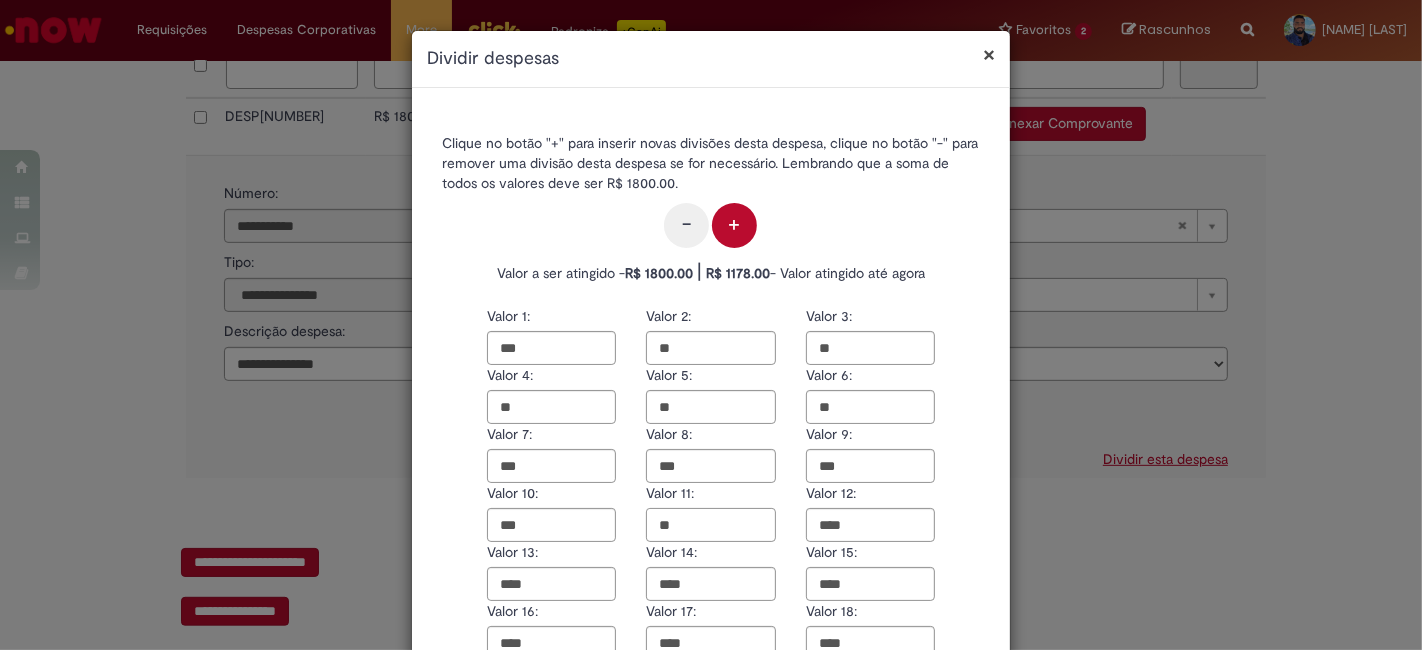 type on "**" 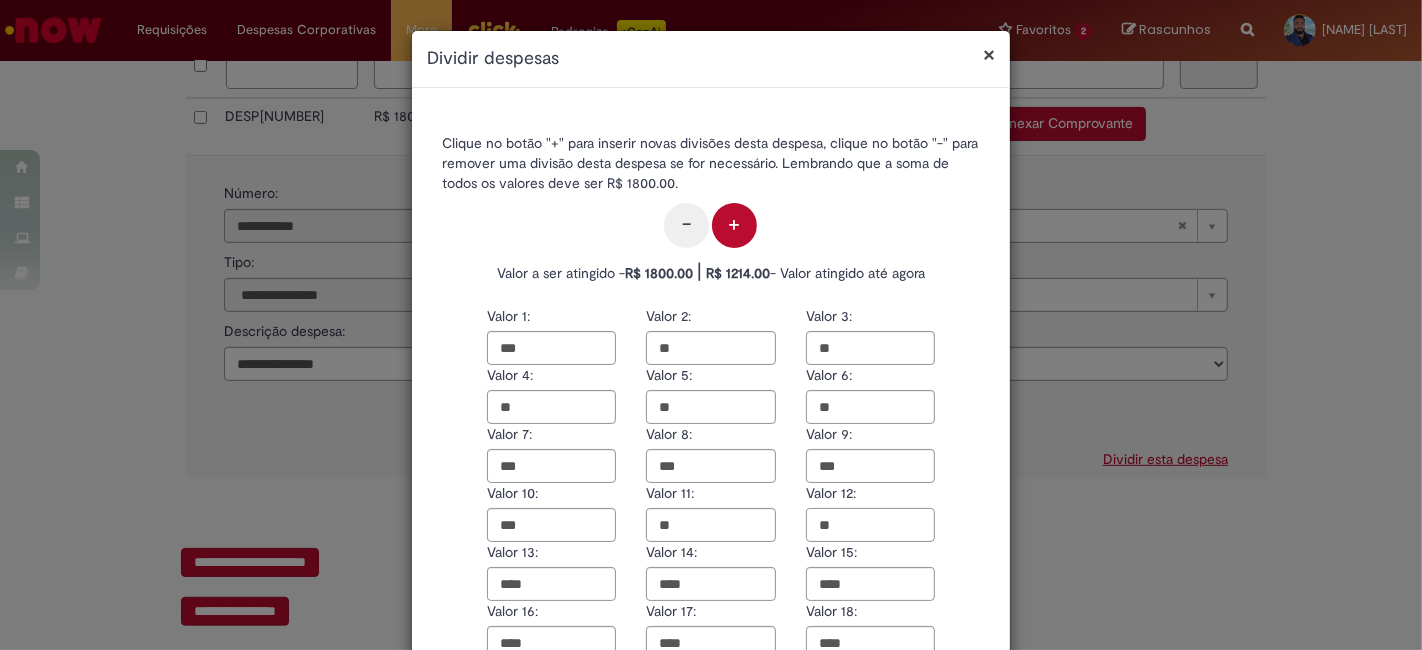 type on "**" 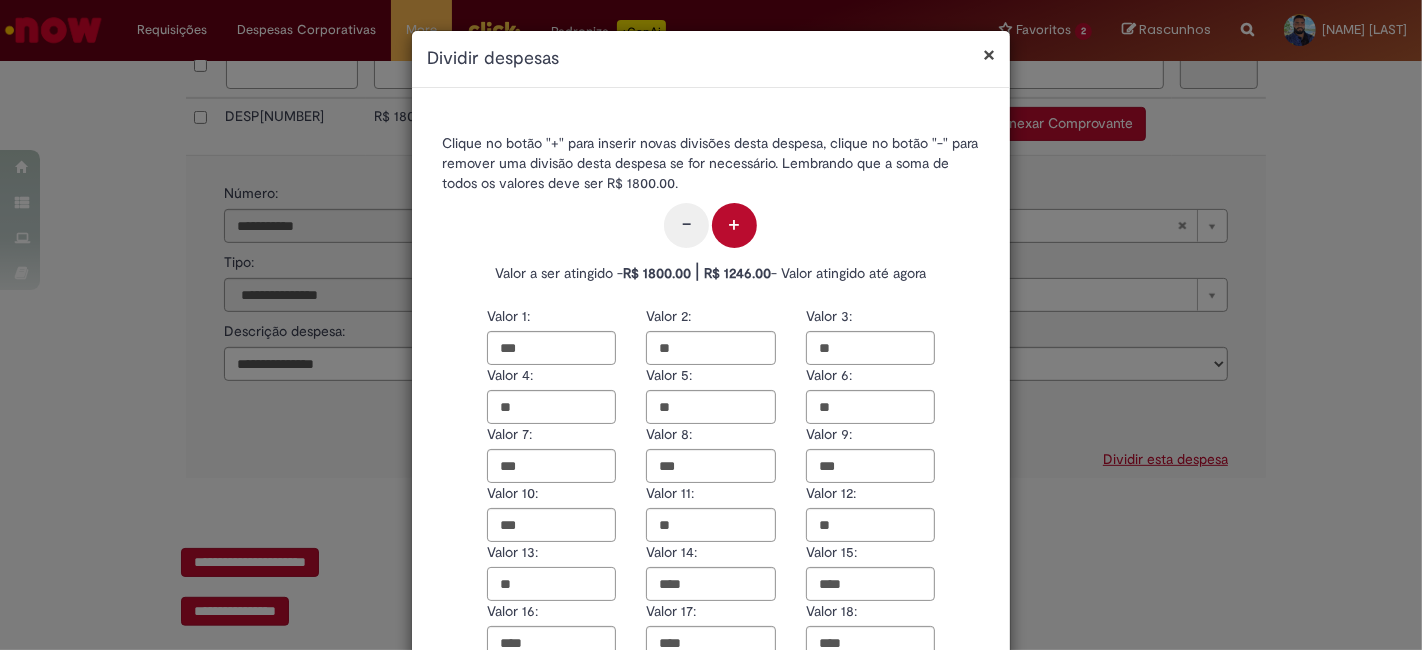 type on "**" 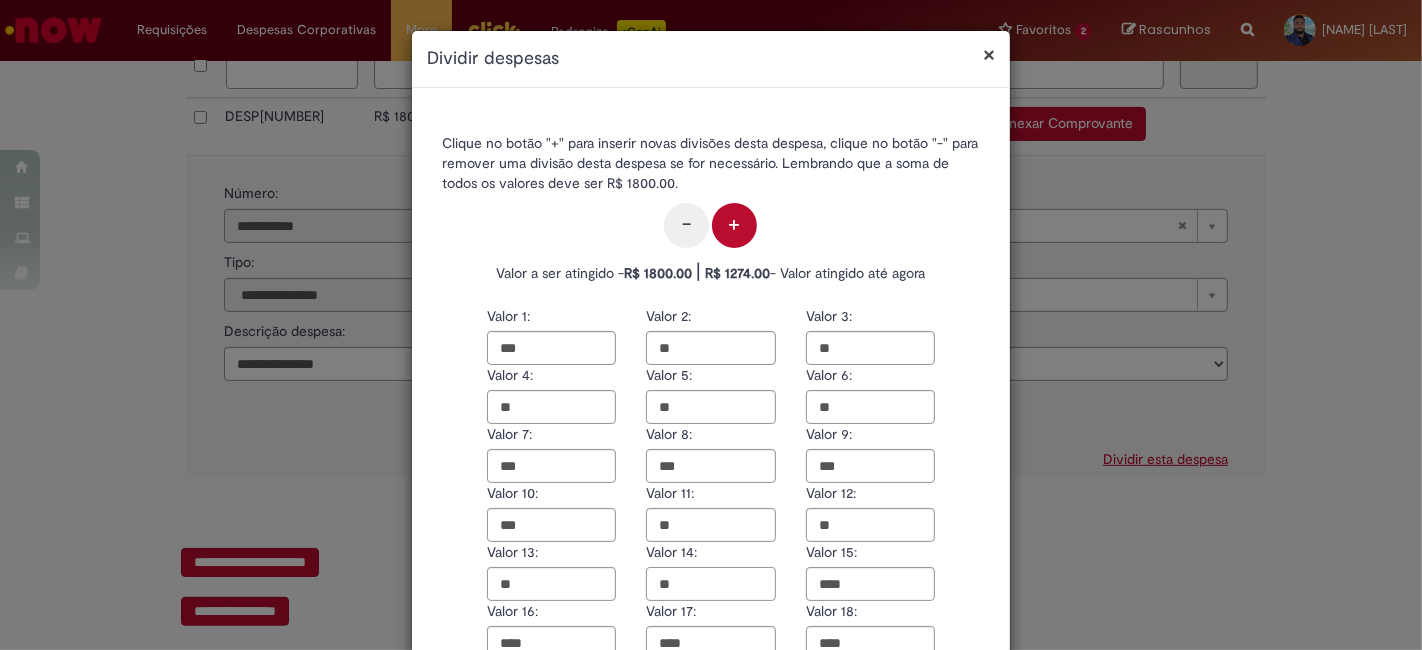 type on "**" 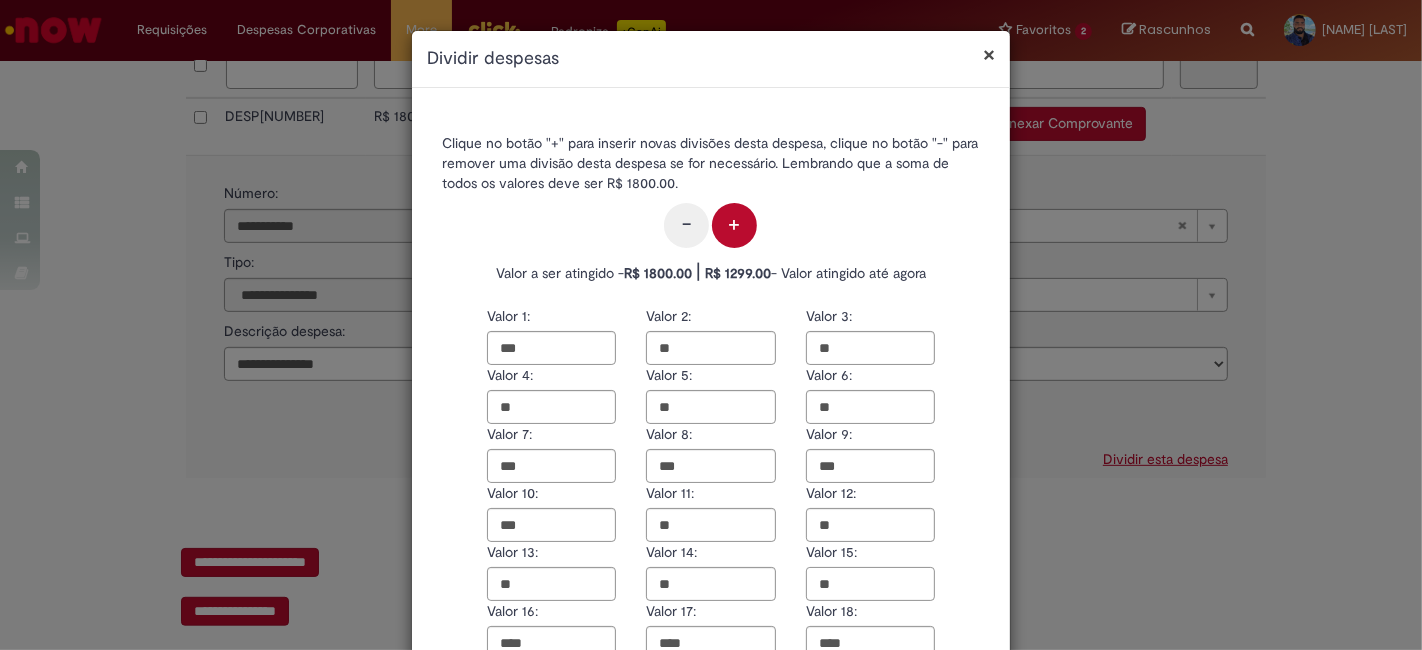 type on "**" 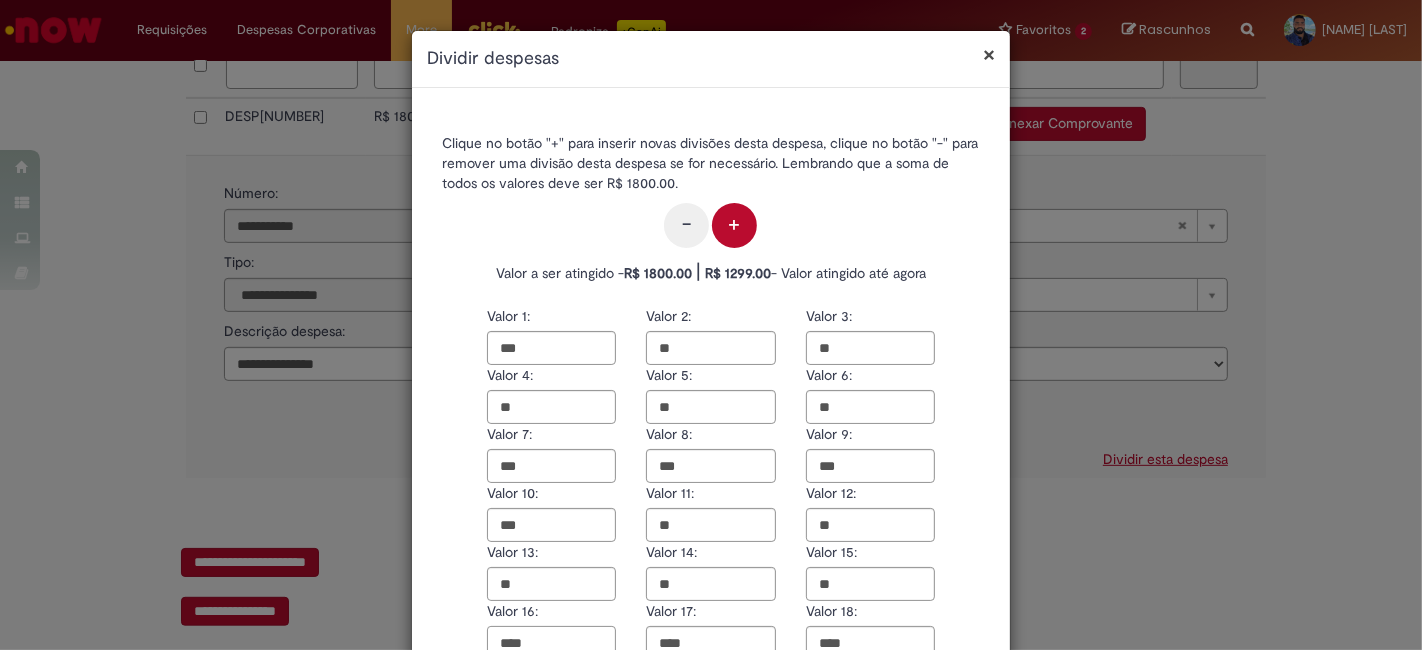 scroll, scrollTop: 8, scrollLeft: 0, axis: vertical 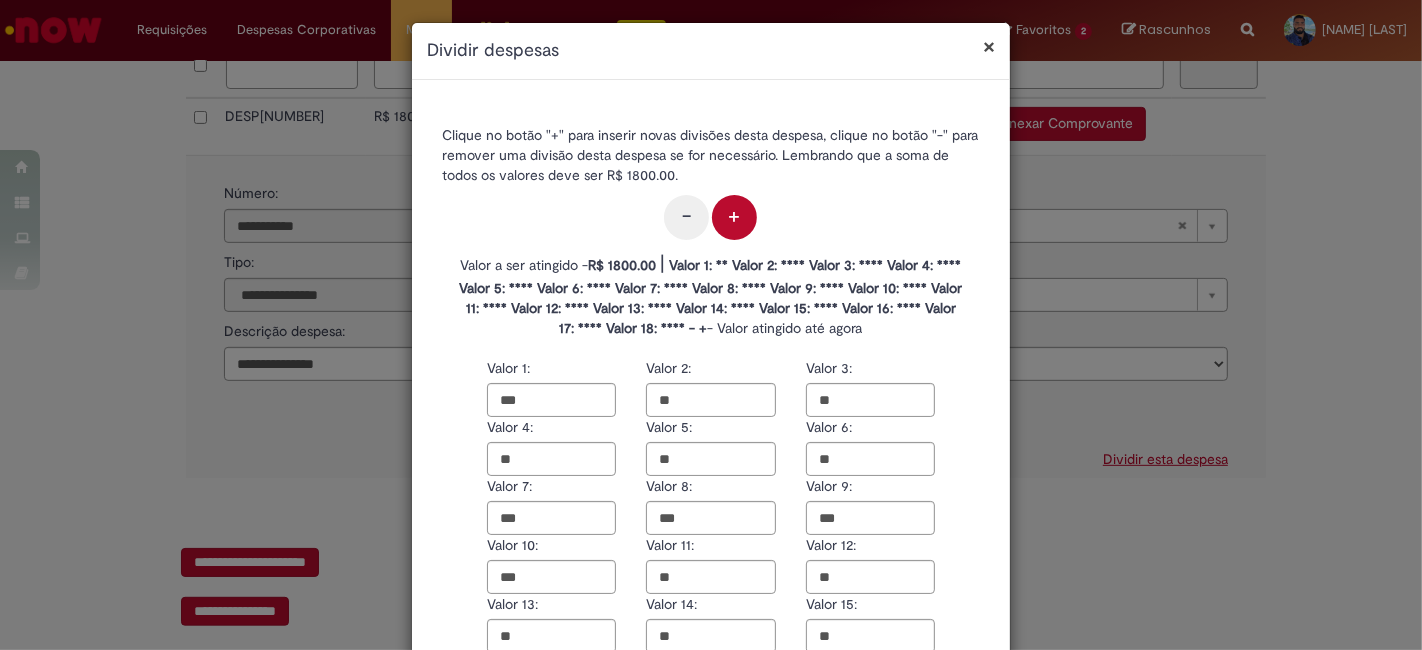 type on "**" 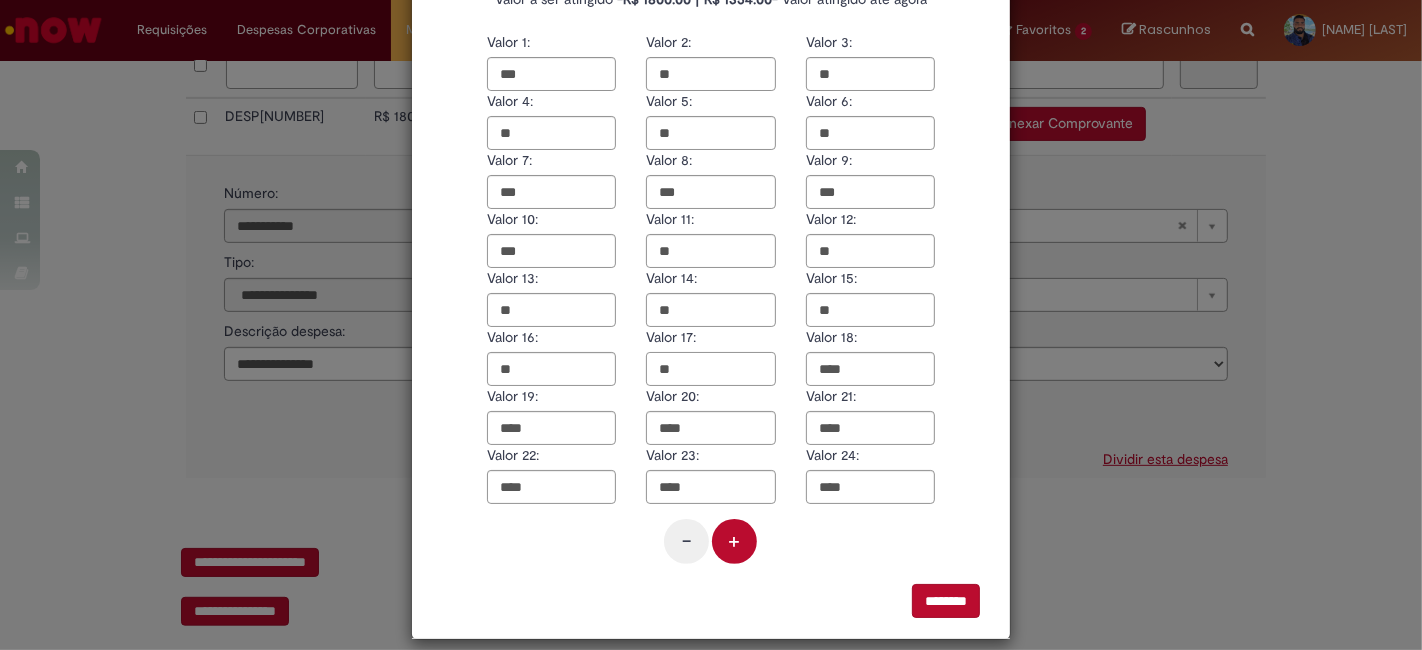 scroll, scrollTop: 291, scrollLeft: 0, axis: vertical 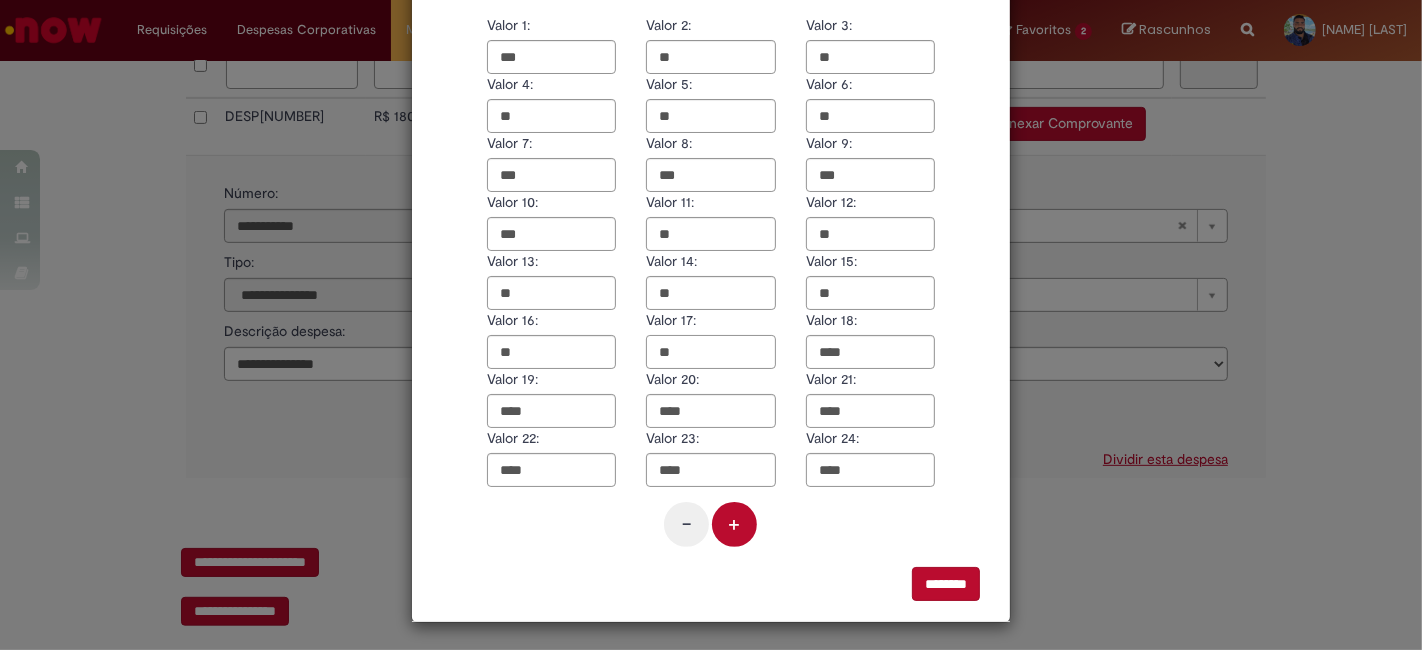 type on "**" 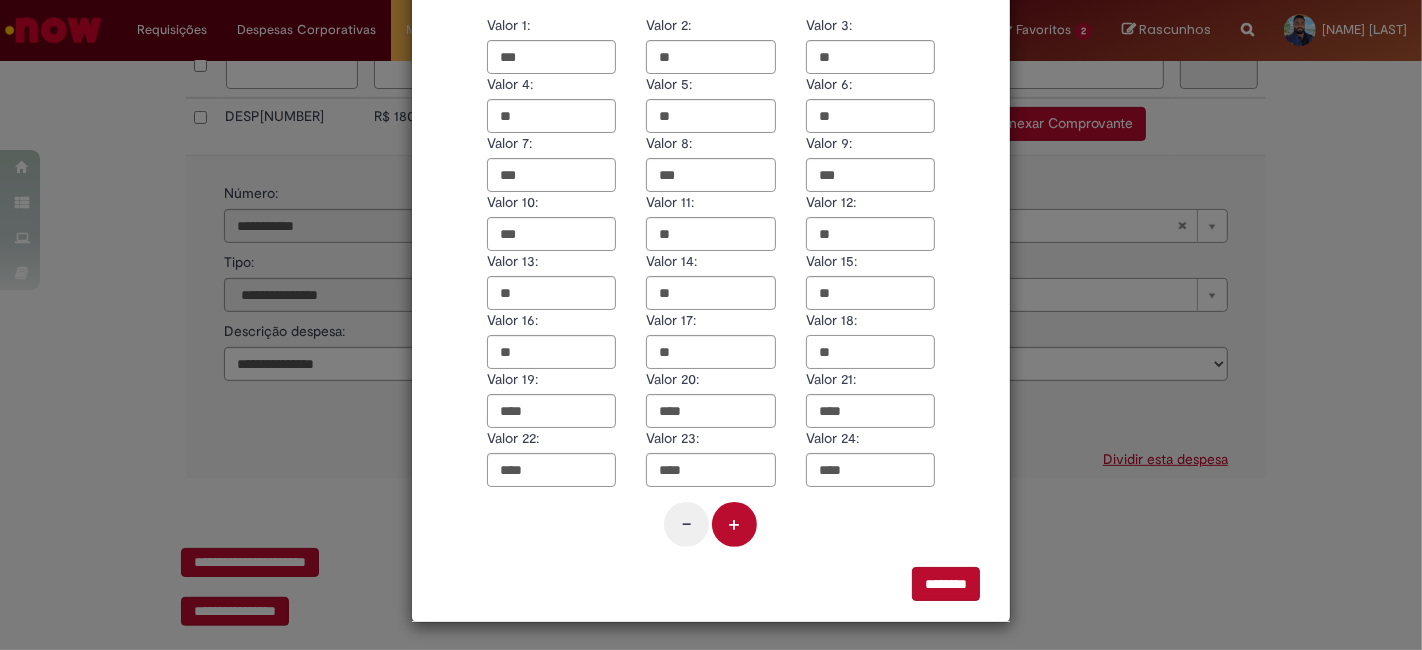 type on "**" 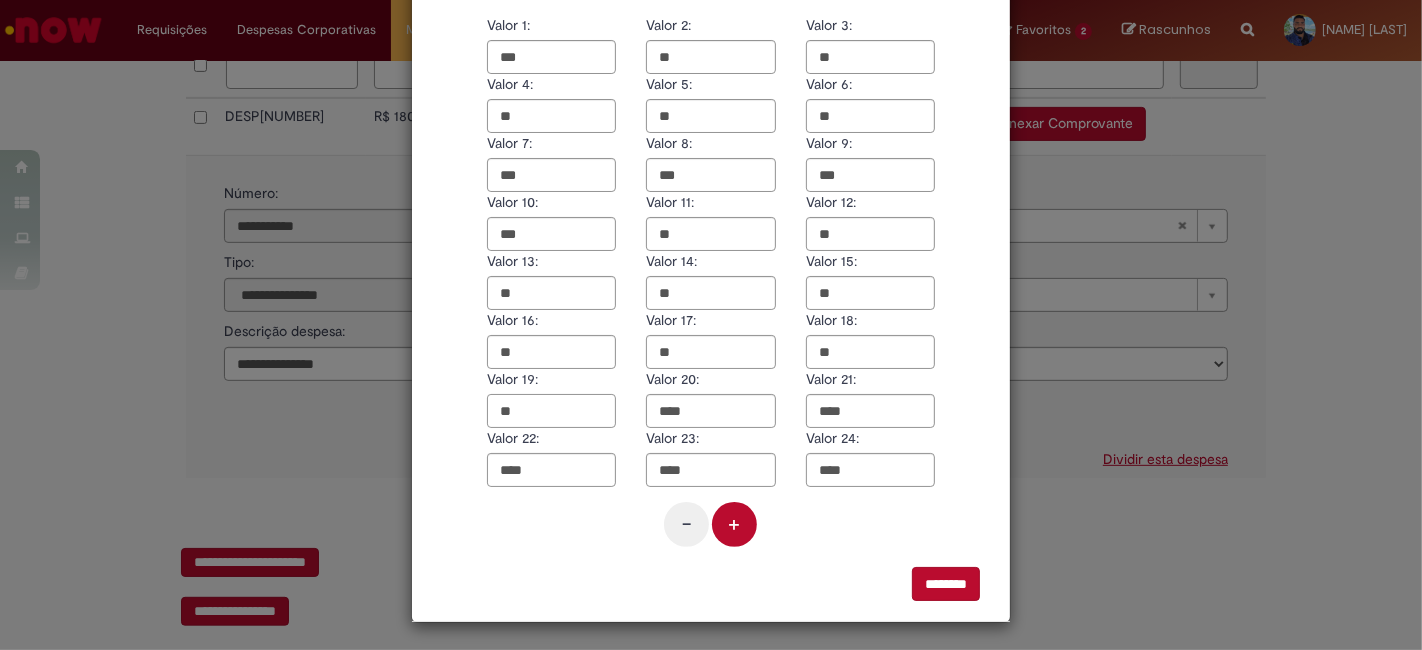type on "**" 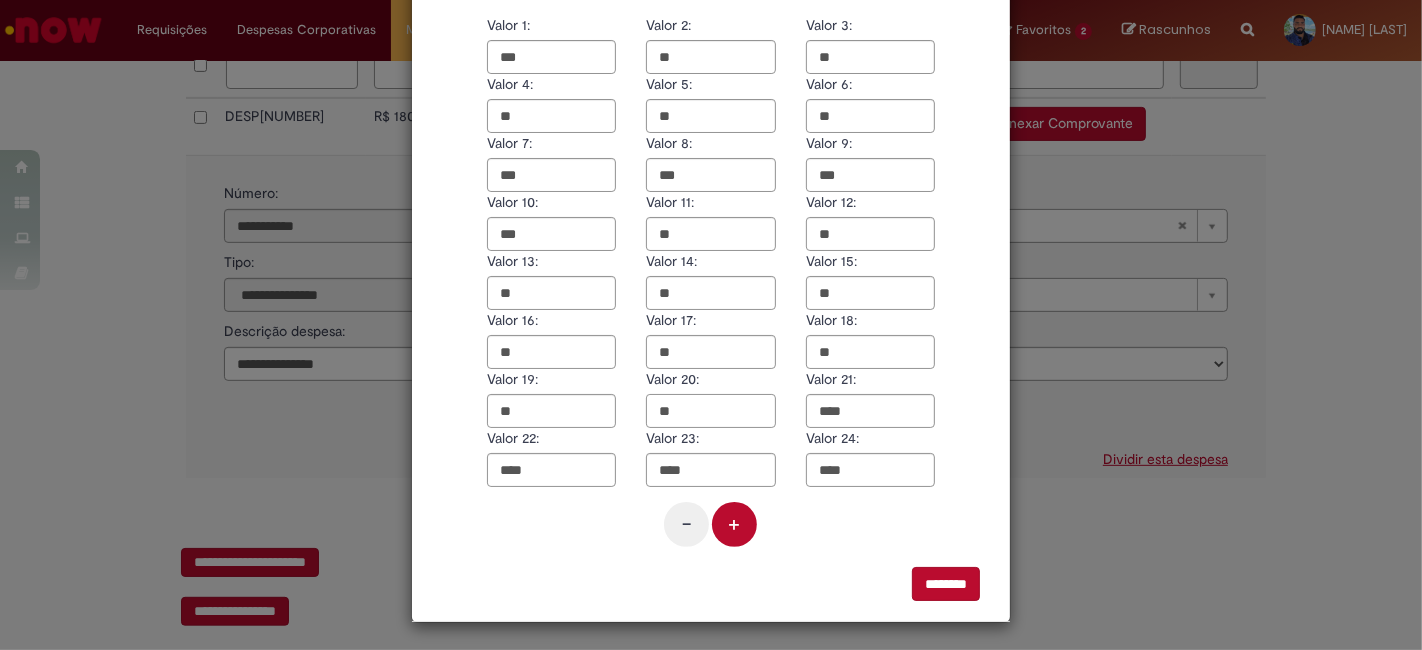type on "**" 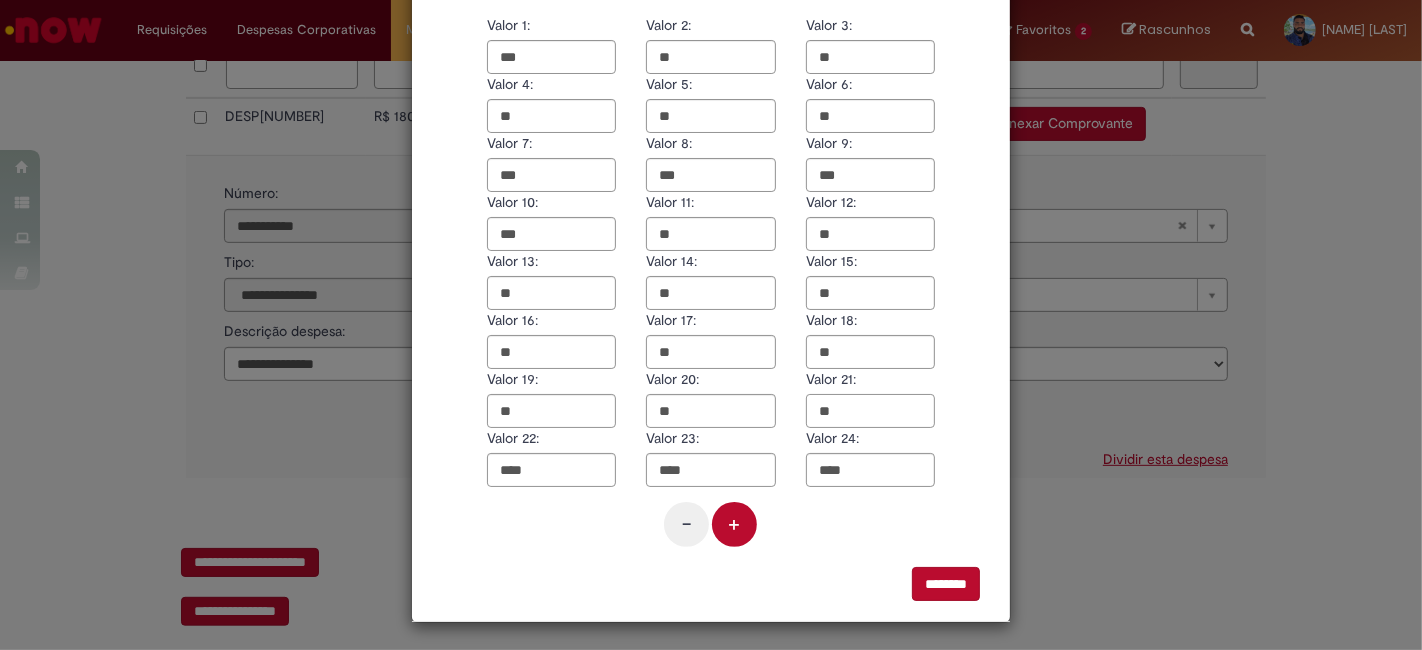 type on "**" 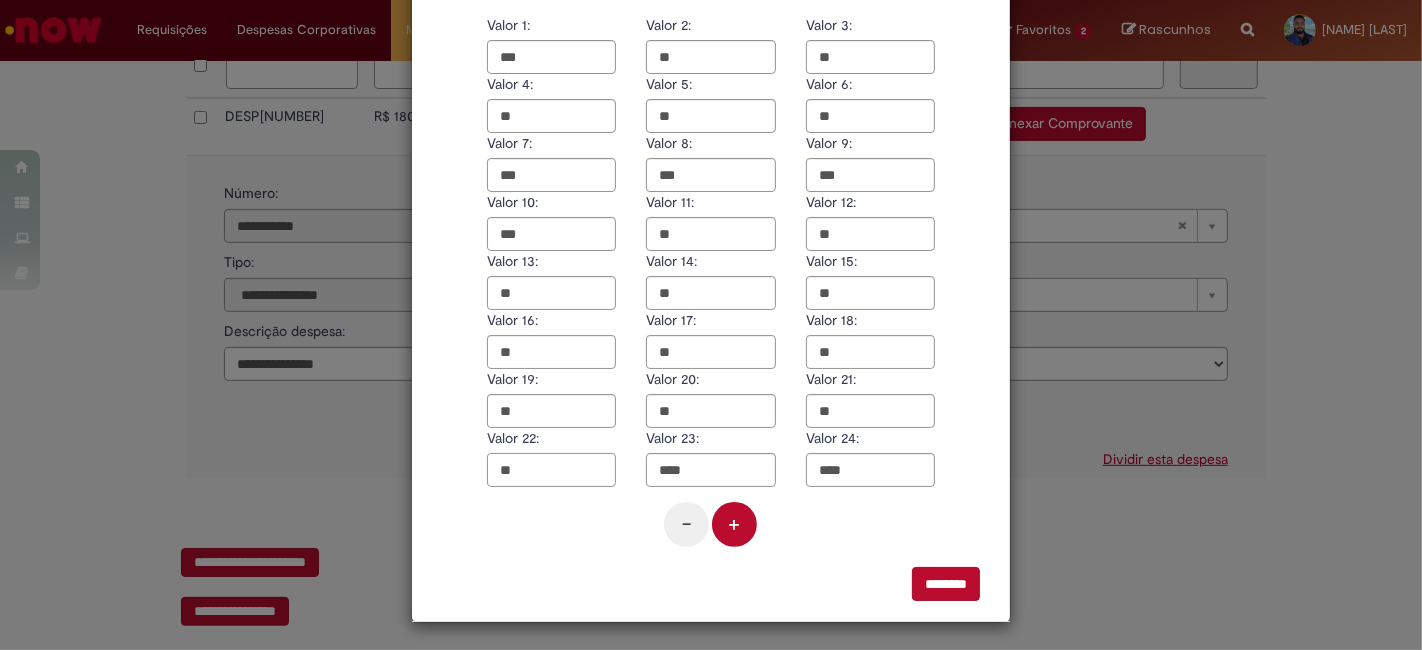 type on "**" 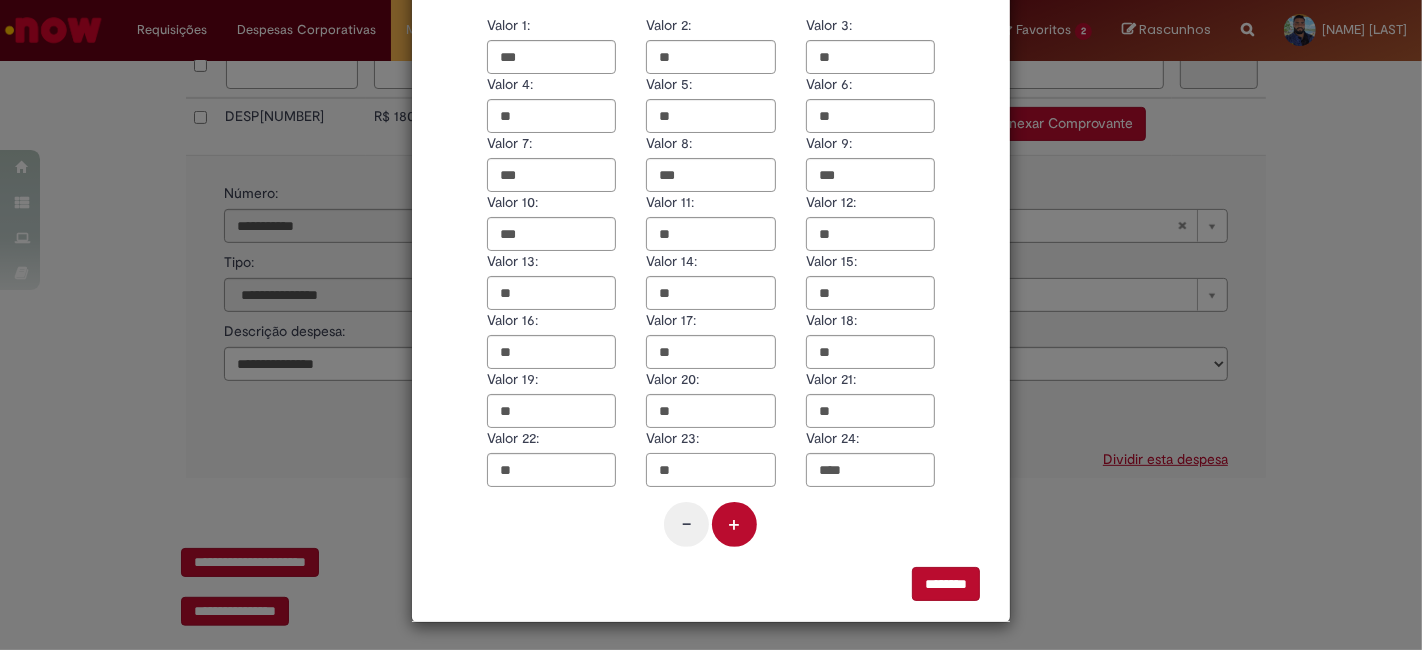 type on "**" 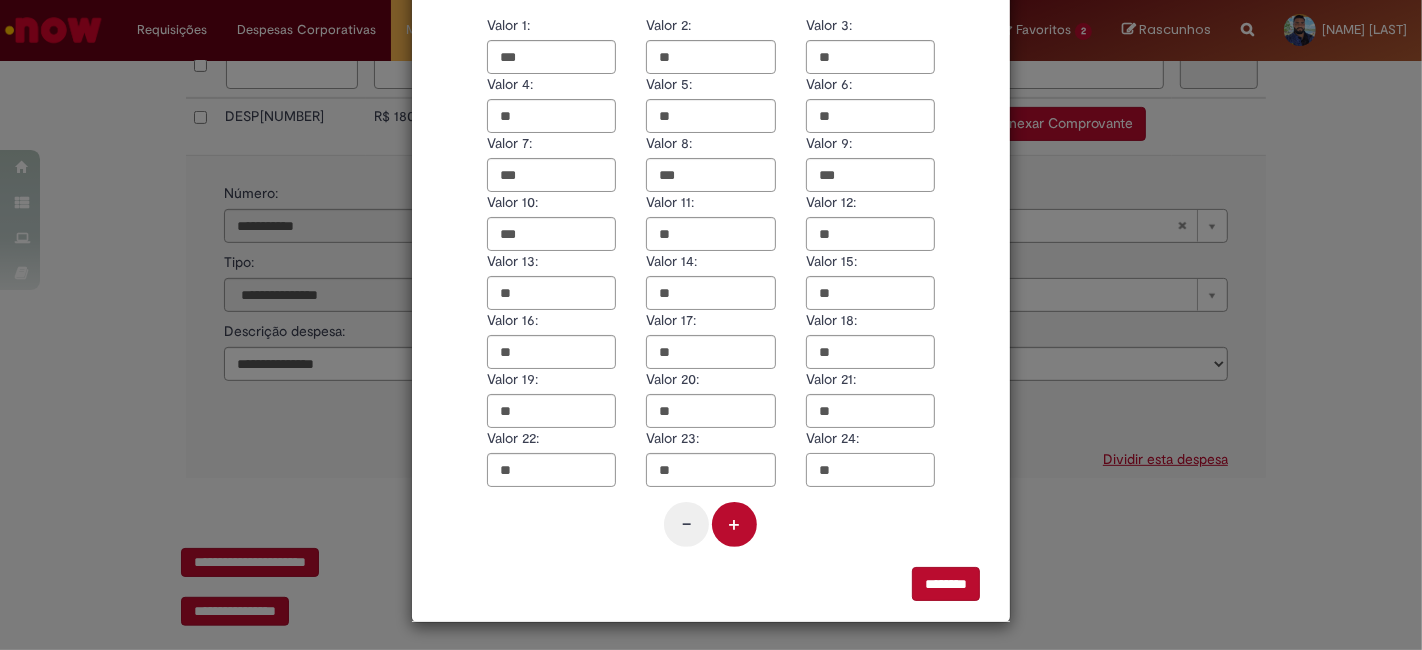 type on "**" 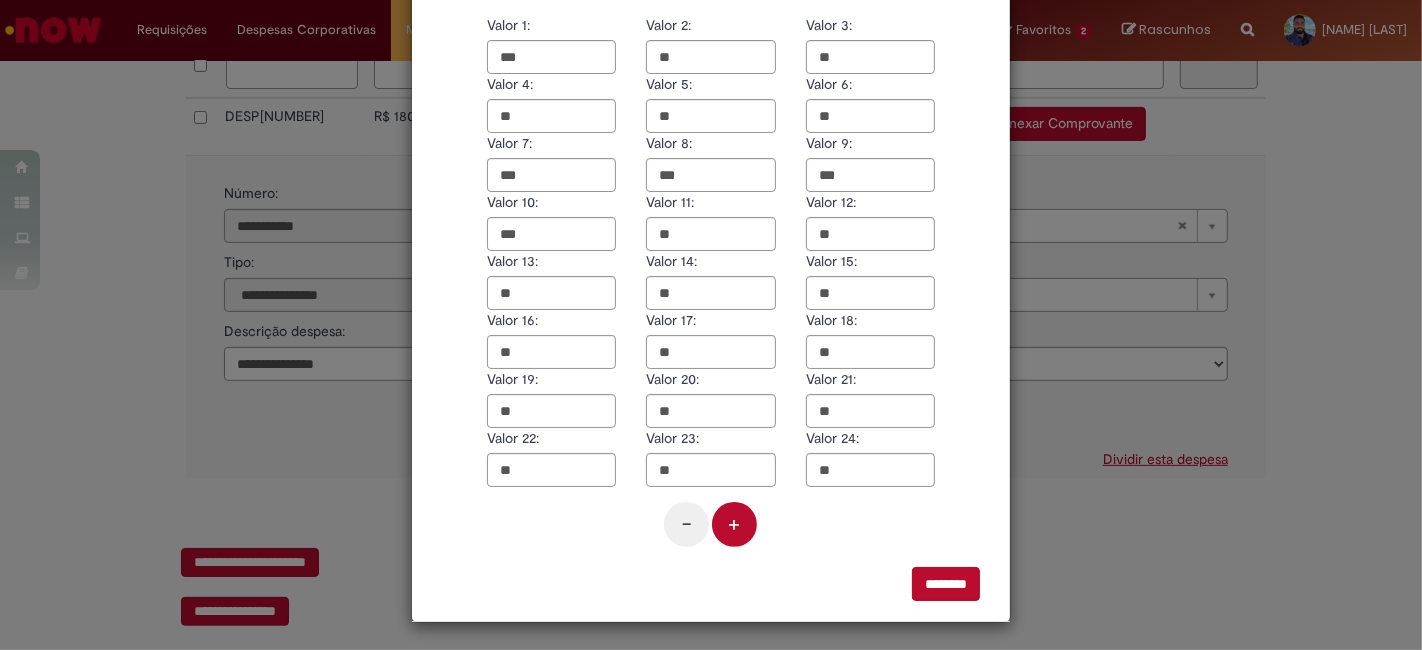 click on "+" at bounding box center [734, 524] 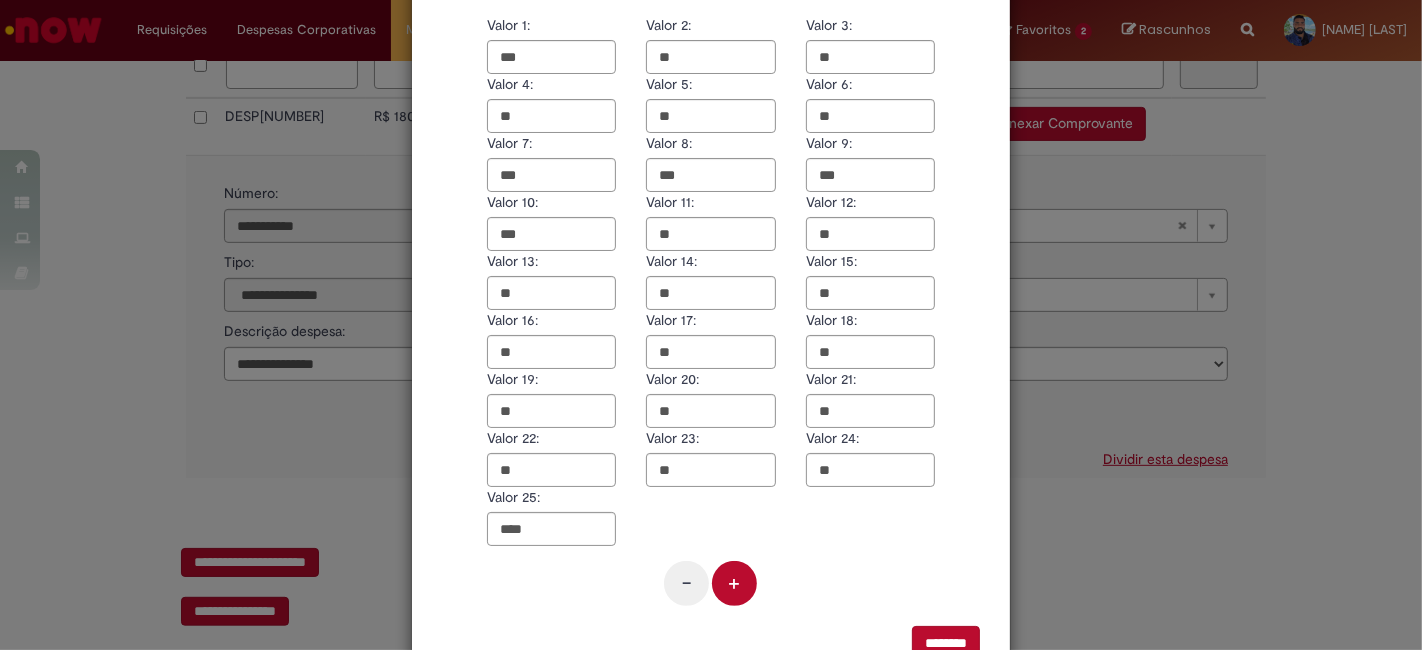 click on "-   +" at bounding box center [711, 581] 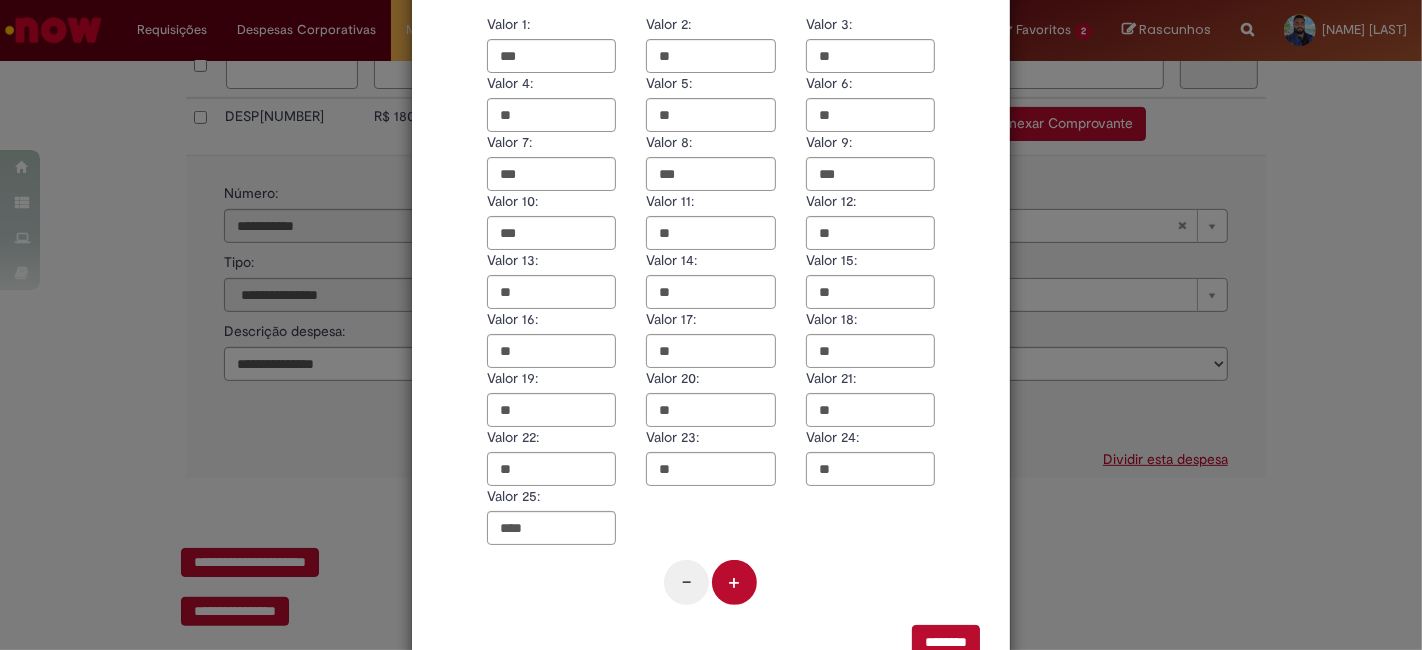 click on "+" at bounding box center [734, 582] 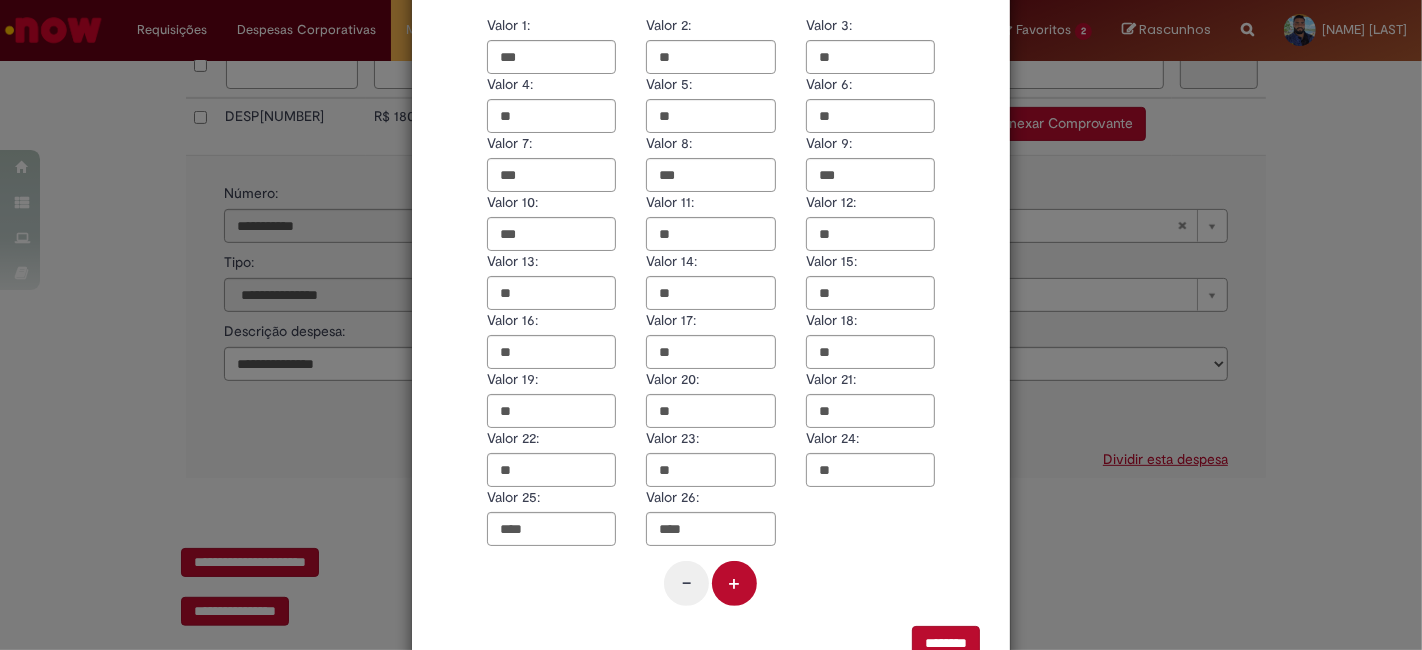 click on "+" at bounding box center [734, 583] 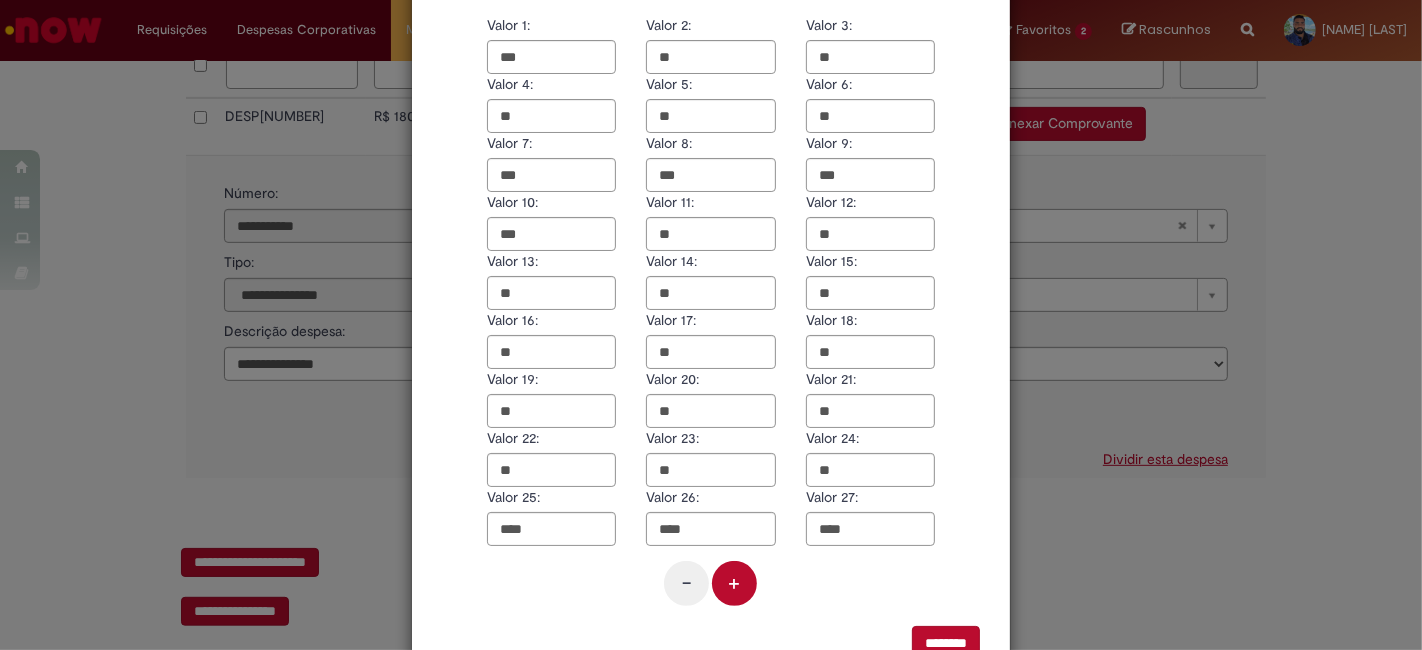 click on "+" at bounding box center [734, 583] 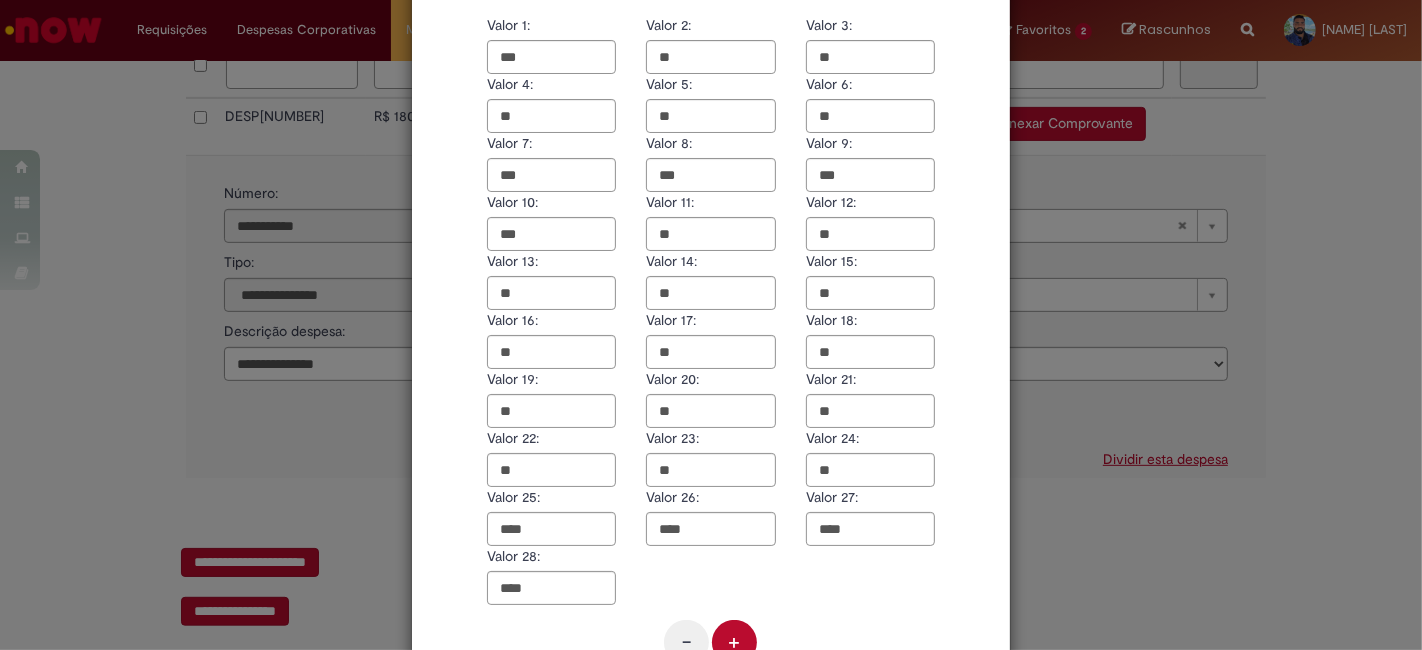click on "+" at bounding box center (734, 642) 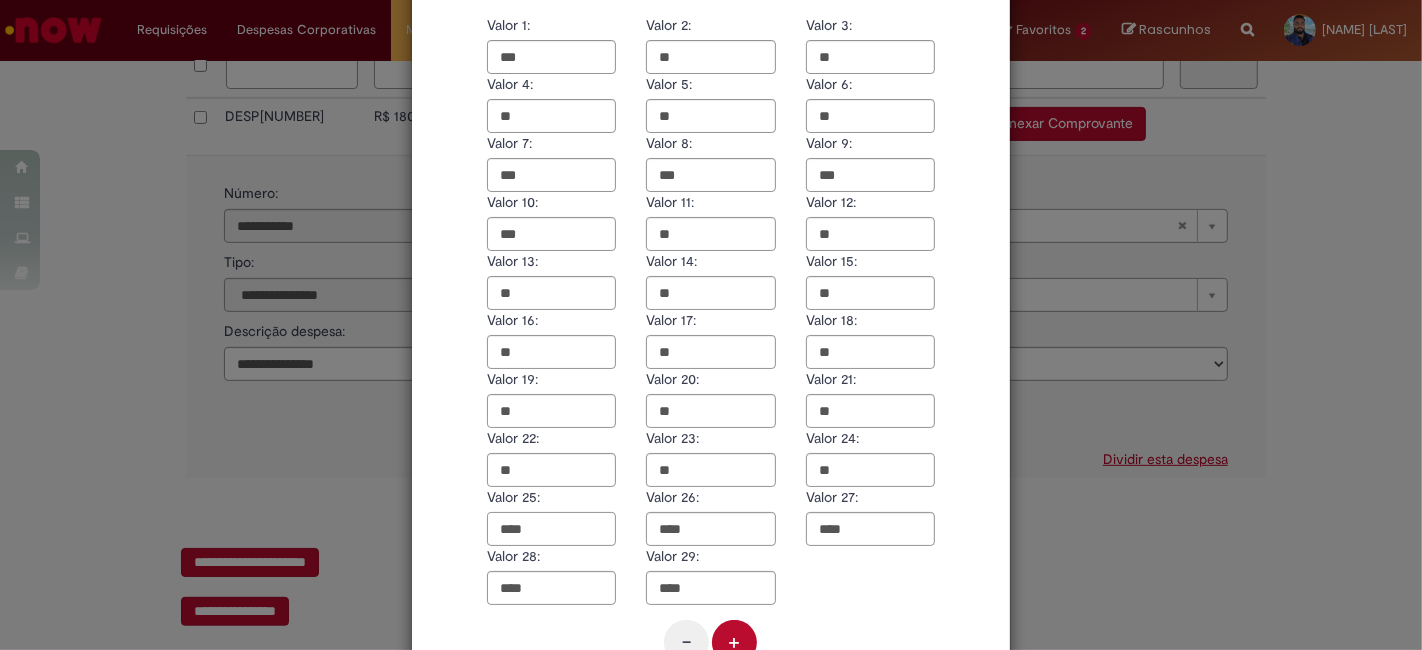 click on "****" at bounding box center [551, 529] 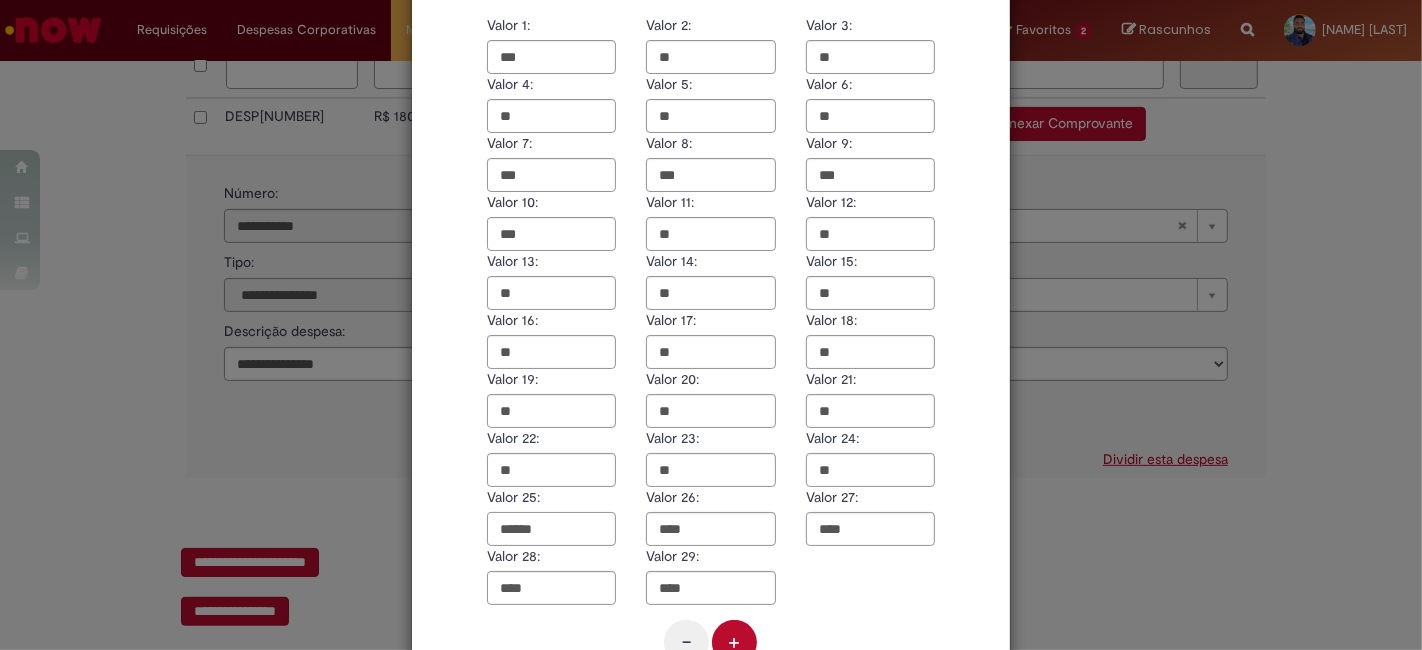 type on "******" 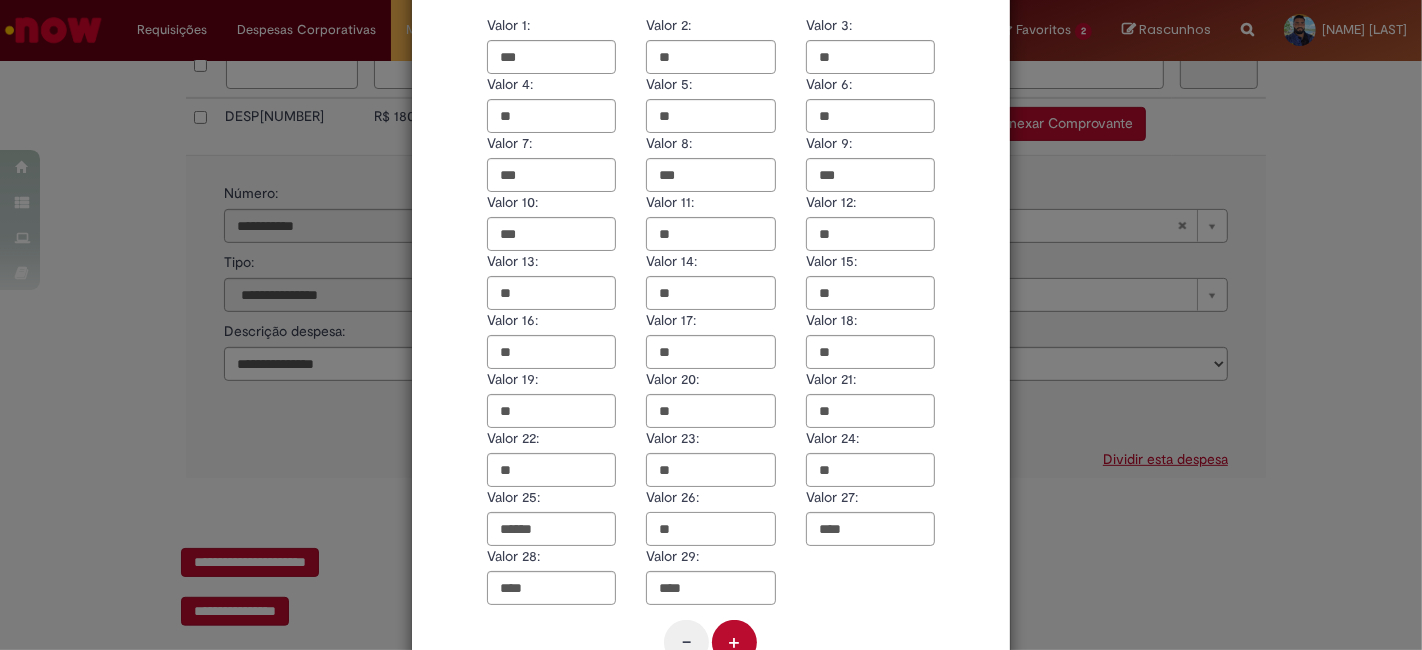 type on "**" 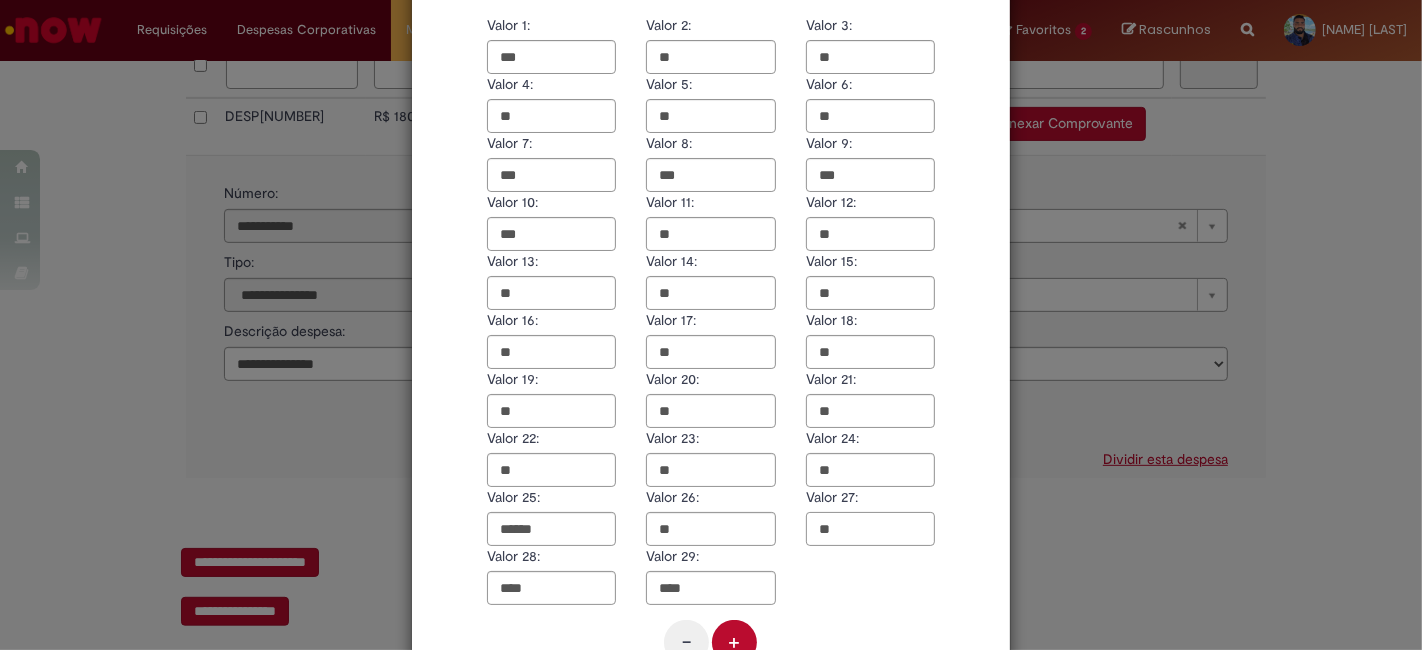 type on "**" 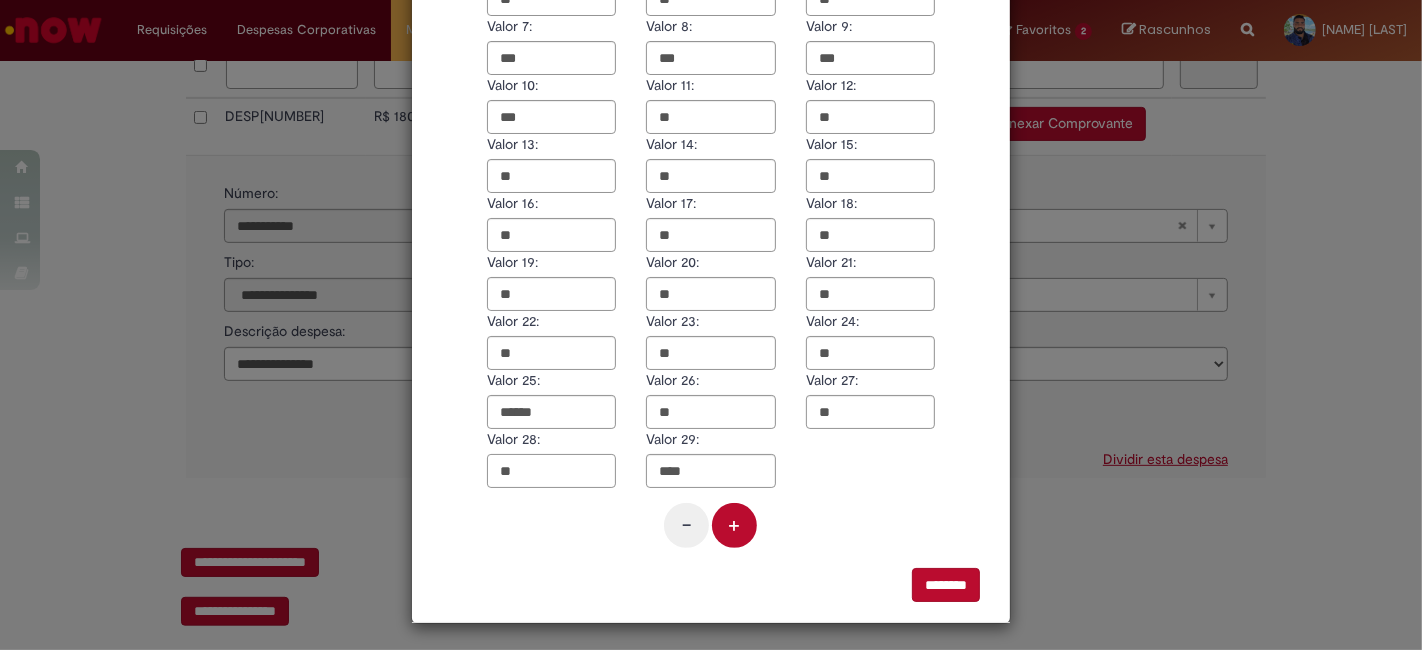 scroll, scrollTop: 409, scrollLeft: 0, axis: vertical 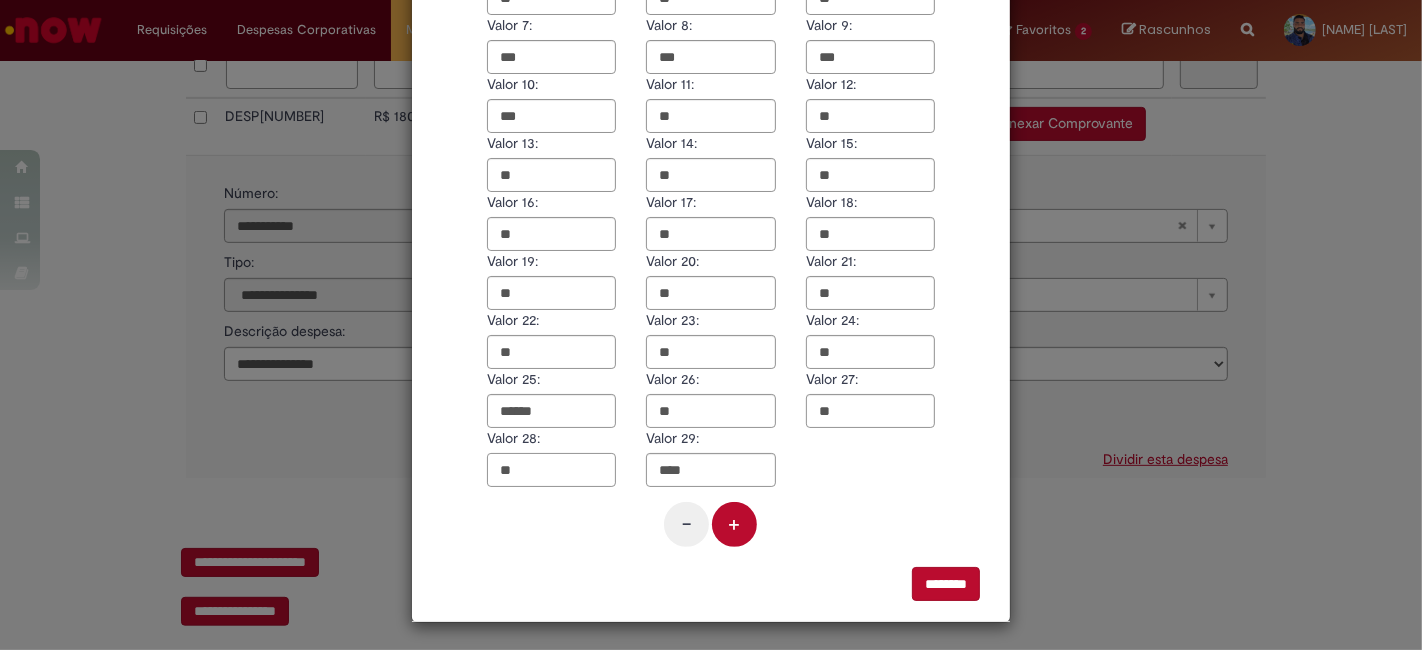 type on "**" 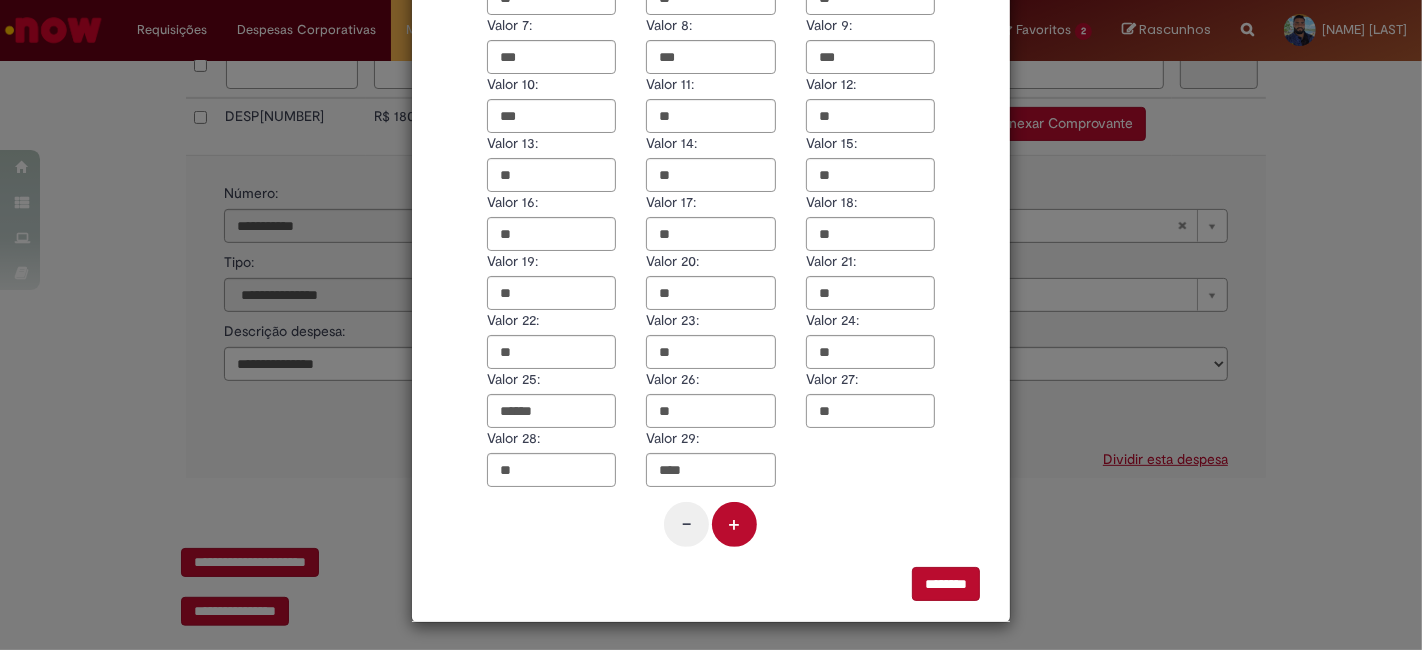 click on "-" at bounding box center (686, 524) 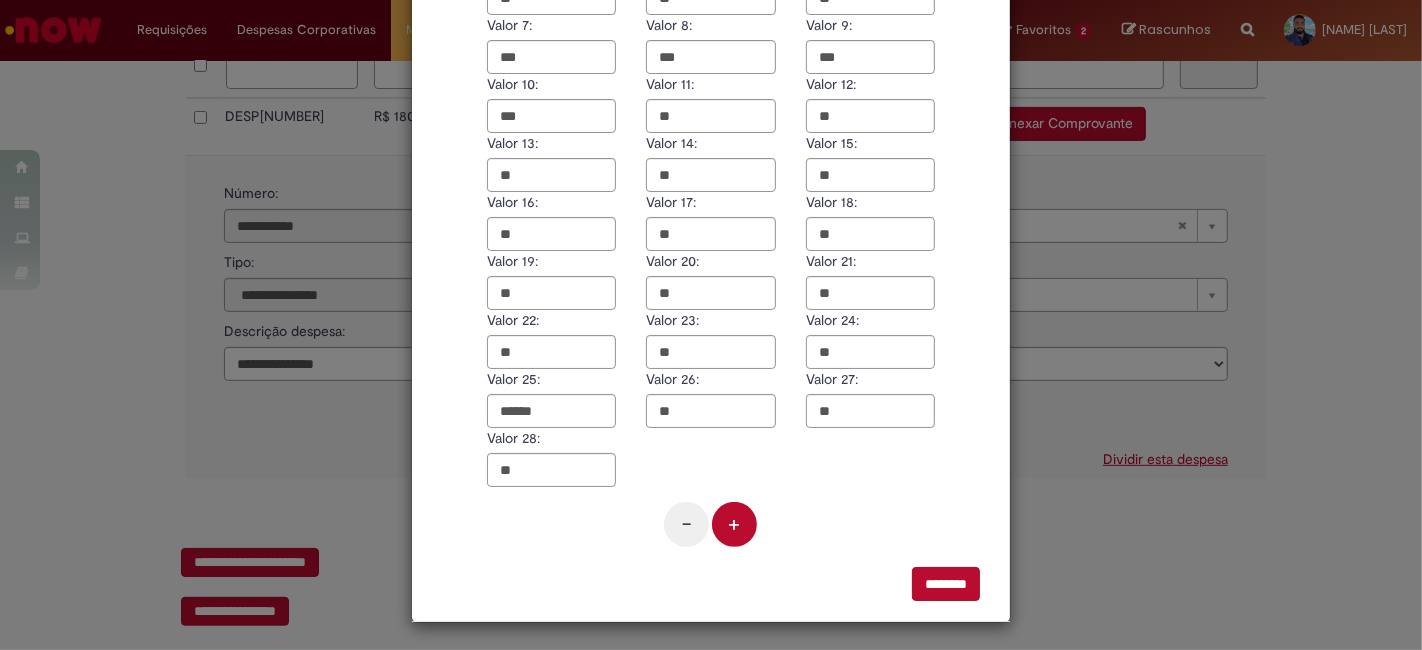 click on "********" at bounding box center [946, 584] 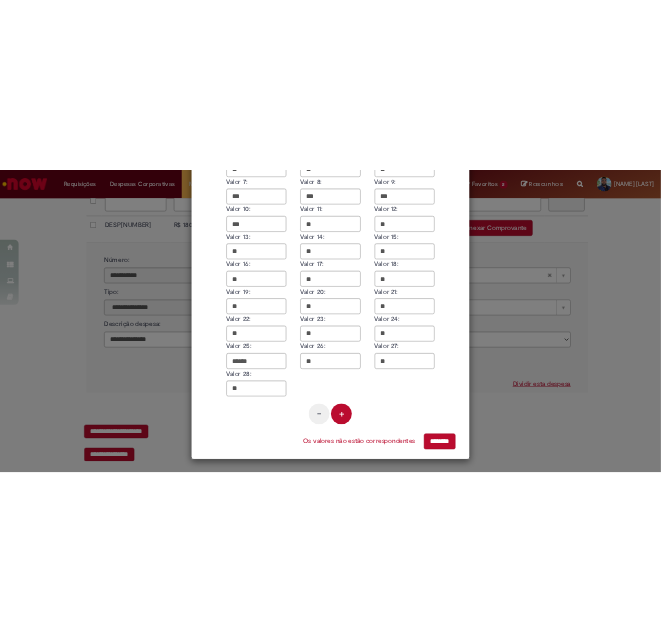 scroll, scrollTop: 0, scrollLeft: 0, axis: both 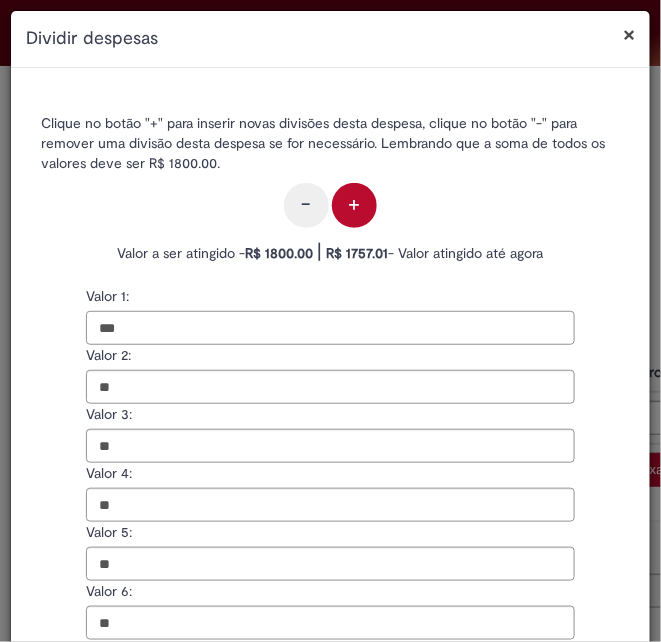 click on "***" at bounding box center (330, 328) 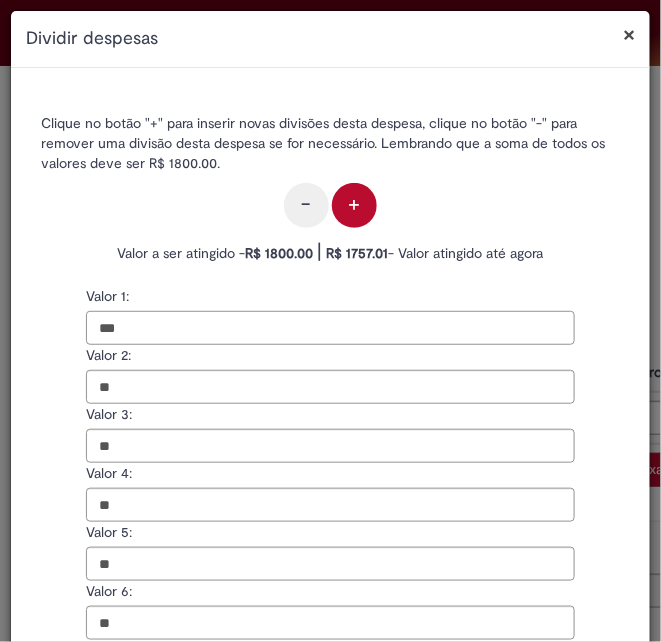 click on "***" at bounding box center (330, 328) 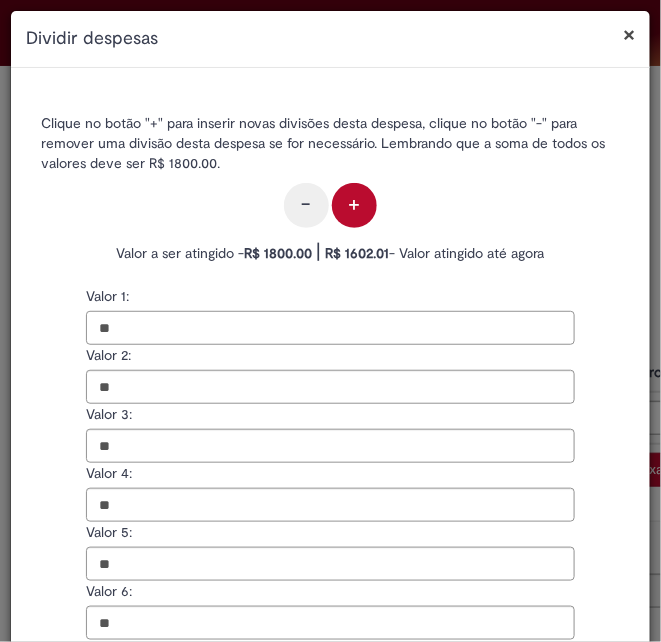 click on "**" at bounding box center [330, 328] 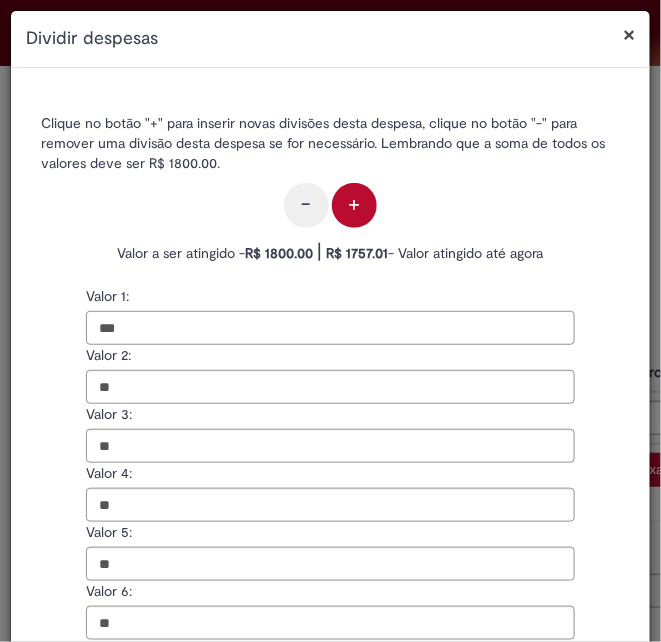 type on "***" 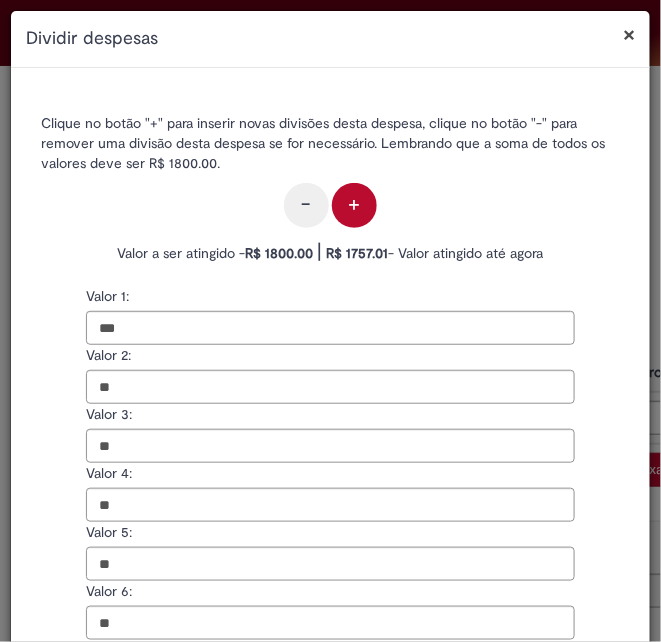 click on "Valor 2:   **" at bounding box center [330, 374] 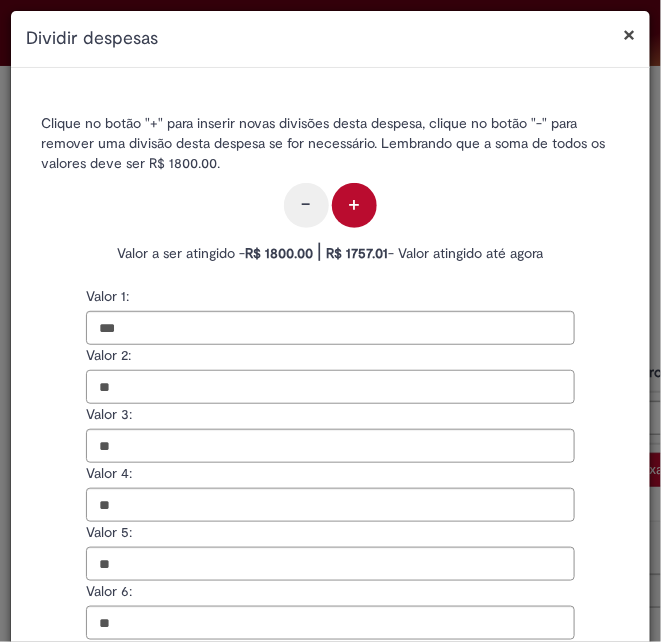 click on "**" at bounding box center (330, 387) 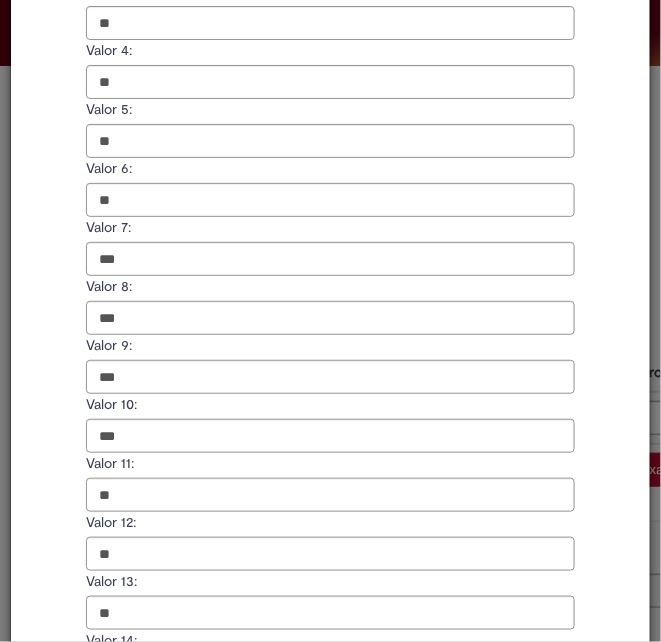 scroll, scrollTop: 444, scrollLeft: 0, axis: vertical 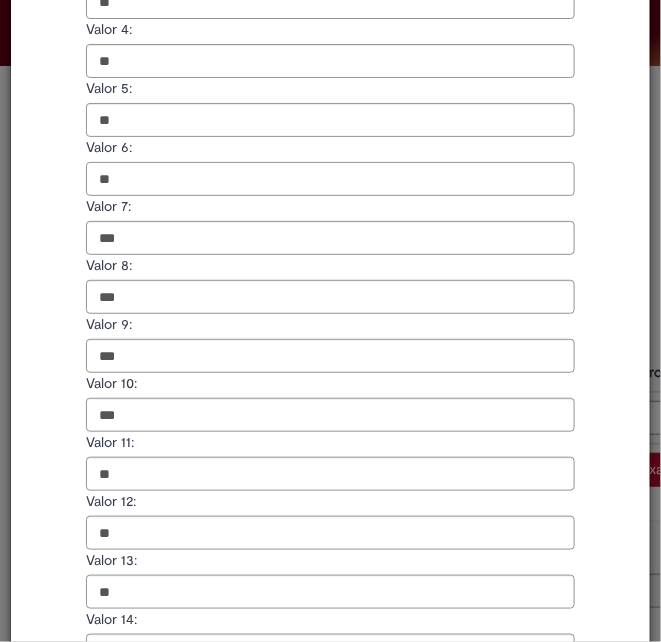click on "**" at bounding box center [330, 179] 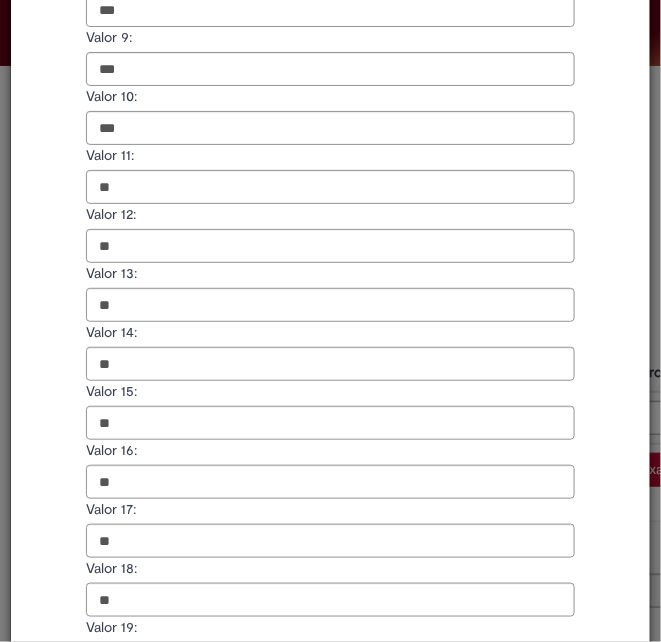 scroll, scrollTop: 777, scrollLeft: 0, axis: vertical 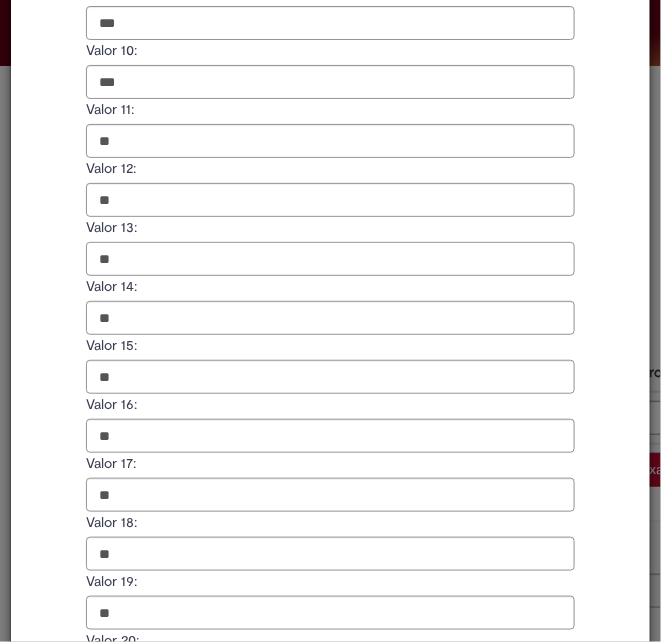 click on "**" at bounding box center (330, 259) 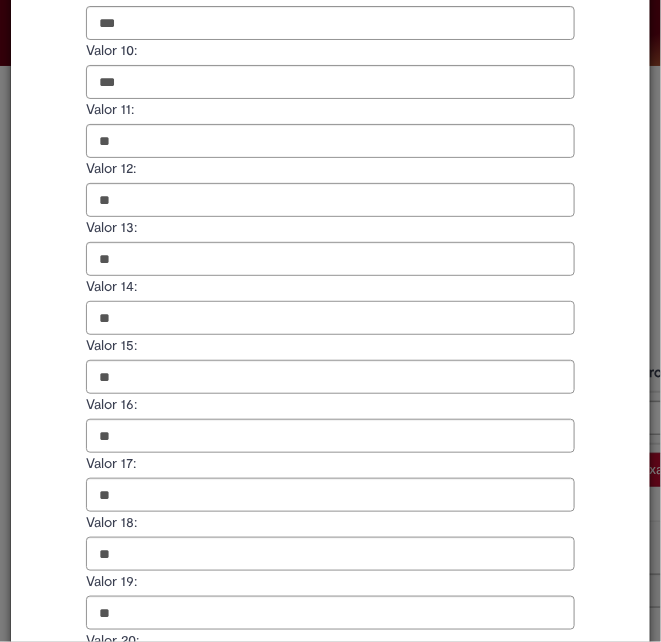 click on "**" at bounding box center (330, 318) 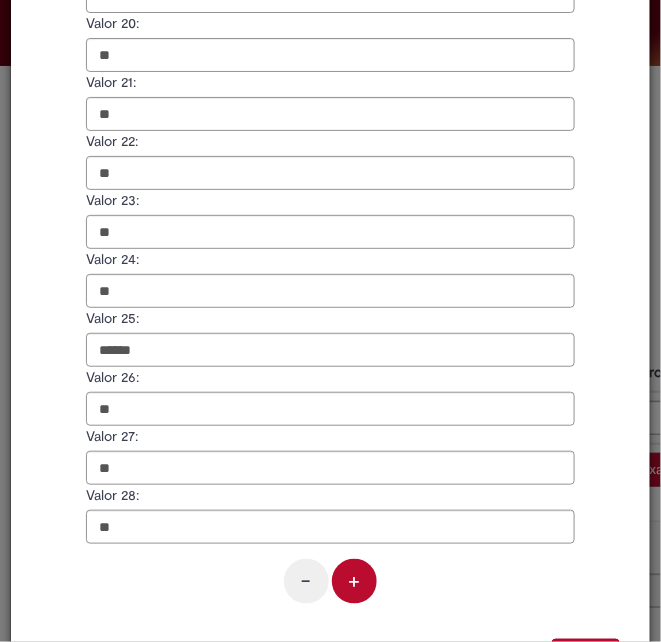 scroll, scrollTop: 1444, scrollLeft: 0, axis: vertical 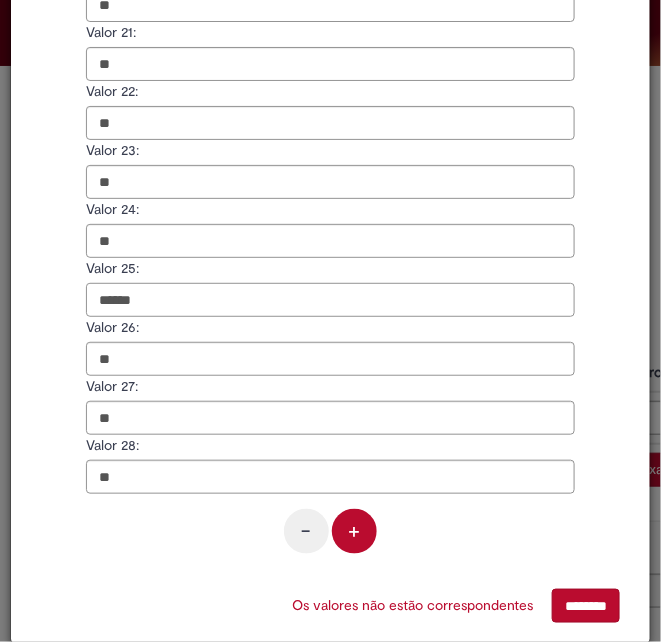 drag, startPoint x: 154, startPoint y: 304, endPoint x: -39, endPoint y: 309, distance: 193.06476 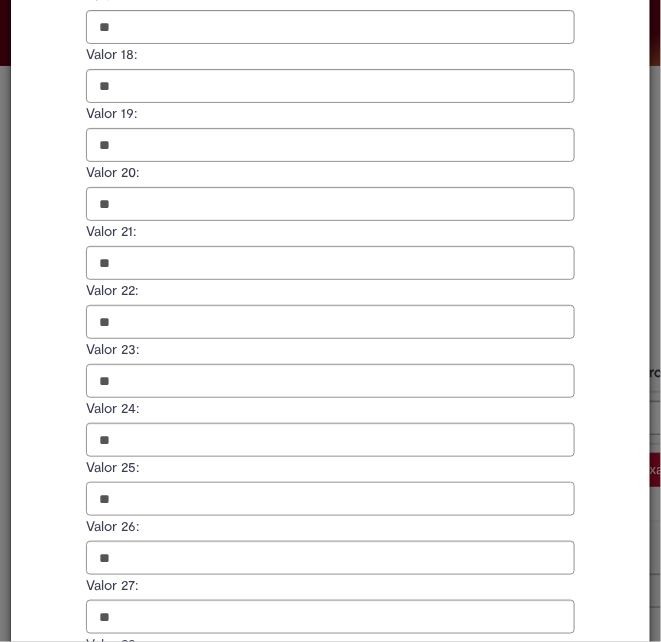scroll, scrollTop: 1454, scrollLeft: 0, axis: vertical 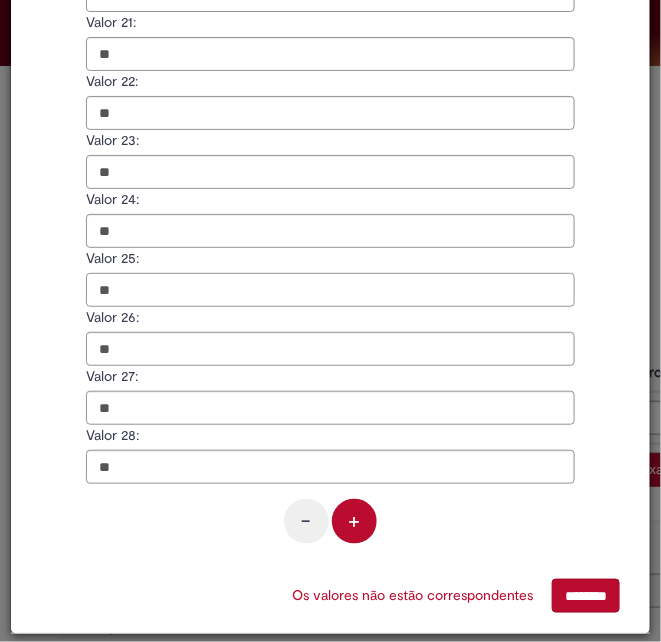 type on "**" 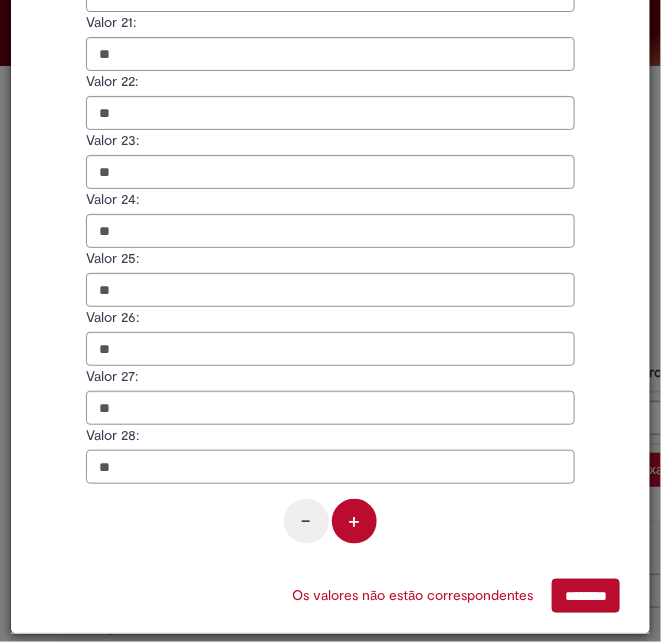click on "**" at bounding box center (330, 467) 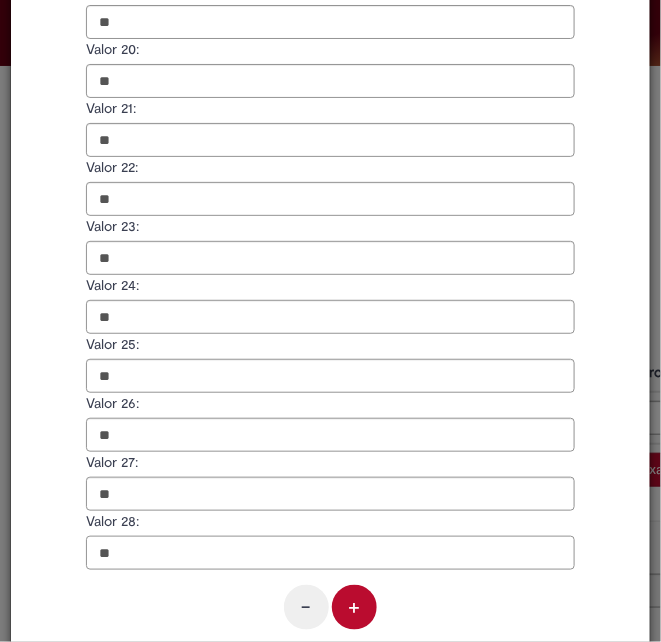 scroll, scrollTop: 1454, scrollLeft: 0, axis: vertical 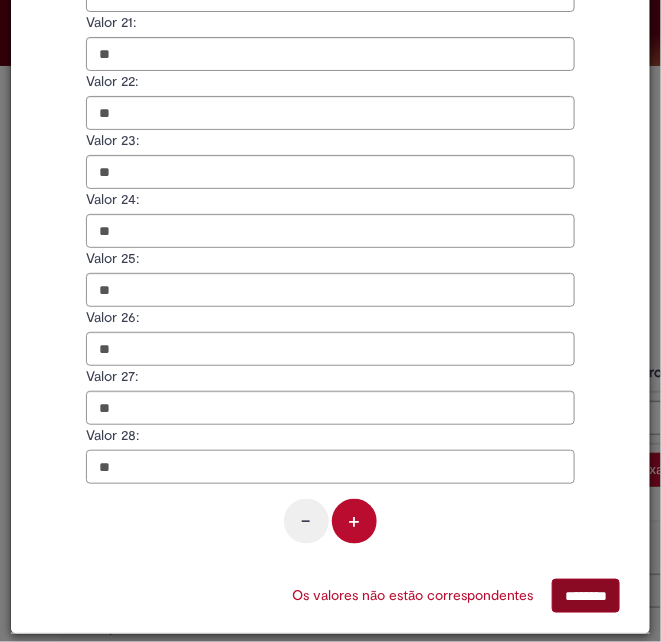 type on "**" 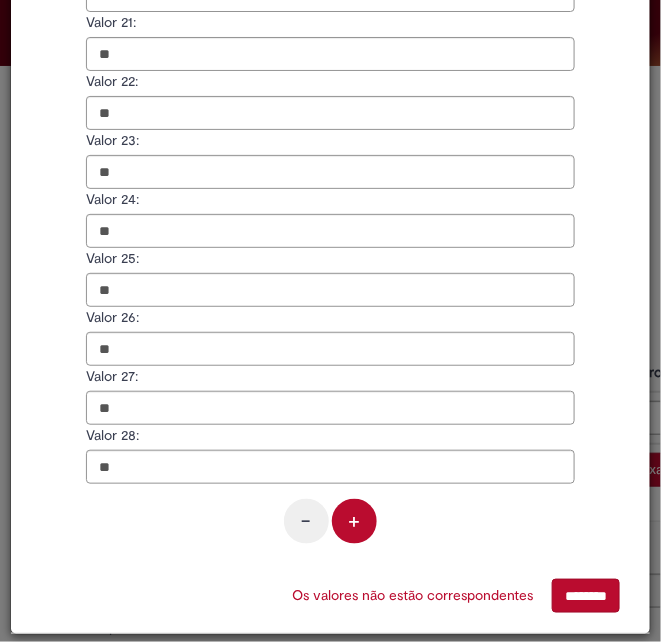 click on "********" at bounding box center [586, 596] 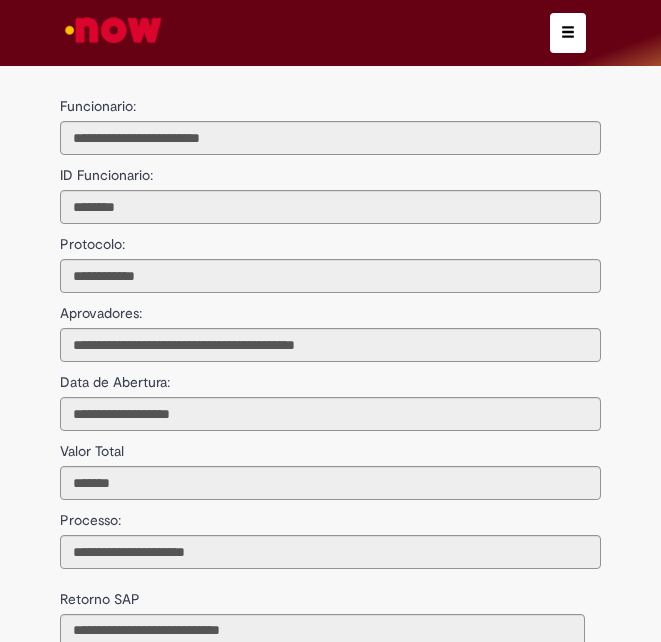 scroll, scrollTop: 0, scrollLeft: 0, axis: both 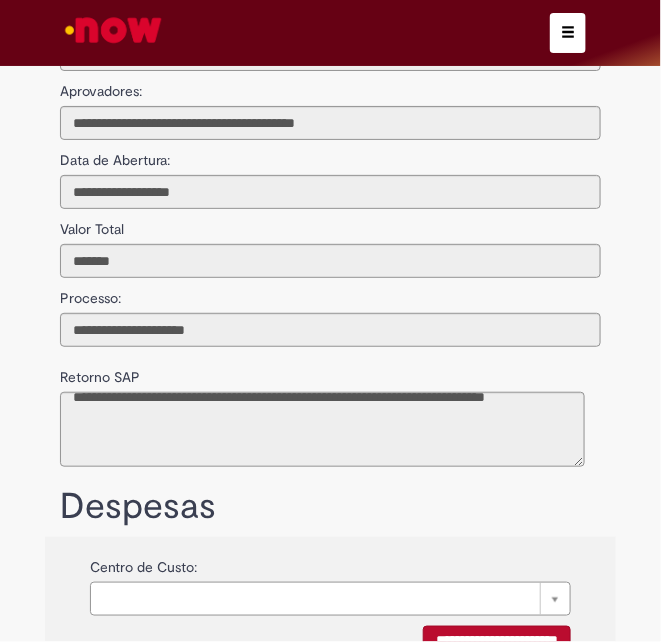 click on "Despesas" at bounding box center [330, 507] 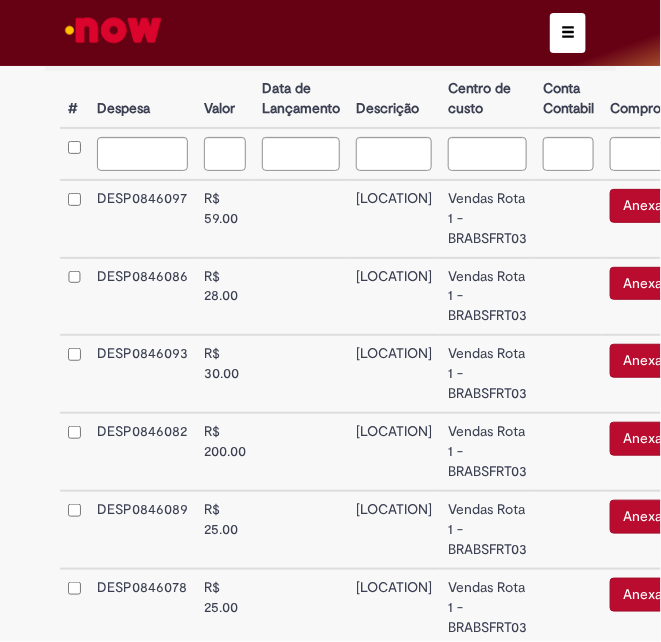 scroll, scrollTop: 1000, scrollLeft: 0, axis: vertical 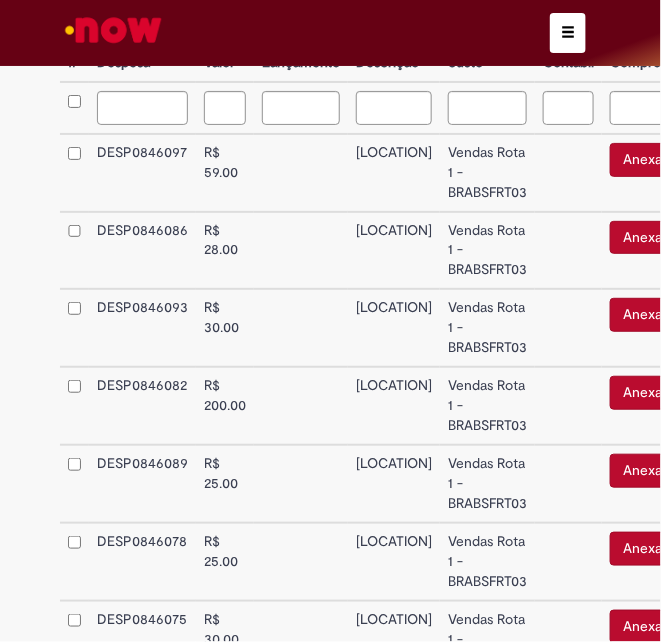 click on "R$ 200.00" at bounding box center (225, 406) 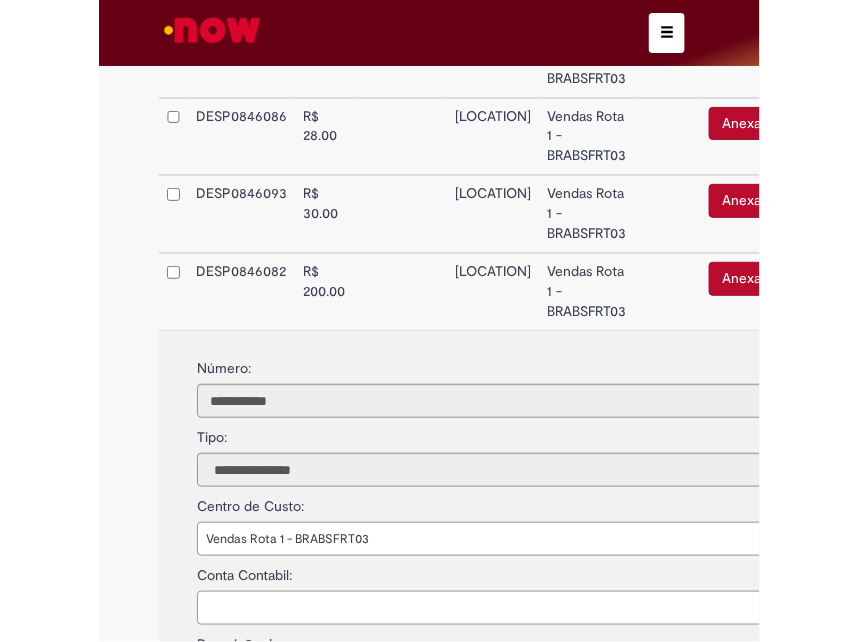 scroll, scrollTop: 1111, scrollLeft: 0, axis: vertical 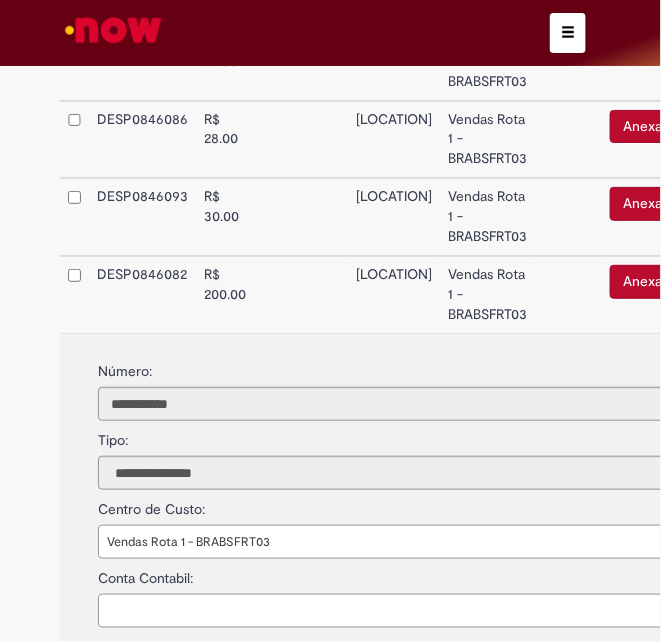 click on "Anexar Comprovante" at bounding box center (689, 282) 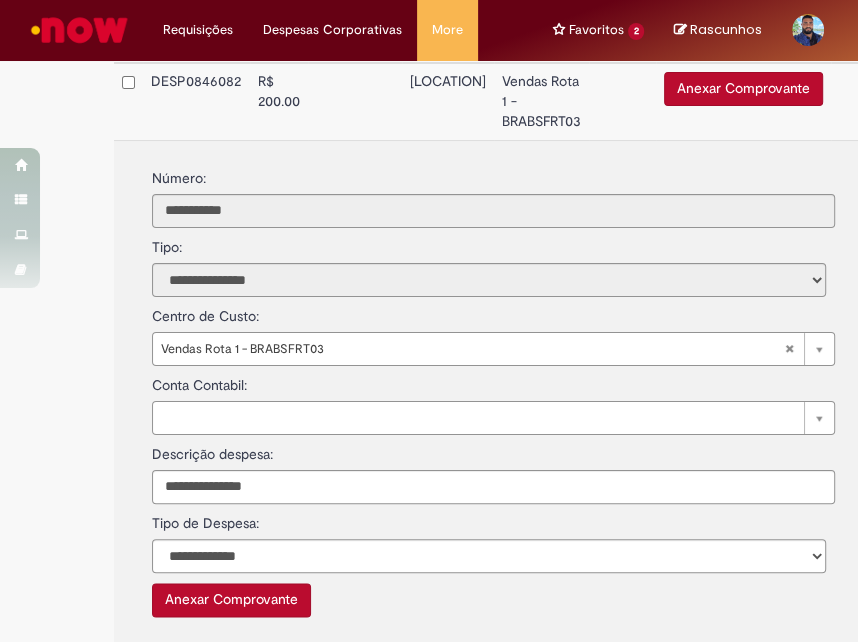 scroll, scrollTop: 1333, scrollLeft: 0, axis: vertical 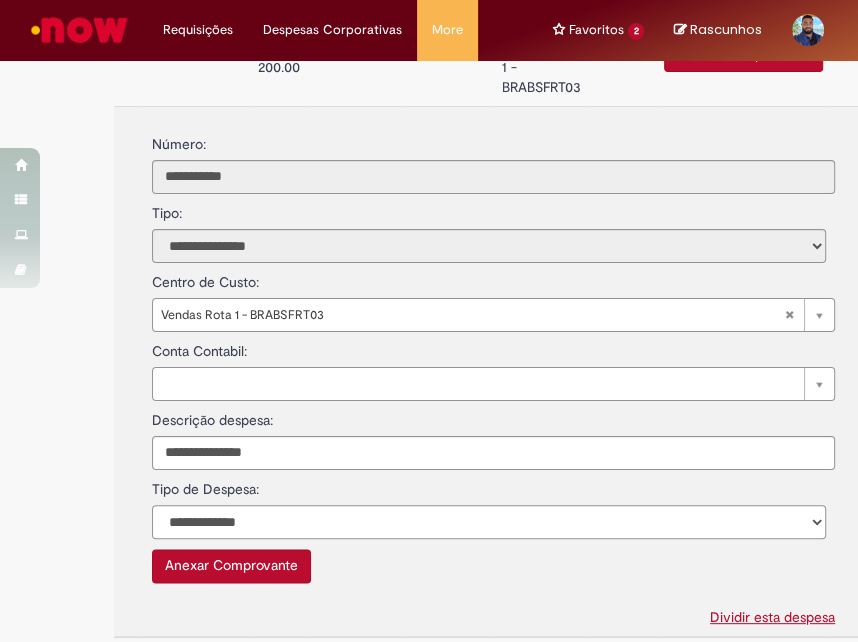 click on "**********" at bounding box center [489, 522] 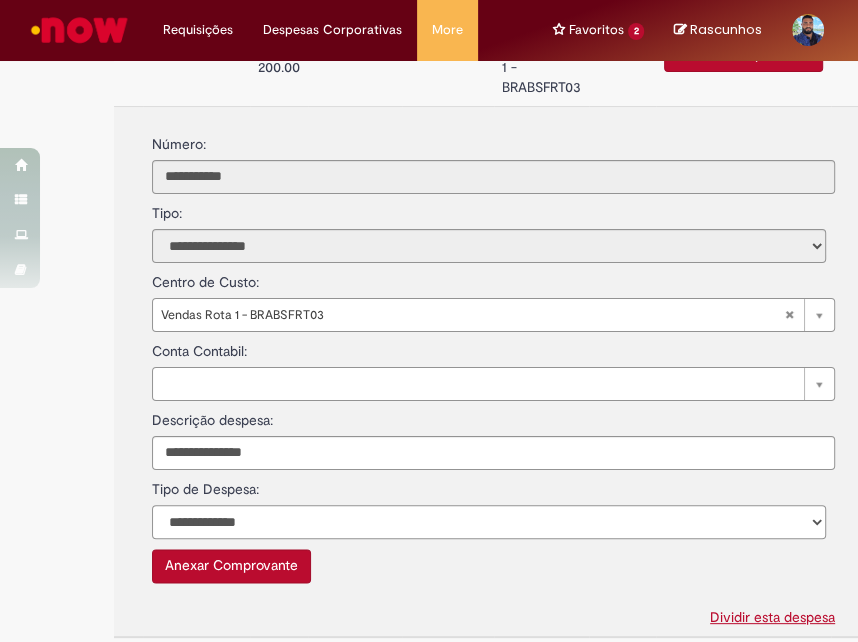 select on "*" 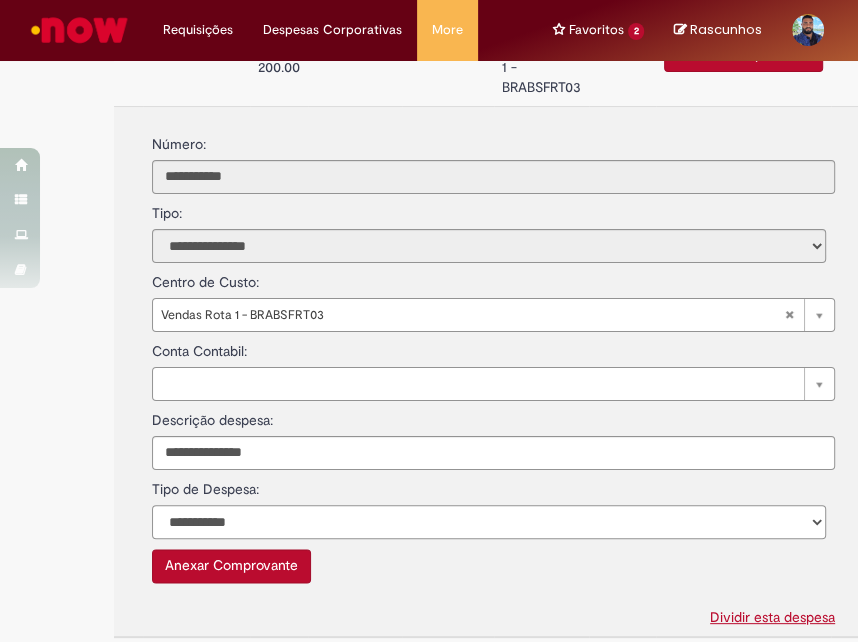 click on "**********" at bounding box center (489, 522) 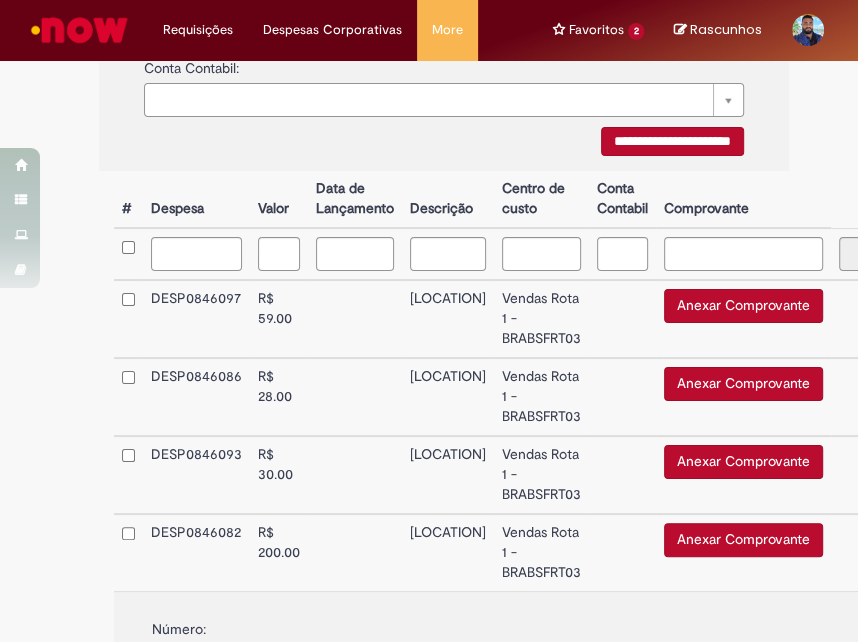 scroll, scrollTop: 777, scrollLeft: 0, axis: vertical 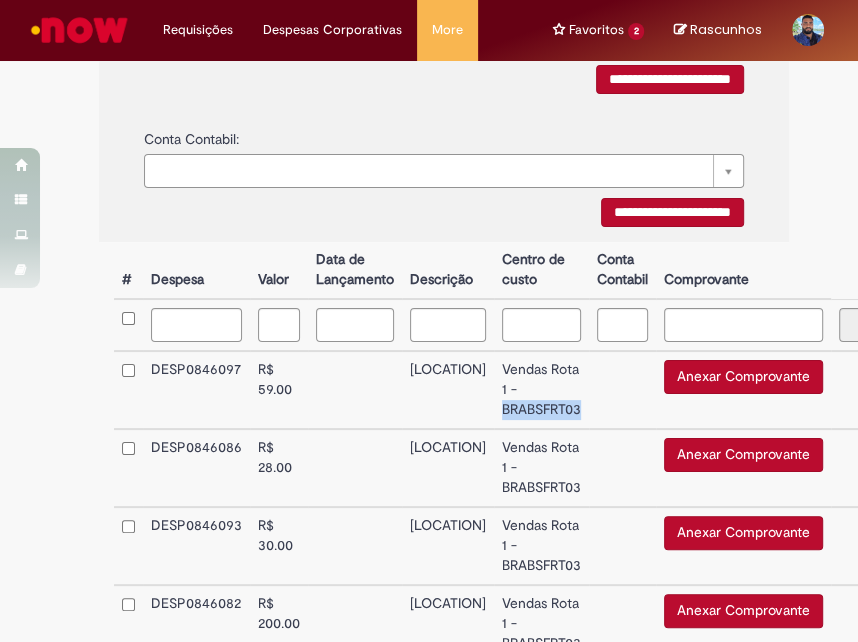 drag, startPoint x: 564, startPoint y: 411, endPoint x: 477, endPoint y: 412, distance: 87.005745 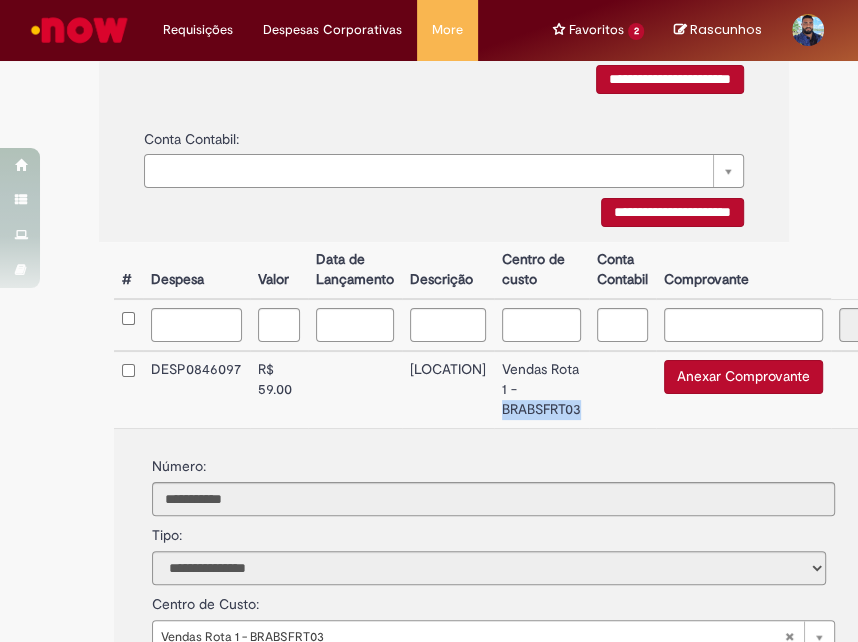 copy on "BRABSFRT03" 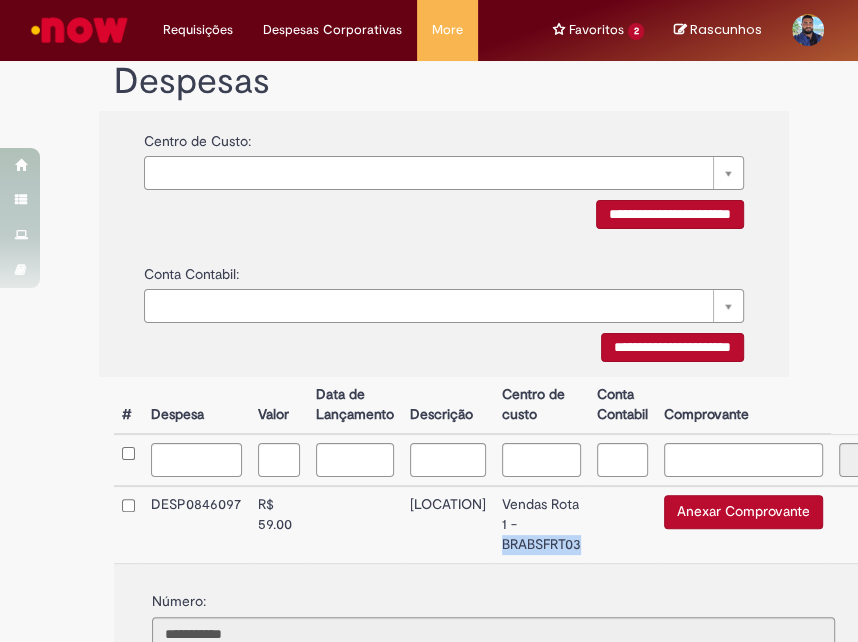 scroll, scrollTop: 555, scrollLeft: 0, axis: vertical 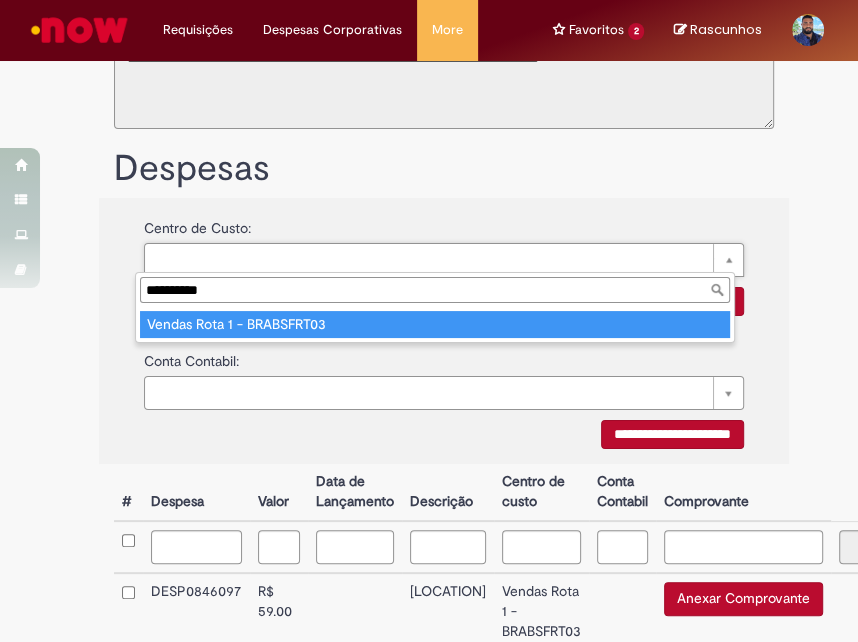type on "**********" 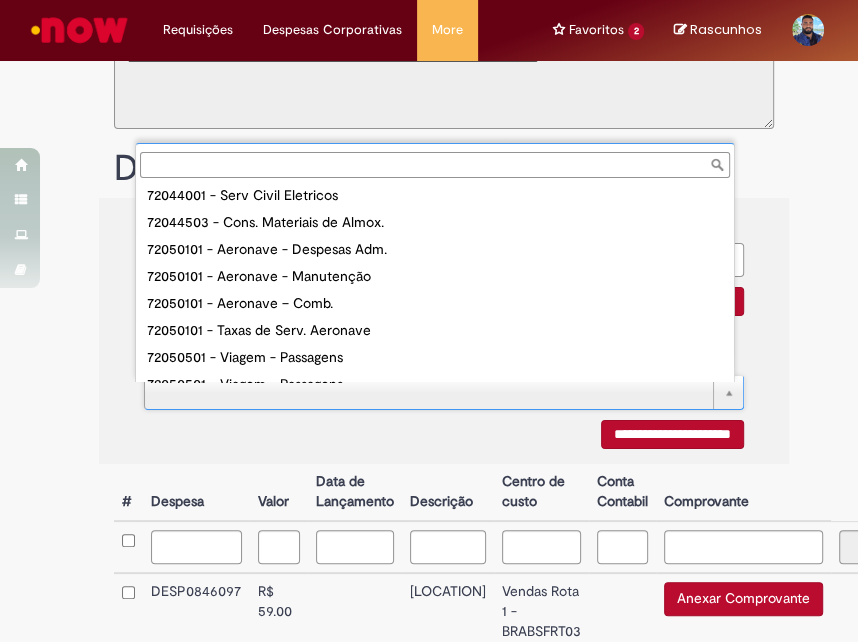 scroll, scrollTop: 682, scrollLeft: 0, axis: vertical 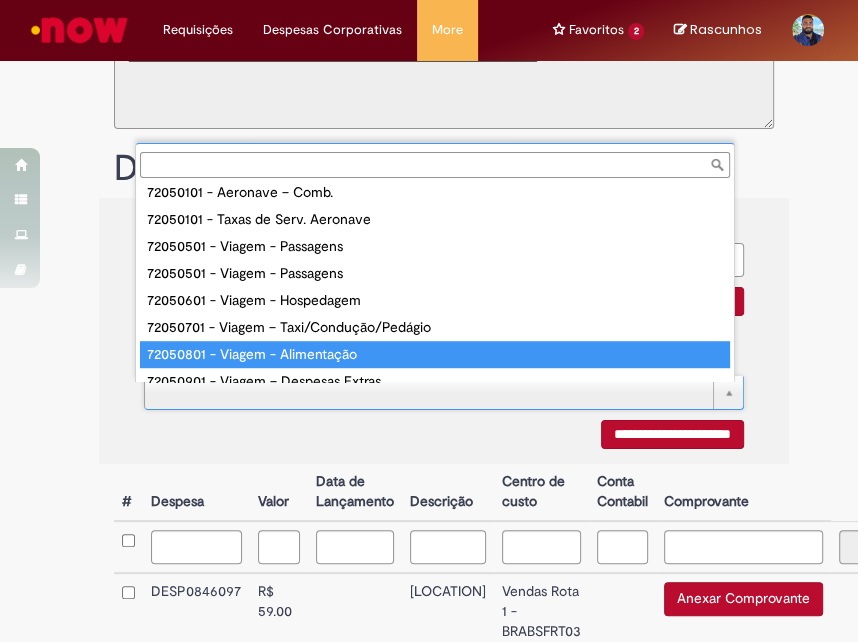 type on "**********" 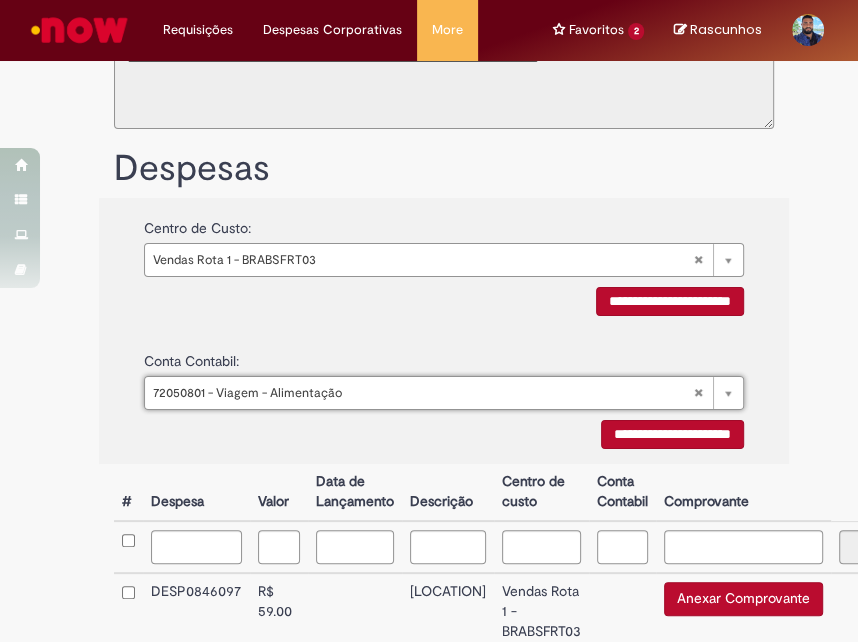 click on "**********" at bounding box center [444, 304] 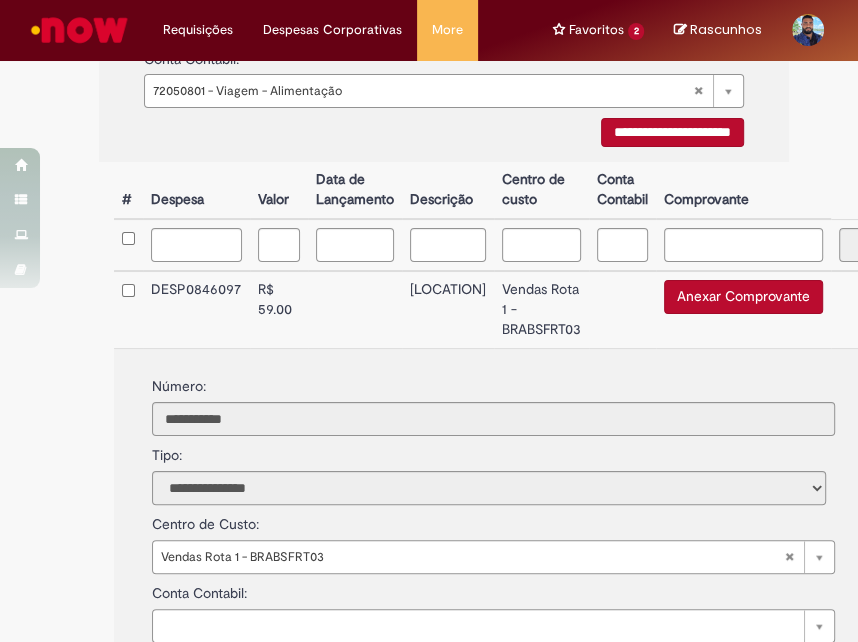 scroll, scrollTop: 888, scrollLeft: 0, axis: vertical 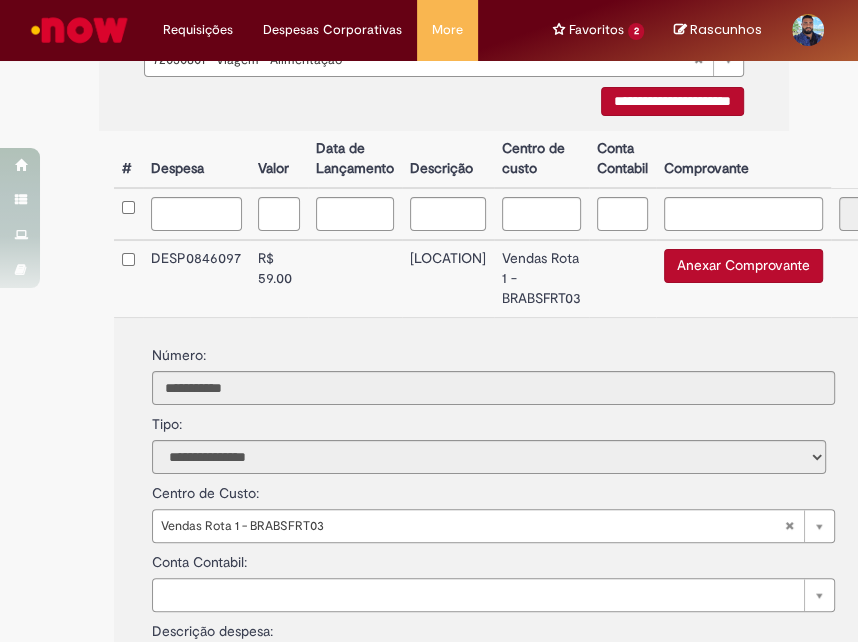 click at bounding box center [355, 278] 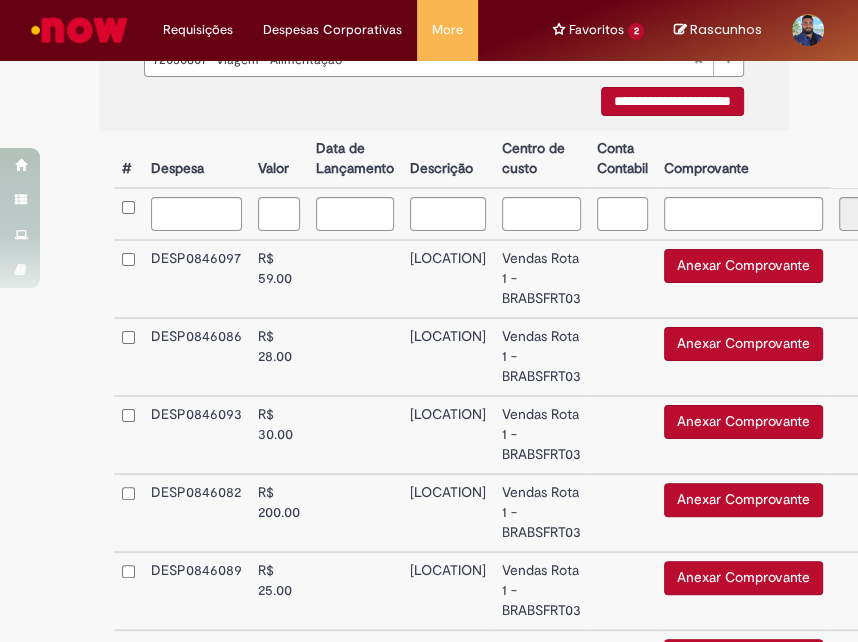 click at bounding box center [355, 279] 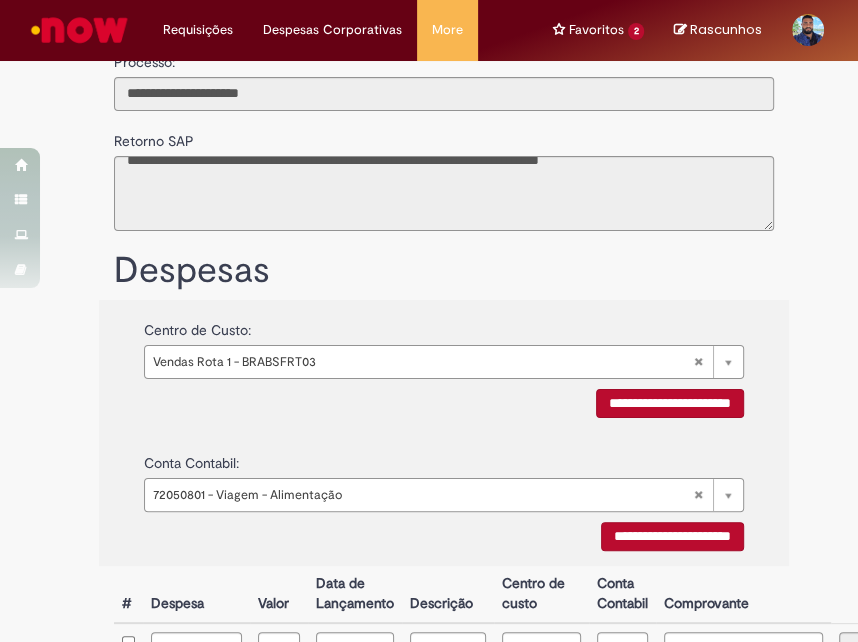 scroll, scrollTop: 444, scrollLeft: 0, axis: vertical 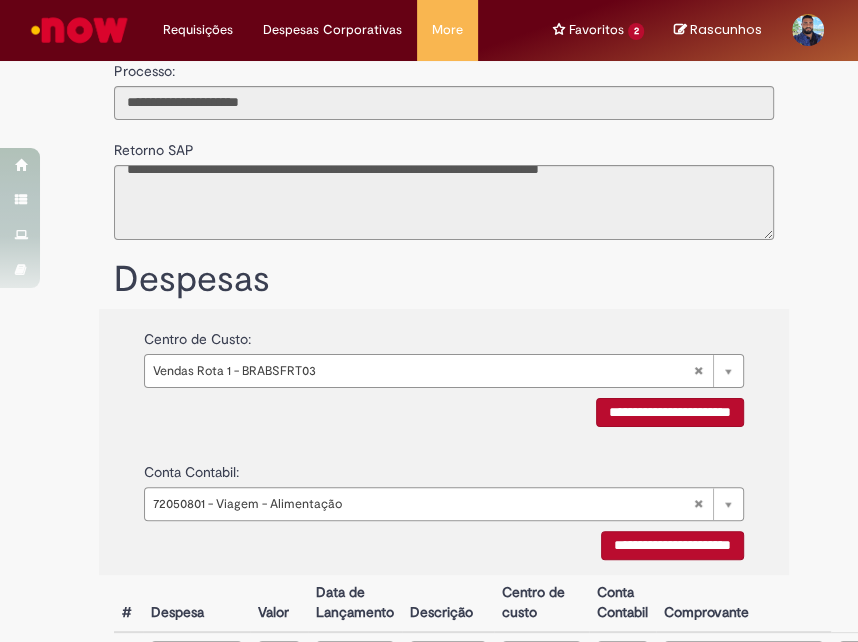 click on "**********" at bounding box center [670, 412] 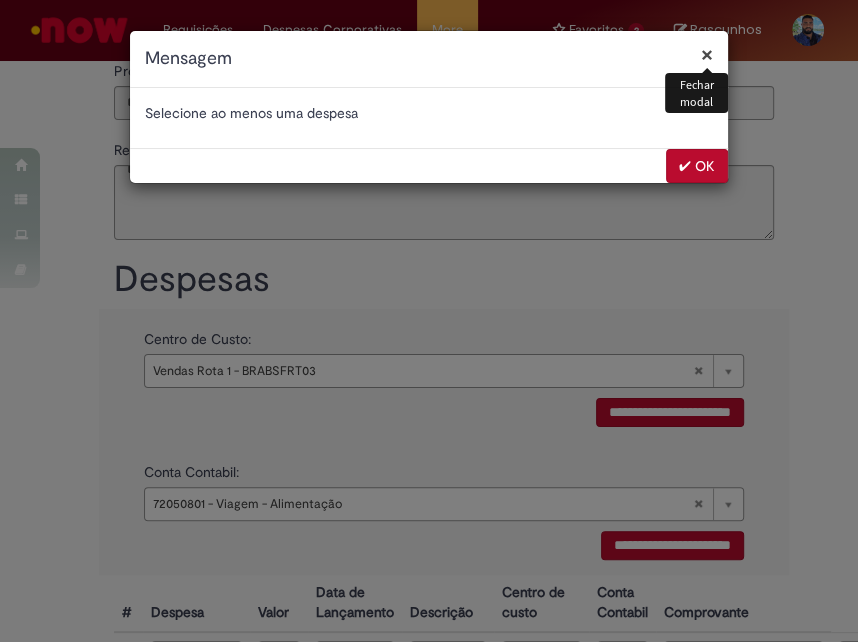 click on "✔ OK" at bounding box center [697, 166] 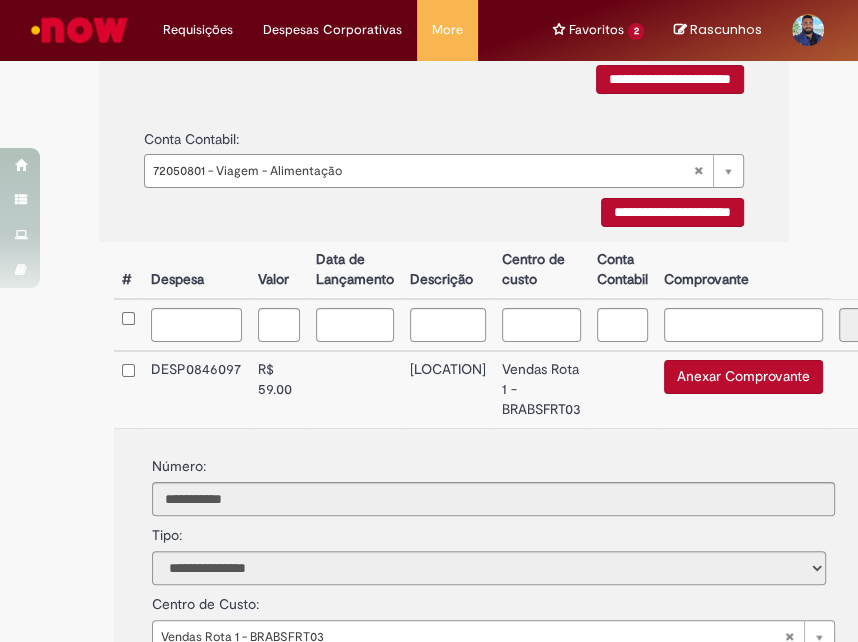 click at bounding box center (355, 389) 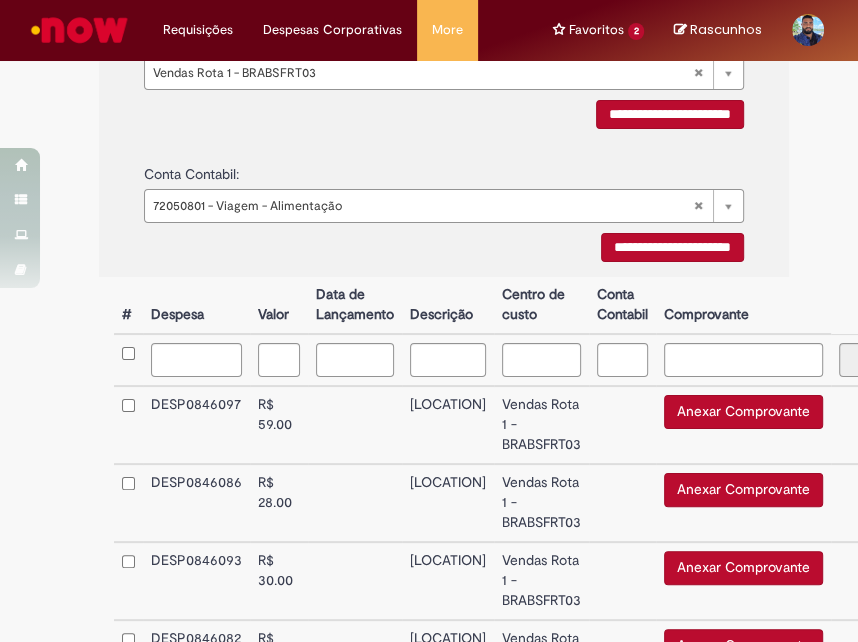 scroll, scrollTop: 777, scrollLeft: 0, axis: vertical 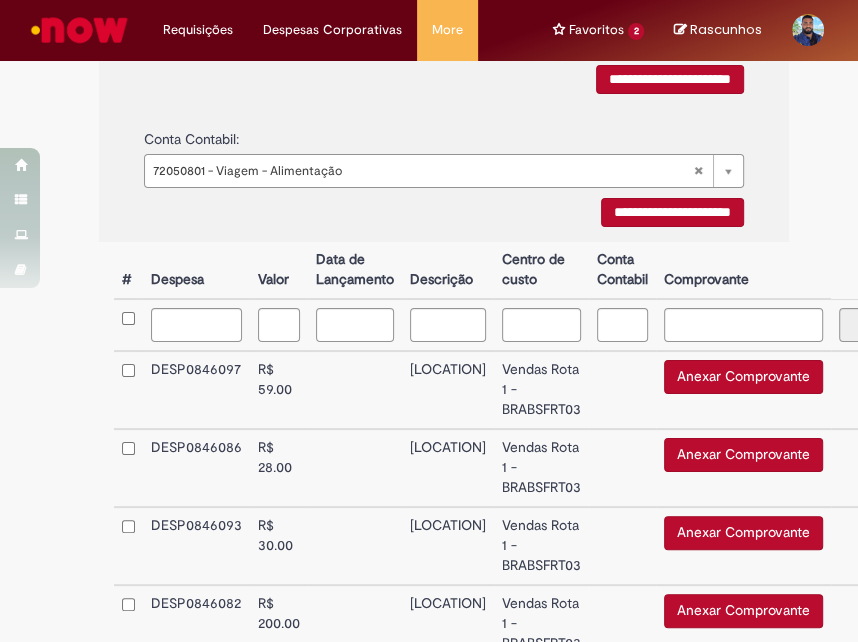 click on "Vendas Rota 1 - BRABSFRT03" at bounding box center (541, 390) 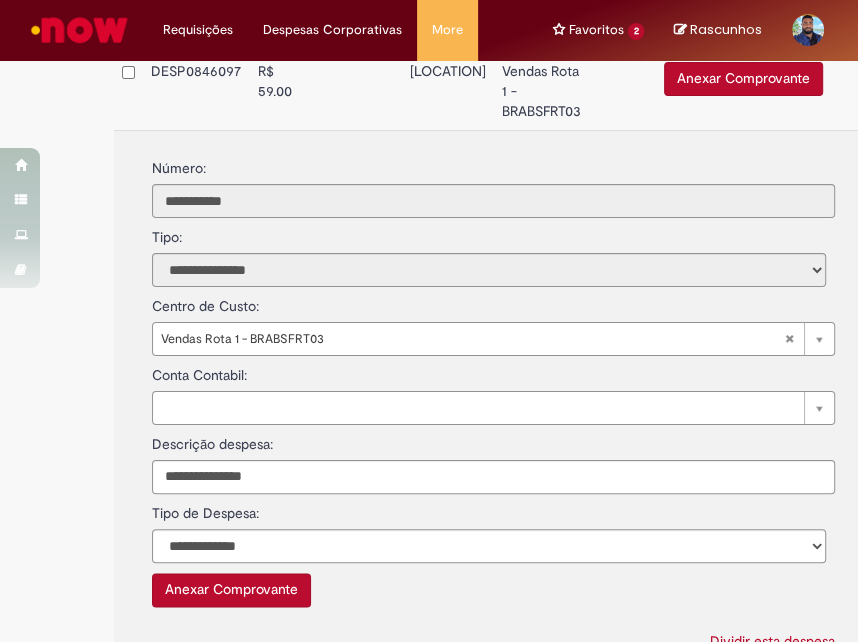 scroll, scrollTop: 1111, scrollLeft: 0, axis: vertical 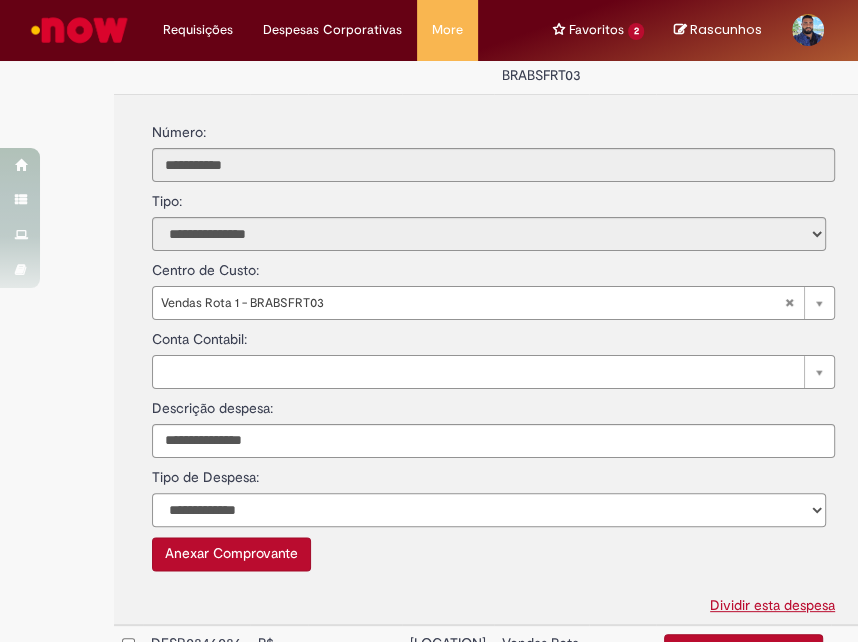 click on "**********" at bounding box center (489, 510) 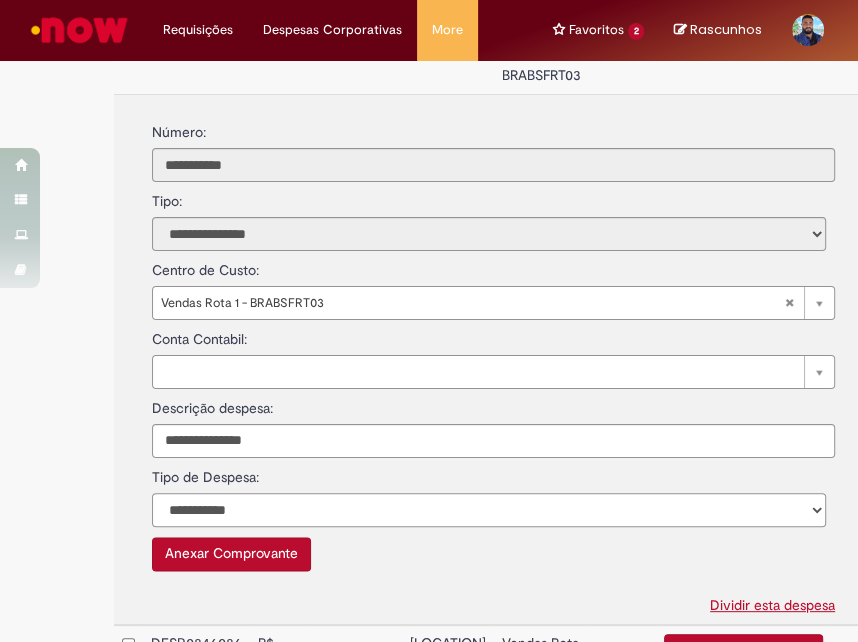 click on "**********" at bounding box center [489, 510] 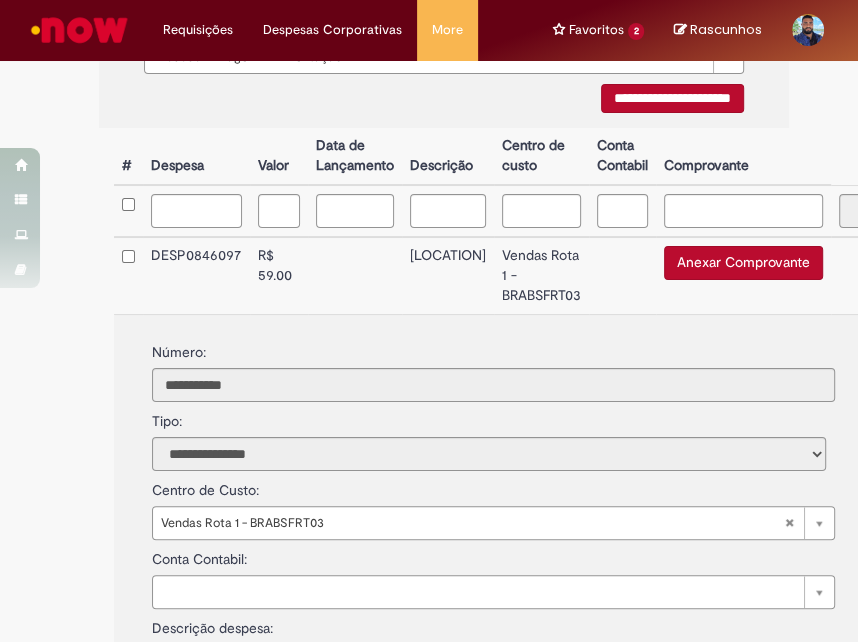 scroll, scrollTop: 888, scrollLeft: 0, axis: vertical 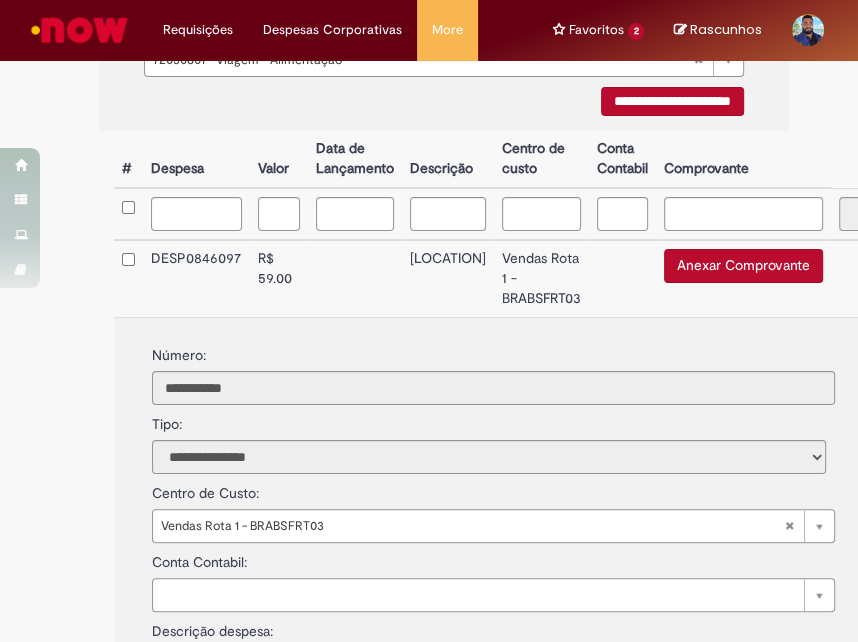 click on "Anexar Comprovante" at bounding box center [743, 266] 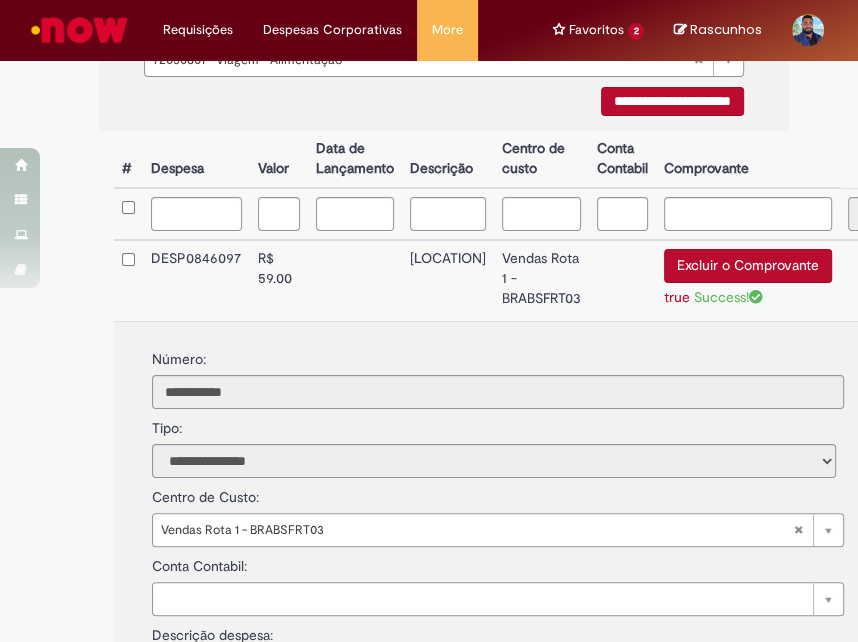 click on "Excluir o Comprovante" at bounding box center [748, 266] 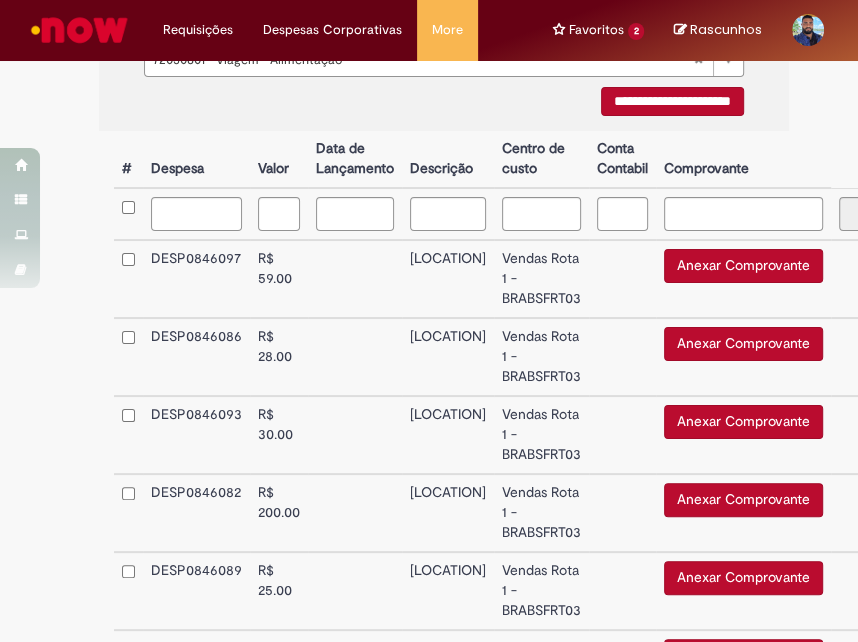 click on "Vendas Rota 1 - BRABSFRT03" at bounding box center [541, 513] 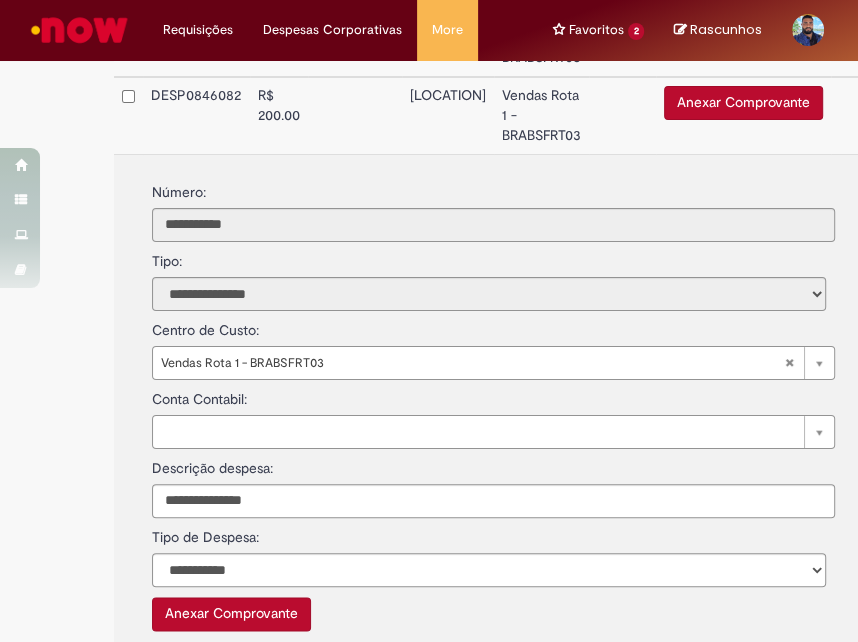 scroll, scrollTop: 1333, scrollLeft: 0, axis: vertical 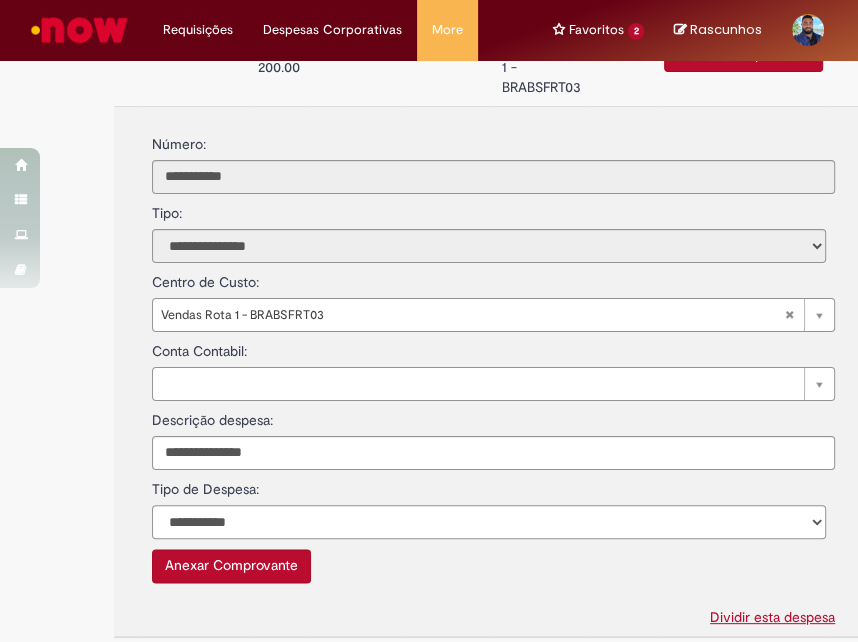 click on "**********" at bounding box center (489, 522) 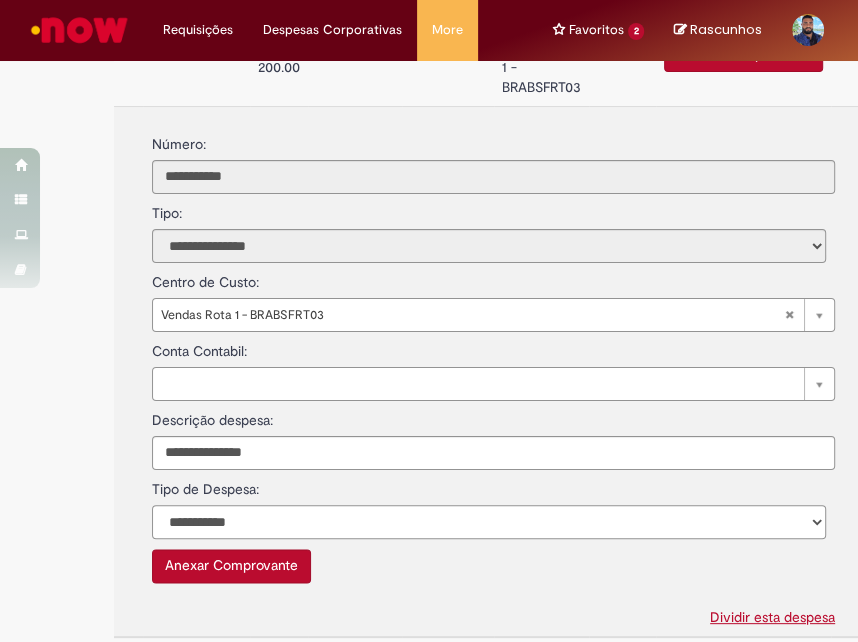 click on "**********" at bounding box center (489, 522) 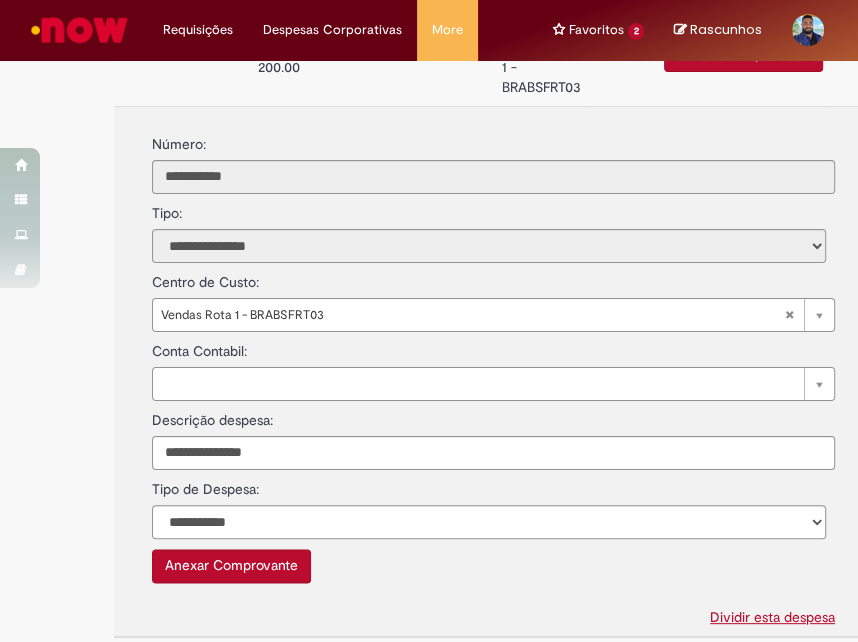 click on "Anexar Comprovante" at bounding box center [231, 566] 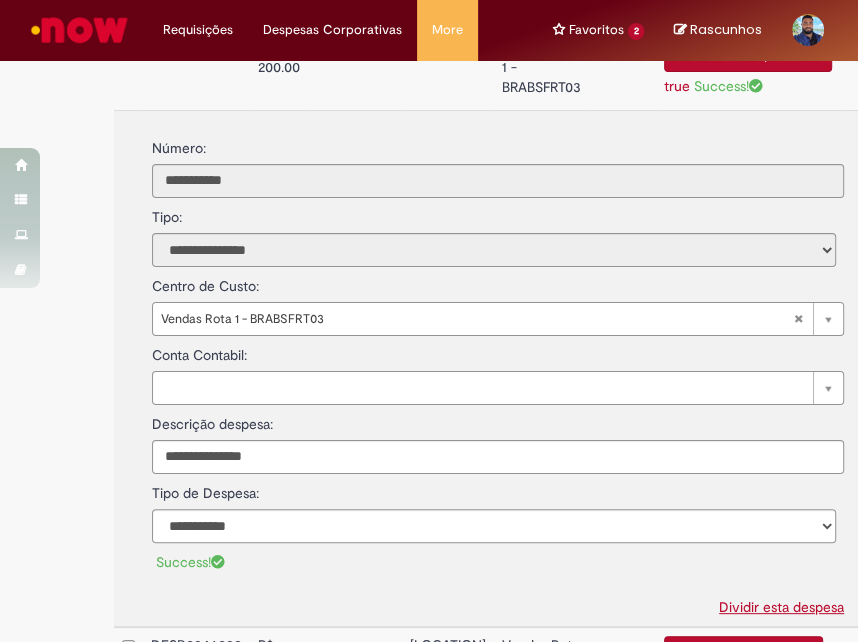 click on "ROTA NOVO AIRÃO" at bounding box center [448, 69] 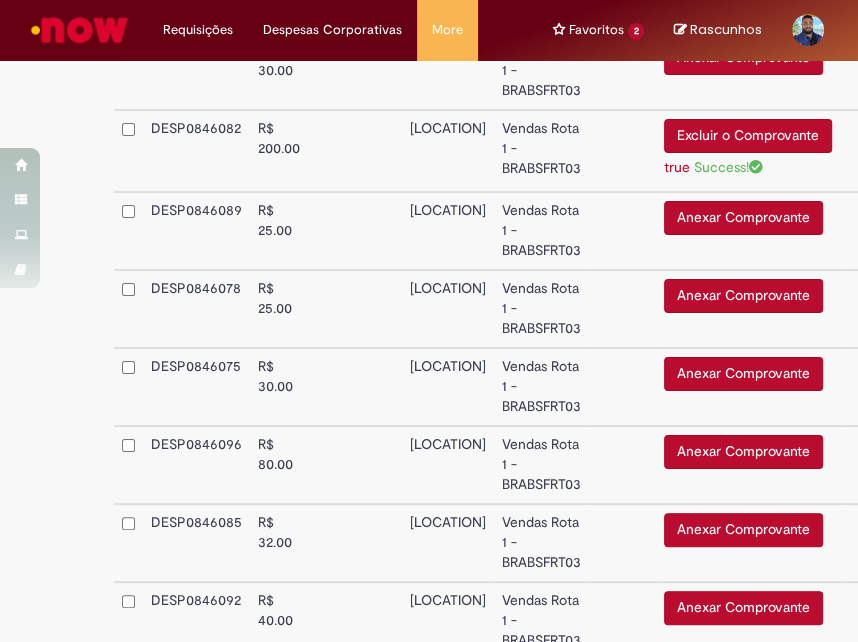 scroll, scrollTop: 1222, scrollLeft: 0, axis: vertical 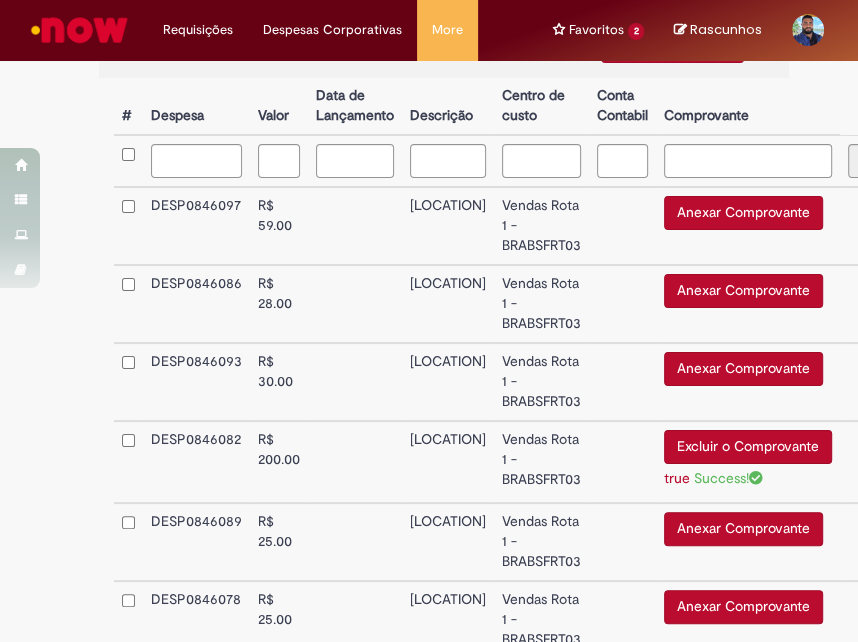 click on "Anexar Comprovante    Excluir o Comprovante" at bounding box center (748, 226) 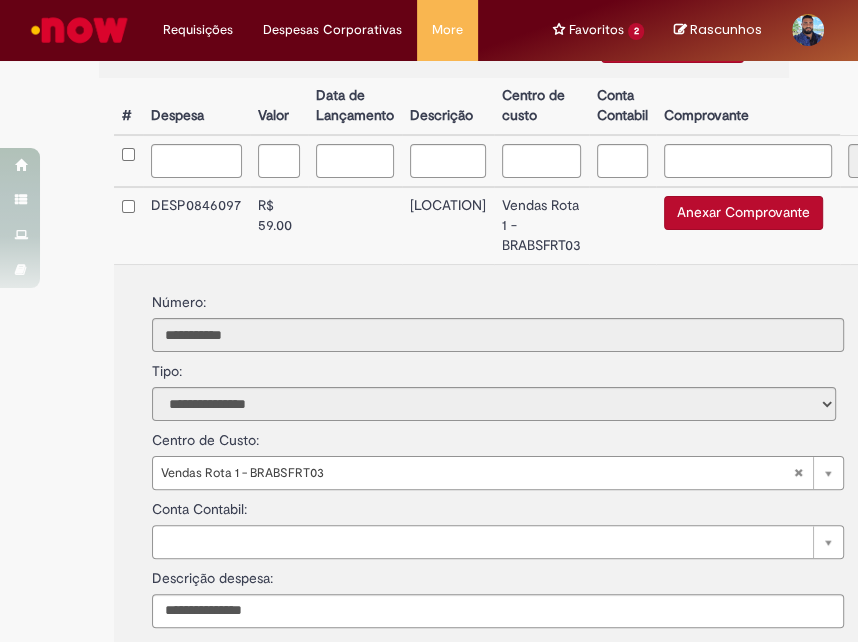 click on "Anexar Comprovante    Excluir o Comprovante" at bounding box center (748, 225) 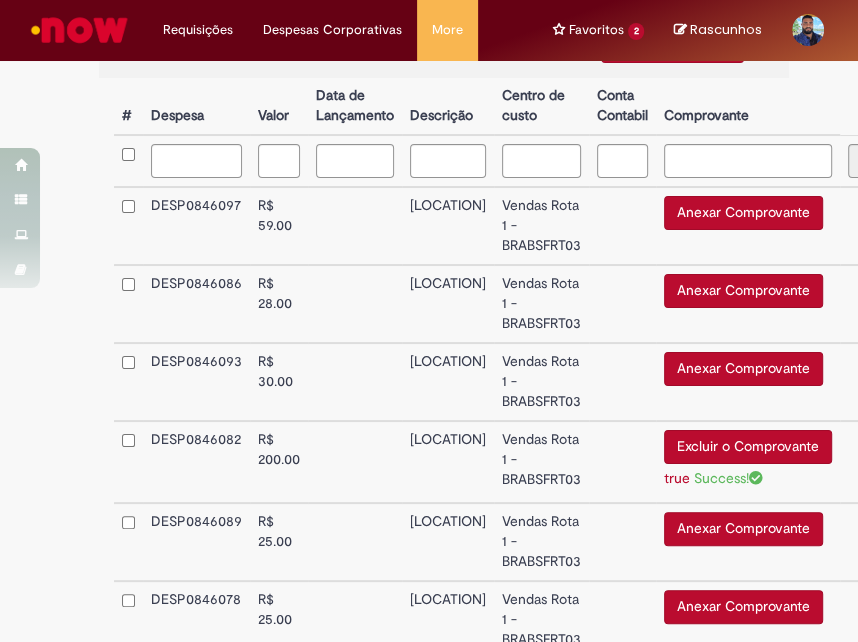 click on "Anexar Comprovante" at bounding box center [743, 369] 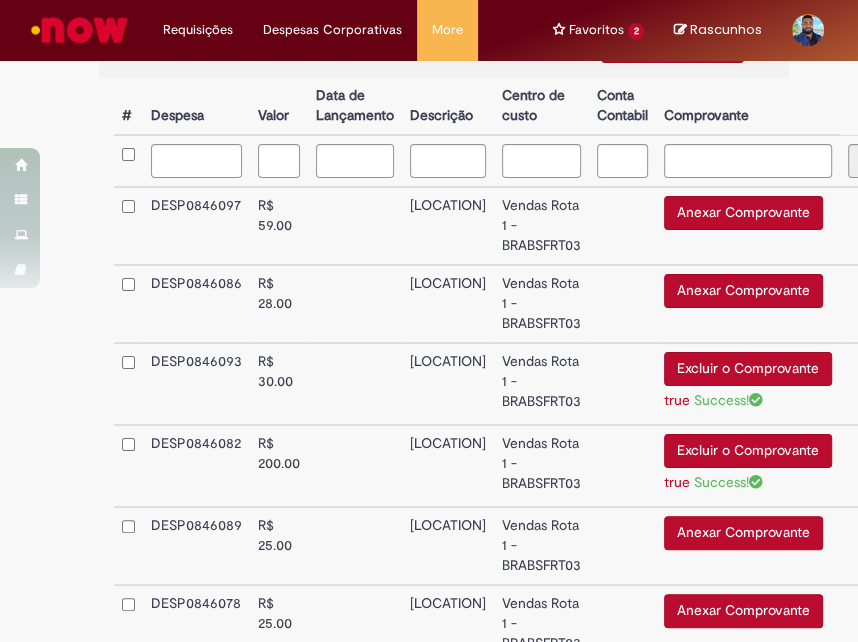 click on "ROTA NOVO AIRÃO" at bounding box center (448, 384) 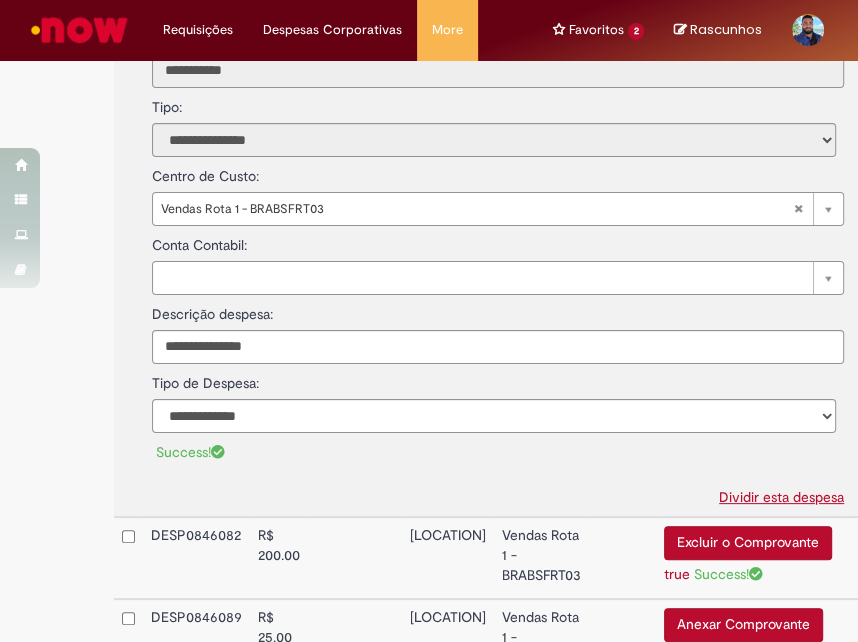 scroll, scrollTop: 1385, scrollLeft: 0, axis: vertical 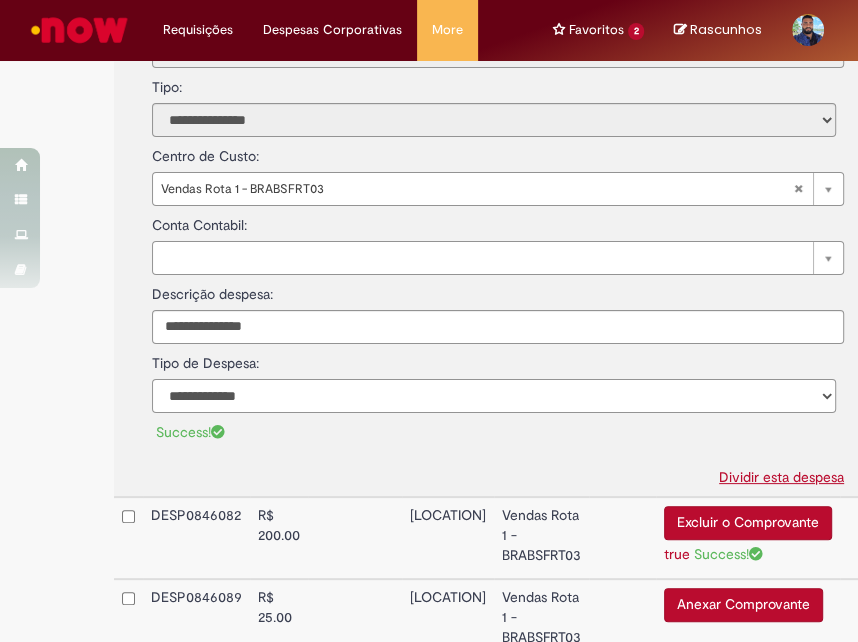 click on "**********" at bounding box center (494, 396) 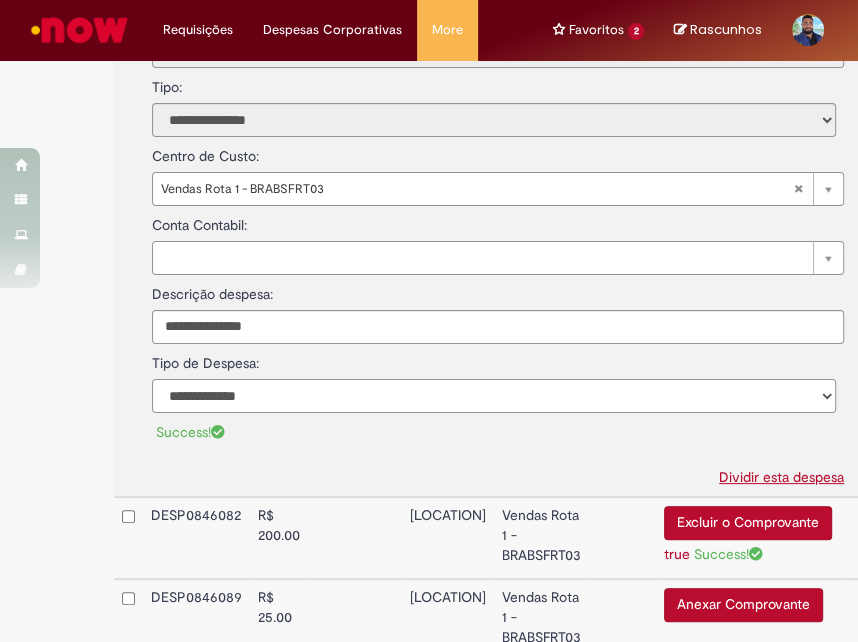 select on "*" 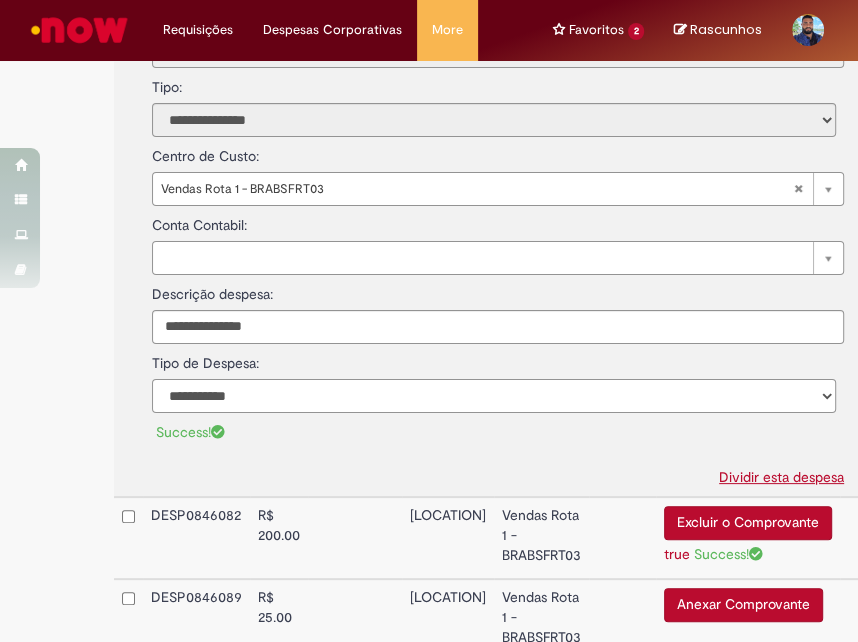 click on "**********" at bounding box center (494, 396) 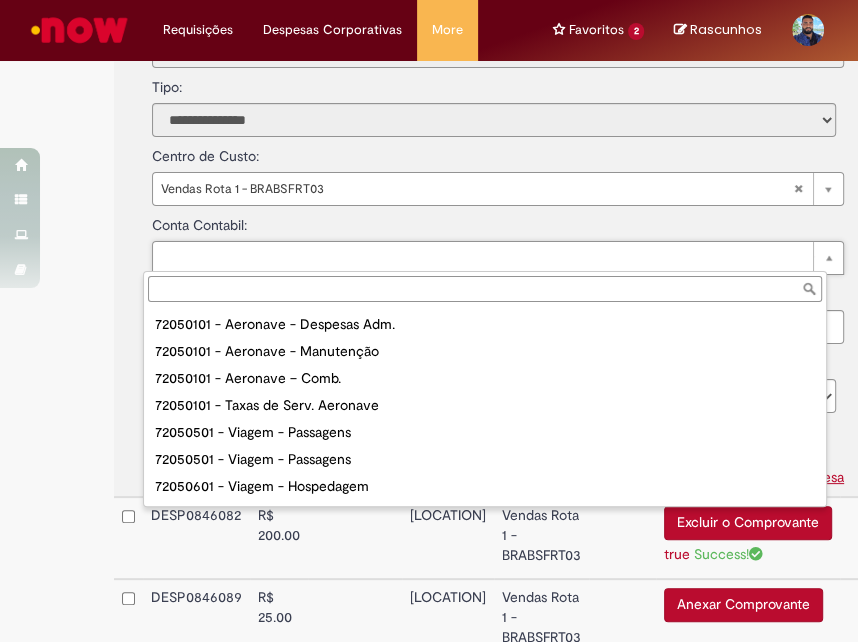 scroll, scrollTop: 666, scrollLeft: 0, axis: vertical 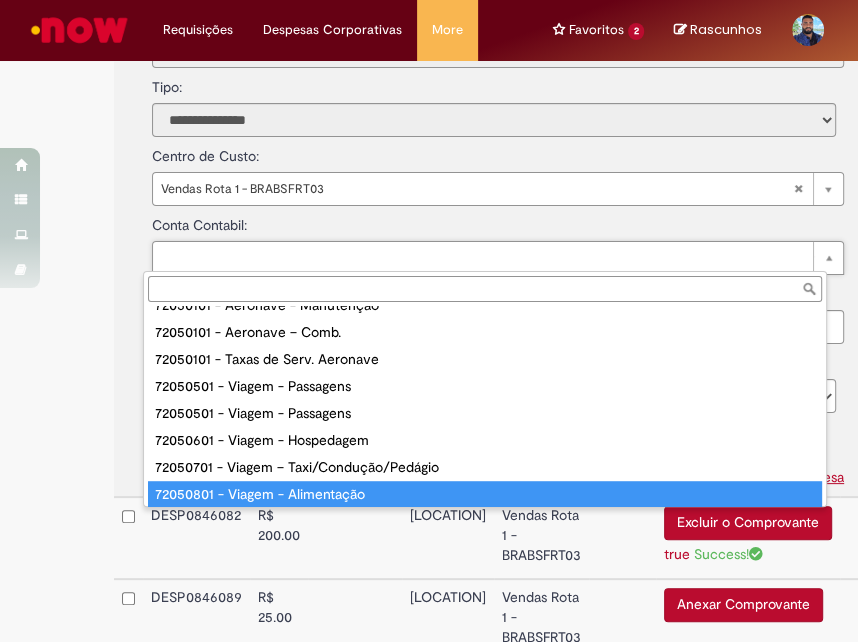 type on "**********" 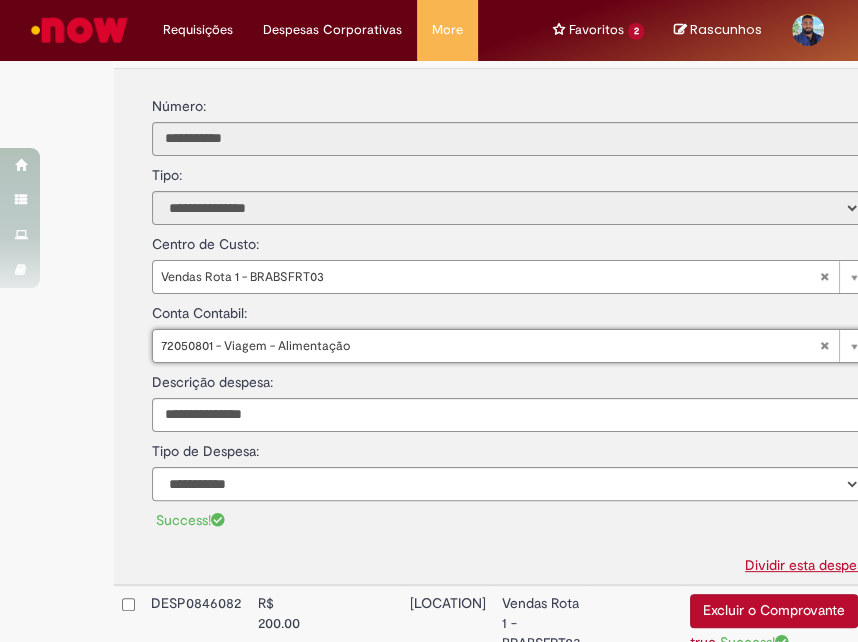 scroll, scrollTop: 1163, scrollLeft: 0, axis: vertical 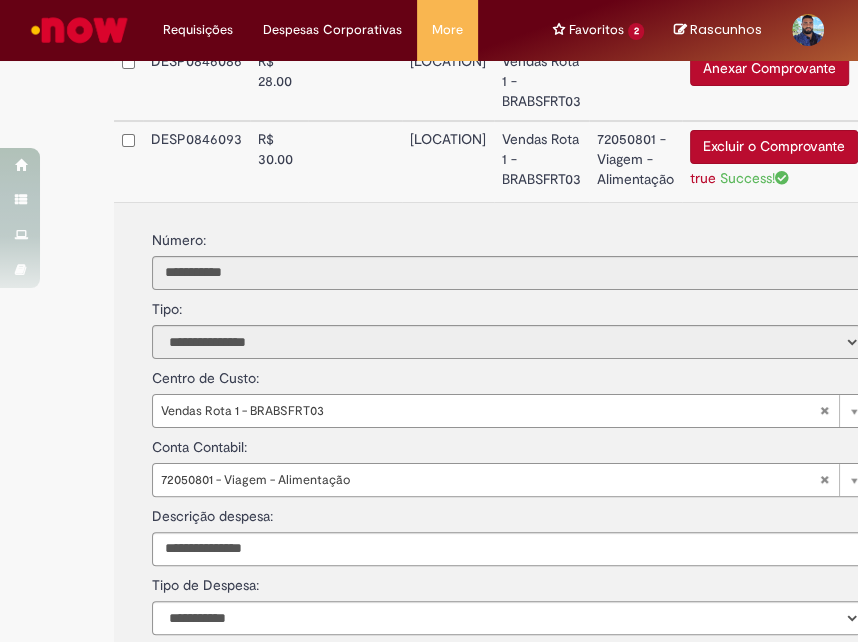 click at bounding box center (355, 161) 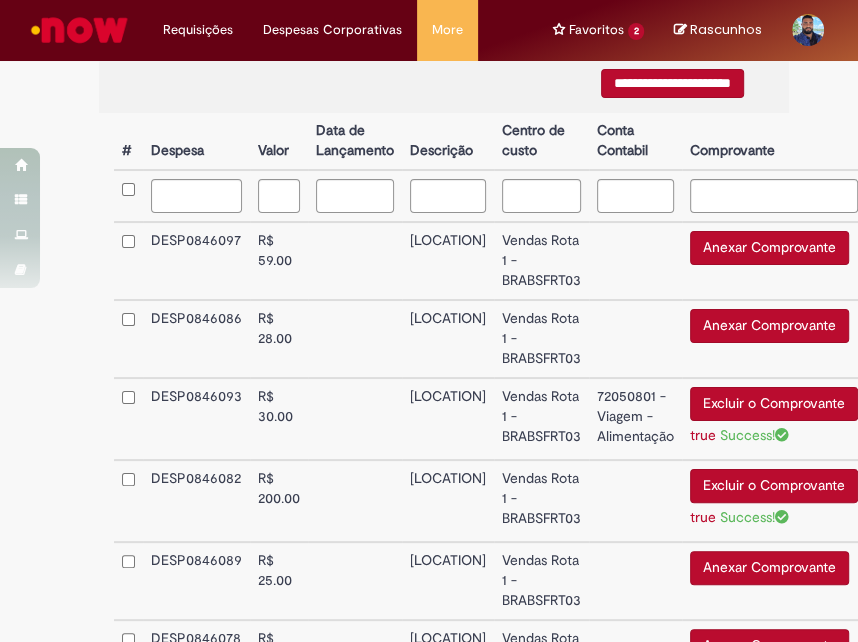 scroll, scrollTop: 941, scrollLeft: 0, axis: vertical 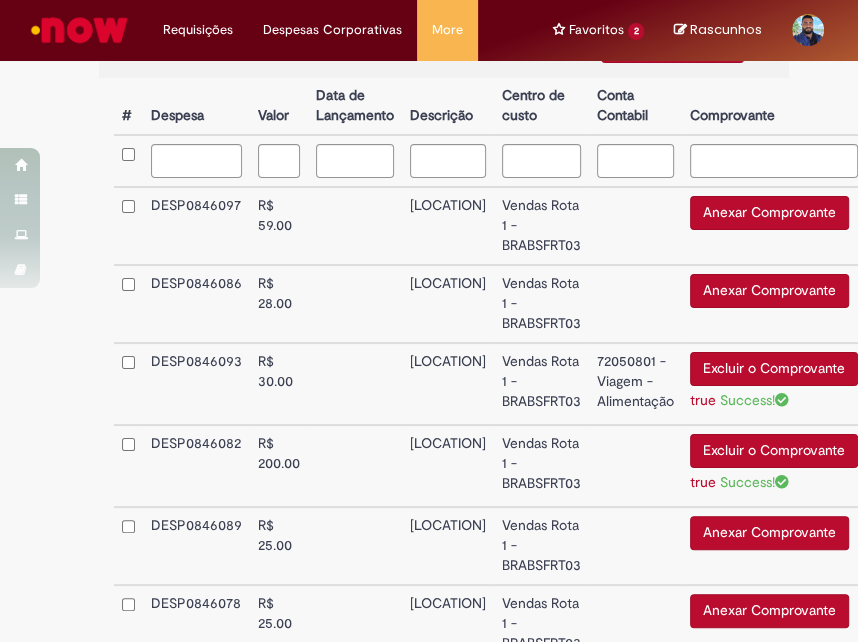 click on "ROTA NOVO AIRÃO" at bounding box center (448, 384) 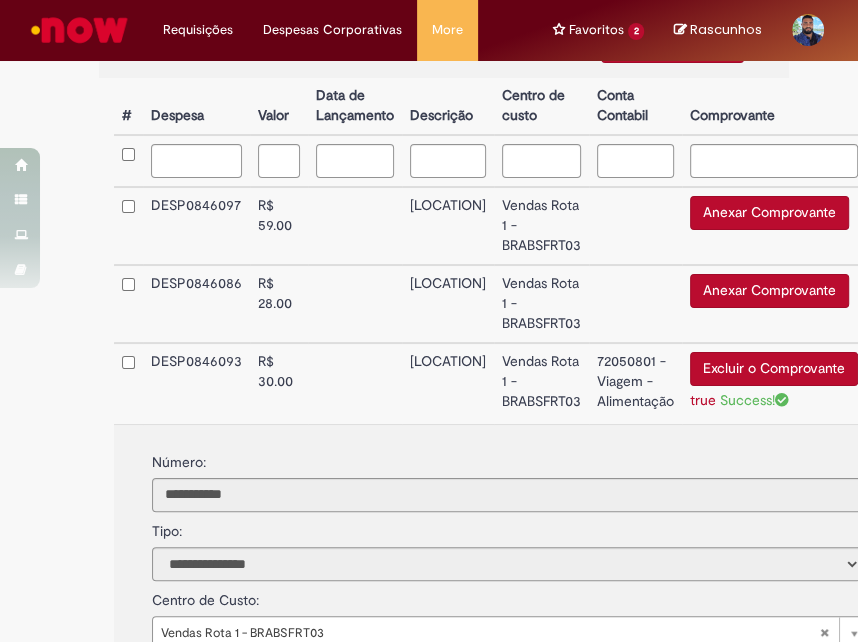 click on "ROTA NOVO AIRÃO" at bounding box center (448, 383) 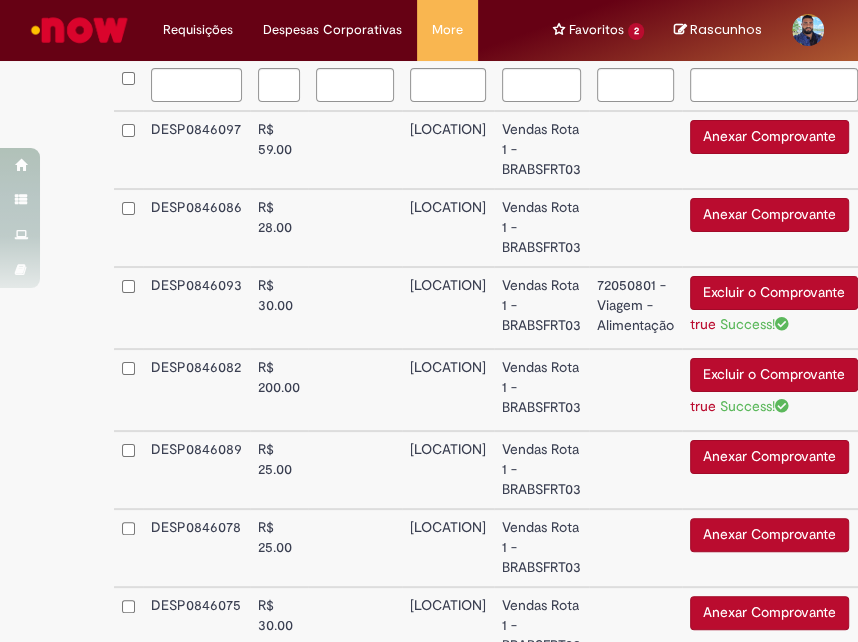 scroll, scrollTop: 1052, scrollLeft: 0, axis: vertical 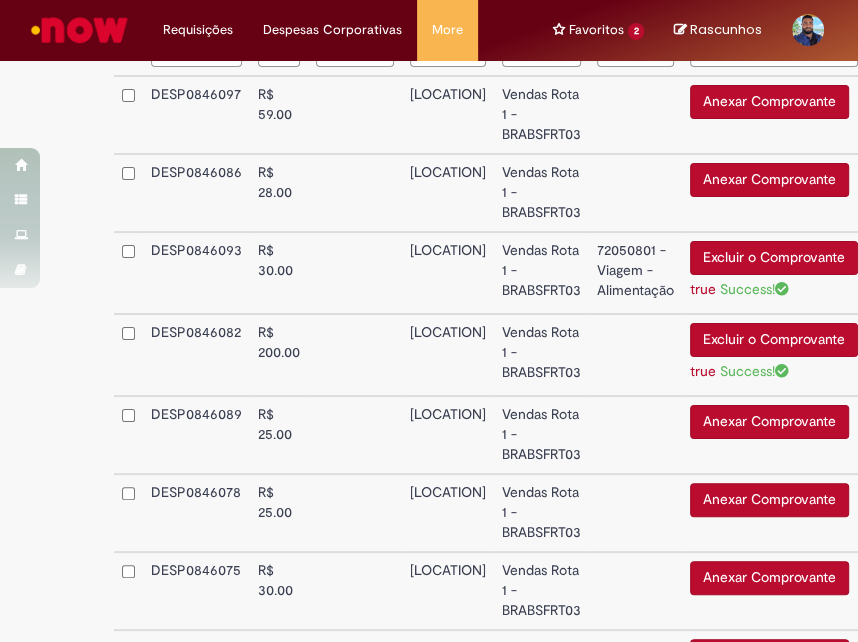 click on "ROTA NOVO AIRÃO" at bounding box center [448, 355] 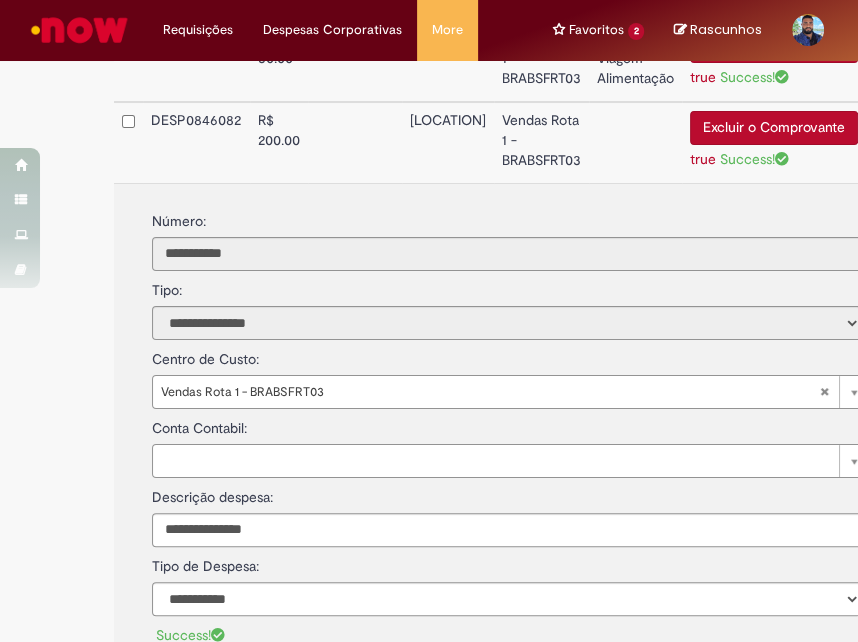 scroll, scrollTop: 1274, scrollLeft: 0, axis: vertical 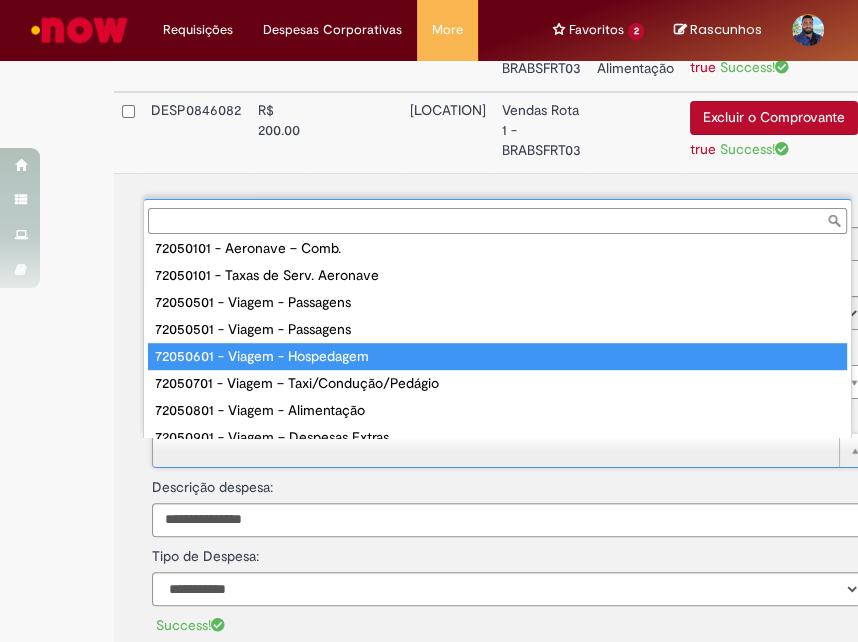 type on "**********" 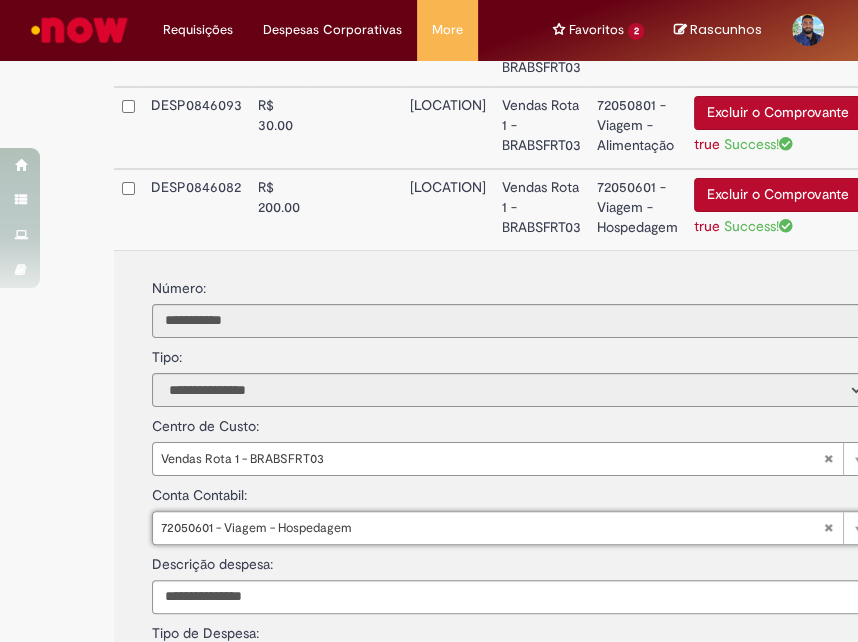 scroll, scrollTop: 1163, scrollLeft: 0, axis: vertical 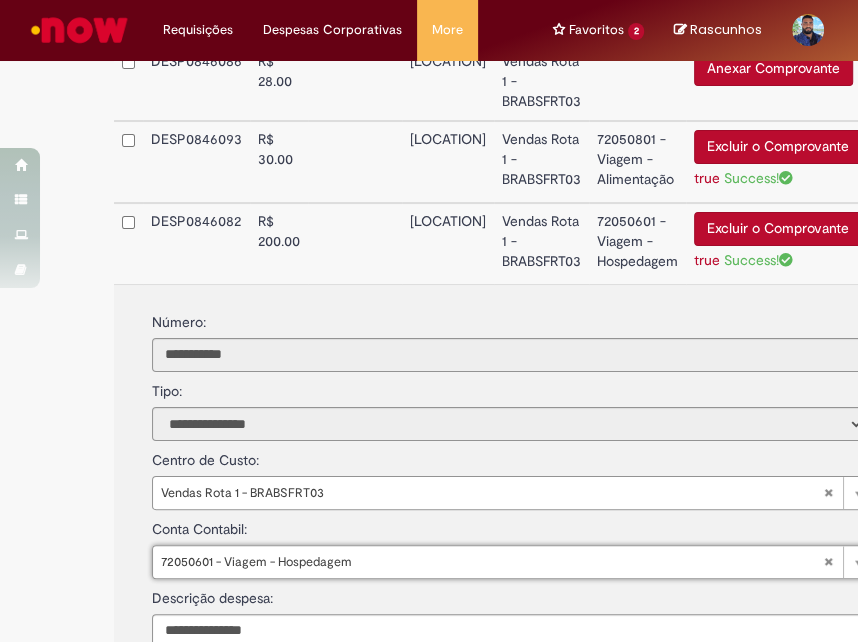 click at bounding box center [355, 243] 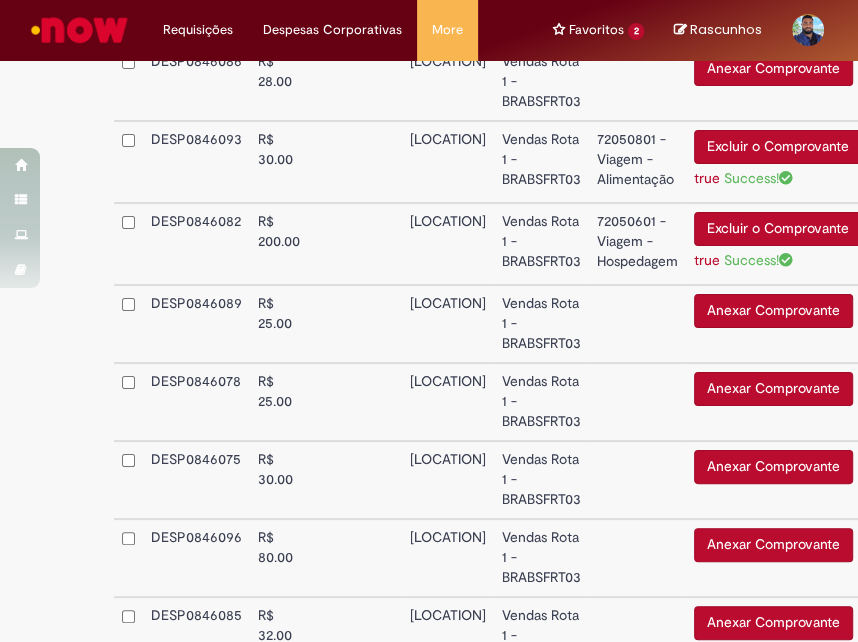 click on "ROTA NOVO AIRÃO" at bounding box center [448, 480] 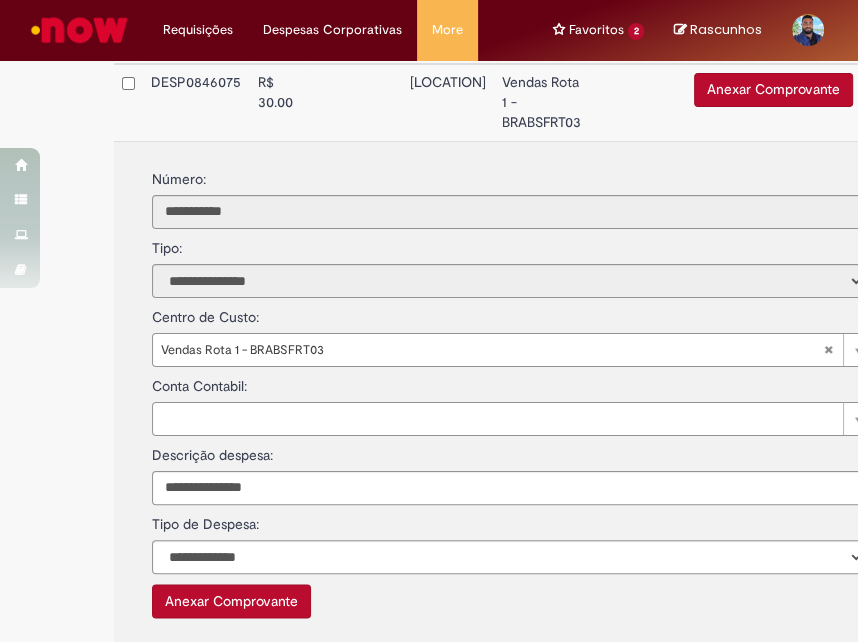 scroll, scrollTop: 1608, scrollLeft: 0, axis: vertical 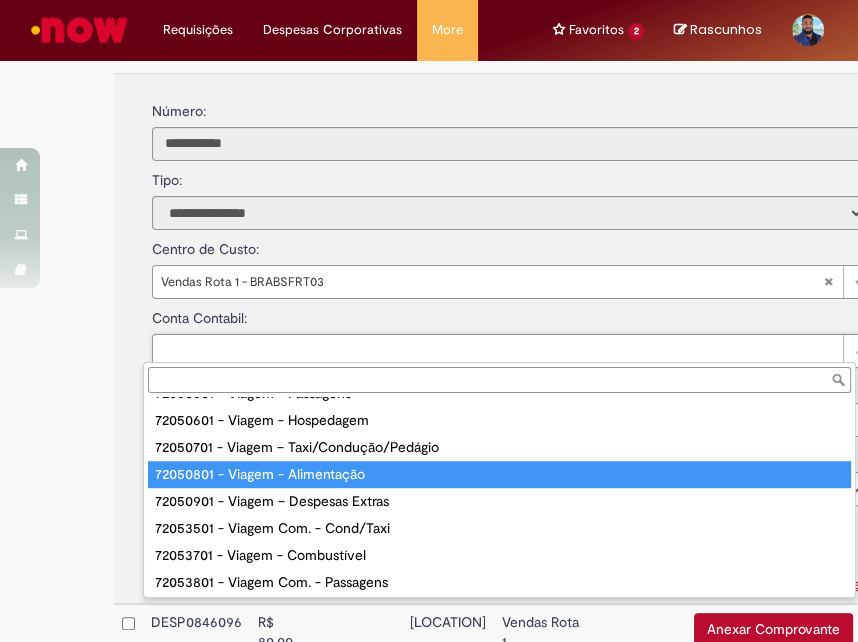 type on "**********" 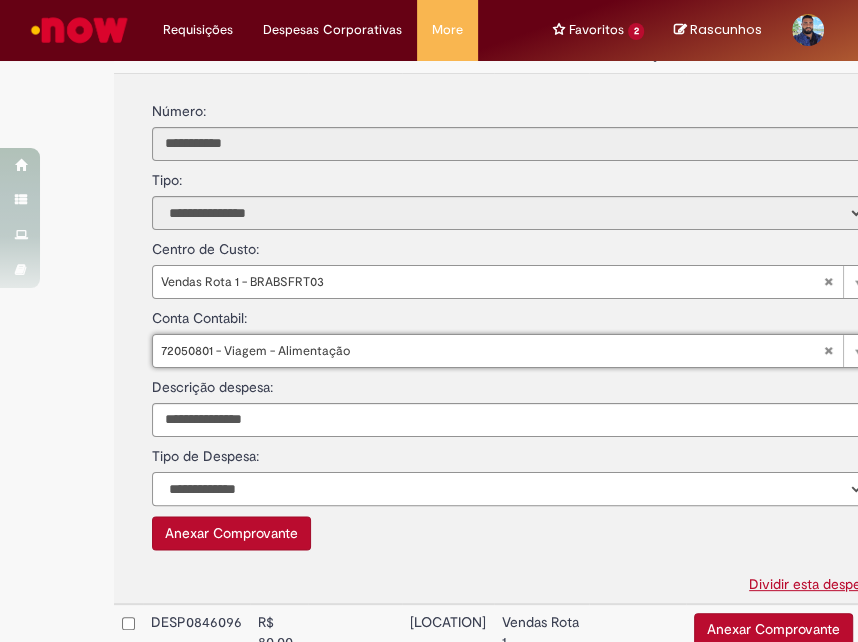 click on "**********" at bounding box center (508, 489) 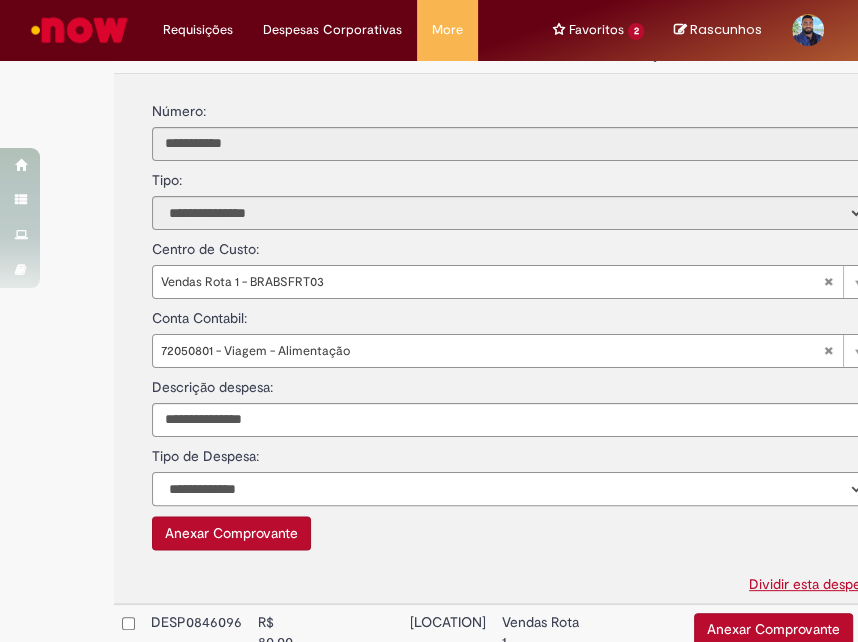 select on "*" 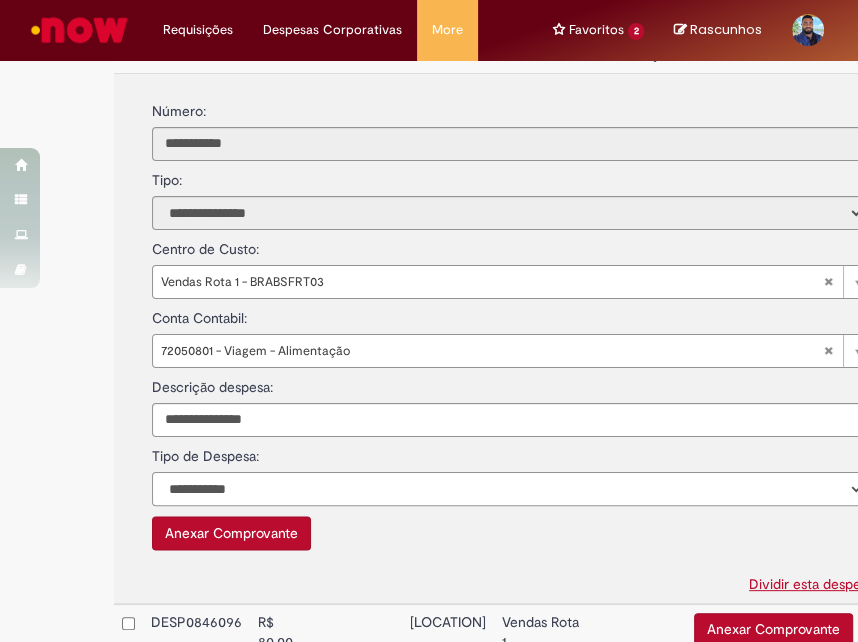 click on "**********" at bounding box center (508, 489) 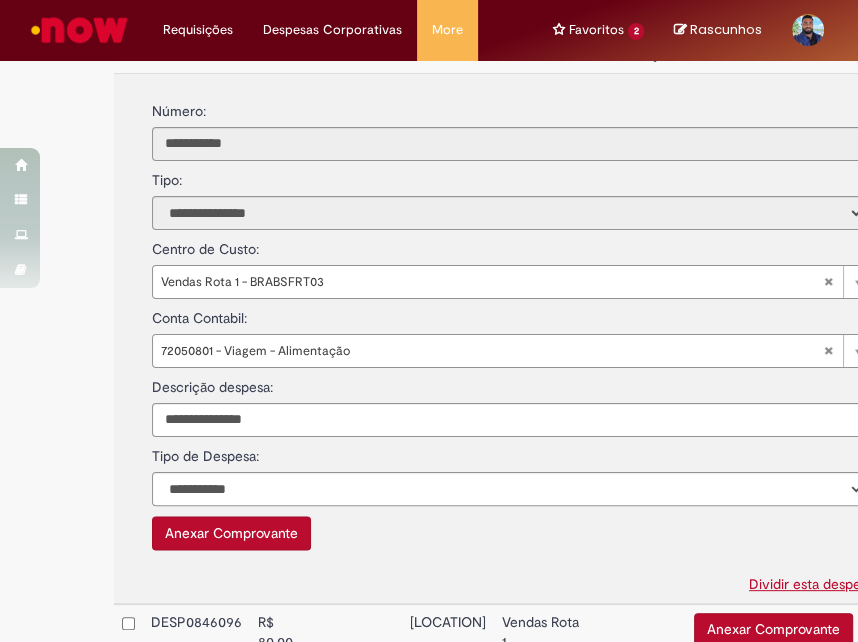click on "Anexar Comprovante" at bounding box center [231, 533] 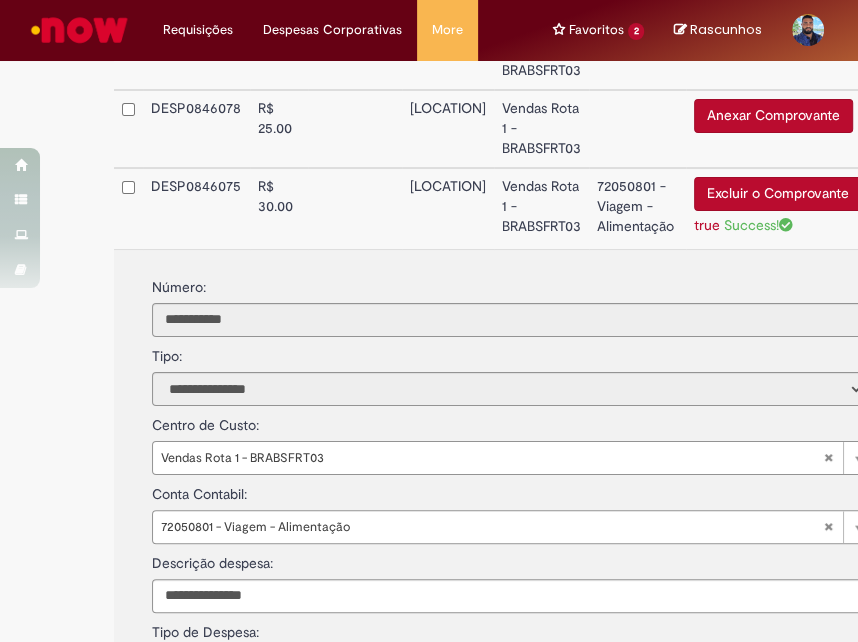 scroll, scrollTop: 1385, scrollLeft: 0, axis: vertical 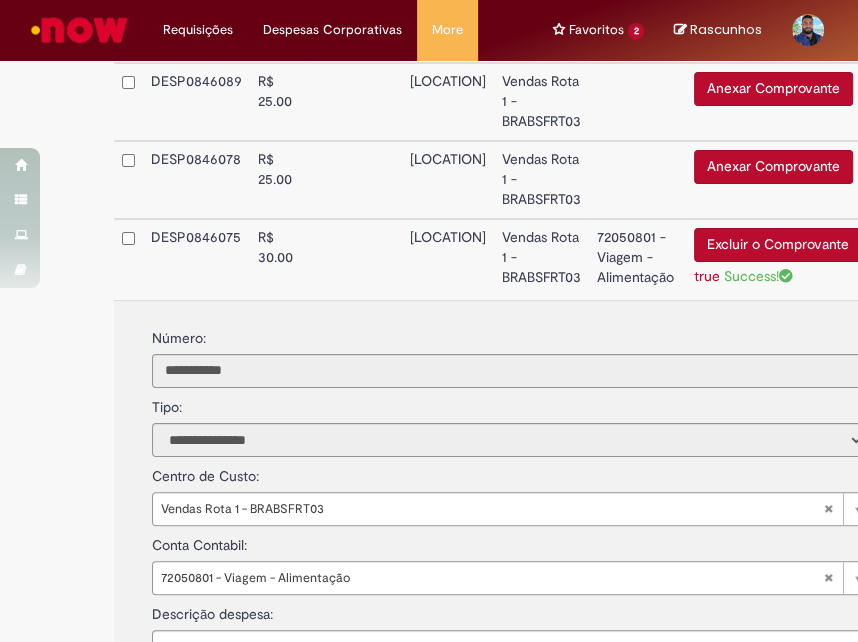 click at bounding box center [355, 259] 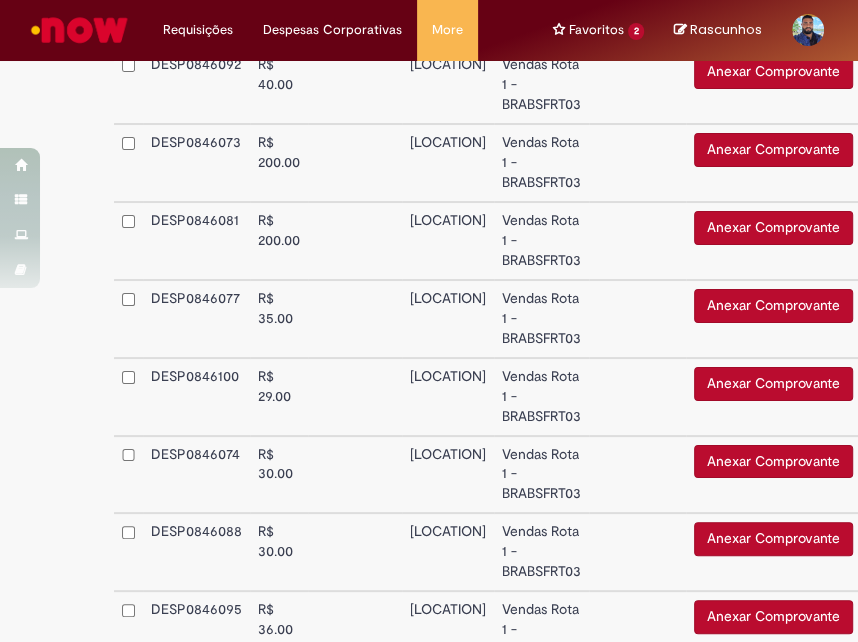 scroll, scrollTop: 1830, scrollLeft: 0, axis: vertical 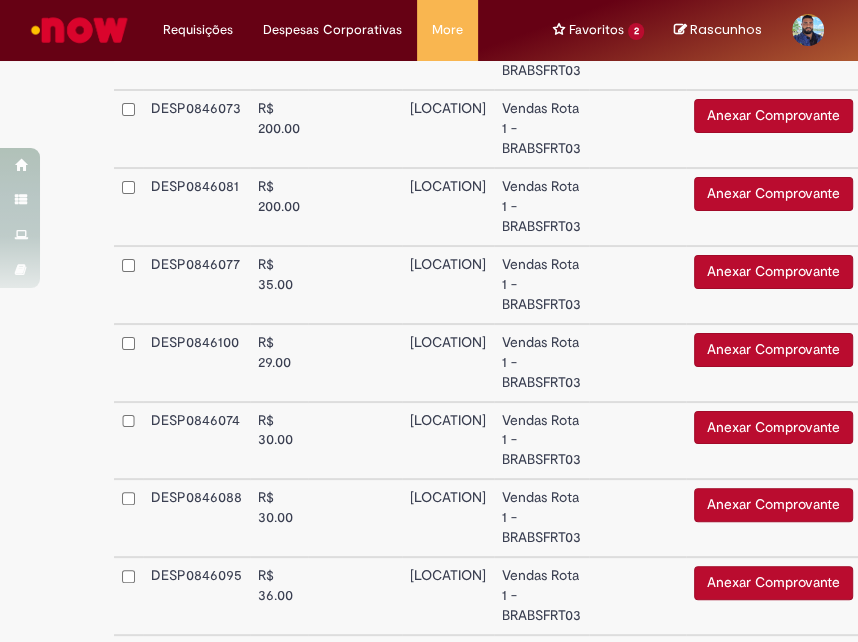 click at bounding box center [355, 441] 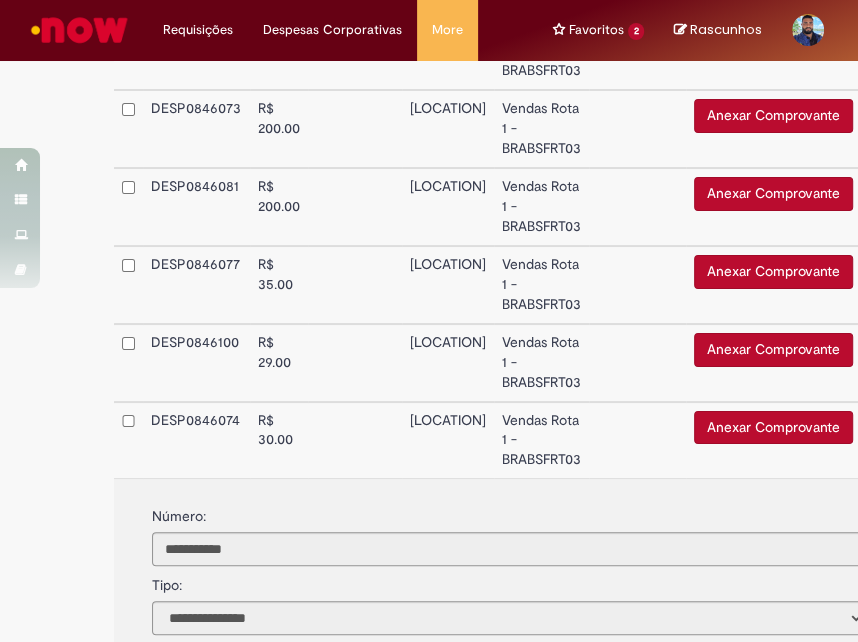 click on "**********" at bounding box center [513, 566] 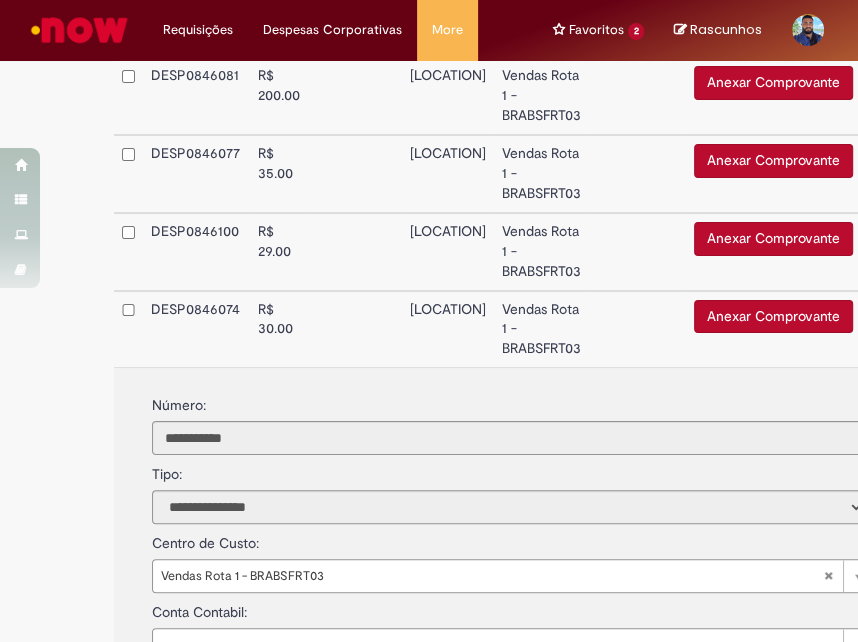 scroll, scrollTop: 2052, scrollLeft: 0, axis: vertical 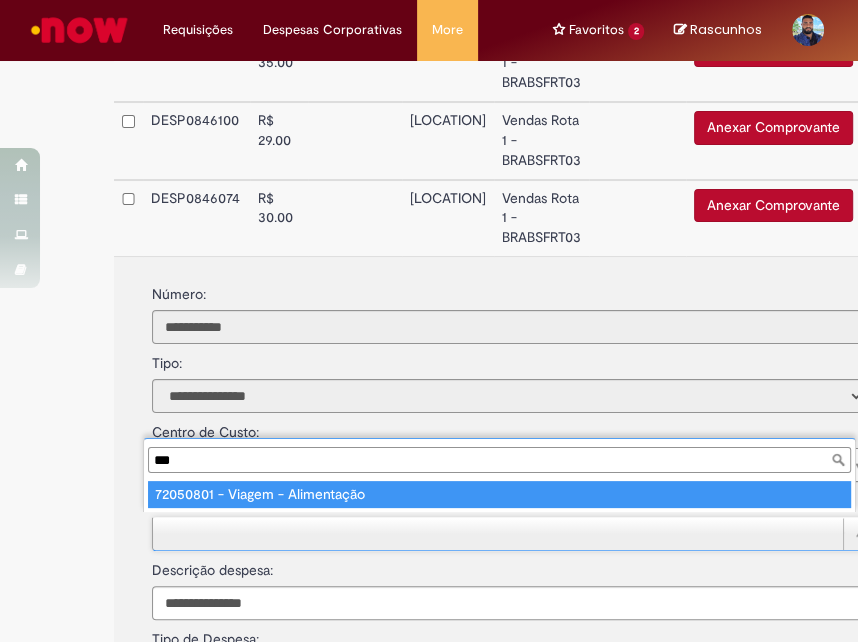 type on "***" 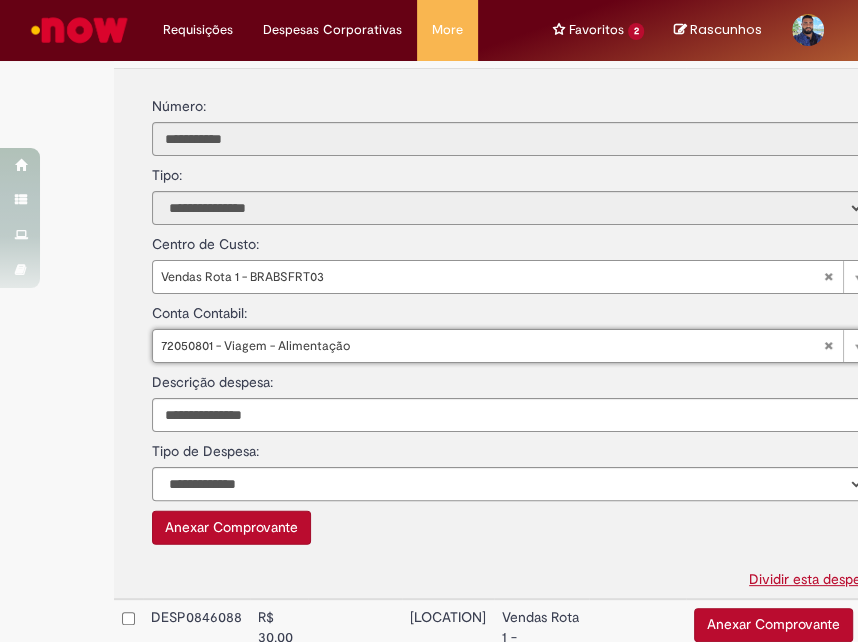 scroll, scrollTop: 2274, scrollLeft: 0, axis: vertical 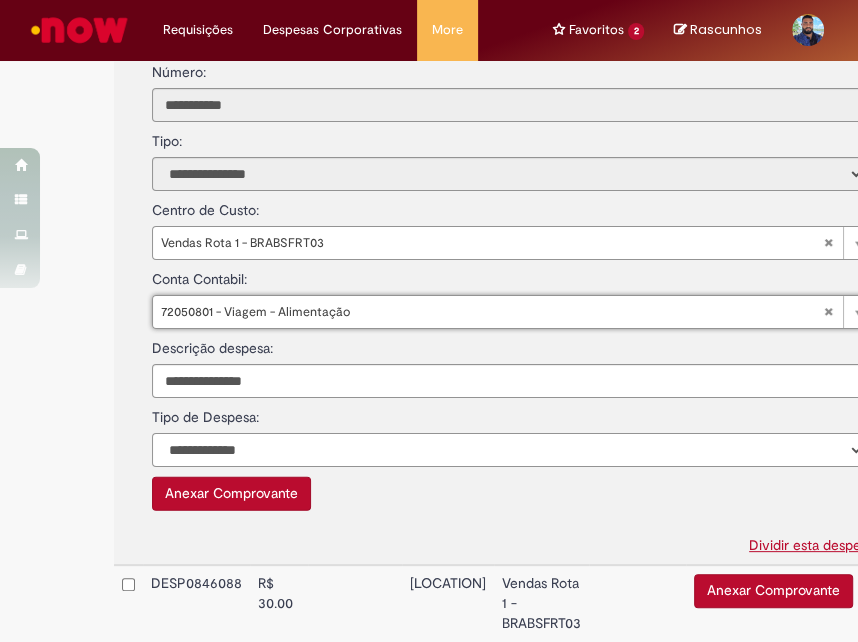 click on "**********" at bounding box center [508, 450] 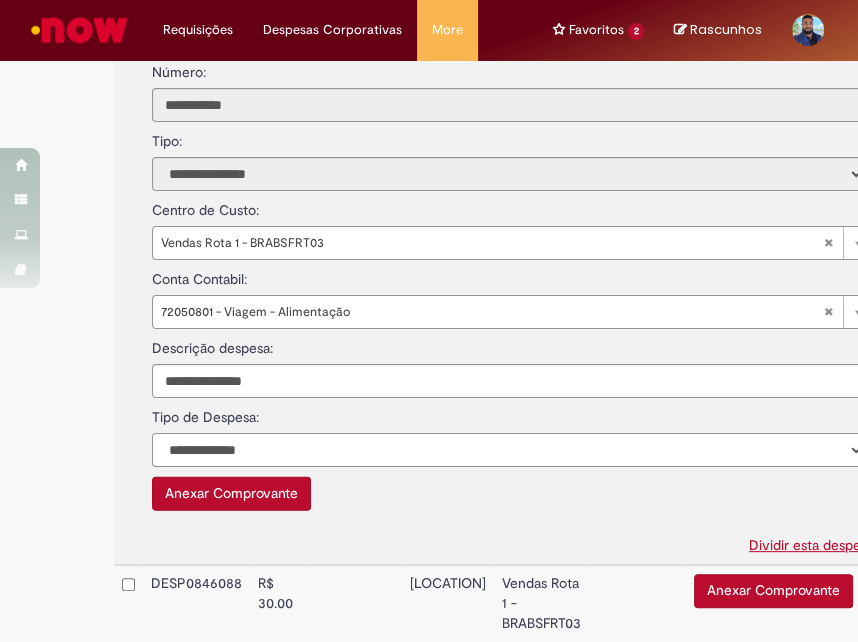 select on "*" 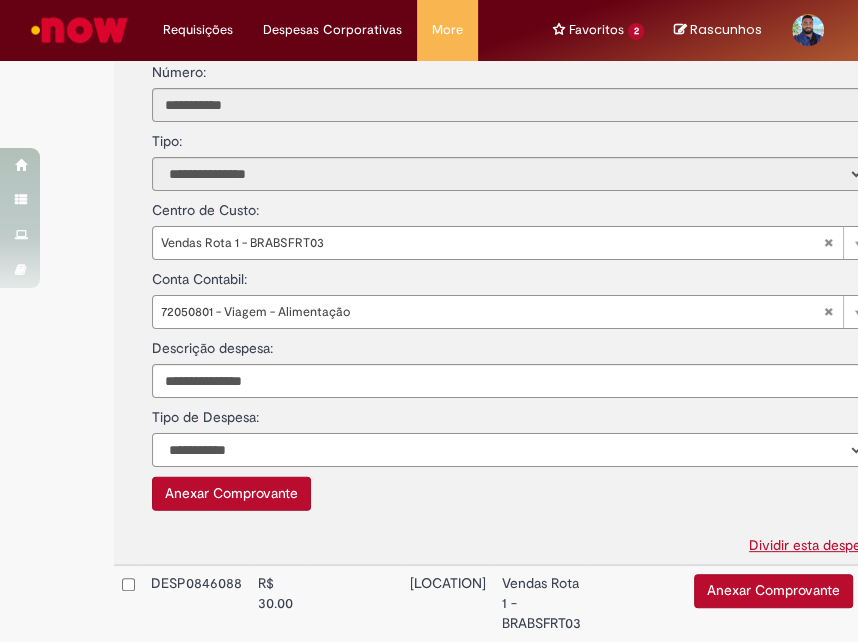 click on "**********" at bounding box center [508, 450] 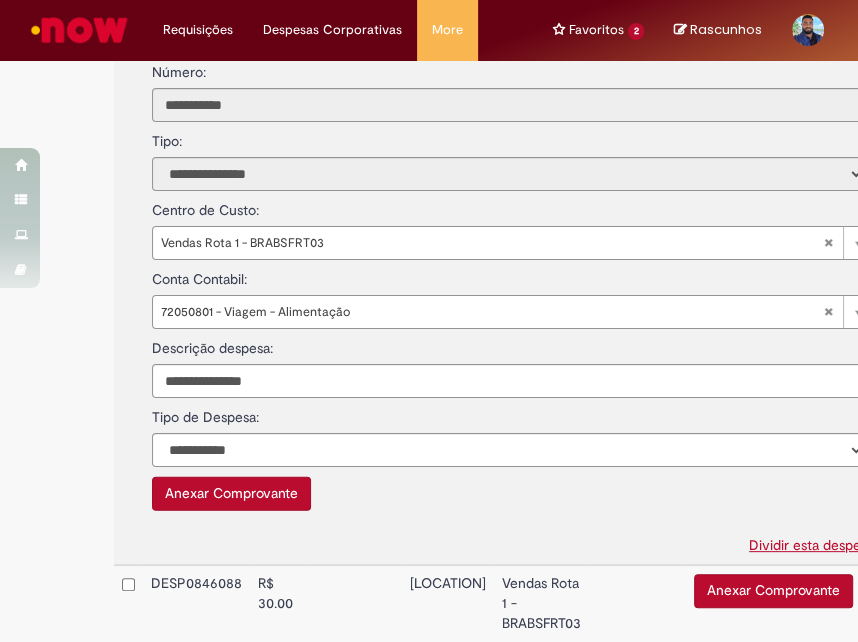 click on "Anexar Comprovante" at bounding box center [231, 494] 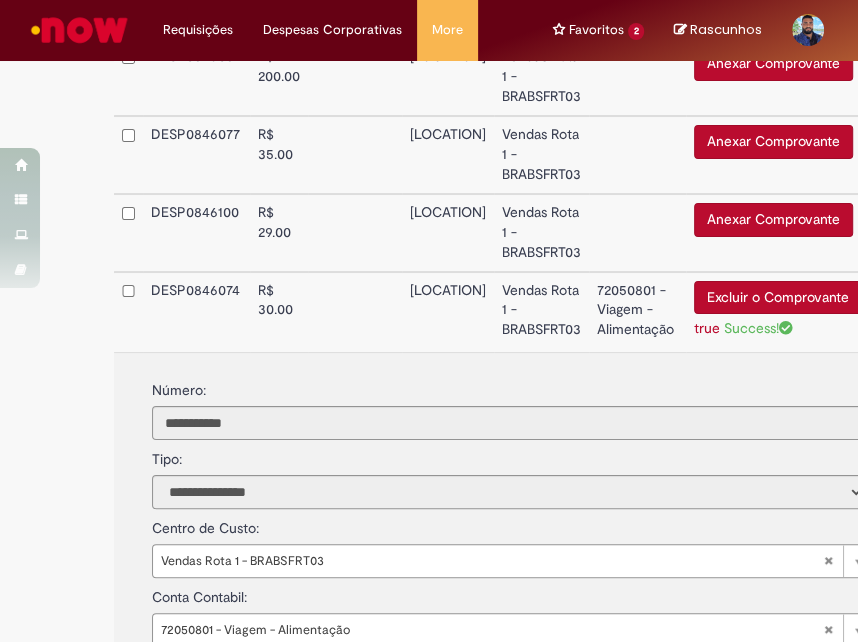 scroll, scrollTop: 1945, scrollLeft: 0, axis: vertical 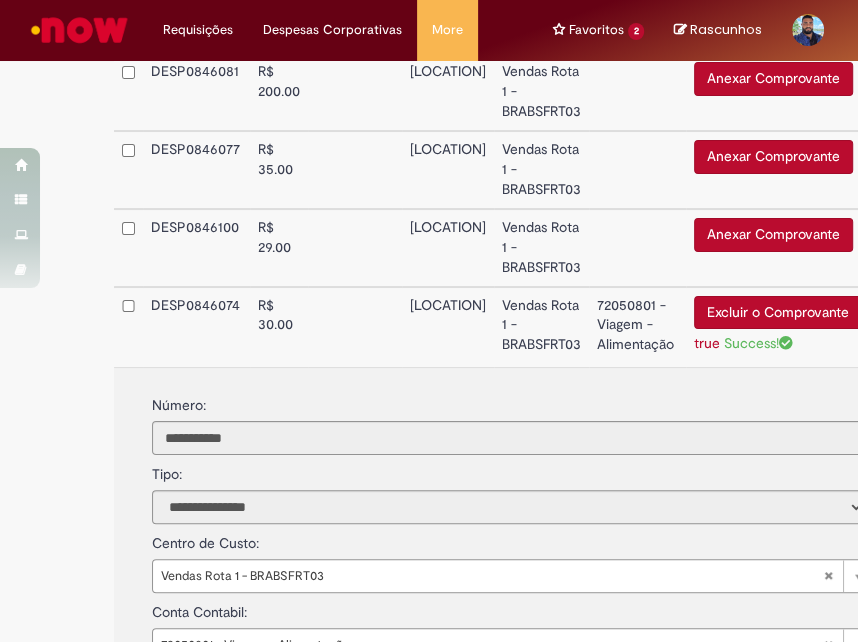 click at bounding box center (355, 327) 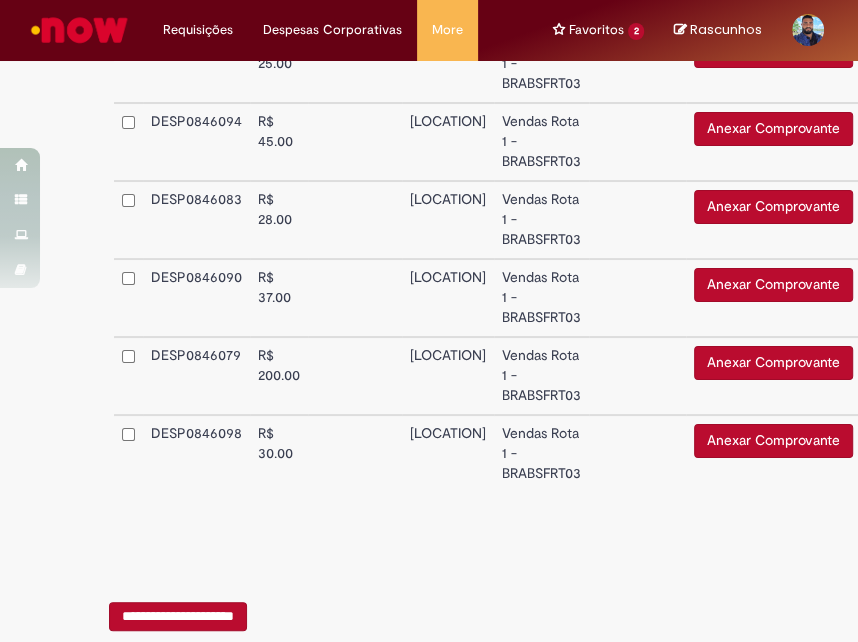 scroll, scrollTop: 2911, scrollLeft: 0, axis: vertical 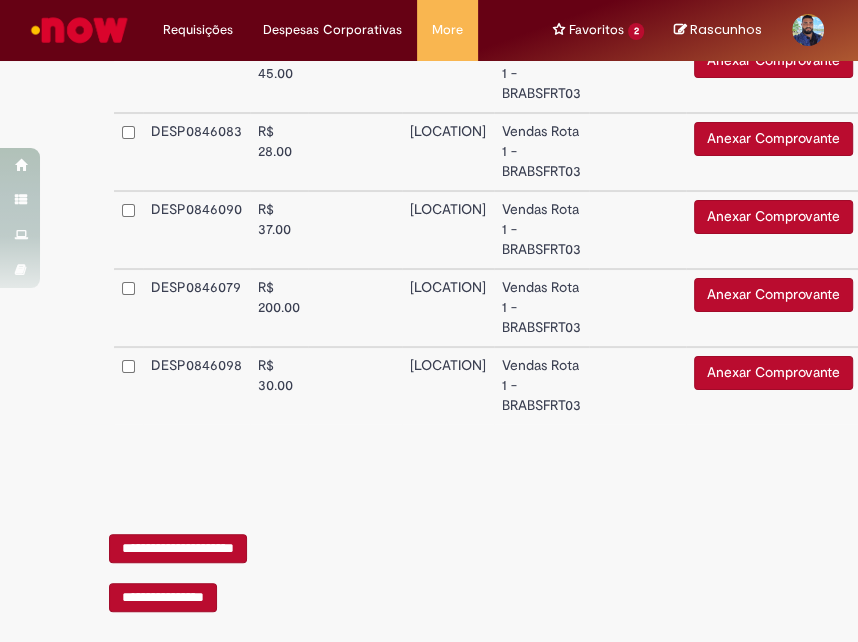 click on "ROTA NOVO AIRÃO" at bounding box center (448, 385) 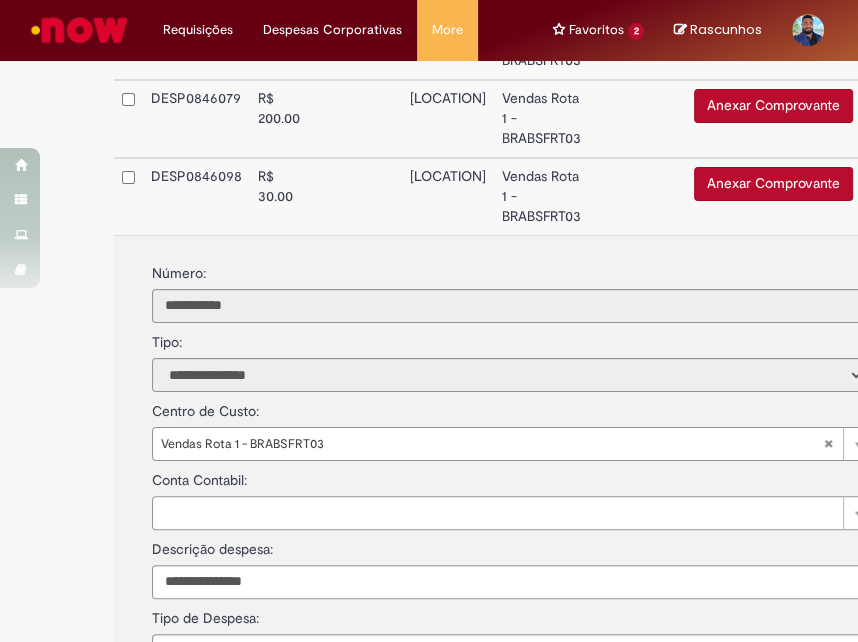 scroll, scrollTop: 3133, scrollLeft: 0, axis: vertical 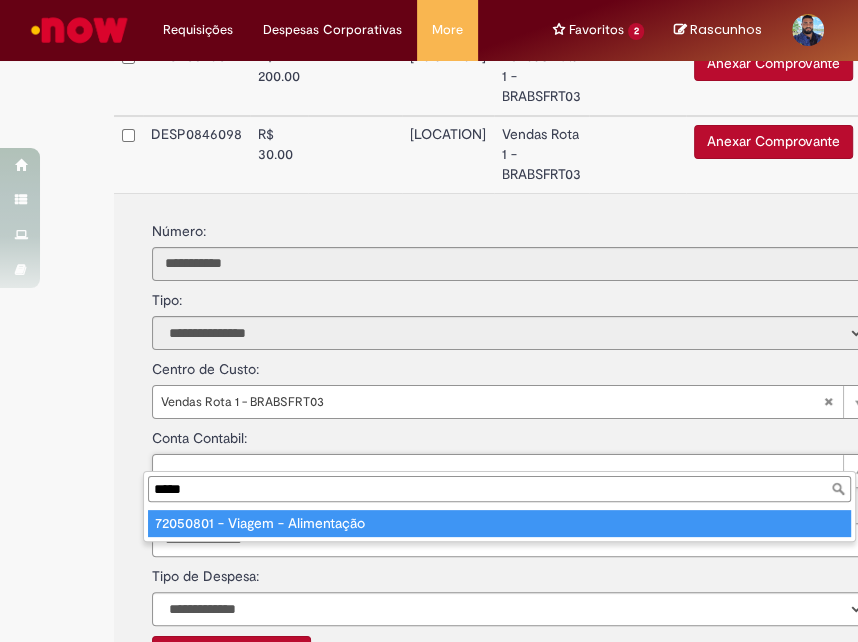 type on "*****" 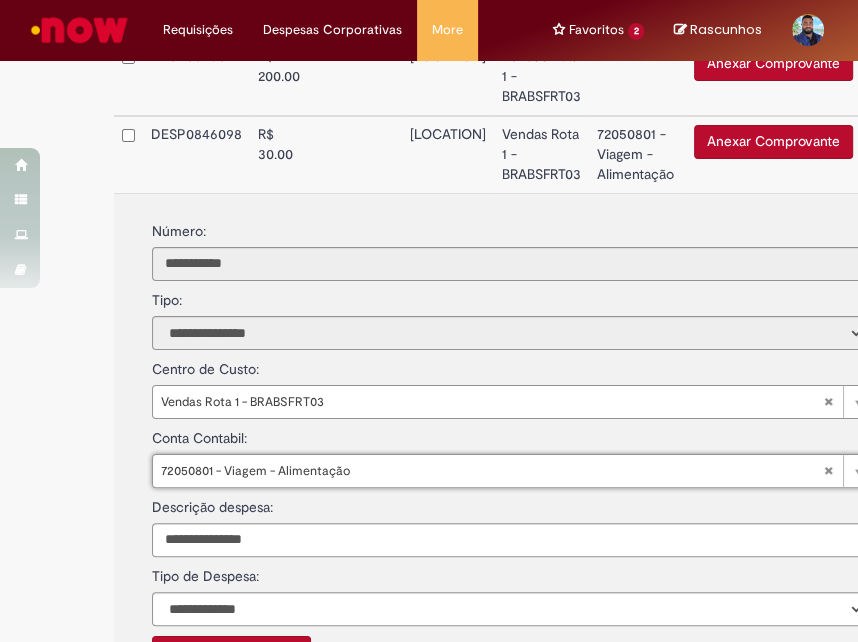 scroll, scrollTop: 3244, scrollLeft: 0, axis: vertical 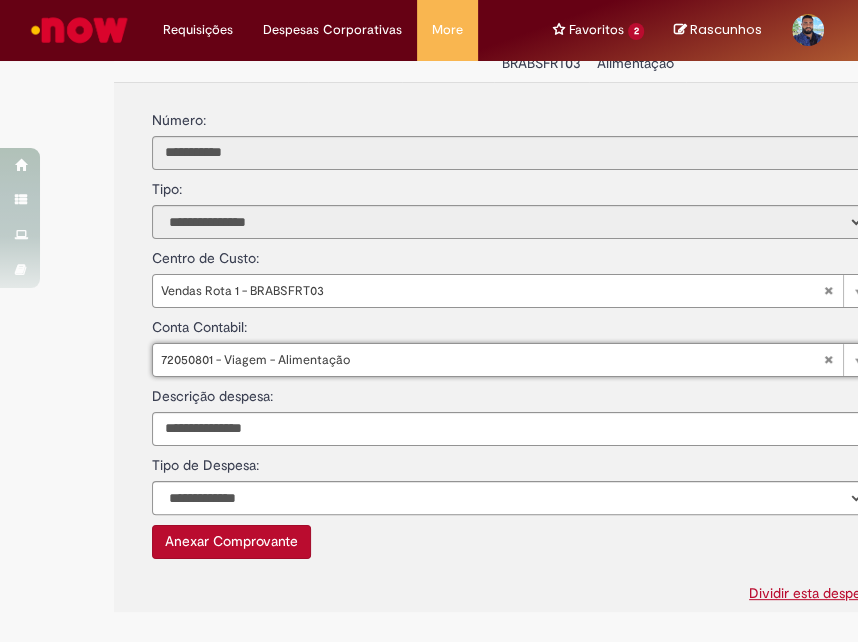 click on "**********" at bounding box center (508, 498) 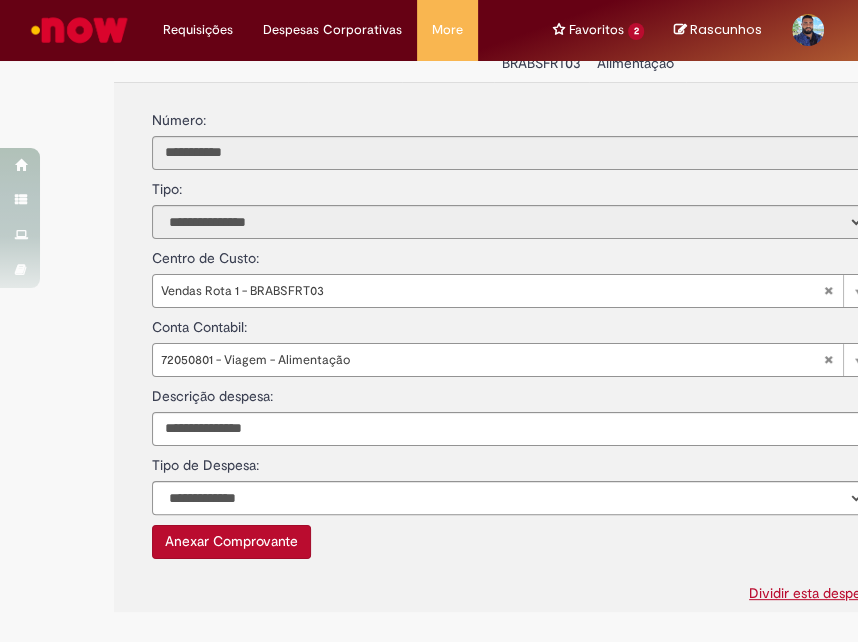 select on "*" 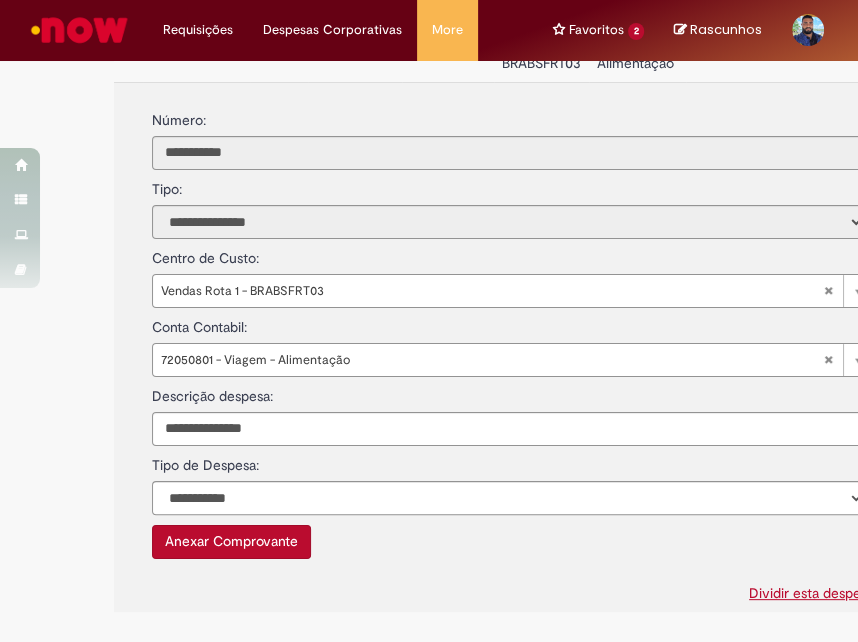 click on "**********" at bounding box center (508, 498) 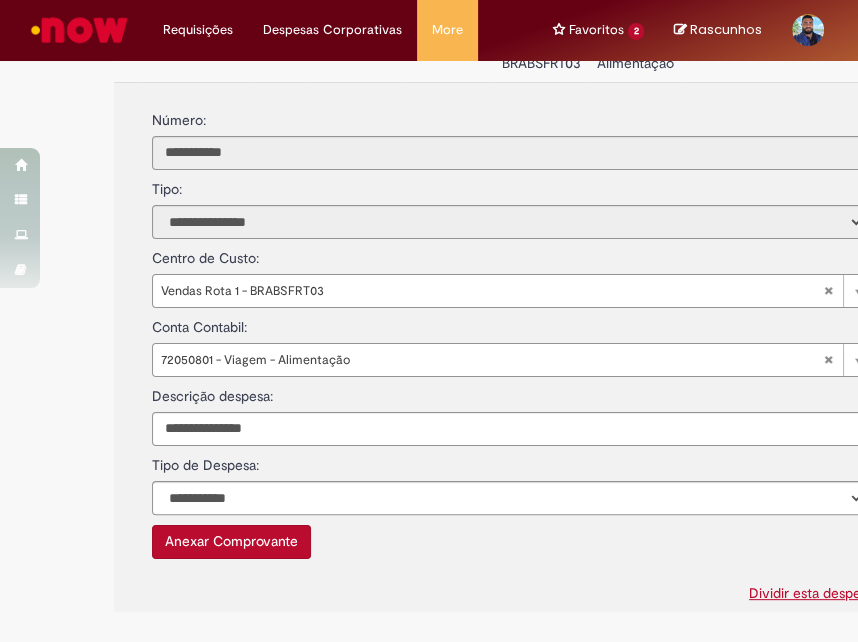 click on "Dividir esta despesa" at bounding box center (513, 589) 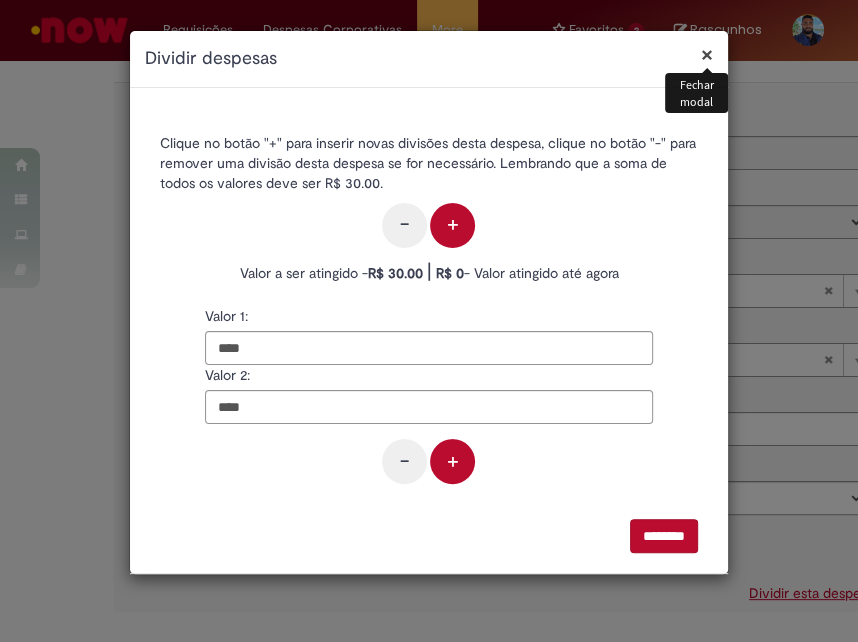 click on "×" at bounding box center (707, 54) 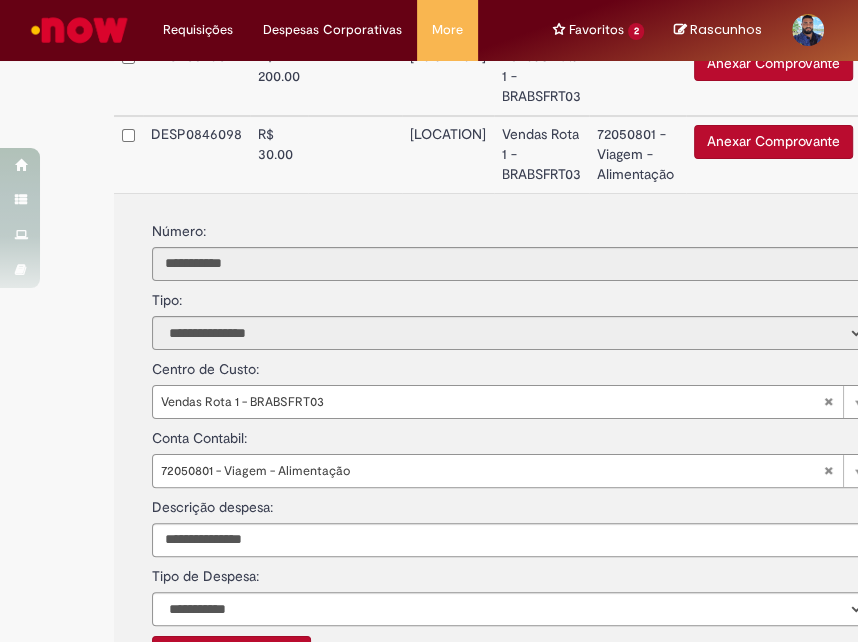 scroll, scrollTop: 3022, scrollLeft: 0, axis: vertical 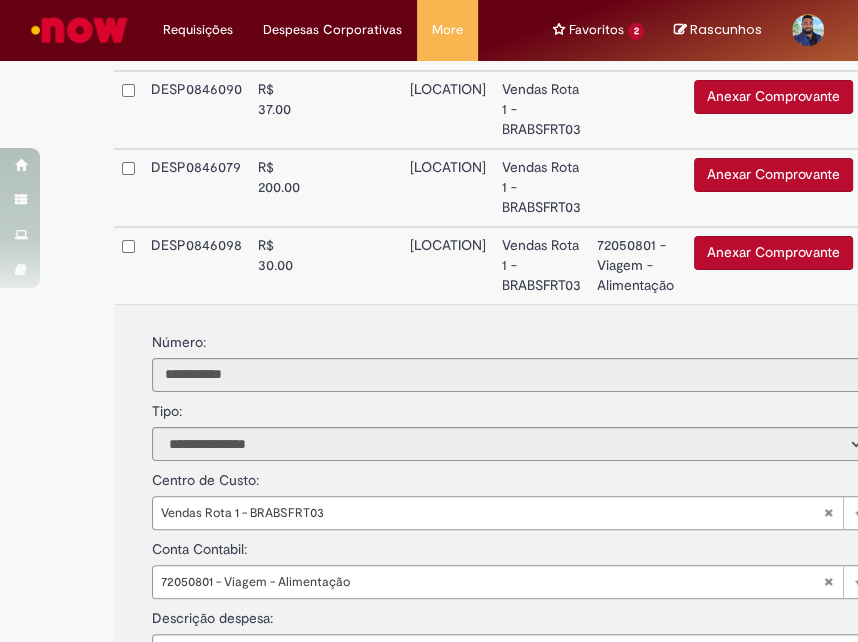 click at bounding box center (355, 265) 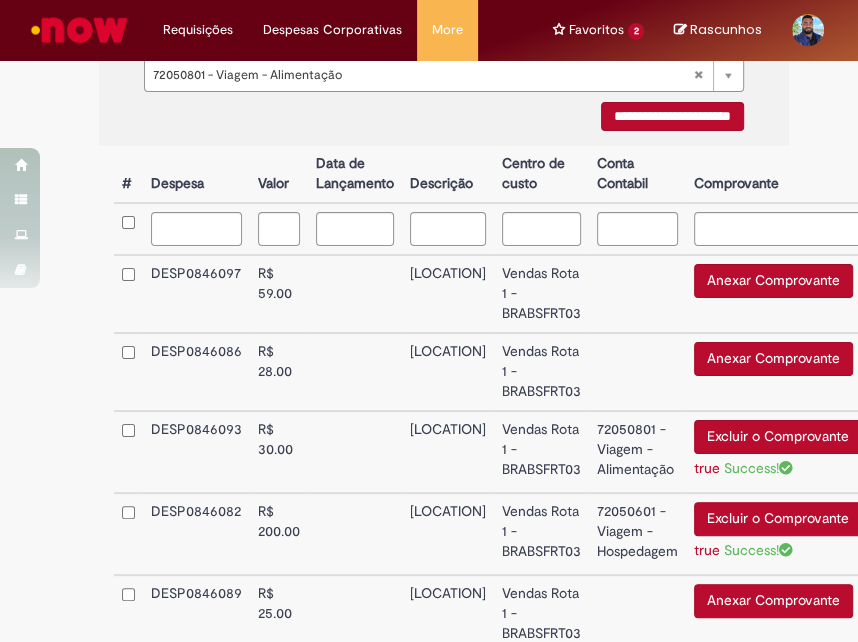 scroll, scrollTop: 800, scrollLeft: 0, axis: vertical 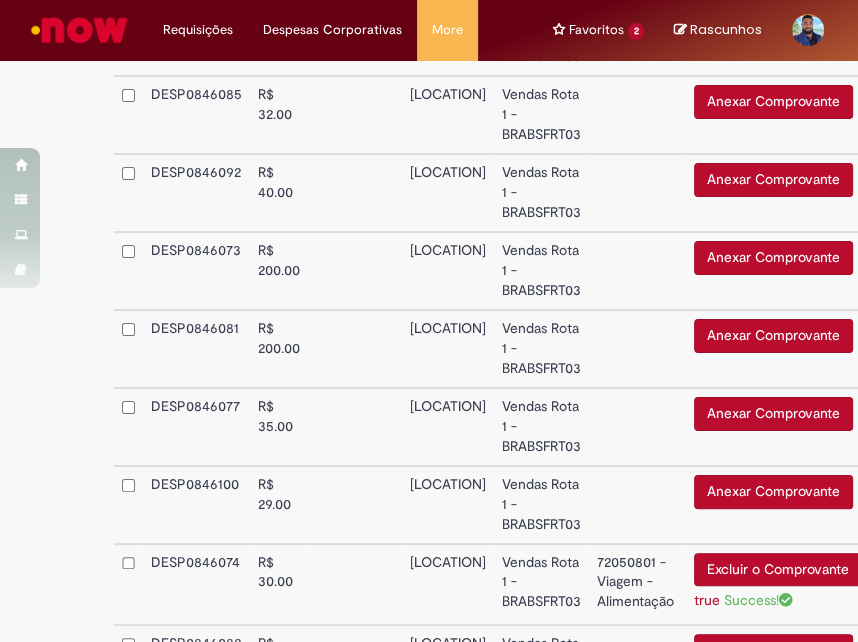 click at bounding box center [355, 427] 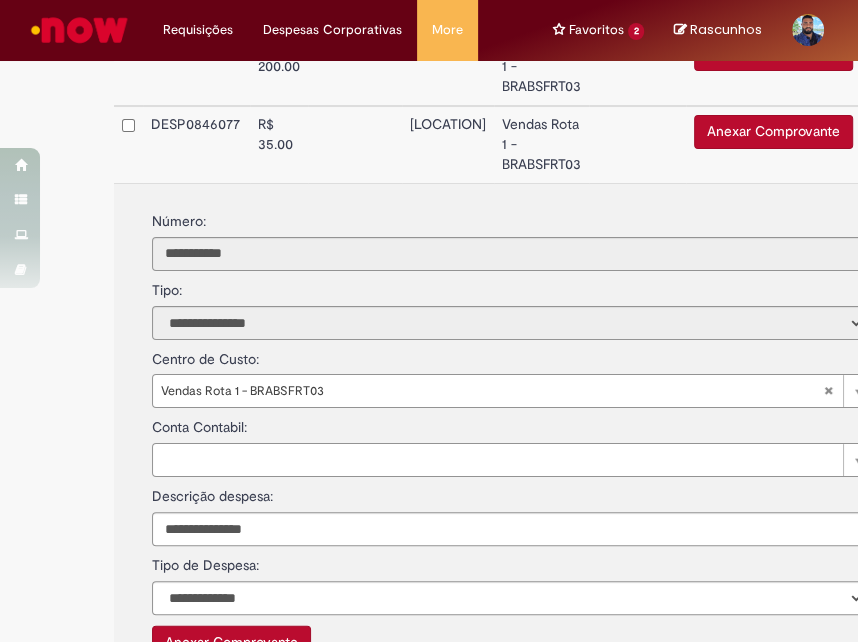 scroll, scrollTop: 2022, scrollLeft: 0, axis: vertical 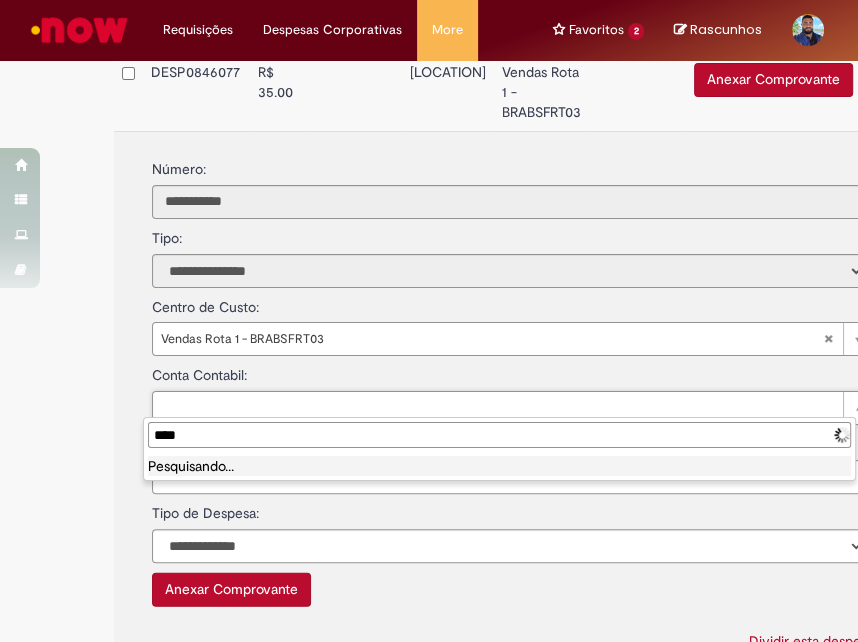 type on "*****" 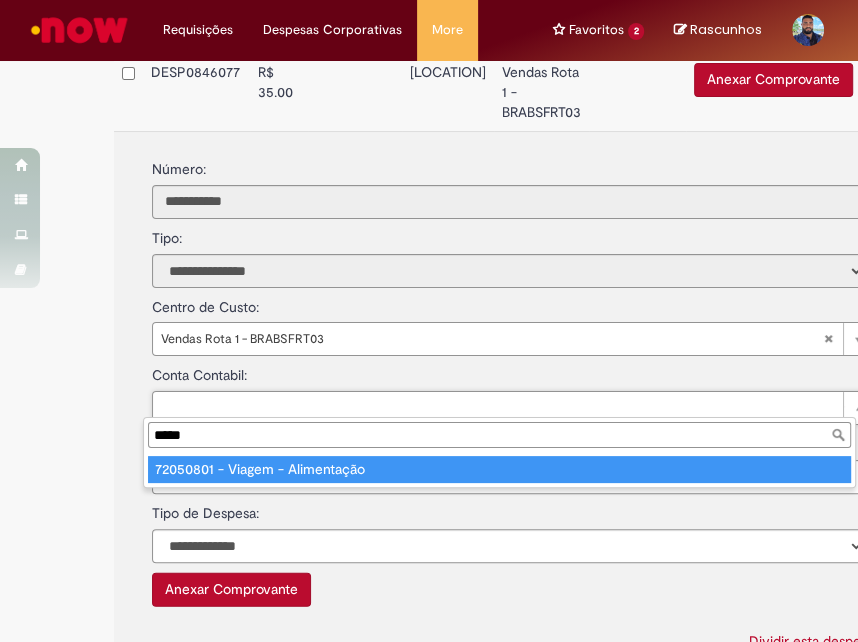 type on "**********" 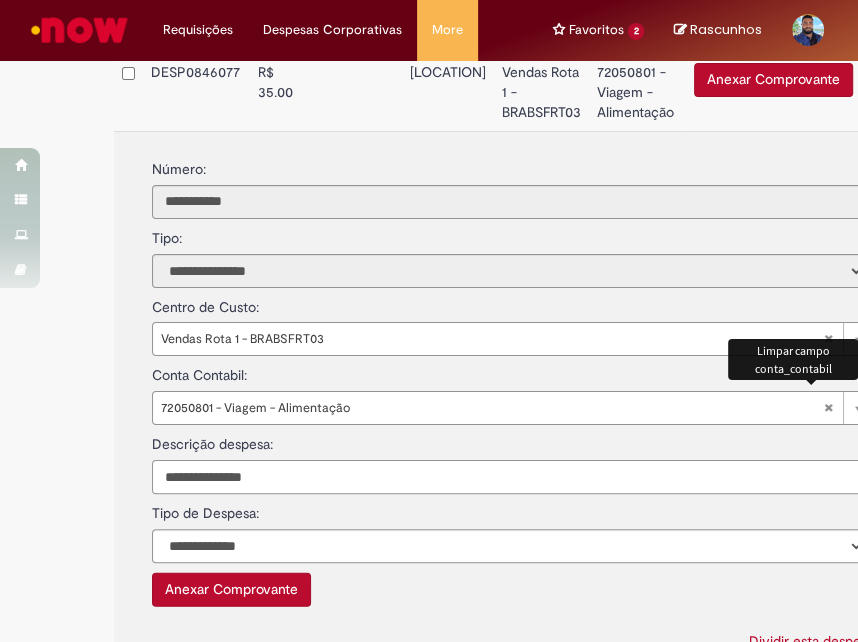 scroll, scrollTop: 2022, scrollLeft: 15, axis: both 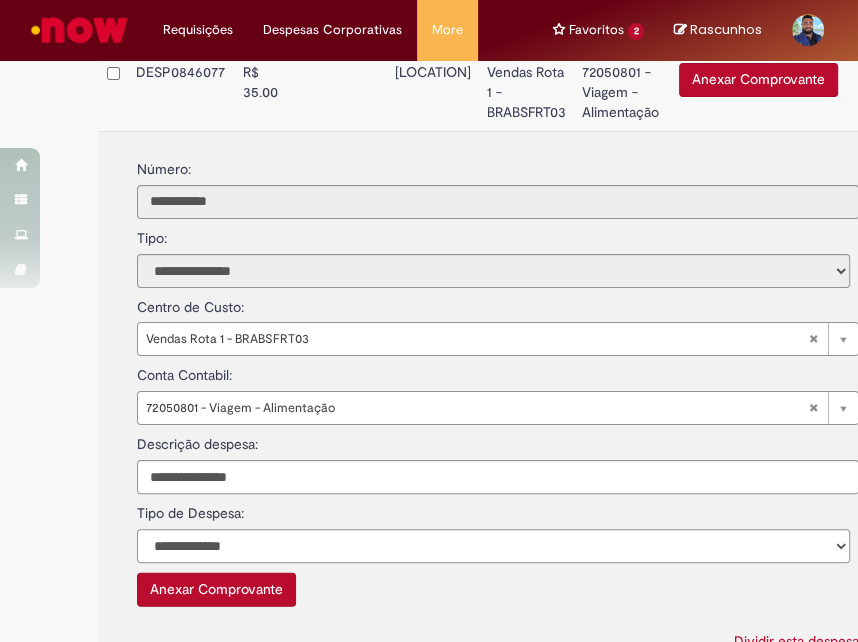 select on "*" 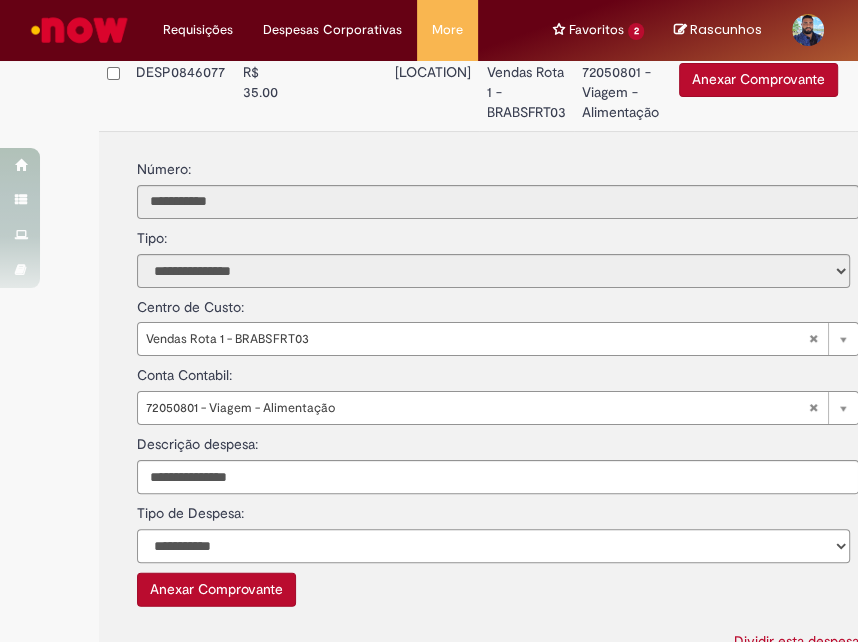 click on "**********" at bounding box center (493, 546) 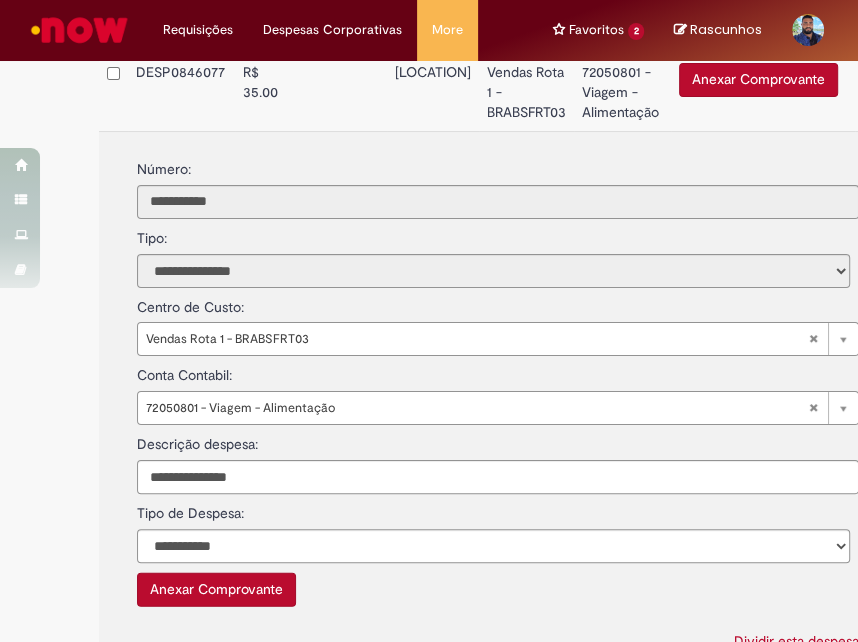 click on "Anexar Comprovante" at bounding box center (216, 590) 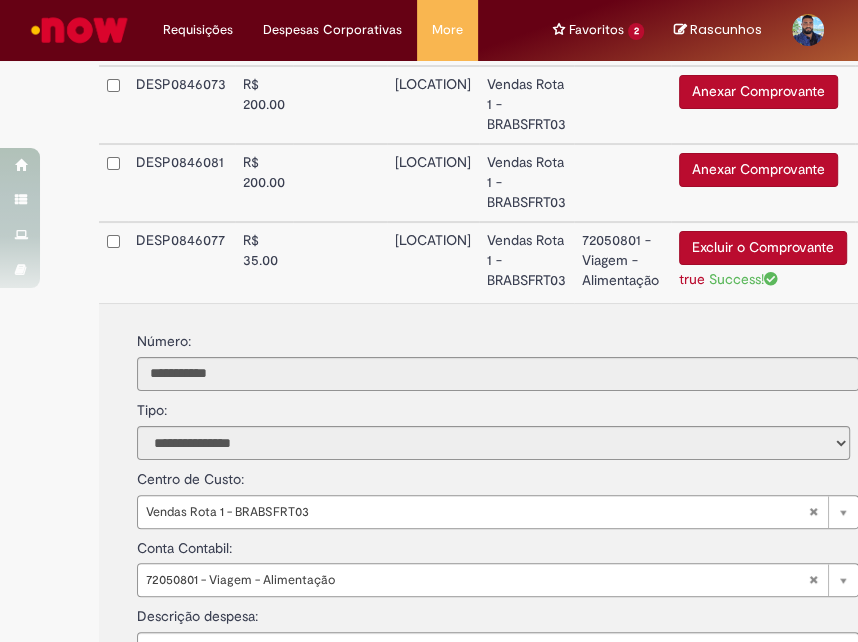 scroll, scrollTop: 1800, scrollLeft: 15, axis: both 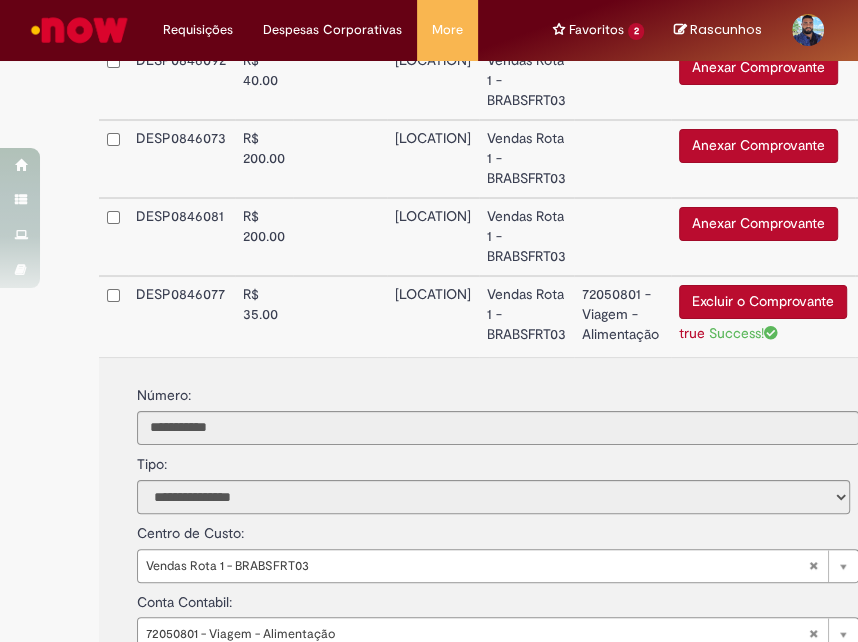 click at bounding box center (340, 316) 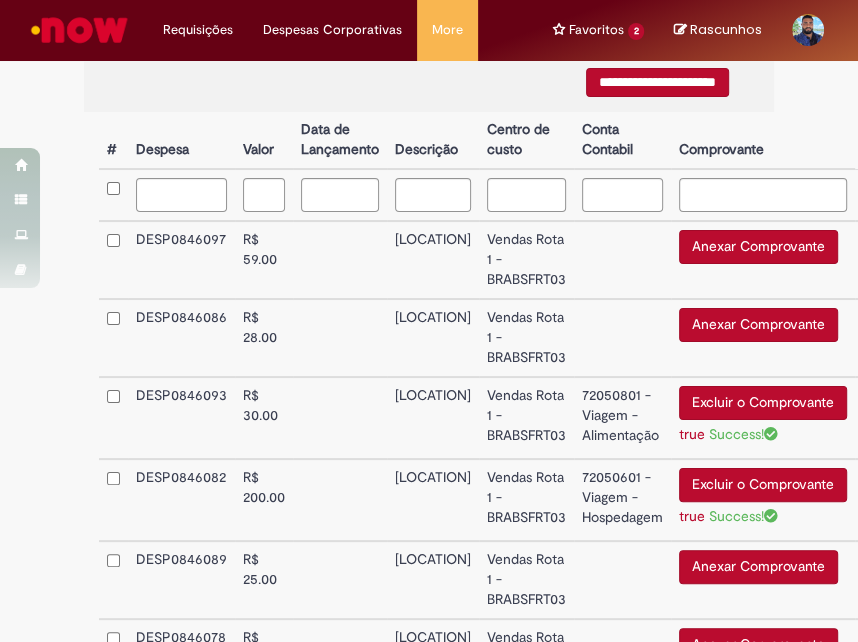 scroll, scrollTop: 911, scrollLeft: 15, axis: both 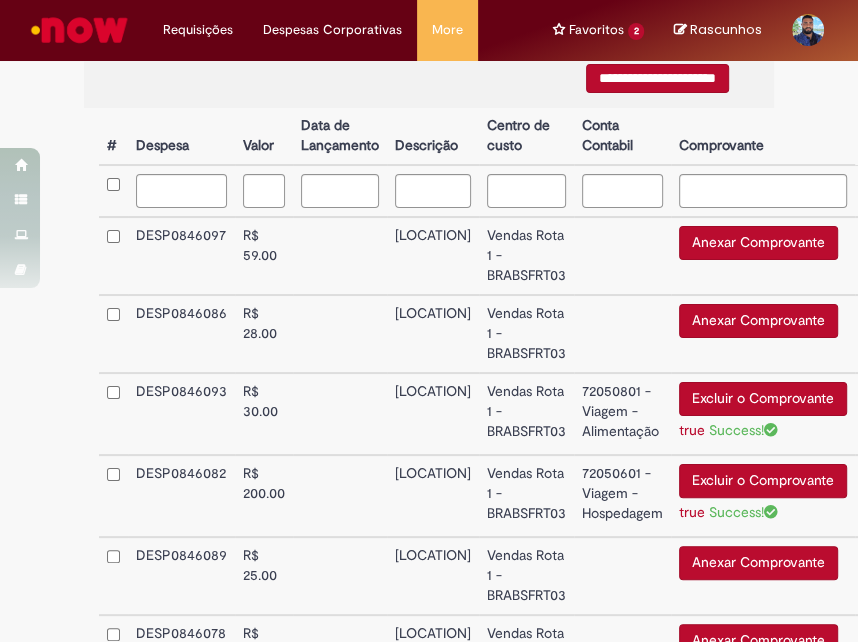 click on "R$ 25.00" at bounding box center [264, 576] 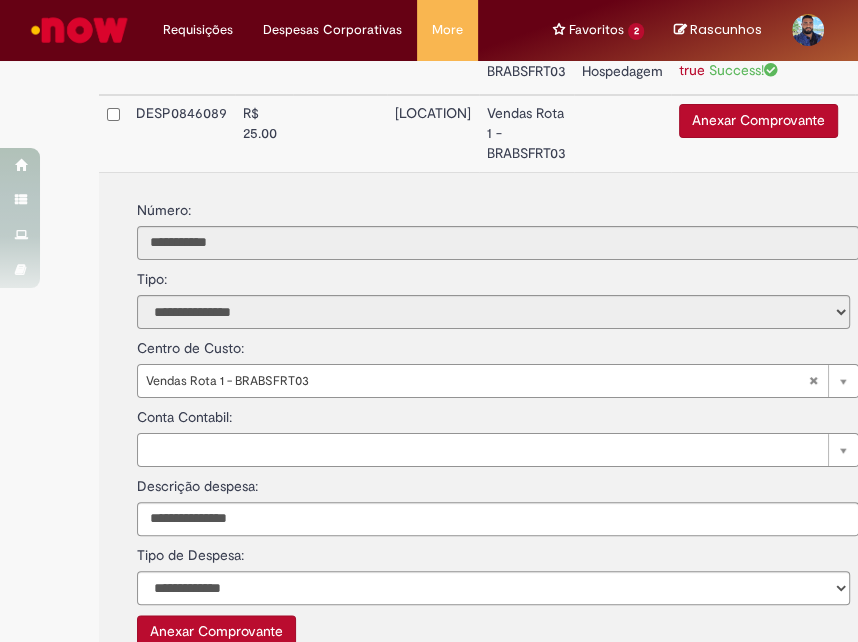 scroll, scrollTop: 1355, scrollLeft: 15, axis: both 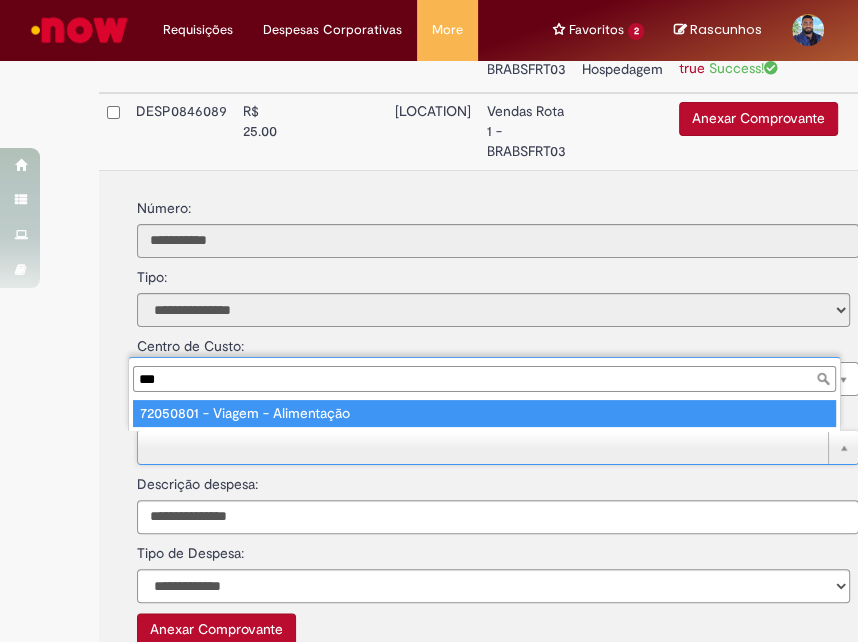 type on "***" 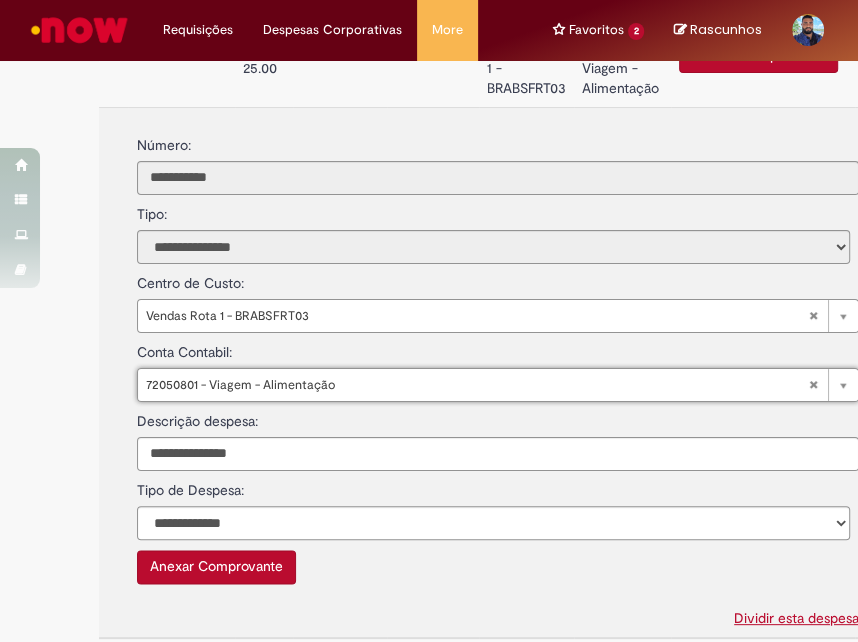 scroll, scrollTop: 1466, scrollLeft: 15, axis: both 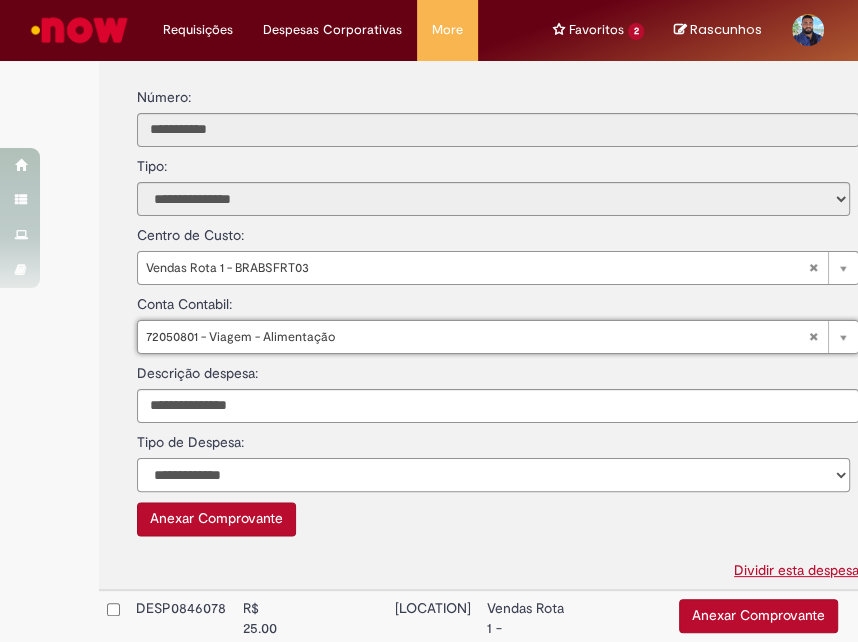 click on "**********" at bounding box center [493, 475] 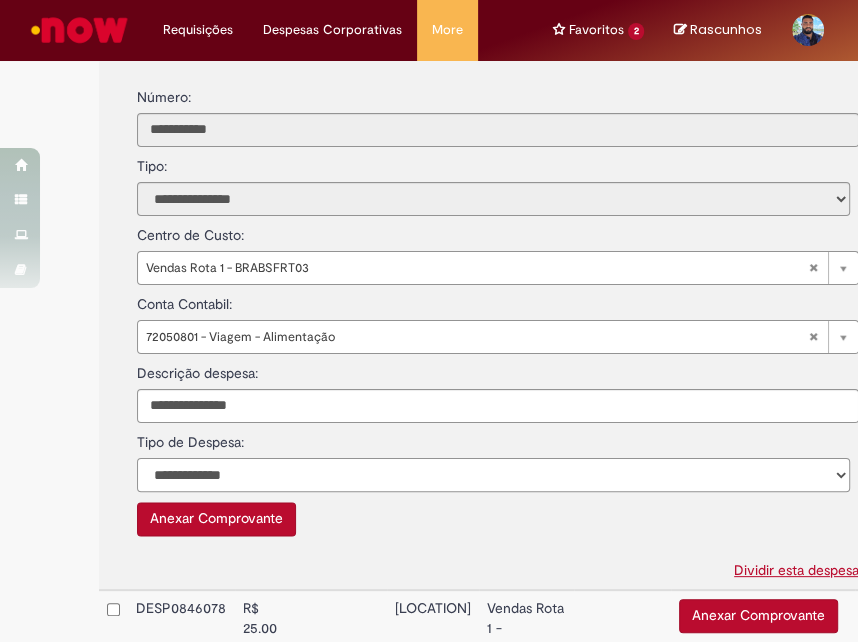 select on "*" 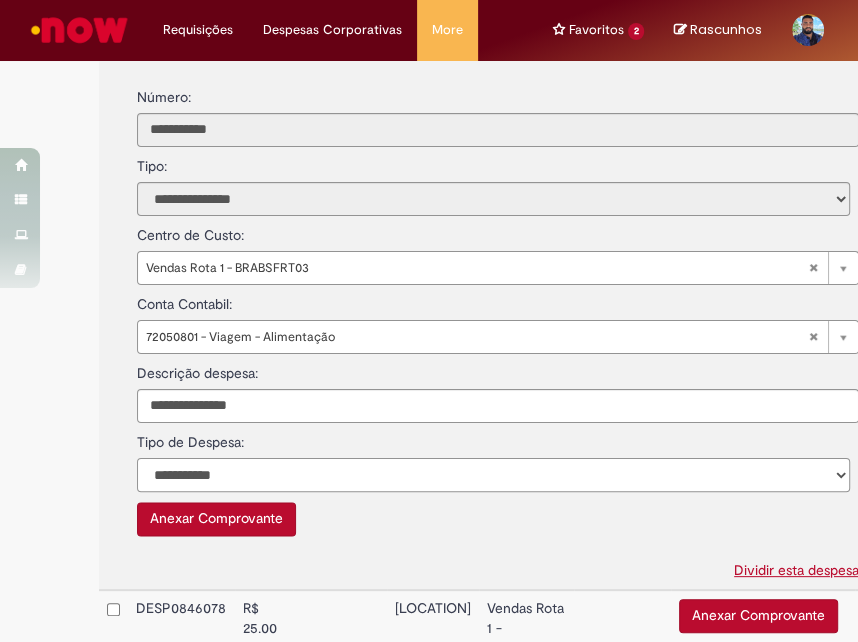 click on "**********" at bounding box center (493, 475) 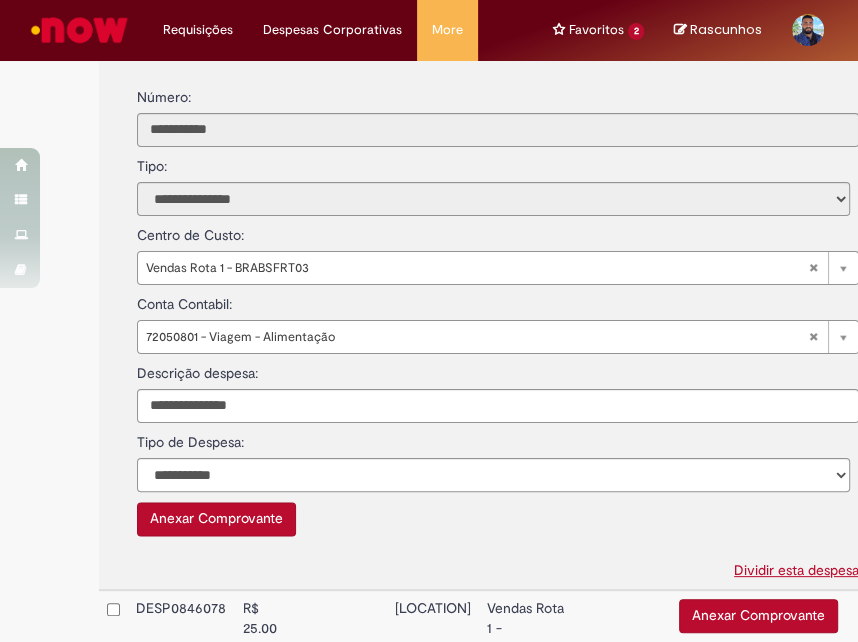 click on "Anexar Comprovante" at bounding box center (216, 519) 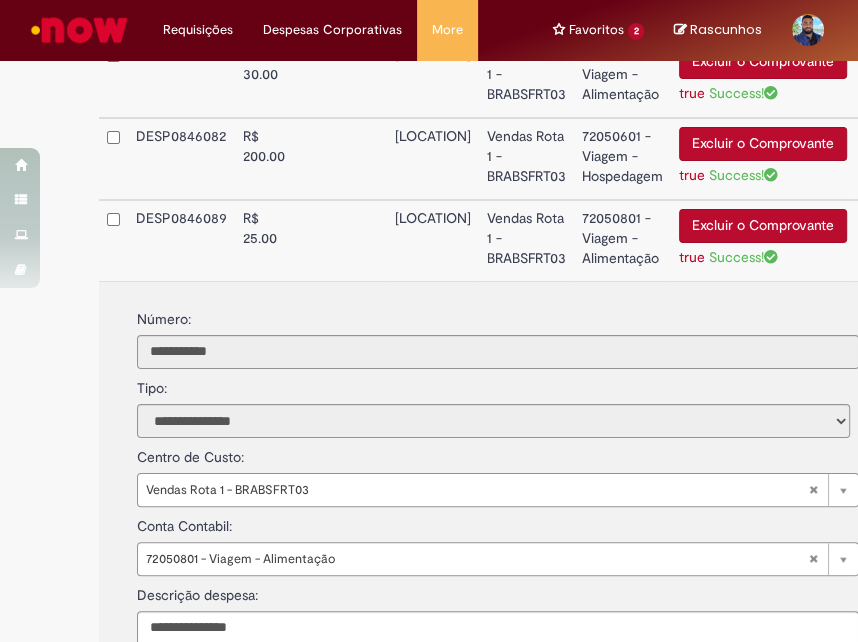scroll, scrollTop: 1247, scrollLeft: 15, axis: both 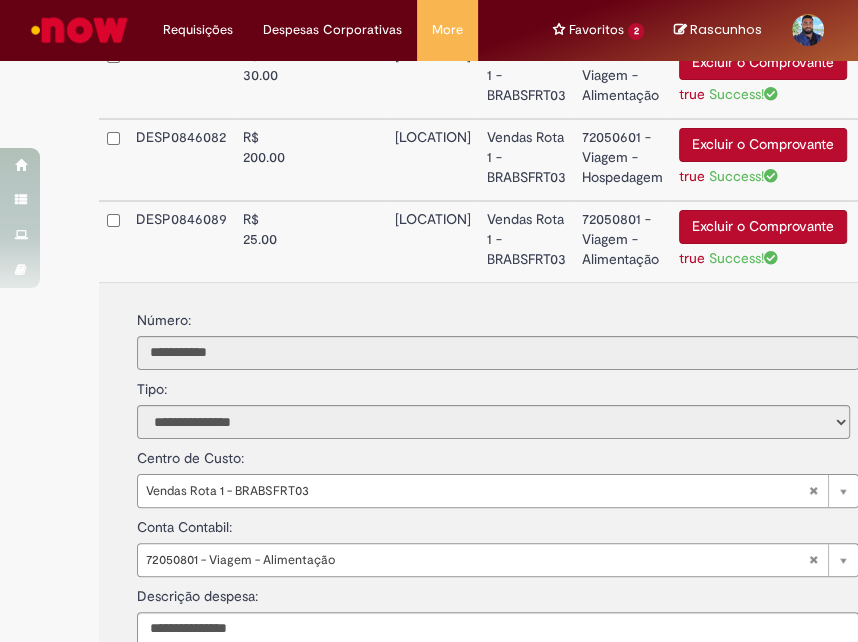 click on "R$ 25.00" at bounding box center [264, 241] 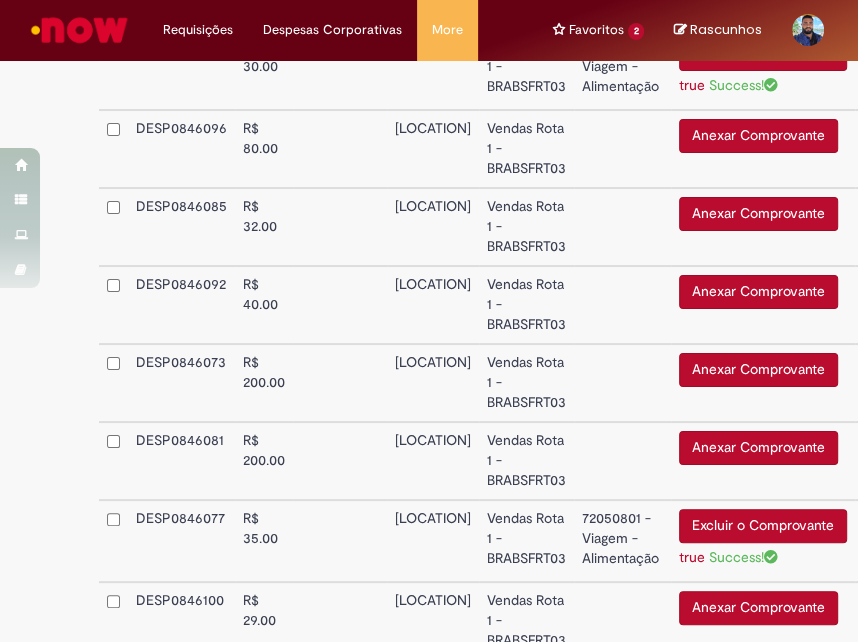 scroll, scrollTop: 1691, scrollLeft: 15, axis: both 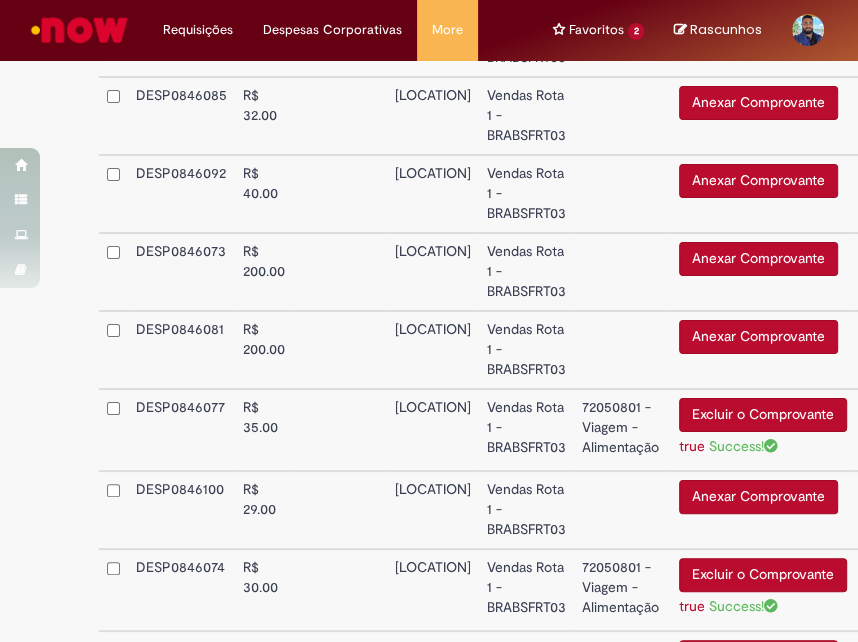 click on "ROTA NOVO AIRÃO" at bounding box center (433, 350) 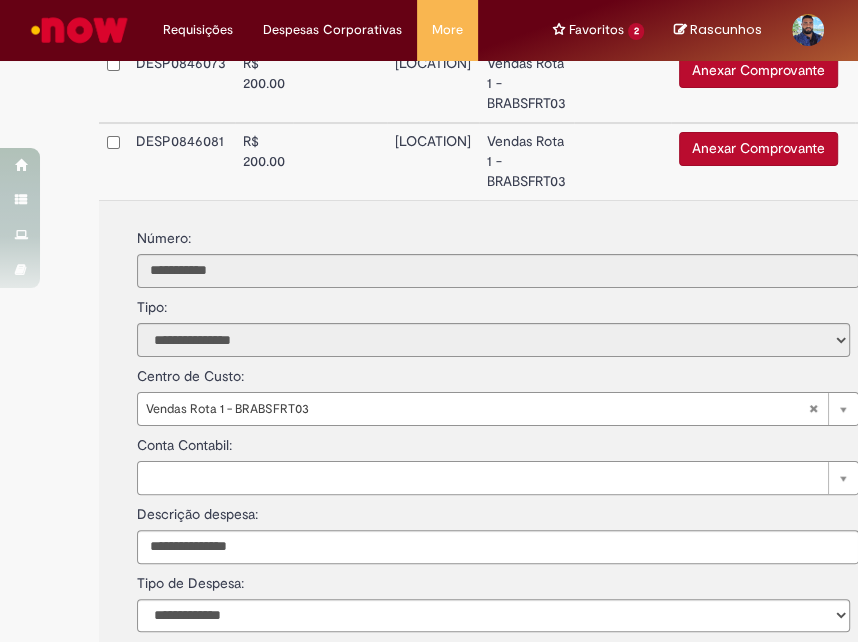 scroll, scrollTop: 2025, scrollLeft: 15, axis: both 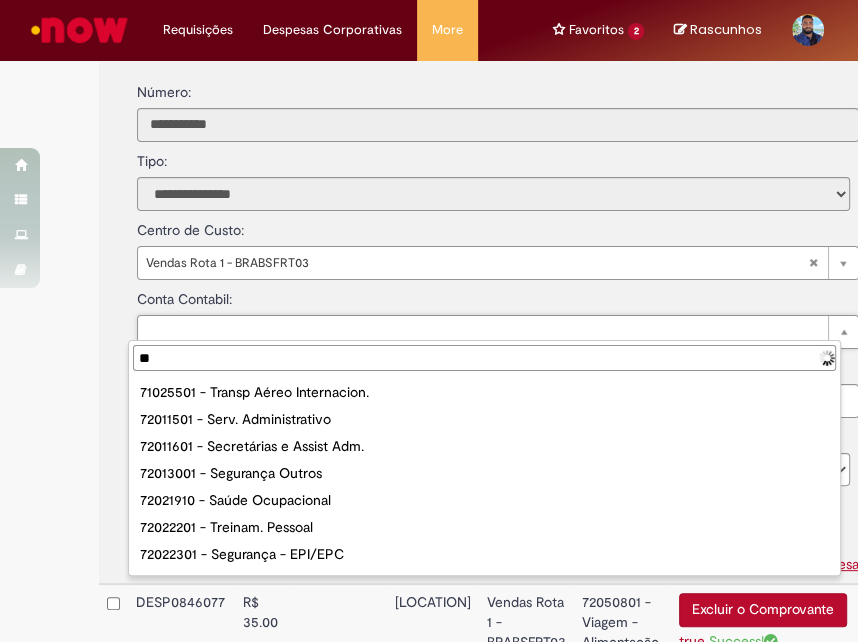 type on "***" 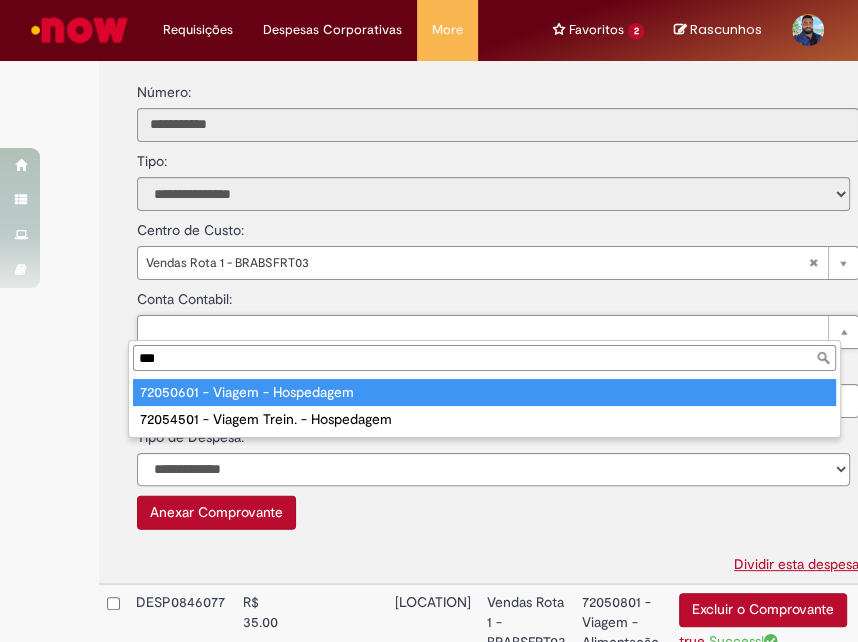 type on "**********" 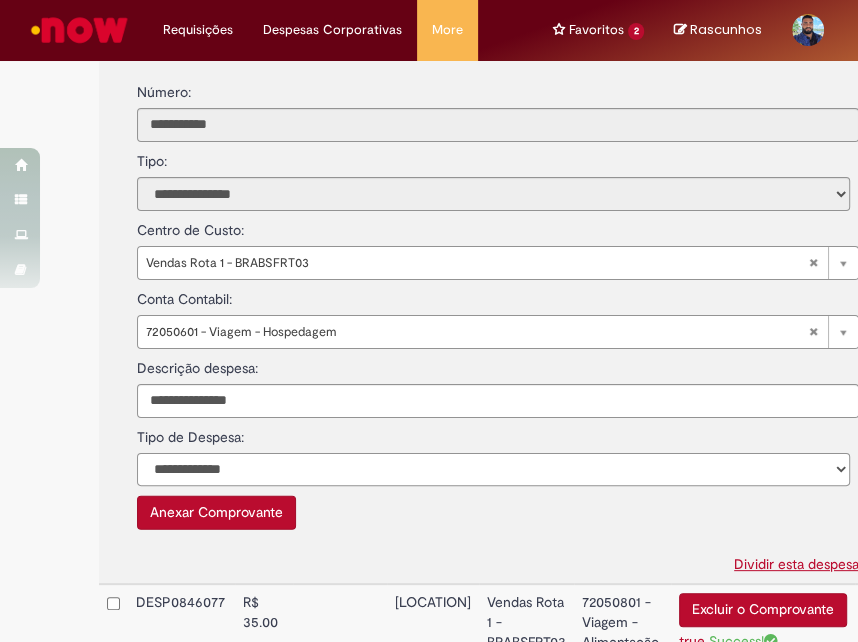 select on "*" 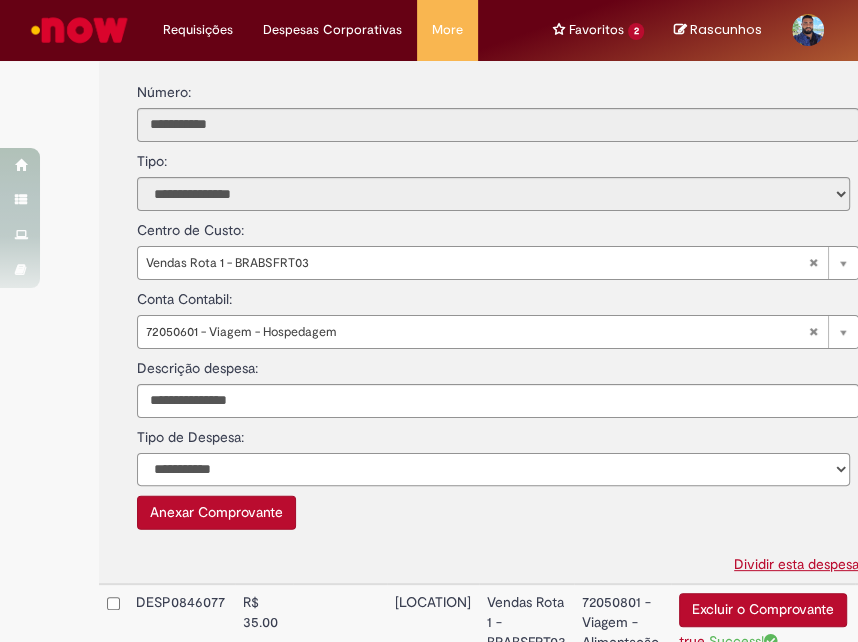 click on "**********" at bounding box center (493, 470) 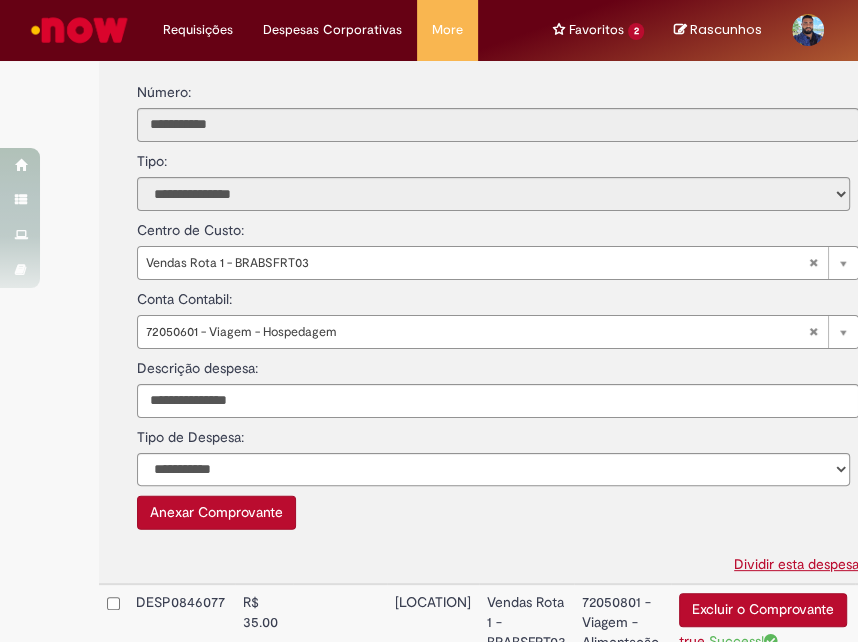 type 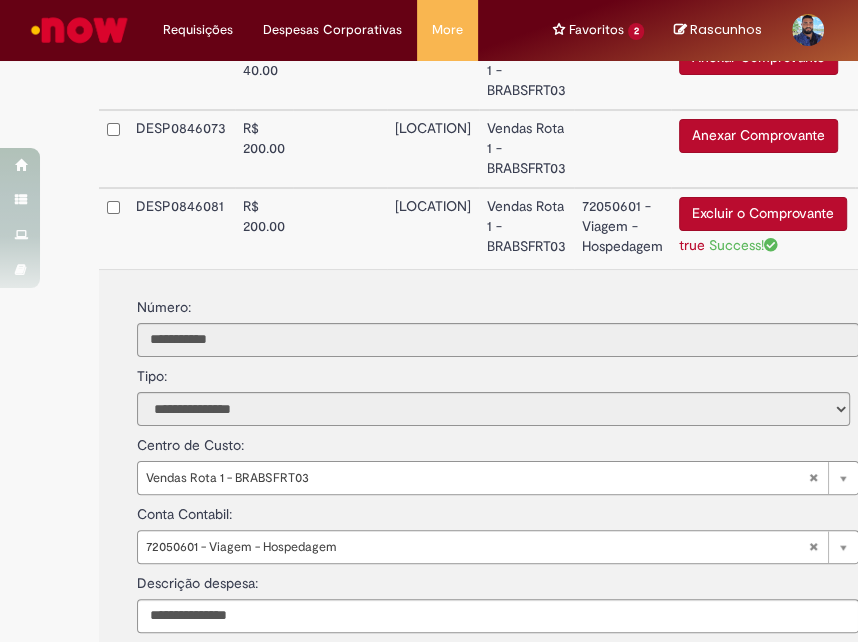 scroll, scrollTop: 1806, scrollLeft: 15, axis: both 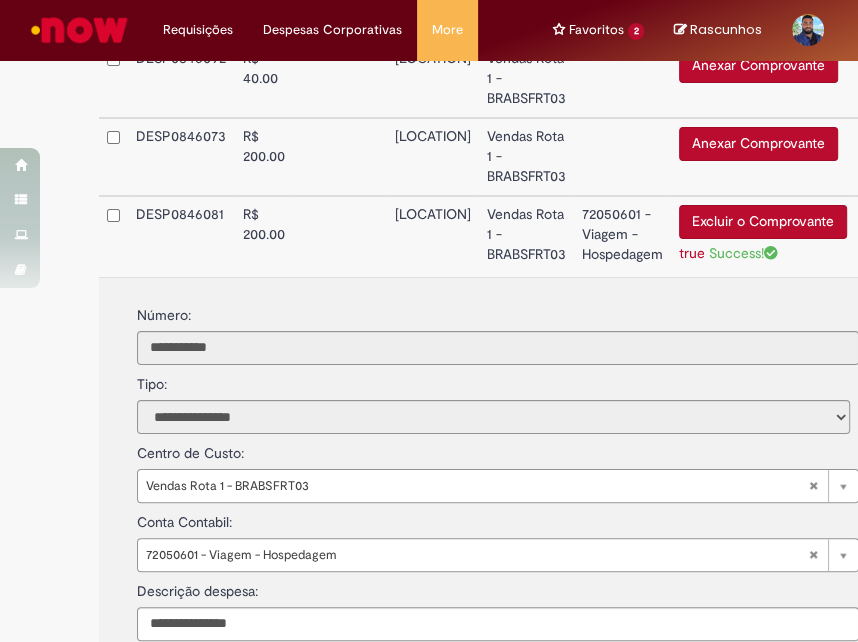 click at bounding box center [340, 236] 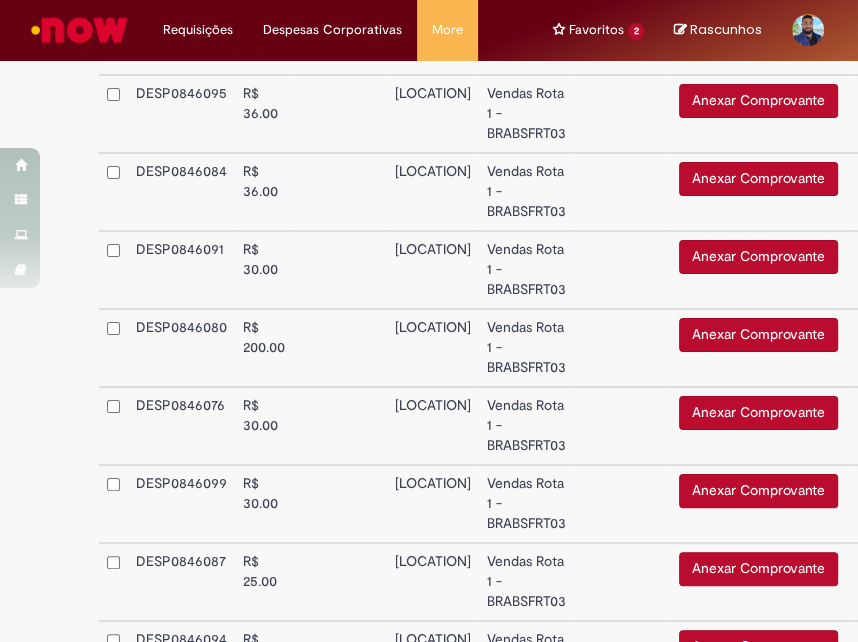 scroll, scrollTop: 2362, scrollLeft: 15, axis: both 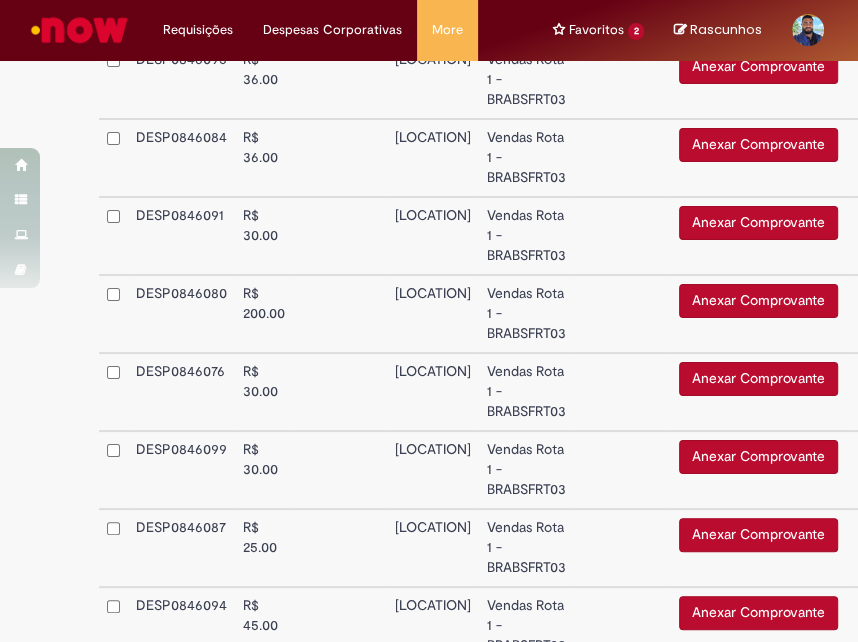 click on "ROTA NOVO AIRÃO" at bounding box center (433, 314) 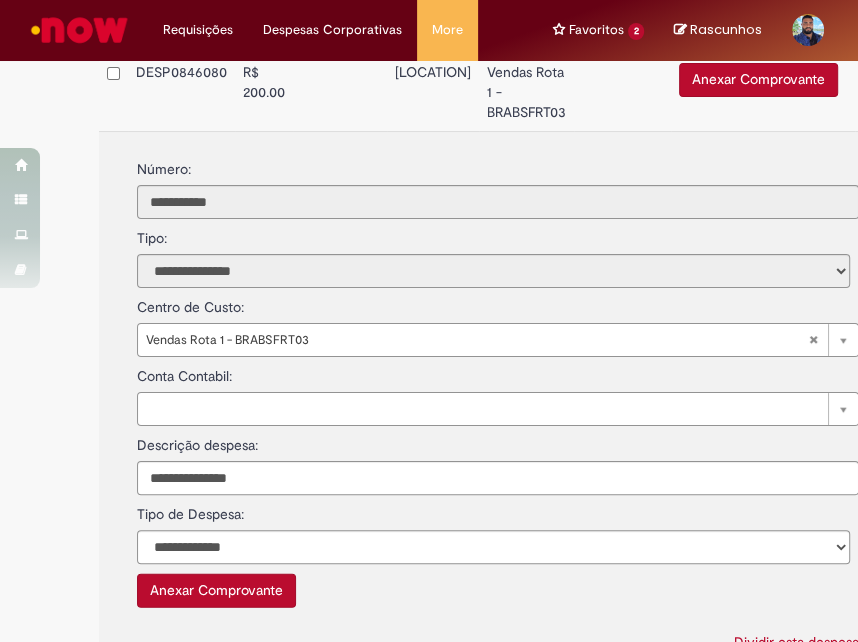 scroll, scrollTop: 2584, scrollLeft: 15, axis: both 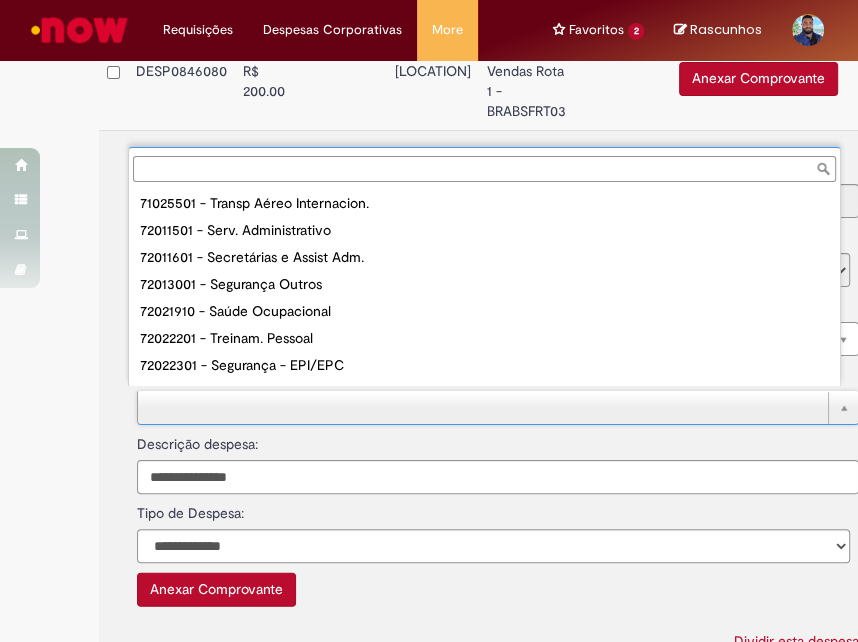 click at bounding box center [484, 169] 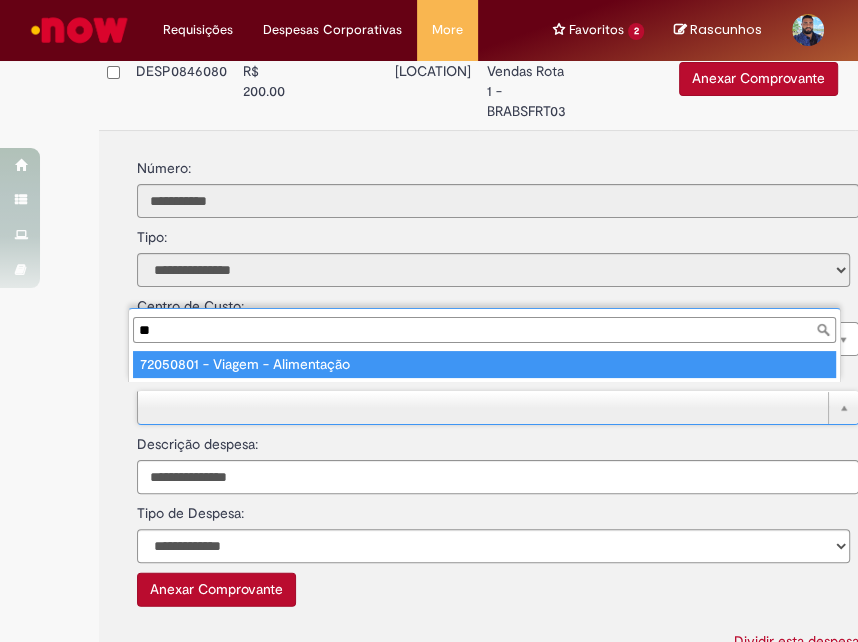 type on "*" 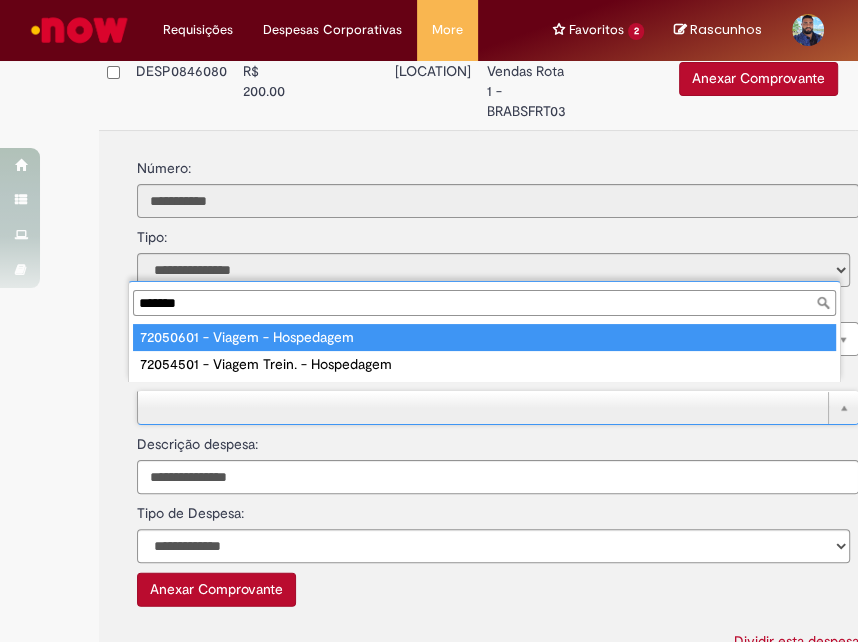 type on "*******" 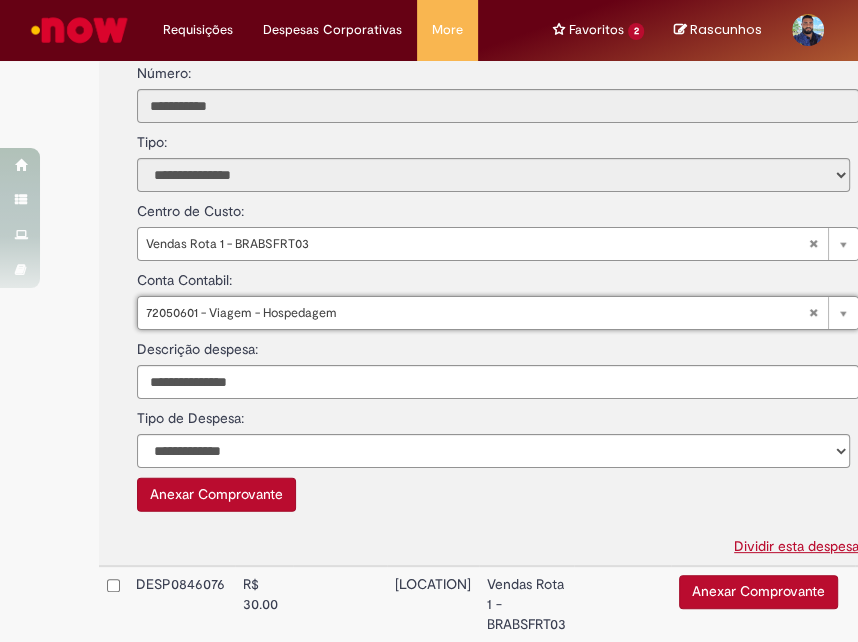 scroll, scrollTop: 2680, scrollLeft: 15, axis: both 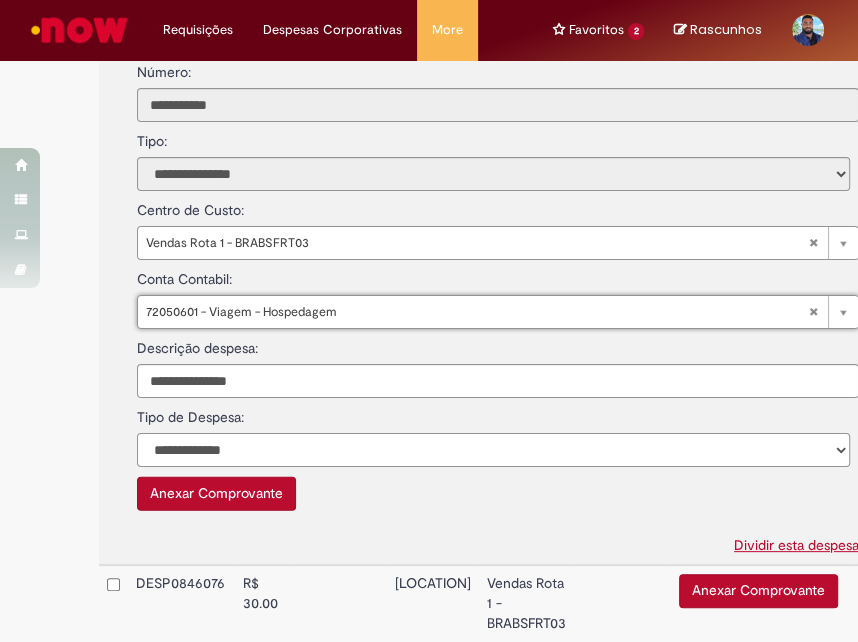 click on "**********" at bounding box center (493, 450) 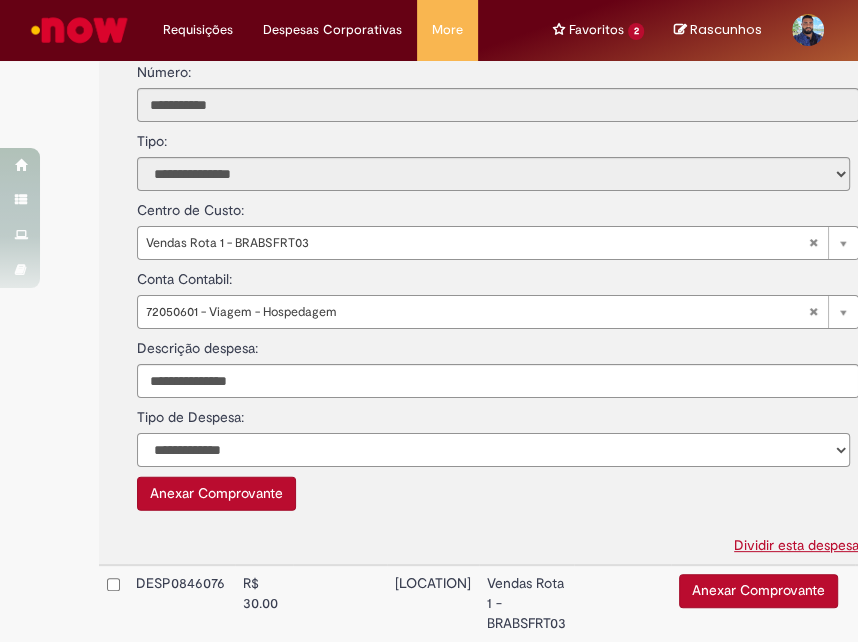 select on "*" 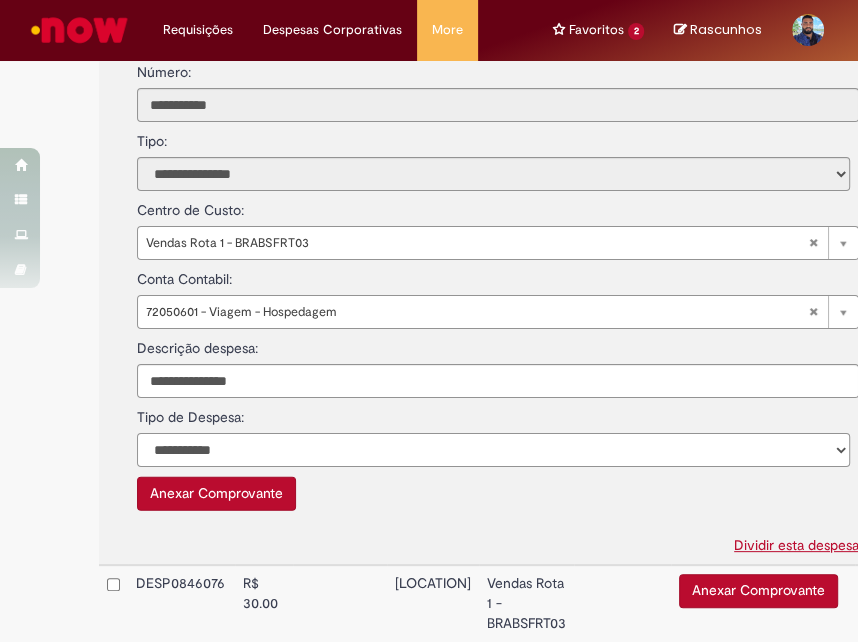 click on "**********" at bounding box center (493, 450) 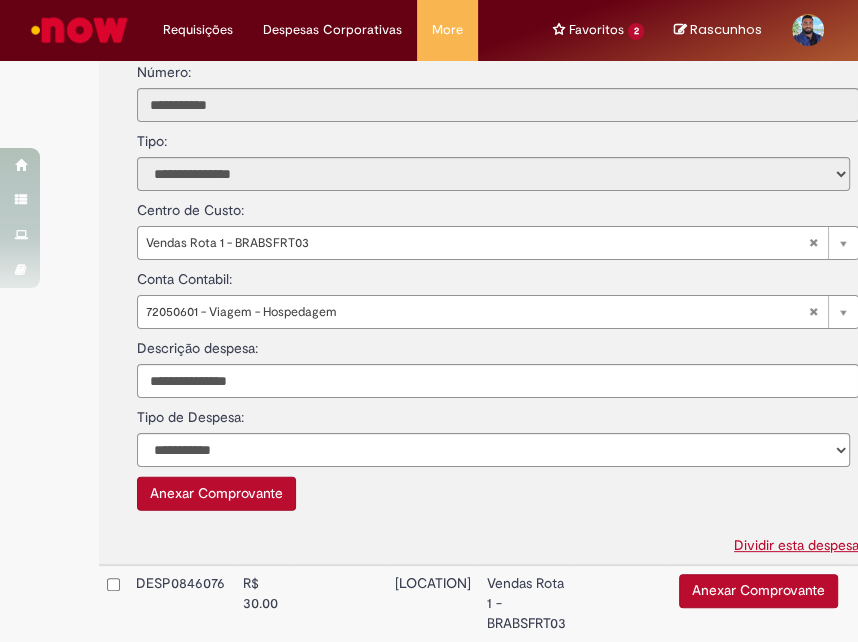 type 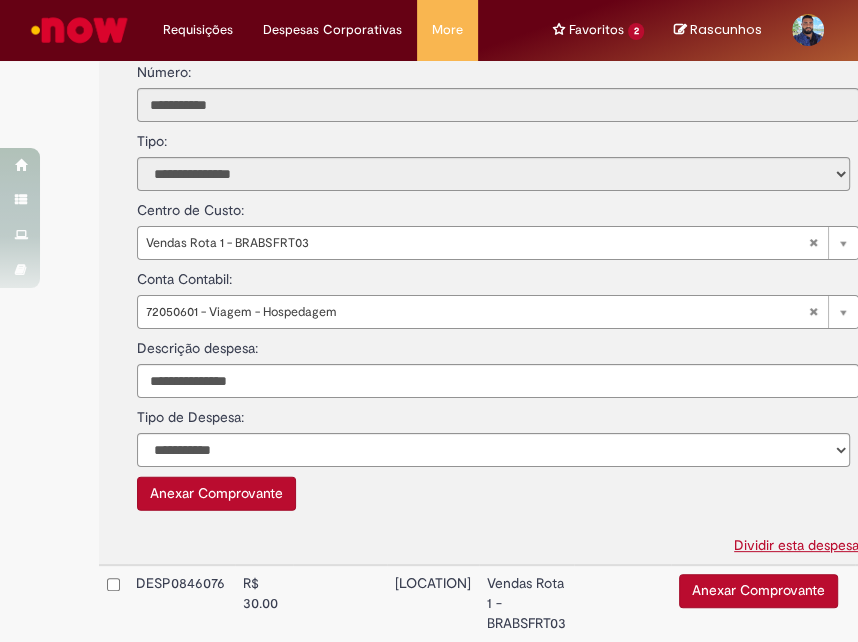 click on "Anexar Comprovante" at bounding box center [216, 494] 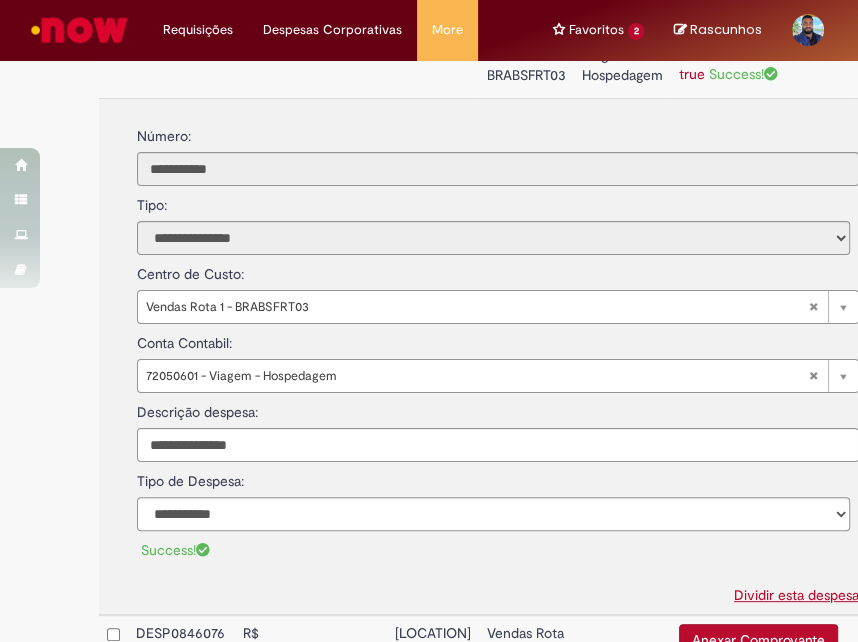 scroll, scrollTop: 2572, scrollLeft: 15, axis: both 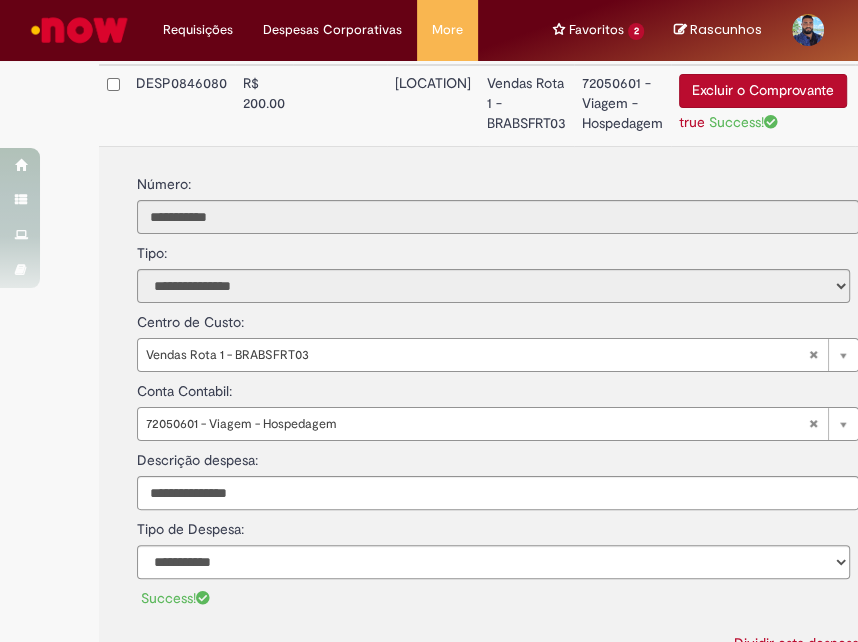 click at bounding box center [340, 105] 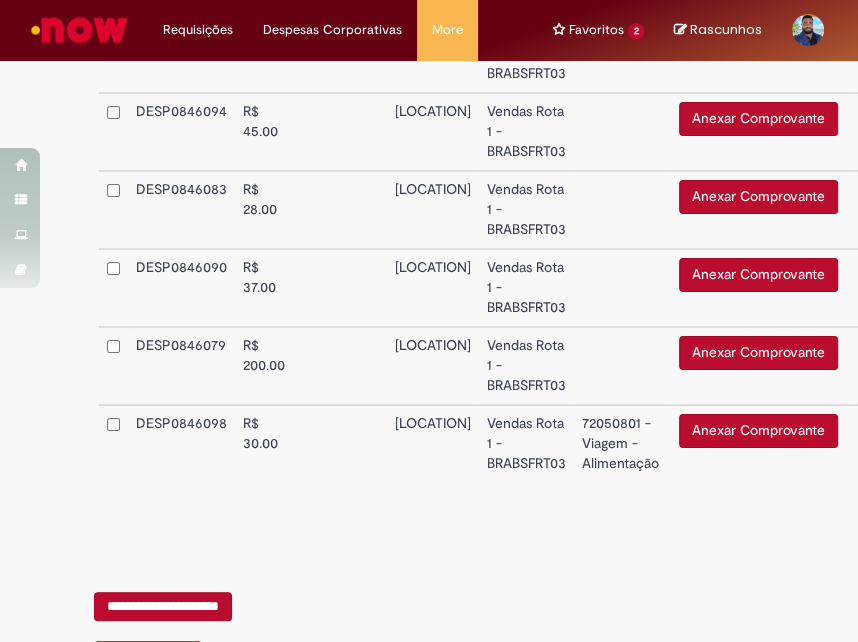 scroll, scrollTop: 2905, scrollLeft: 15, axis: both 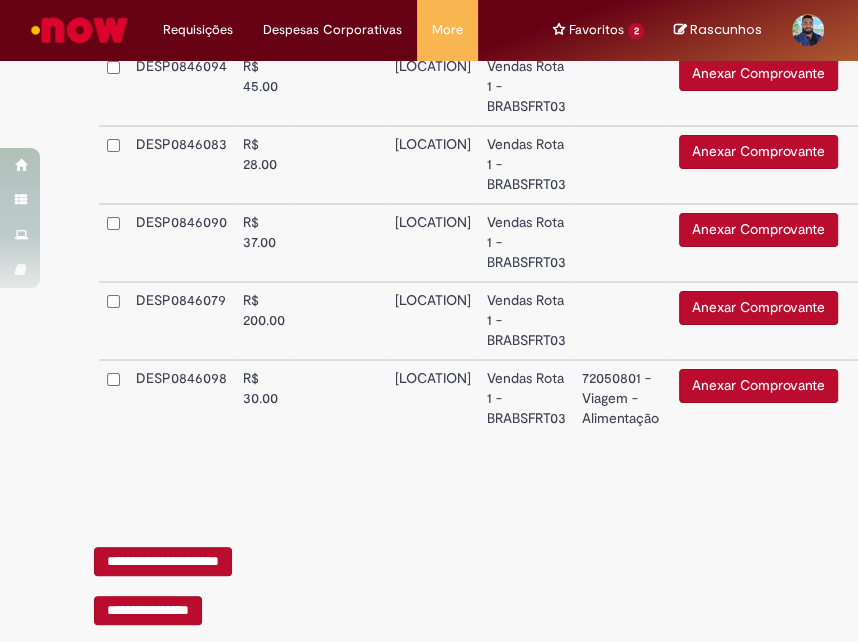 click at bounding box center [340, 321] 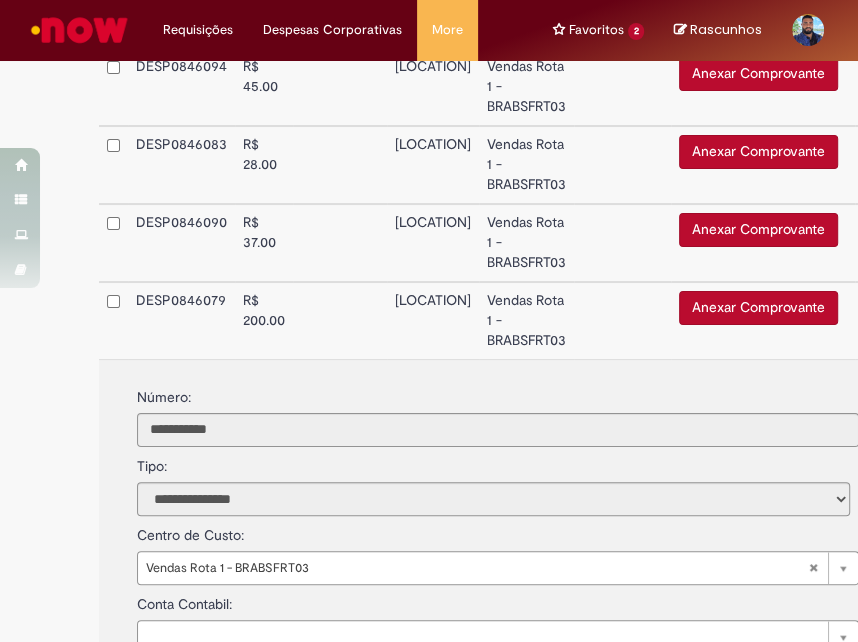 scroll, scrollTop: 3017, scrollLeft: 15, axis: both 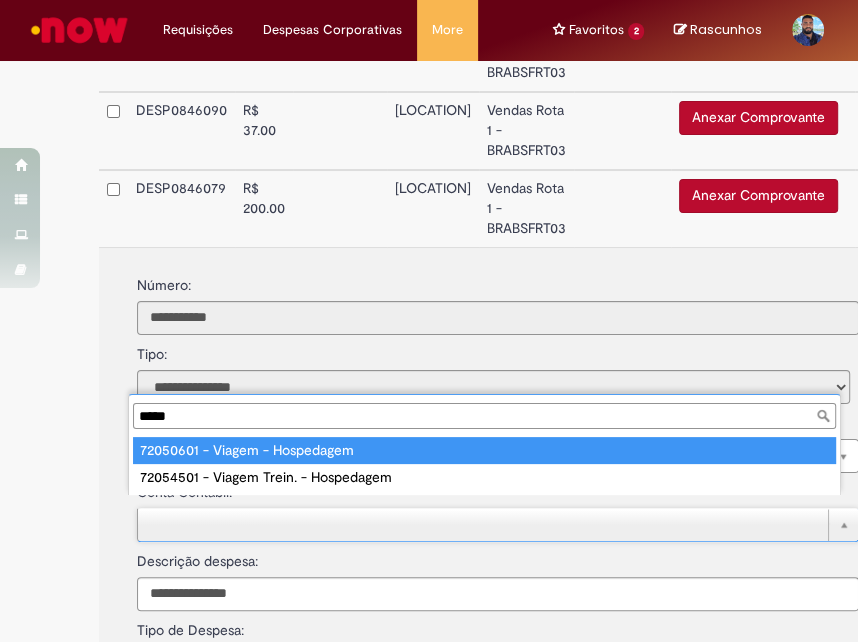 type on "*****" 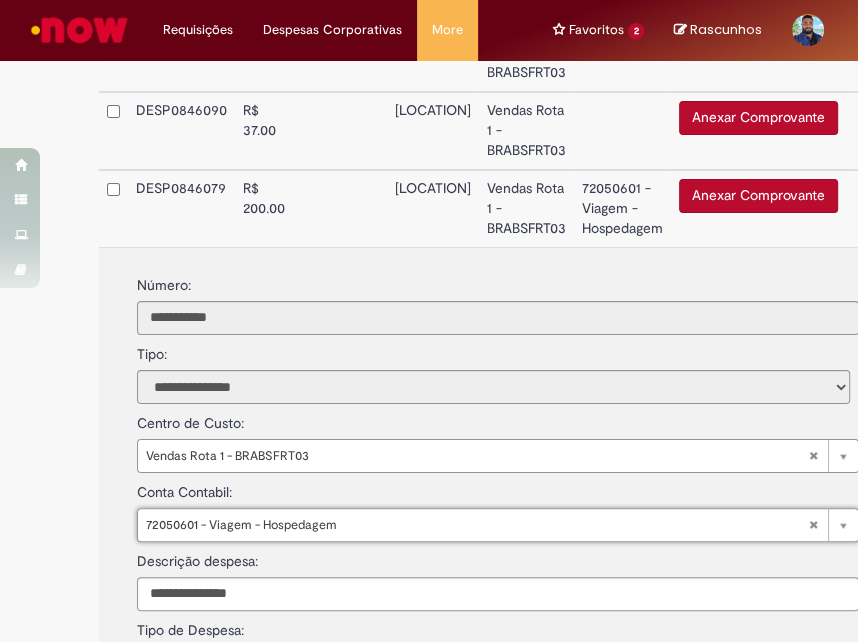 scroll, scrollTop: 3128, scrollLeft: 15, axis: both 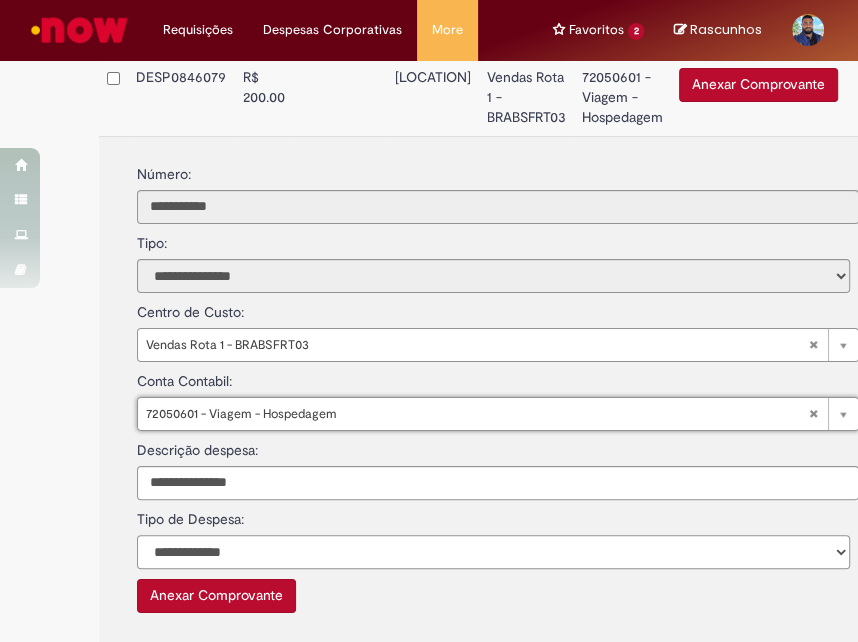 click on "**********" at bounding box center [493, 552] 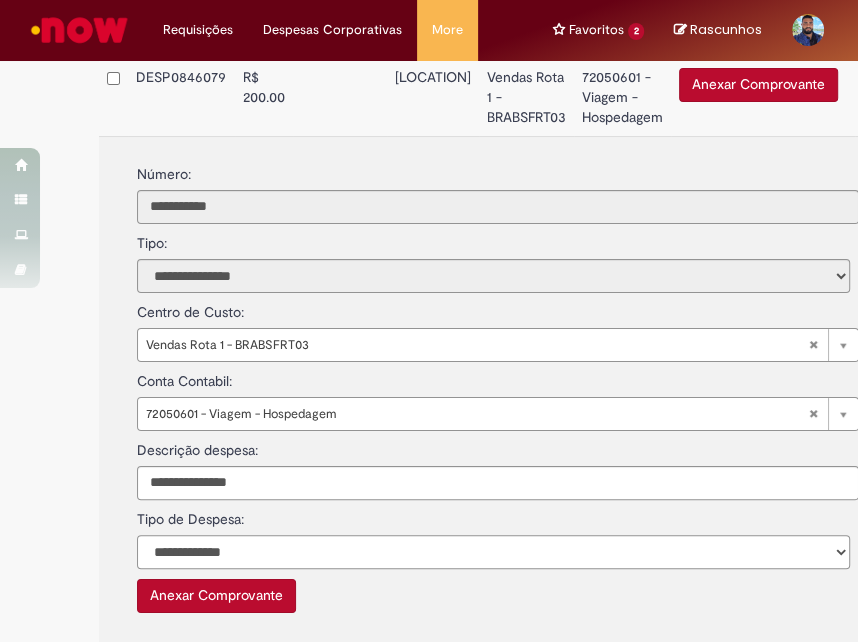 select on "*" 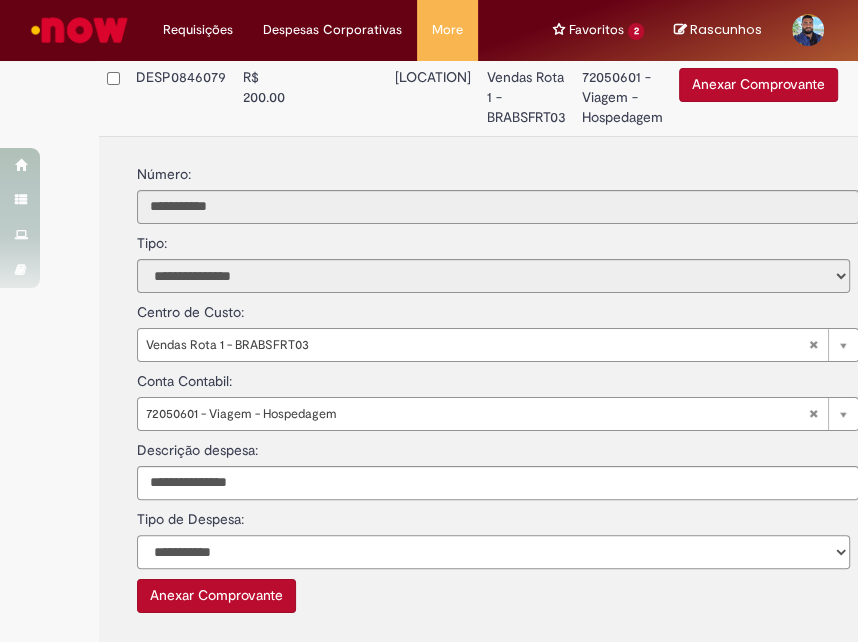 click on "**********" at bounding box center (493, 552) 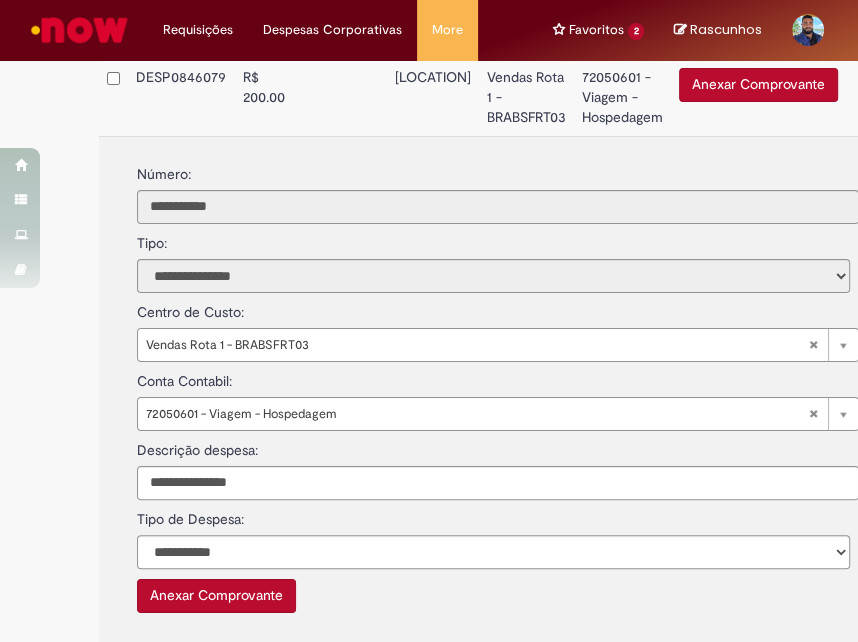 click on "Anexar Comprovante" at bounding box center (216, 596) 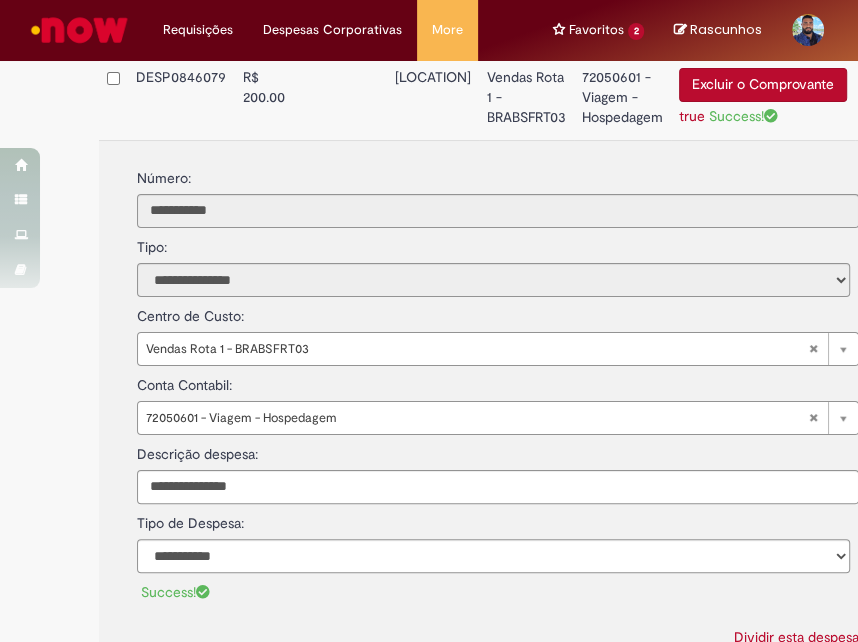 click at bounding box center (340, 99) 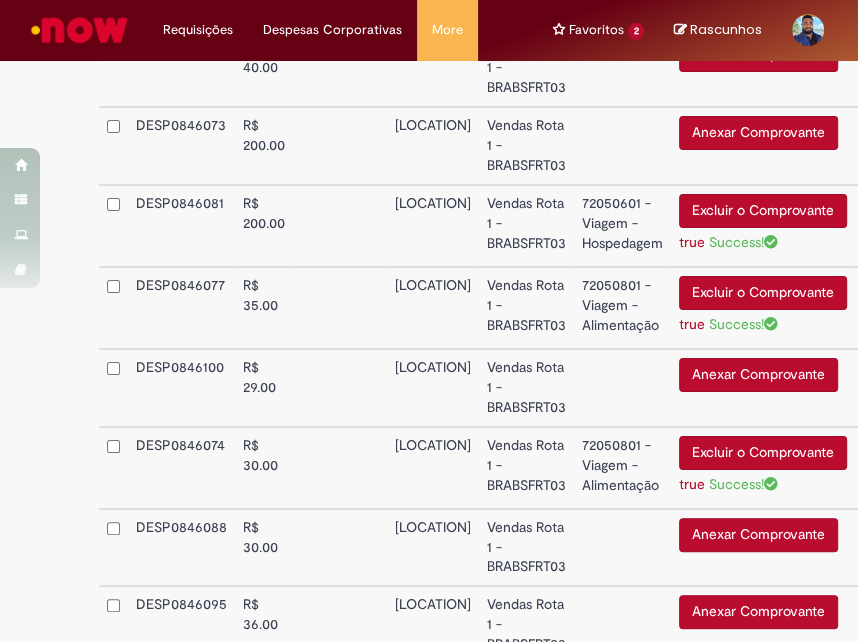 scroll, scrollTop: 1705, scrollLeft: 15, axis: both 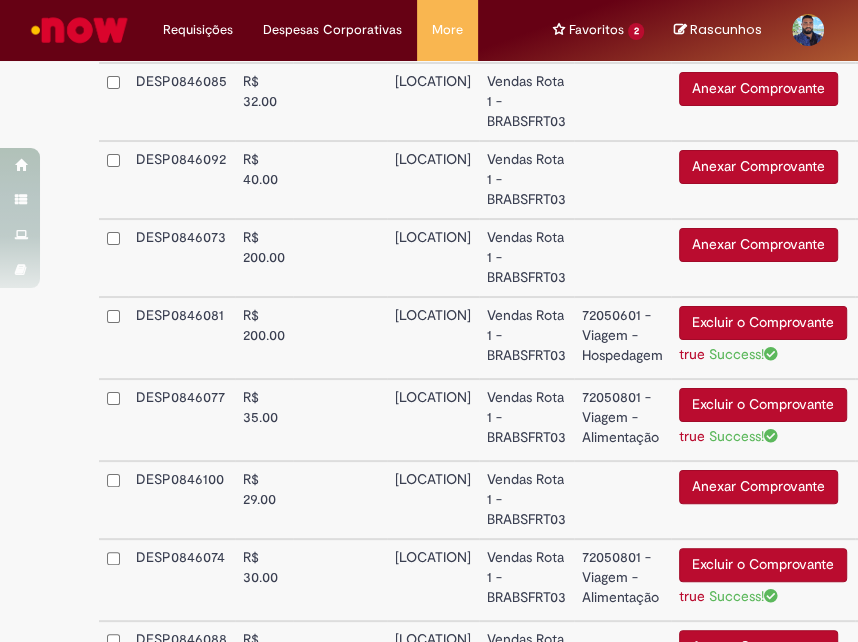 click on "Vendas Rota 1 - BRABSFRT03" at bounding box center (526, 258) 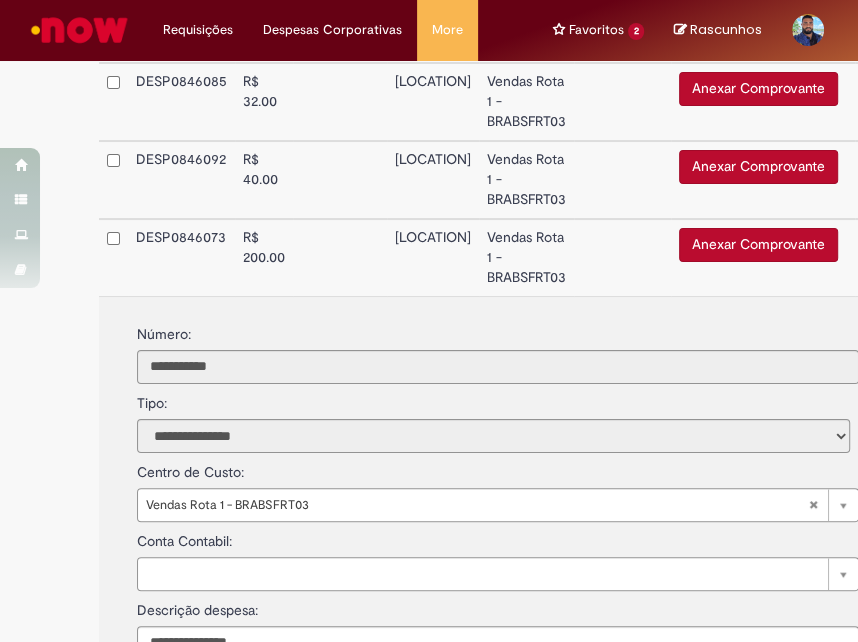 click on "Vendas Rota 1 - BRABSFRT03" at bounding box center (526, 257) 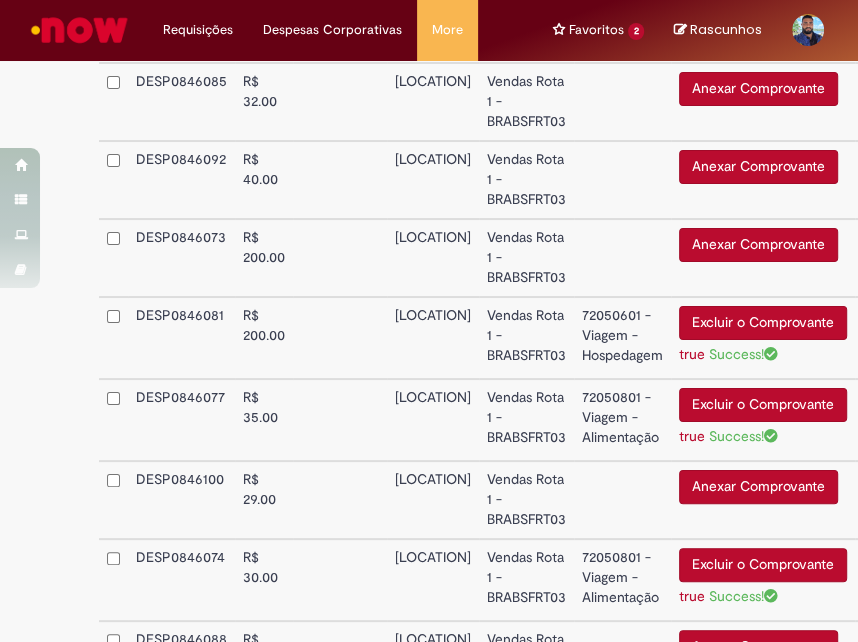 click on "Vendas Rota 1 - BRABSFRT03" at bounding box center [526, 258] 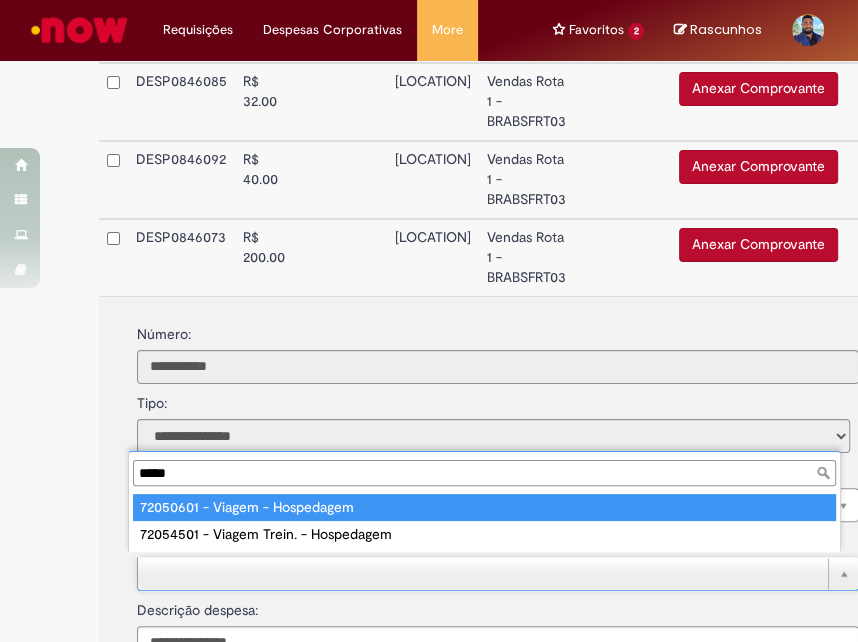type on "*****" 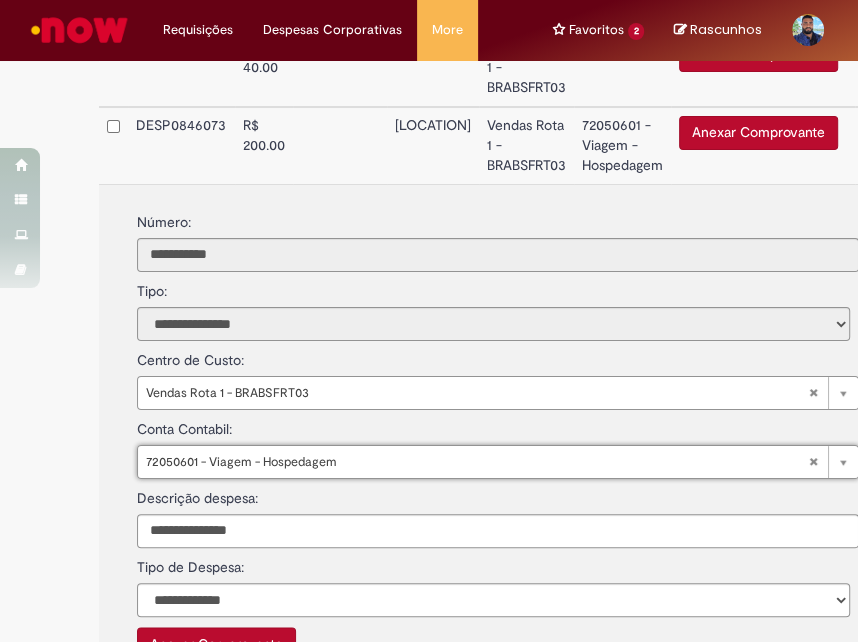 scroll, scrollTop: 1928, scrollLeft: 15, axis: both 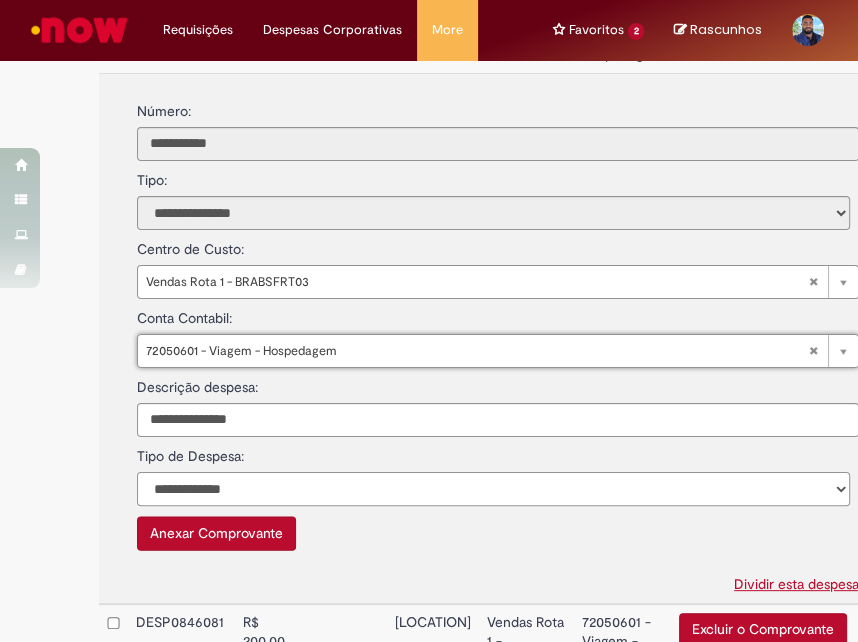 click on "**********" at bounding box center (493, 489) 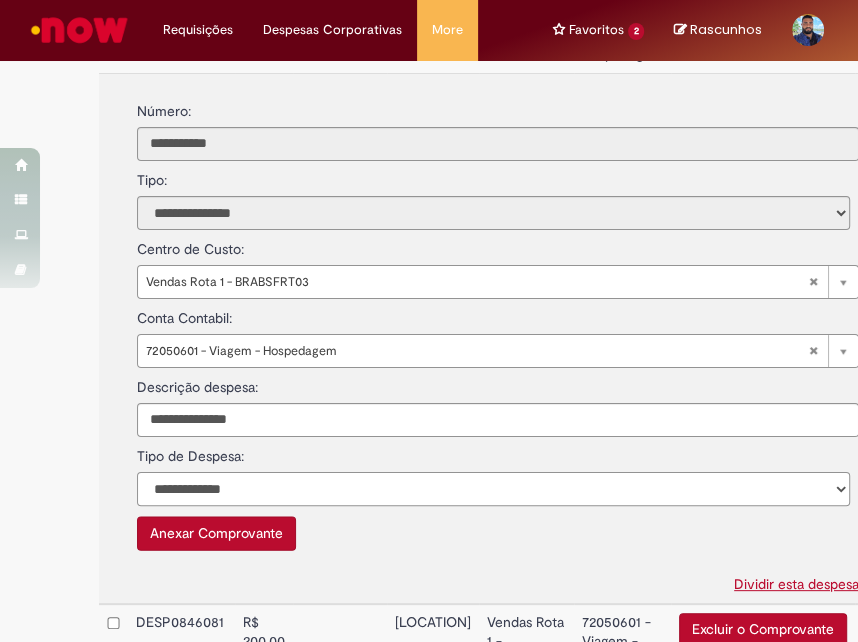 select on "*" 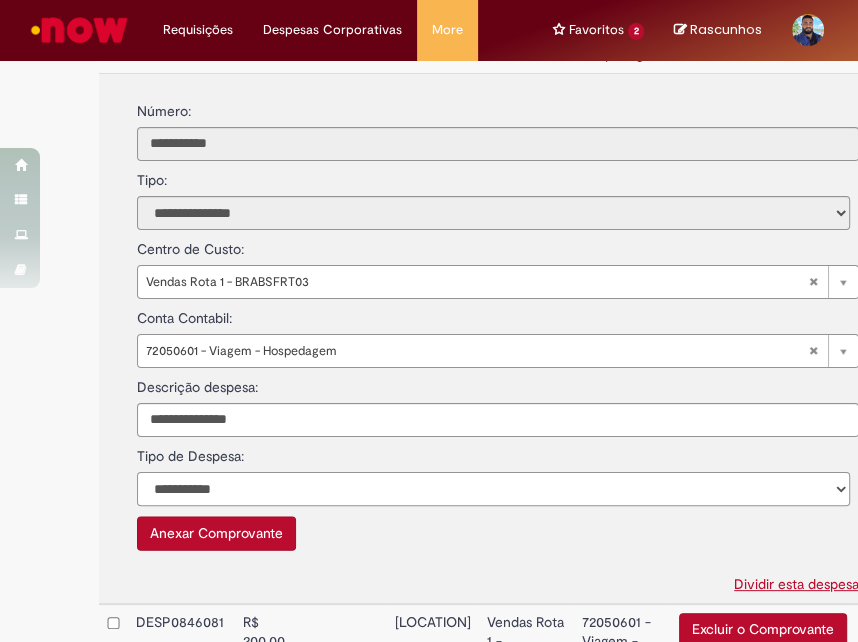 click on "**********" at bounding box center [493, 489] 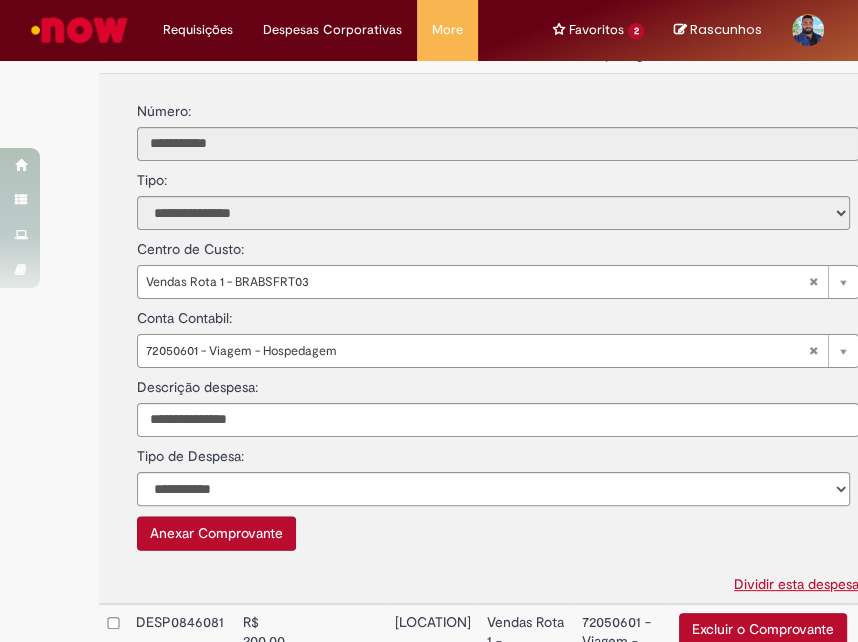 click on "Anexar Comprovante
Comprovante:" at bounding box center (498, 530) 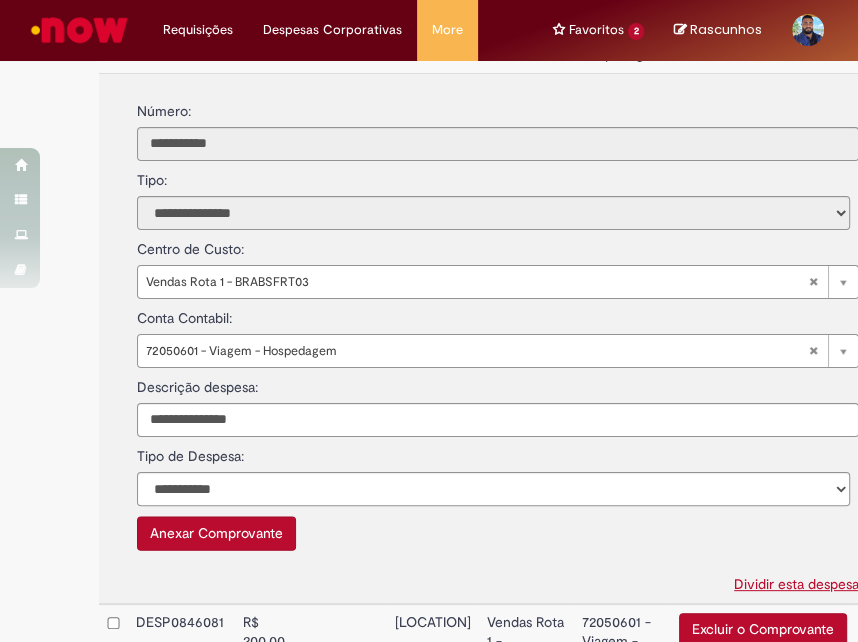 click on "Anexar Comprovante" at bounding box center (216, 533) 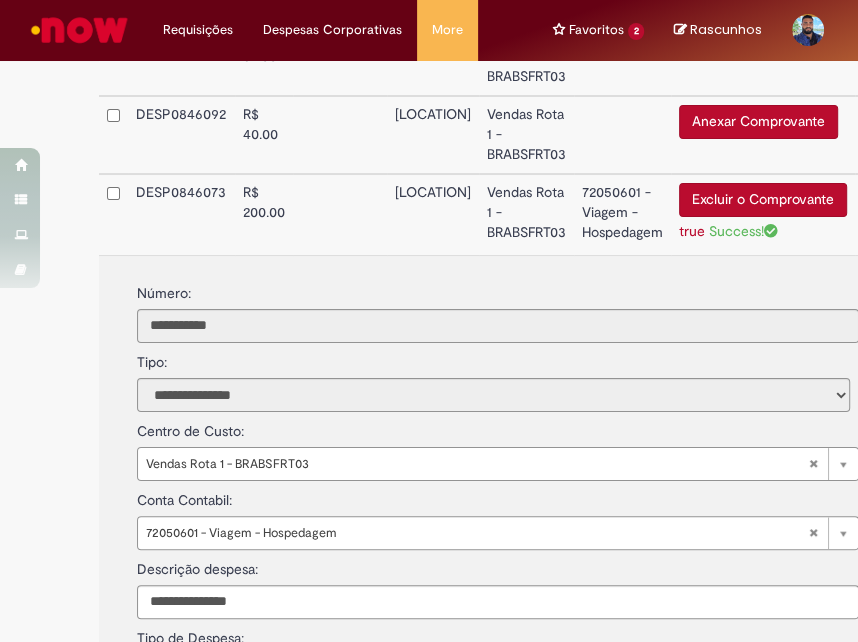 scroll, scrollTop: 1705, scrollLeft: 15, axis: both 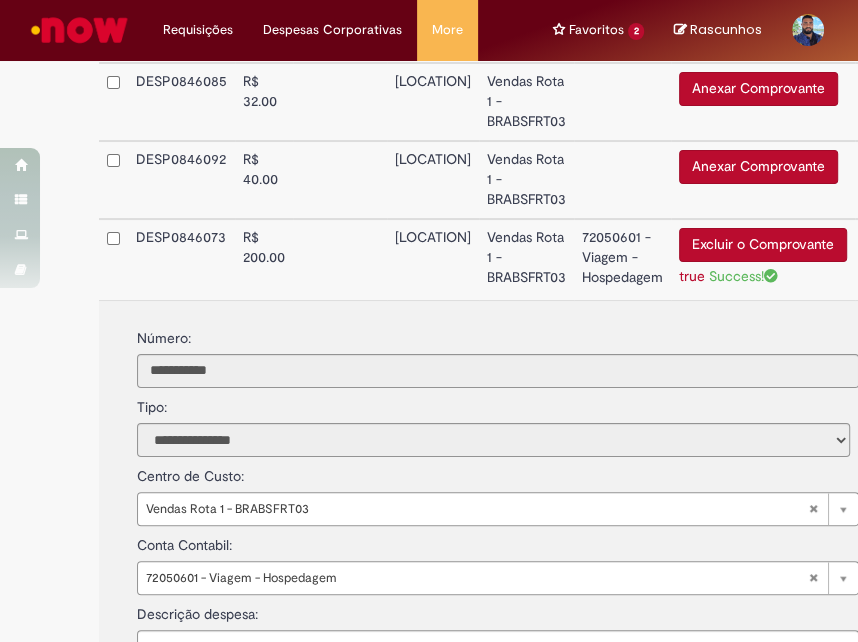 click at bounding box center (340, 259) 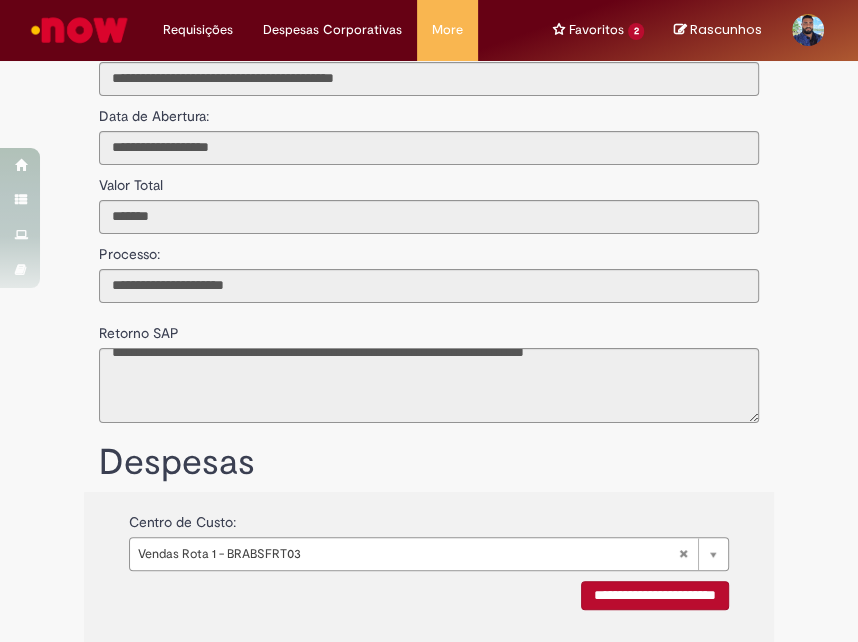 scroll, scrollTop: 0, scrollLeft: 15, axis: horizontal 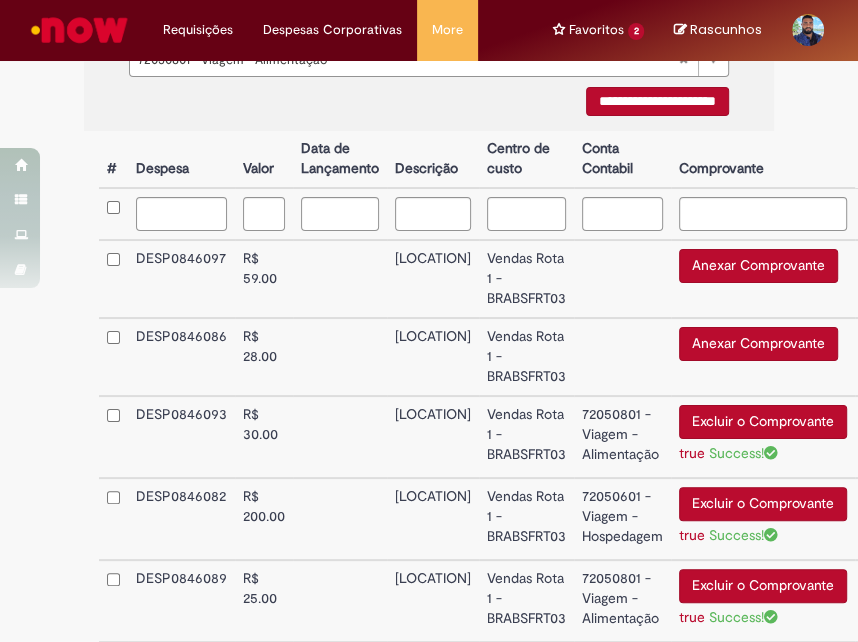 click on "R$ 28.00" at bounding box center [264, 357] 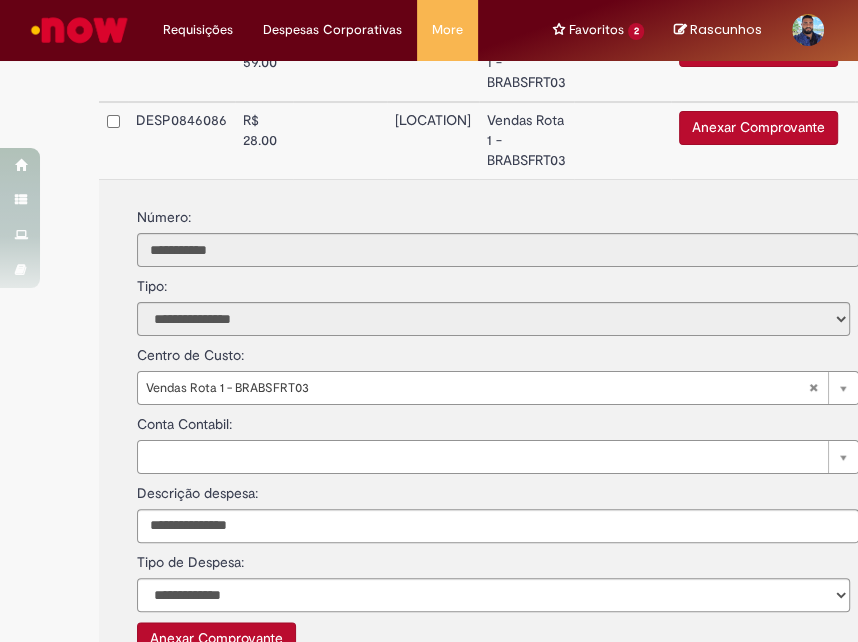 scroll, scrollTop: 1111, scrollLeft: 15, axis: both 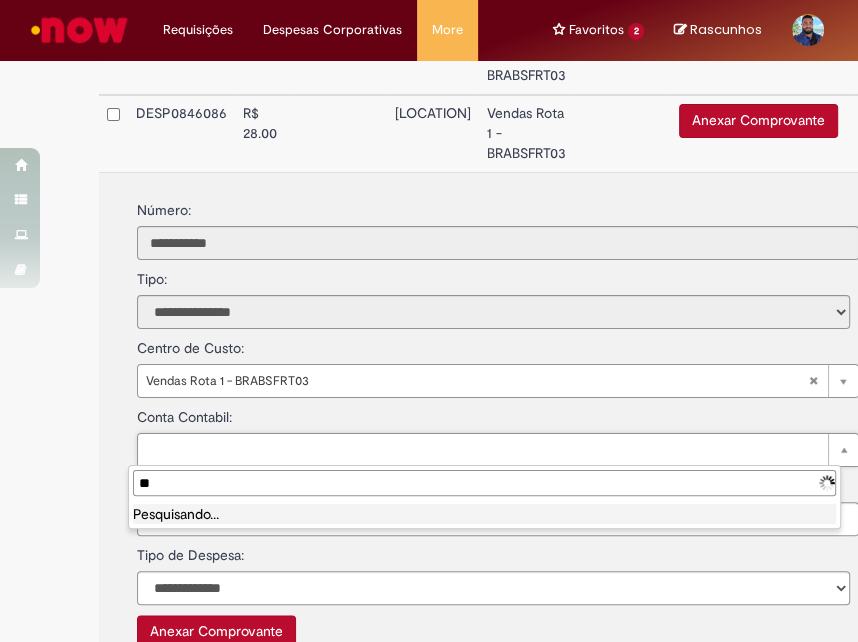 type on "***" 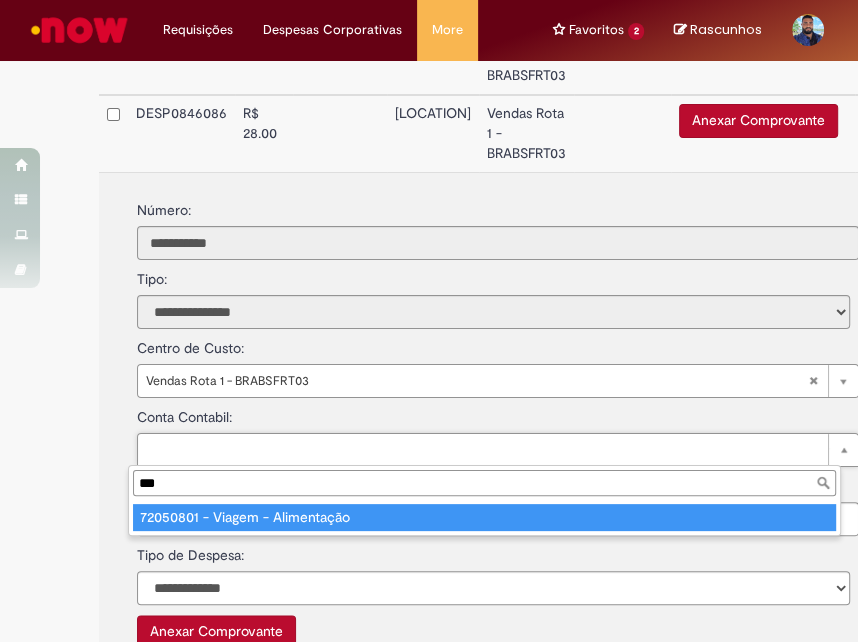 type on "**********" 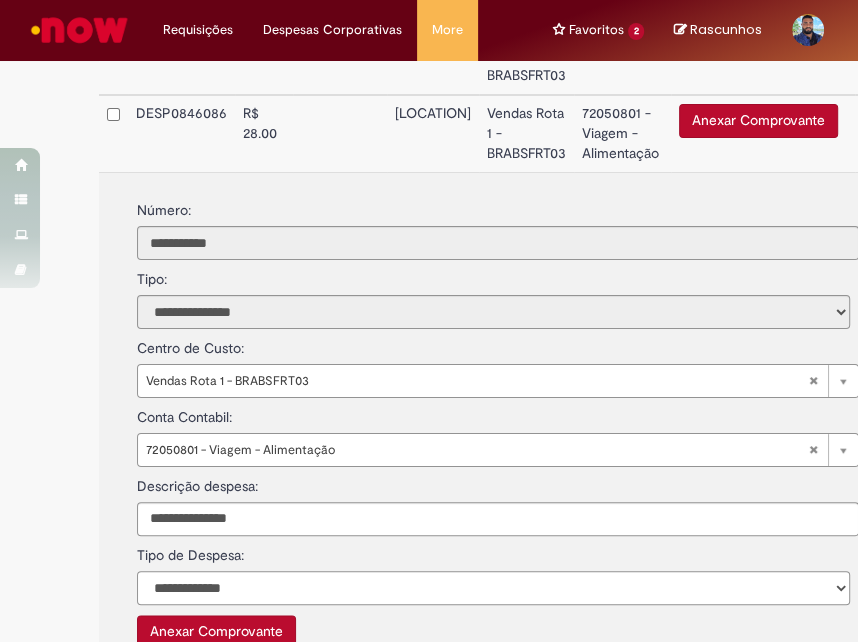 select on "*" 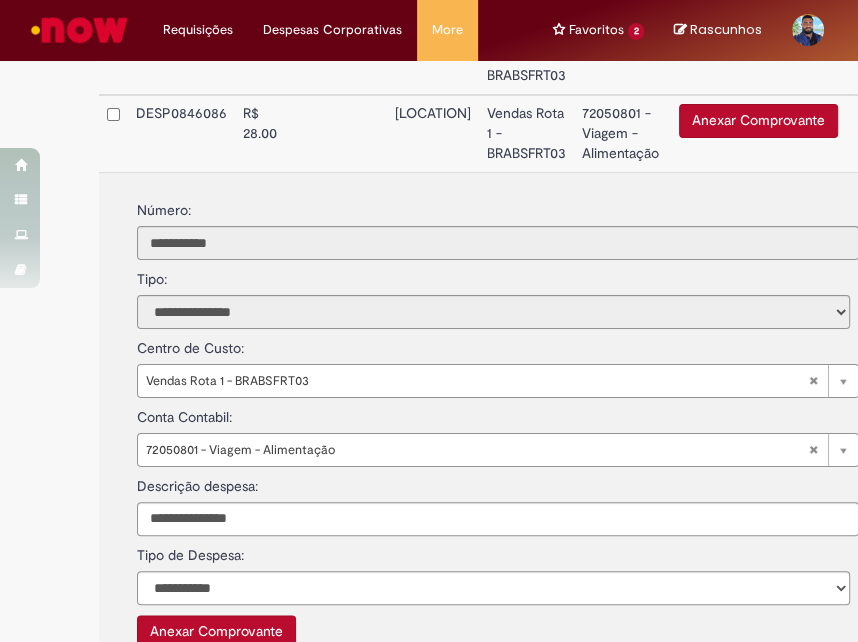 scroll, scrollTop: 1136, scrollLeft: 15, axis: both 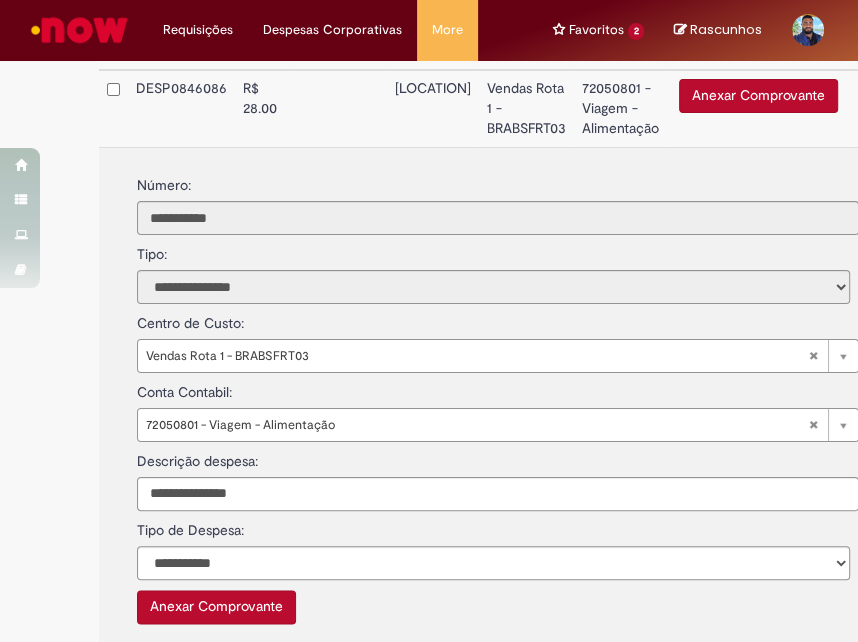 type 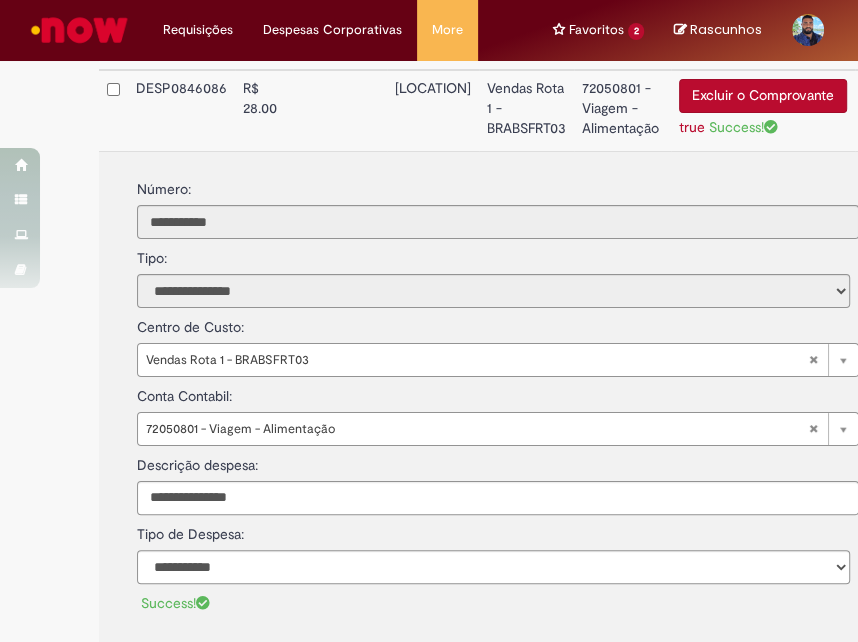click on "R$ 28.00" at bounding box center [264, 110] 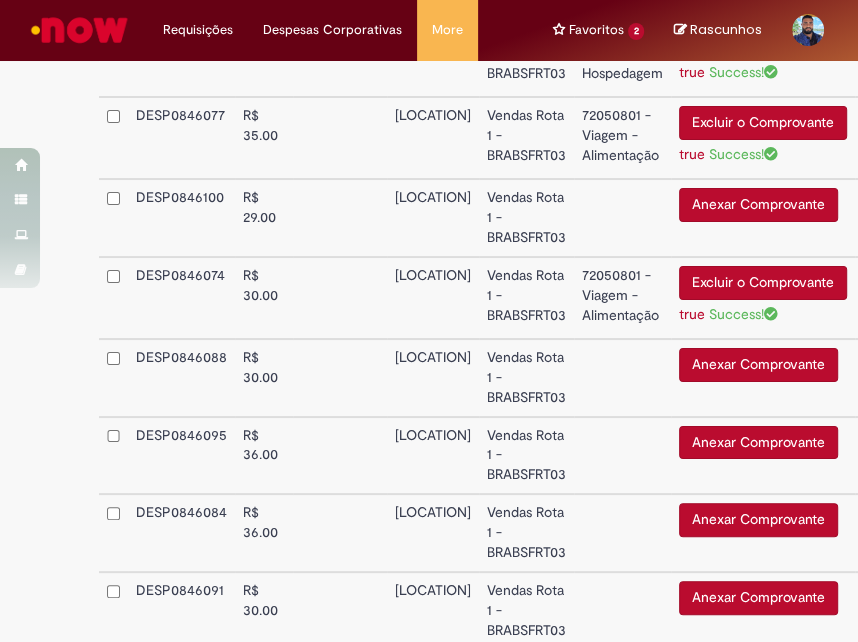 scroll, scrollTop: 1998, scrollLeft: 15, axis: both 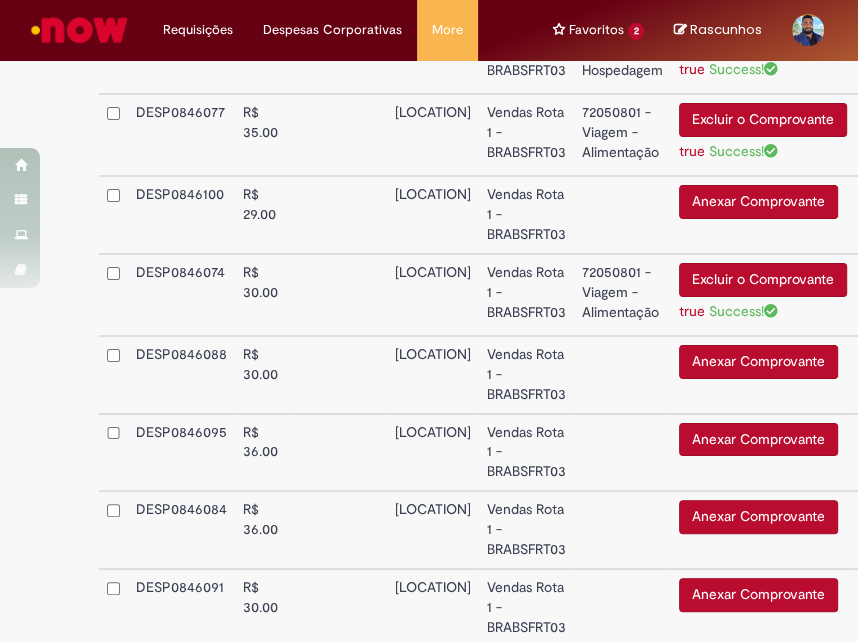 click at bounding box center [340, 453] 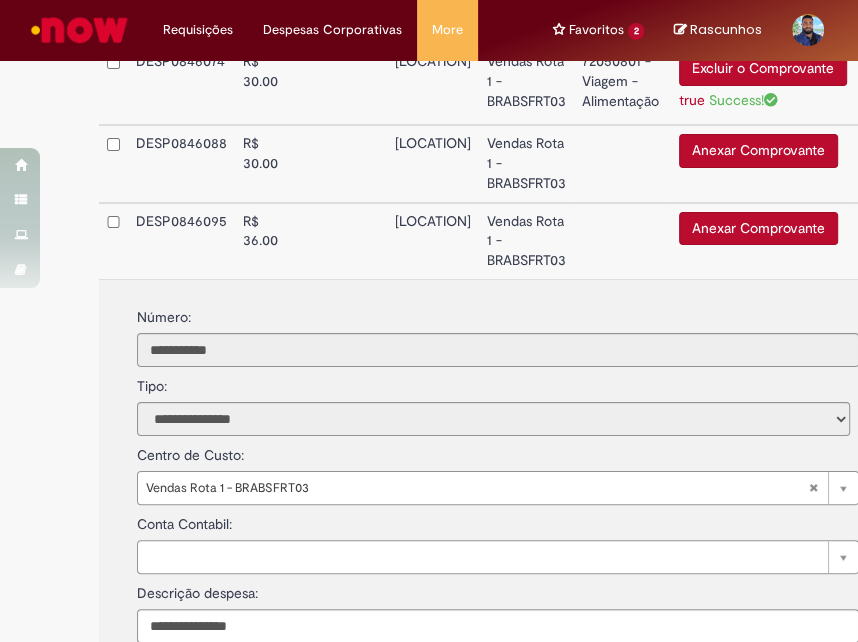scroll, scrollTop: 2220, scrollLeft: 15, axis: both 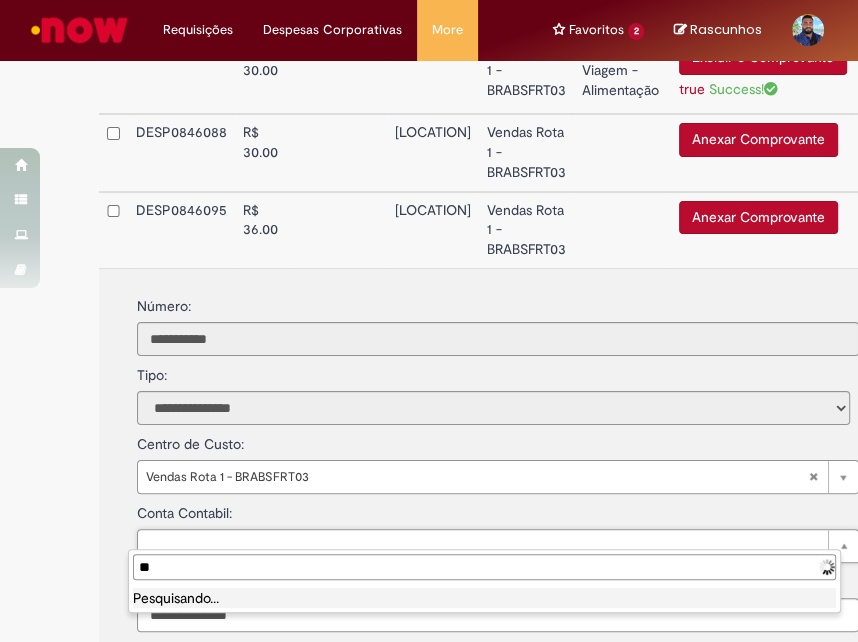 type on "***" 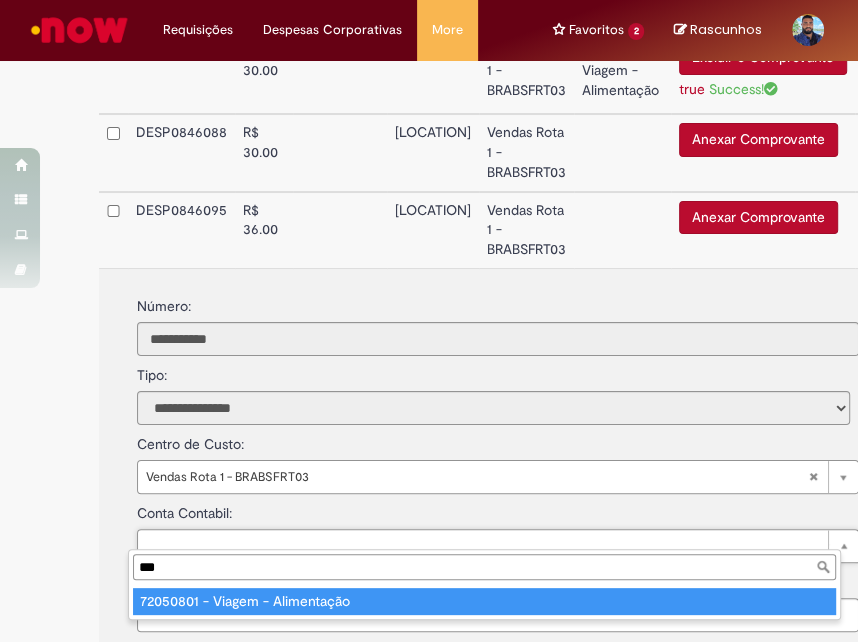 type on "**********" 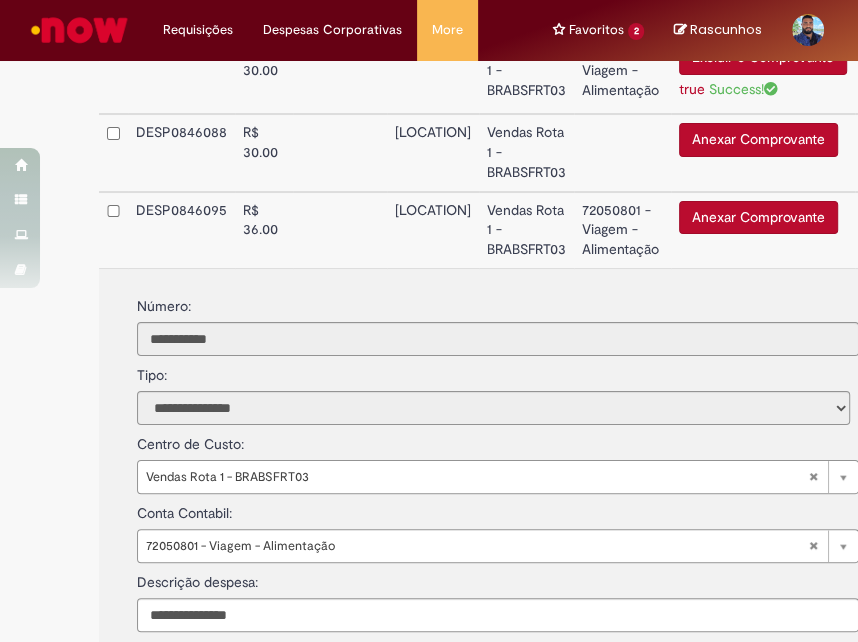 scroll, scrollTop: 2551, scrollLeft: 15, axis: both 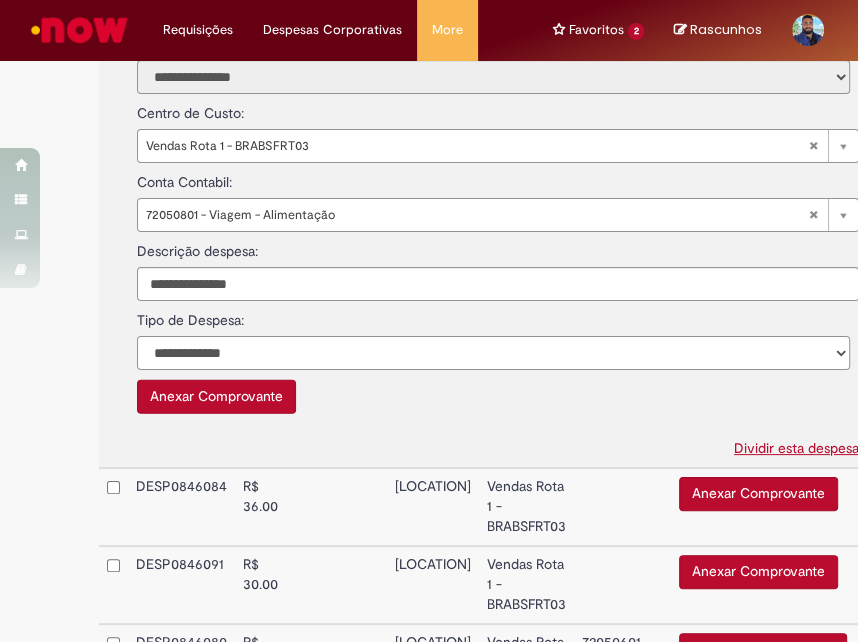 click on "**********" at bounding box center (493, 353) 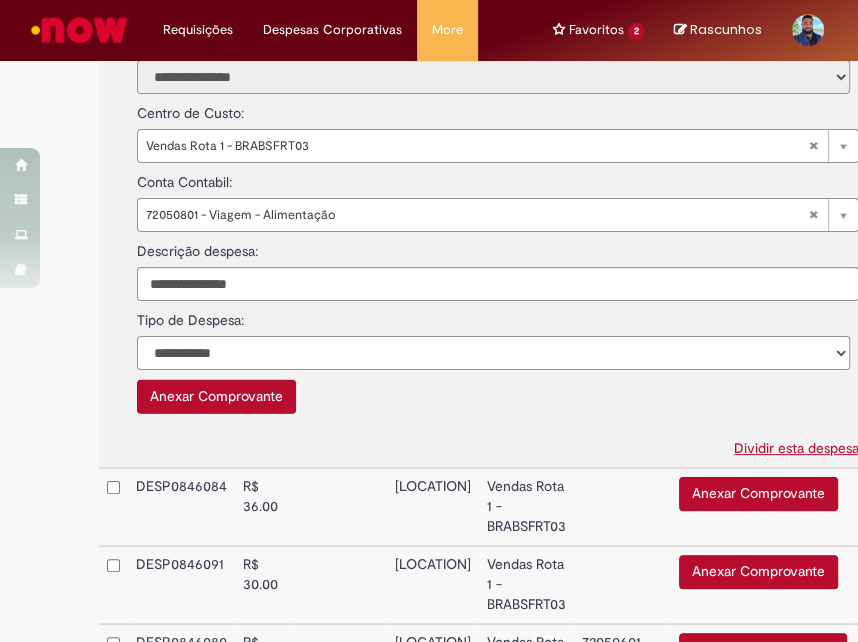 click on "**********" at bounding box center [493, 353] 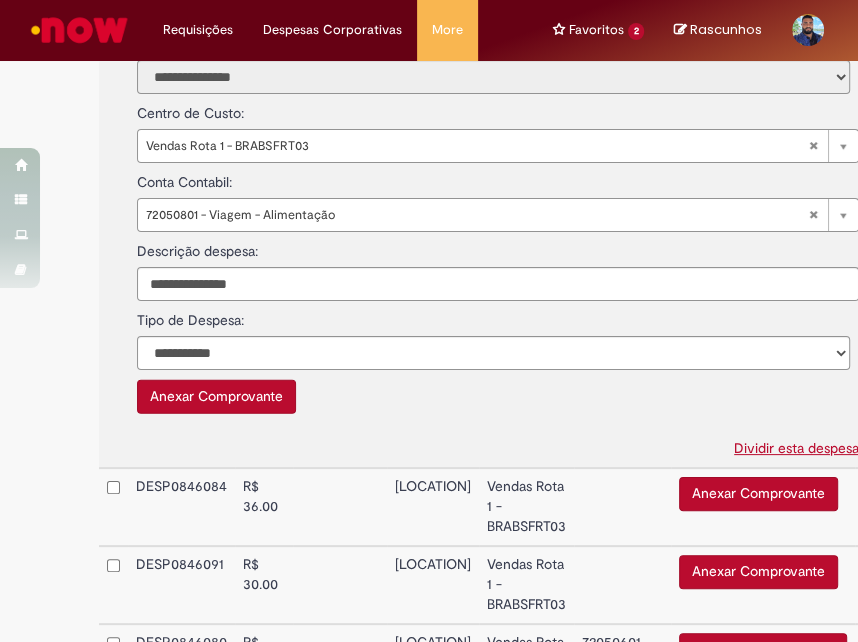 type 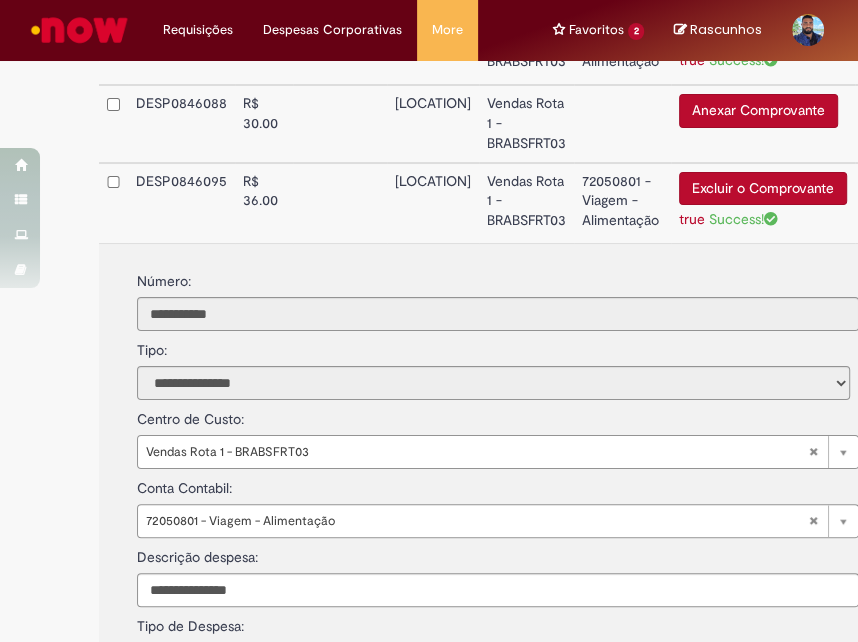 scroll, scrollTop: 2249, scrollLeft: 15, axis: both 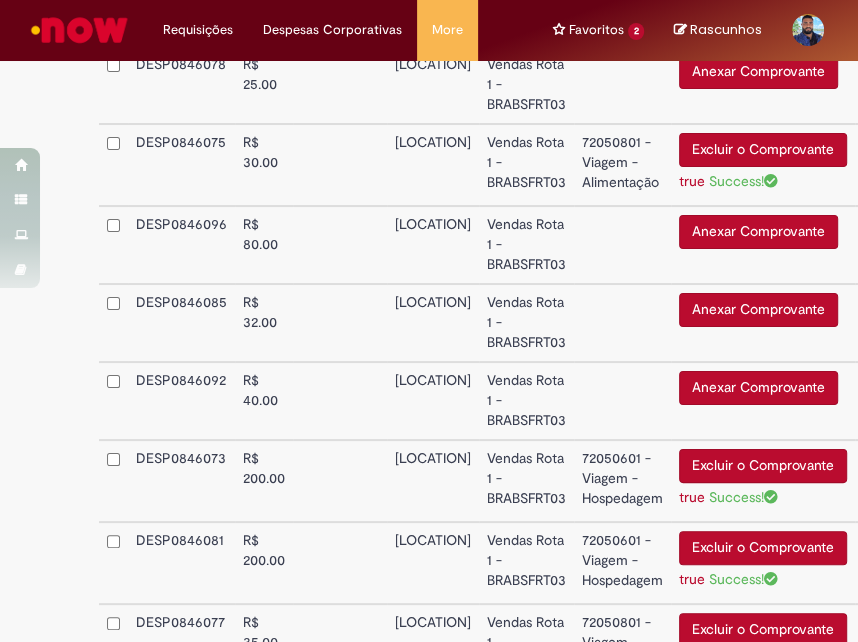 click at bounding box center (340, 323) 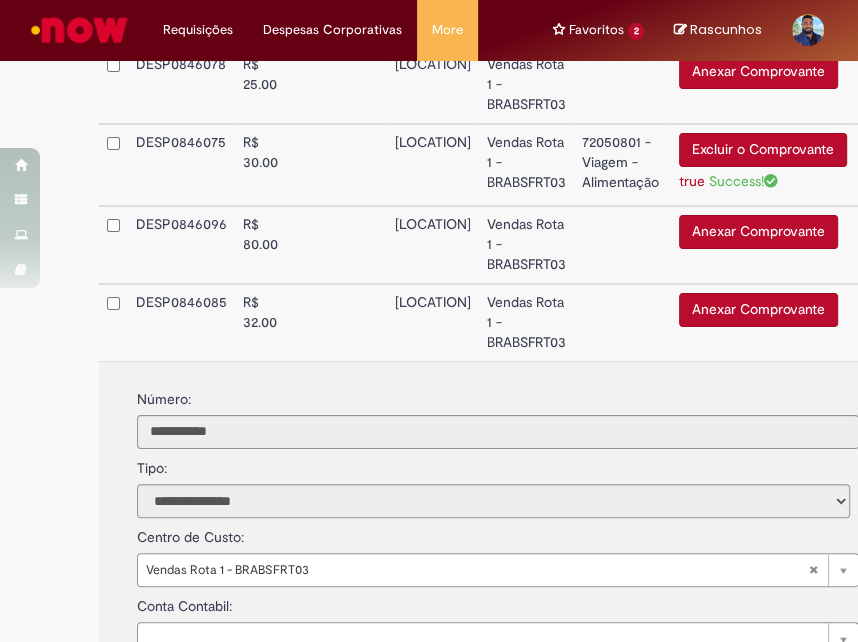 click on "Anexar Comprovante" at bounding box center [758, 310] 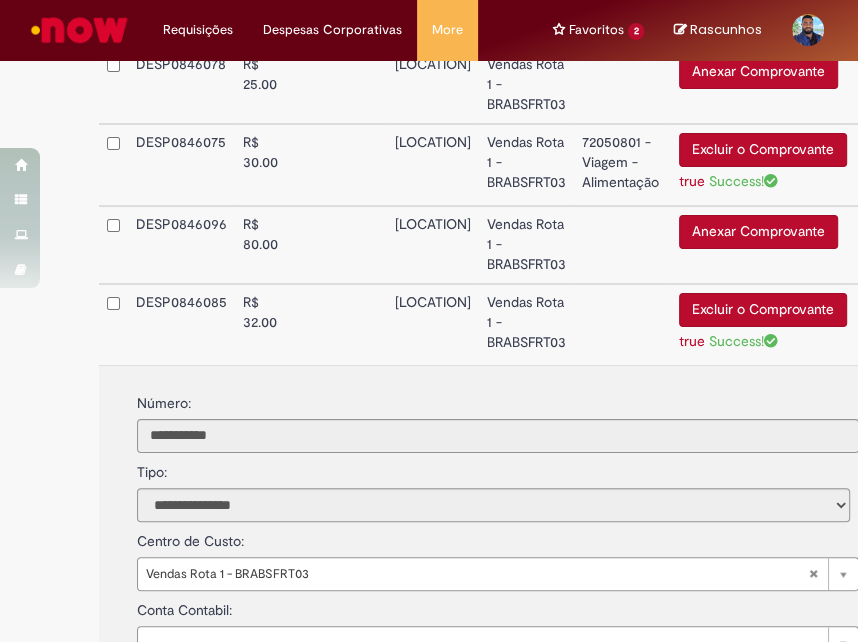 click on "ROTA NOVO AIRÃO" at bounding box center [433, 324] 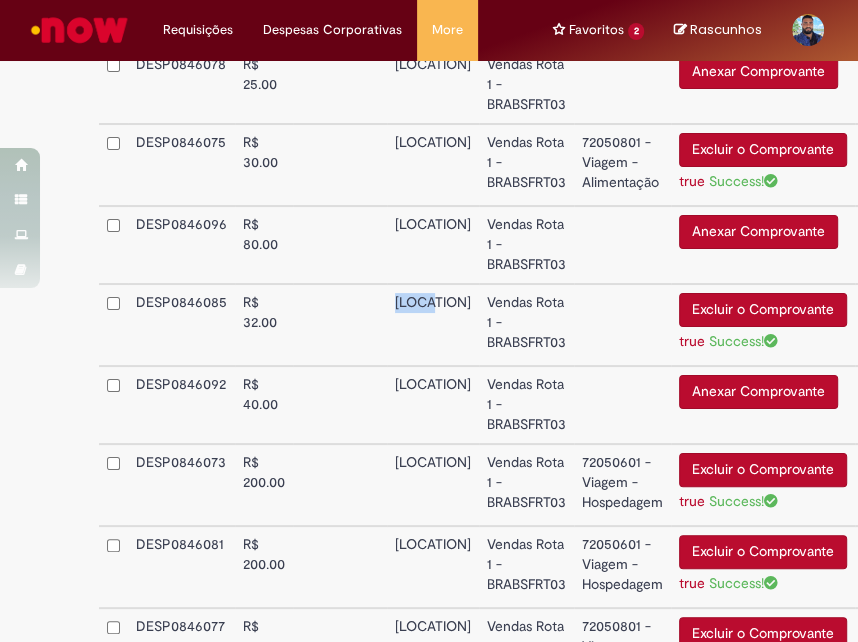 click on "ROTA NOVO AIRÃO" at bounding box center (433, 325) 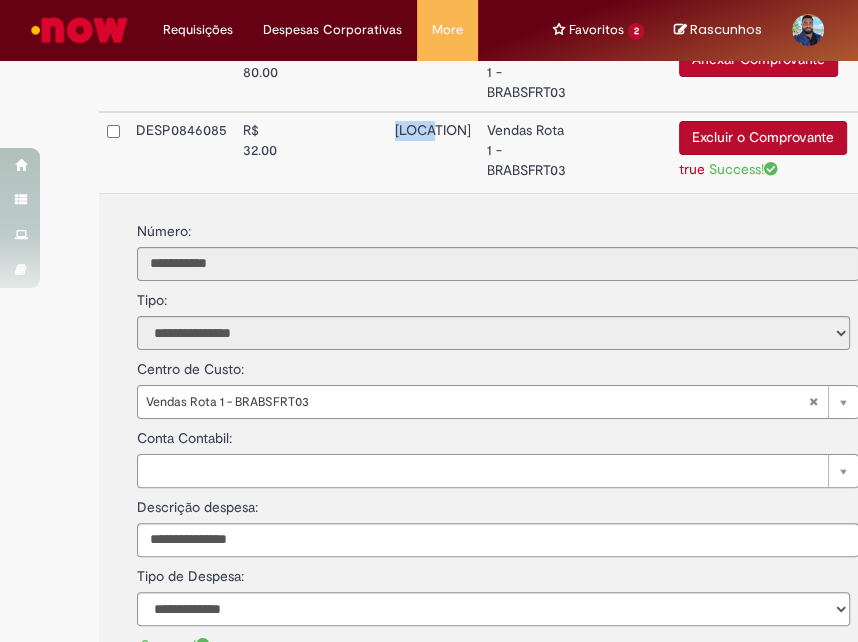 scroll, scrollTop: 1660, scrollLeft: 15, axis: both 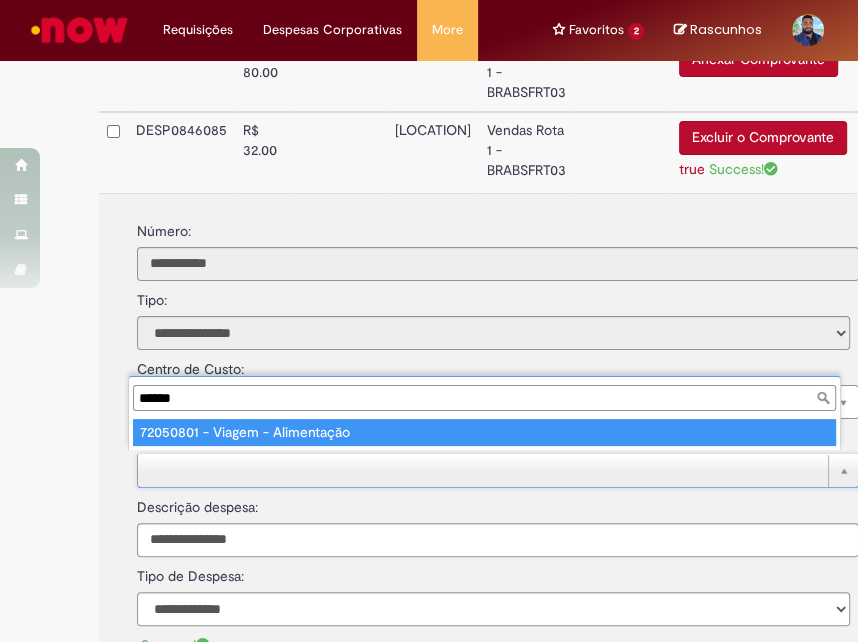 type on "******" 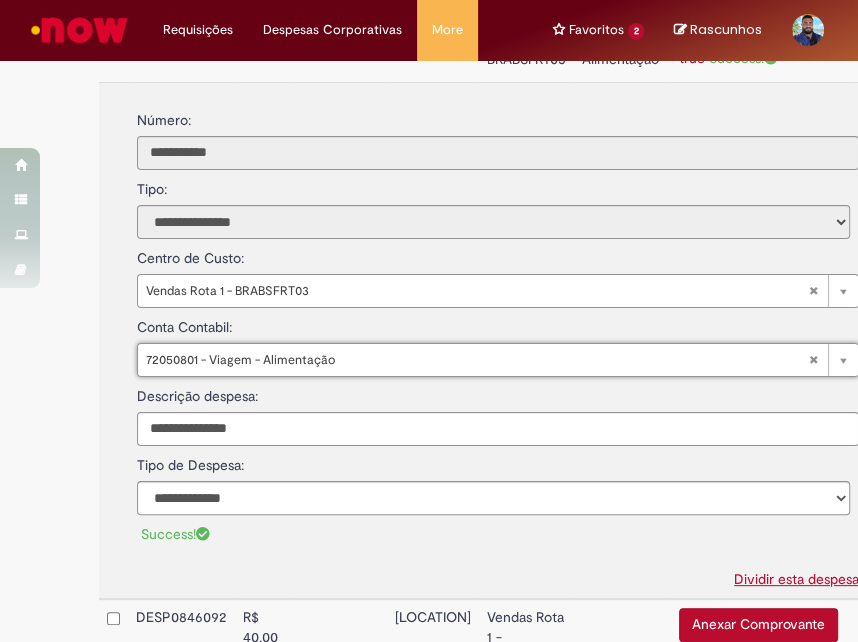 scroll, scrollTop: 1771, scrollLeft: 15, axis: both 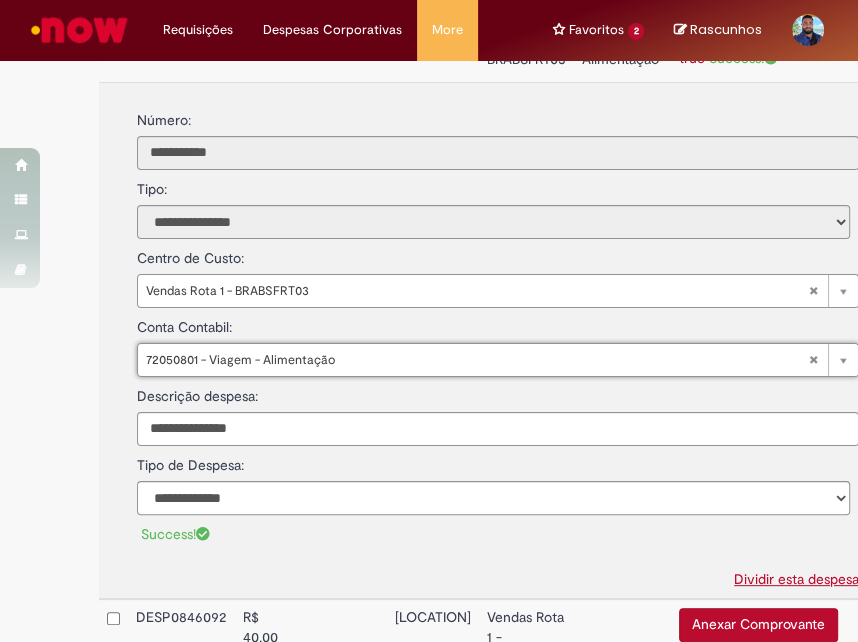 click on "**********" at bounding box center (493, 498) 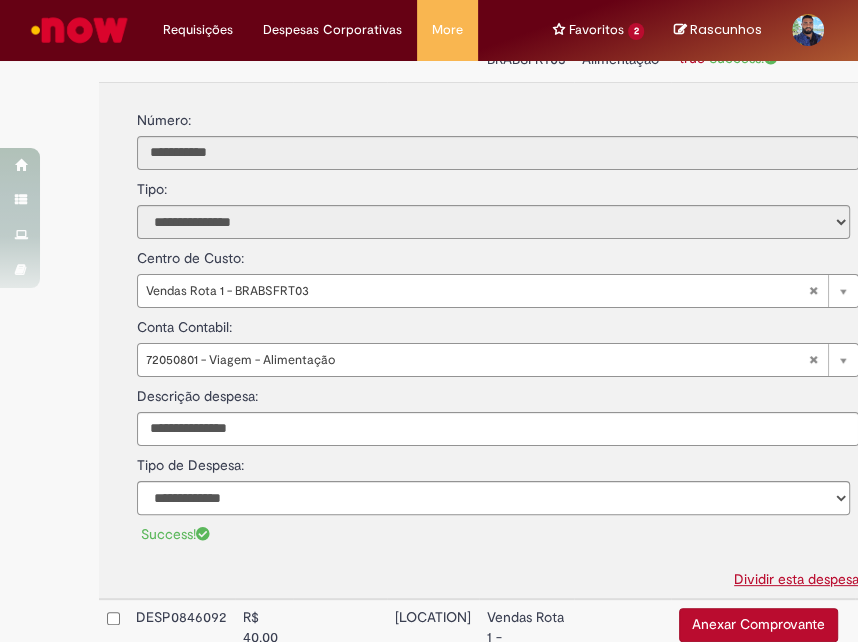 select on "*" 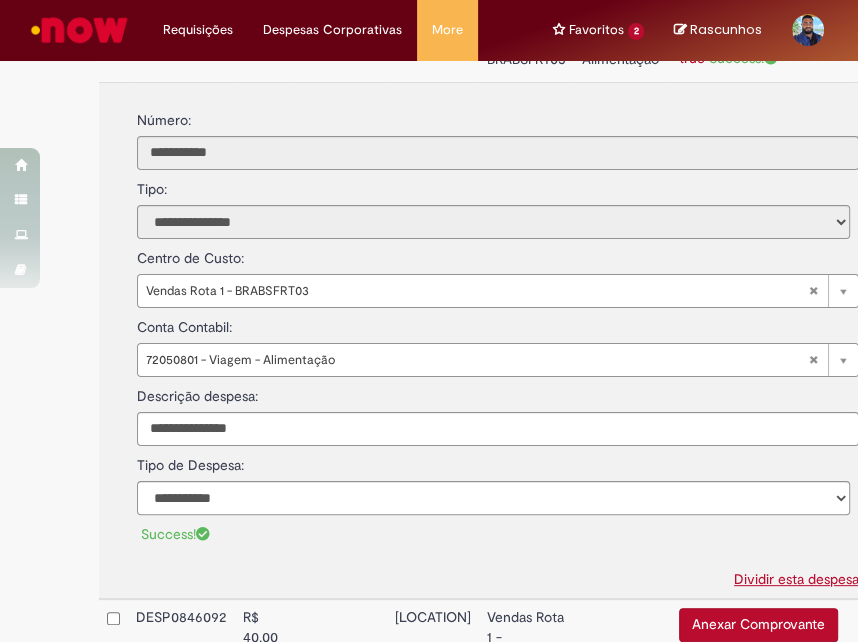 click on "**********" at bounding box center [493, 498] 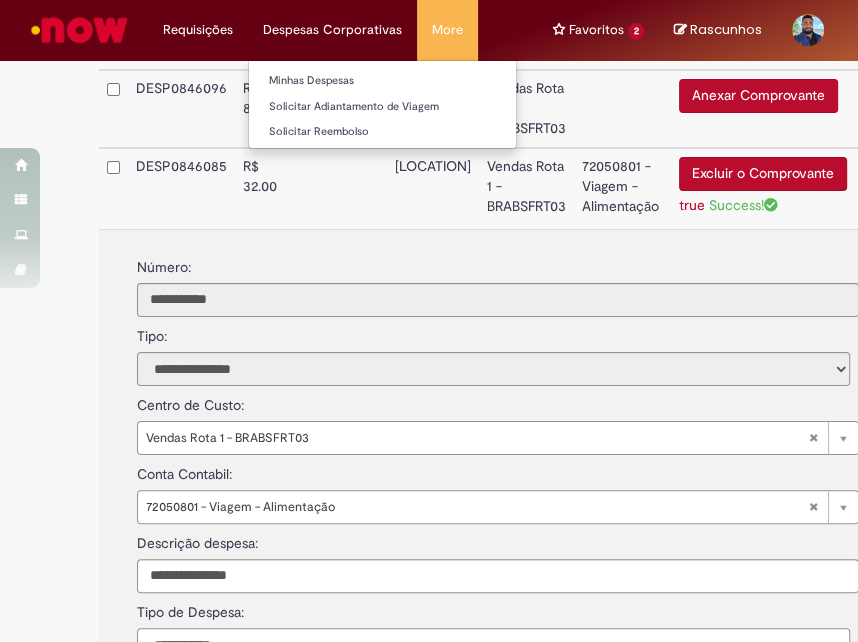 scroll, scrollTop: 1617, scrollLeft: 15, axis: both 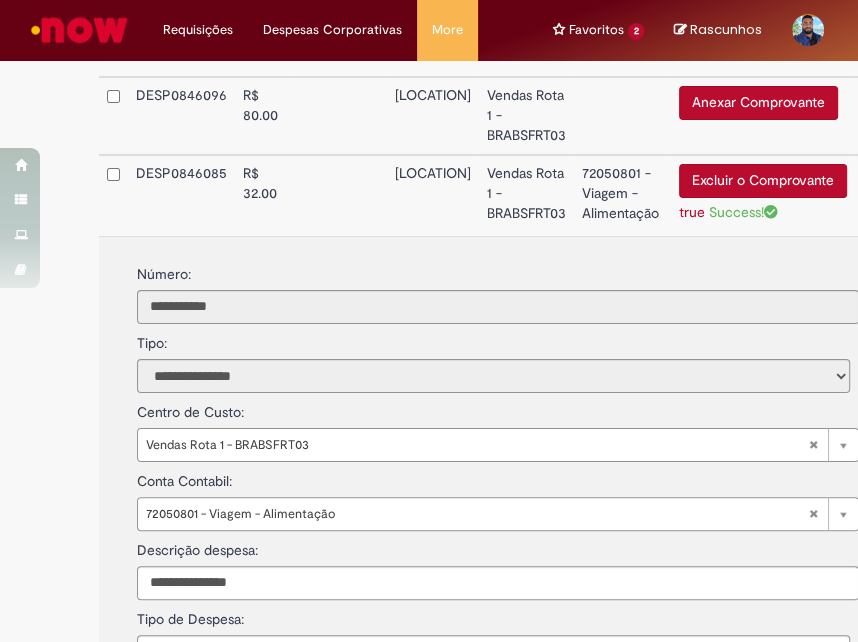 click at bounding box center (340, 195) 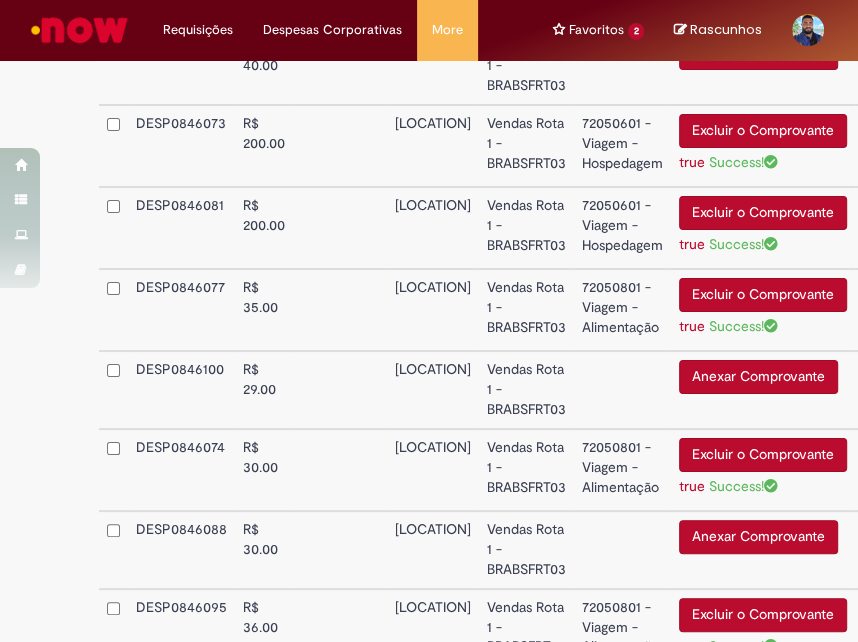scroll, scrollTop: 1828, scrollLeft: 15, axis: both 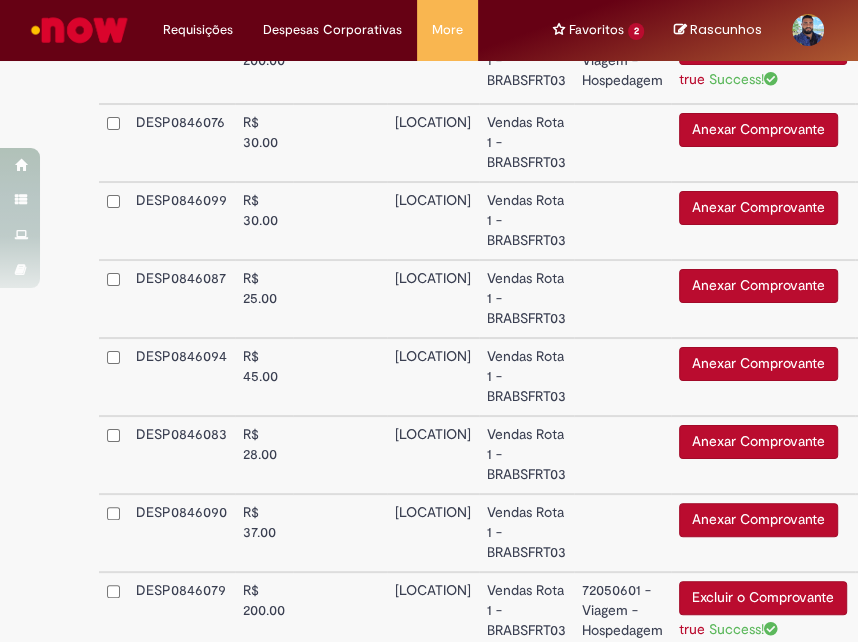 click on "ROTA NOVO AIRÃO" at bounding box center (433, 455) 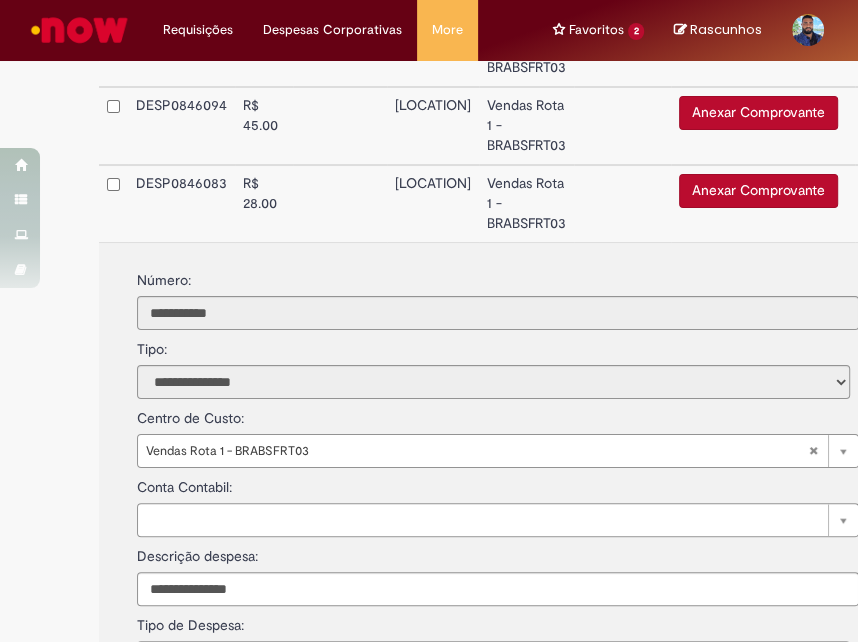 scroll, scrollTop: 2889, scrollLeft: 15, axis: both 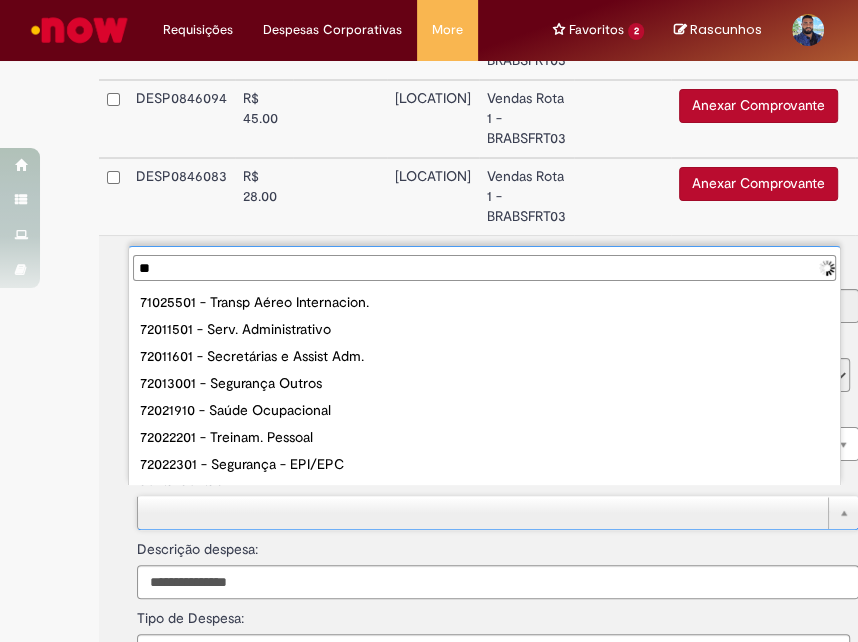 type on "***" 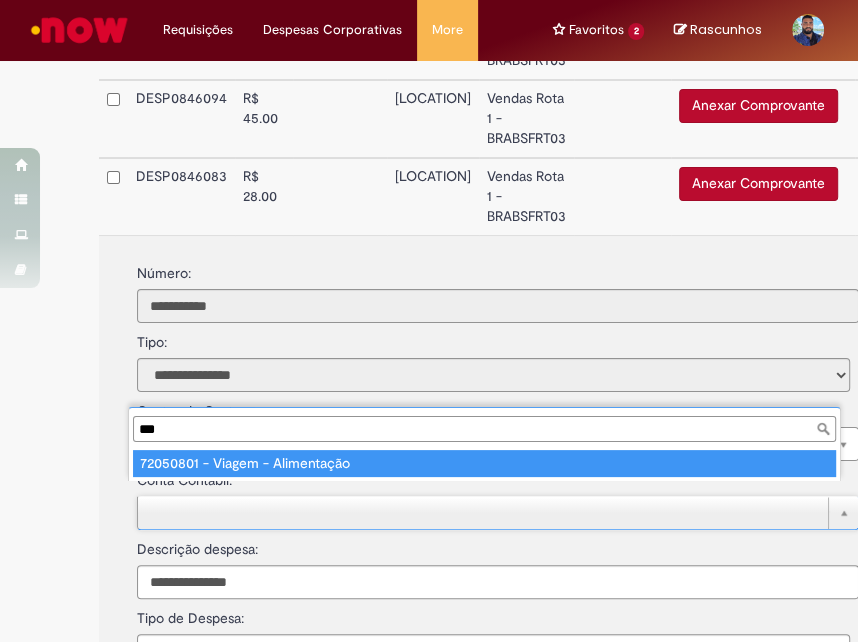 type on "**********" 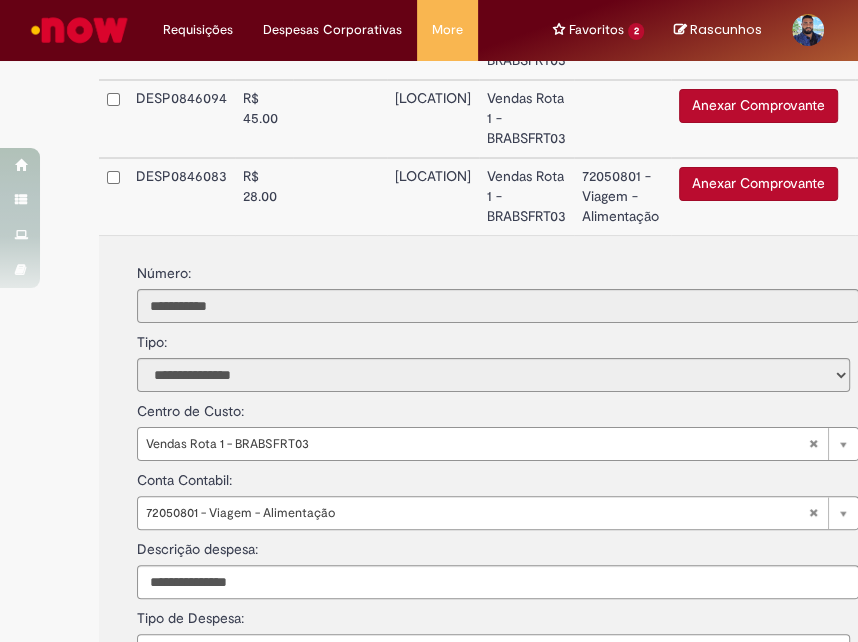 scroll, scrollTop: 2916, scrollLeft: 15, axis: both 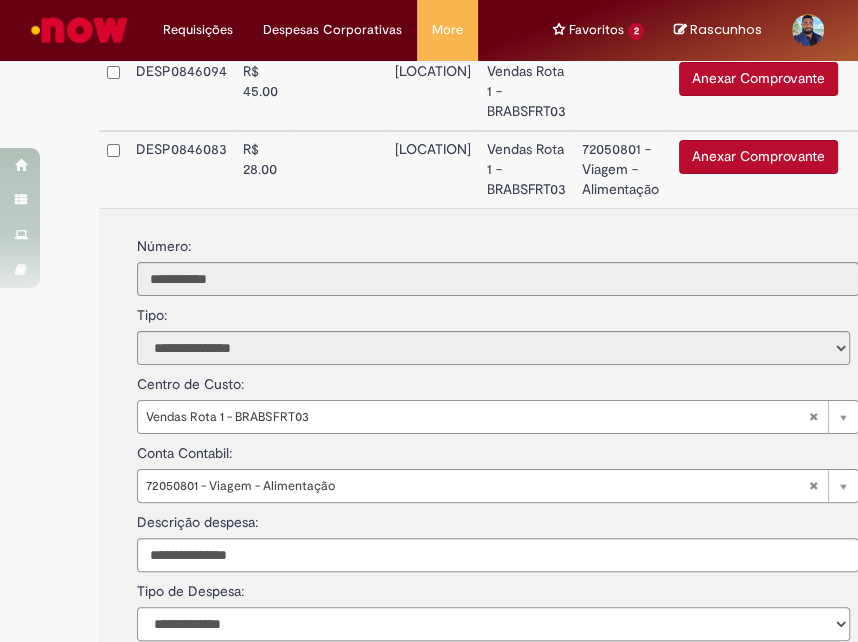 click on "**********" at bounding box center [493, 624] 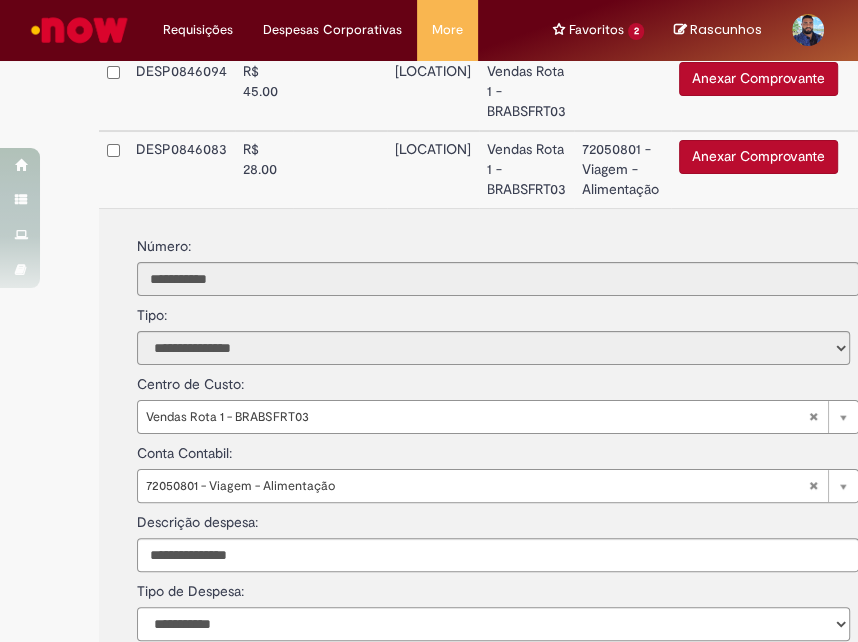 click on "**********" at bounding box center [493, 624] 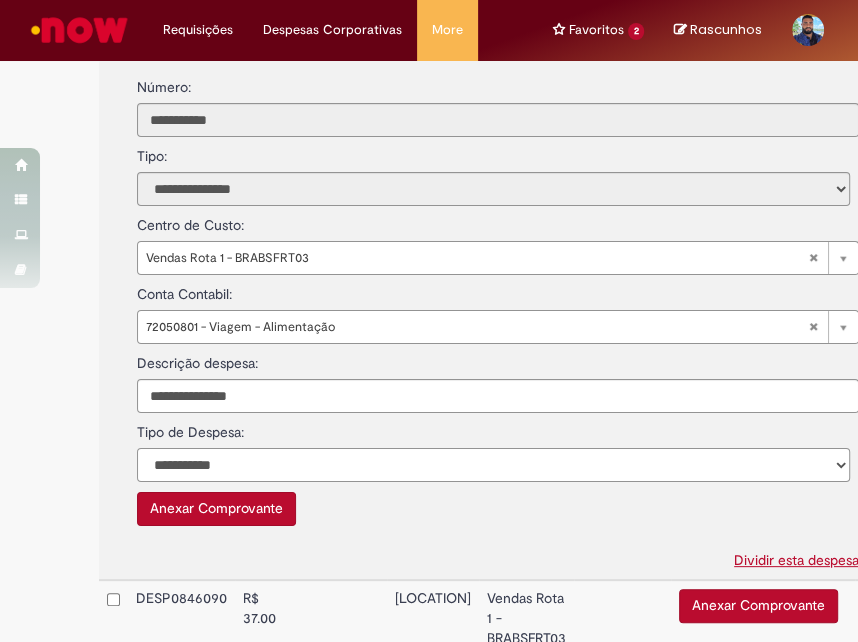 scroll, scrollTop: 3078, scrollLeft: 15, axis: both 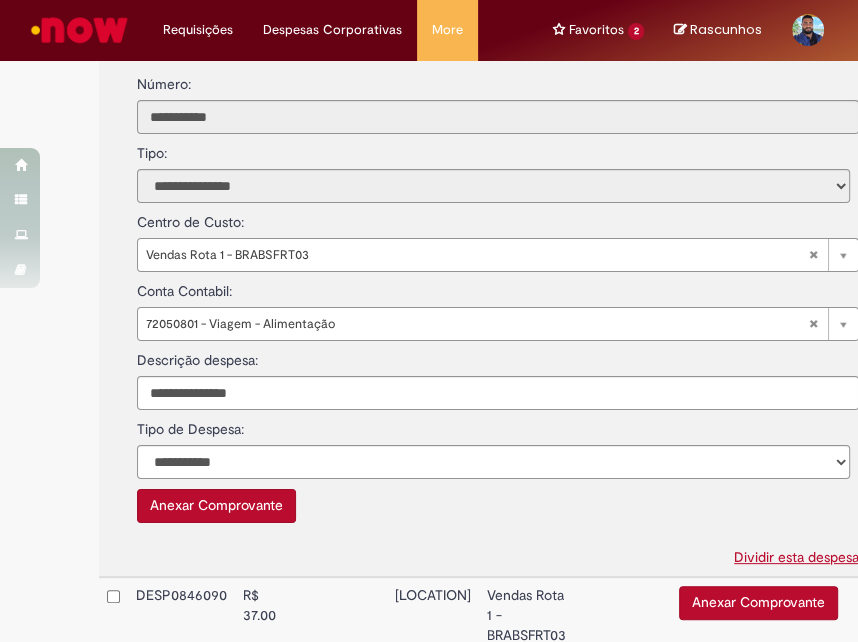 click on "Anexar Comprovante" at bounding box center (216, 506) 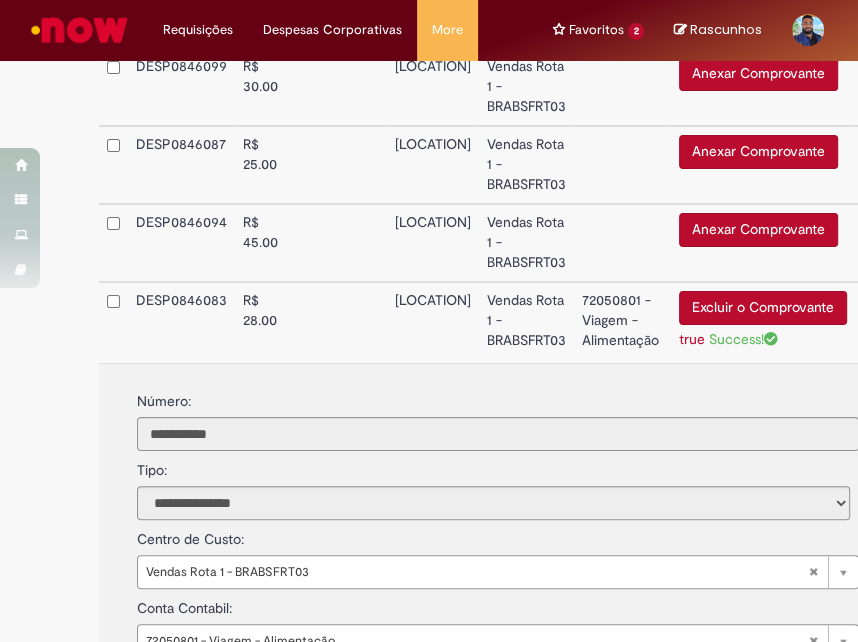 scroll, scrollTop: 2757, scrollLeft: 15, axis: both 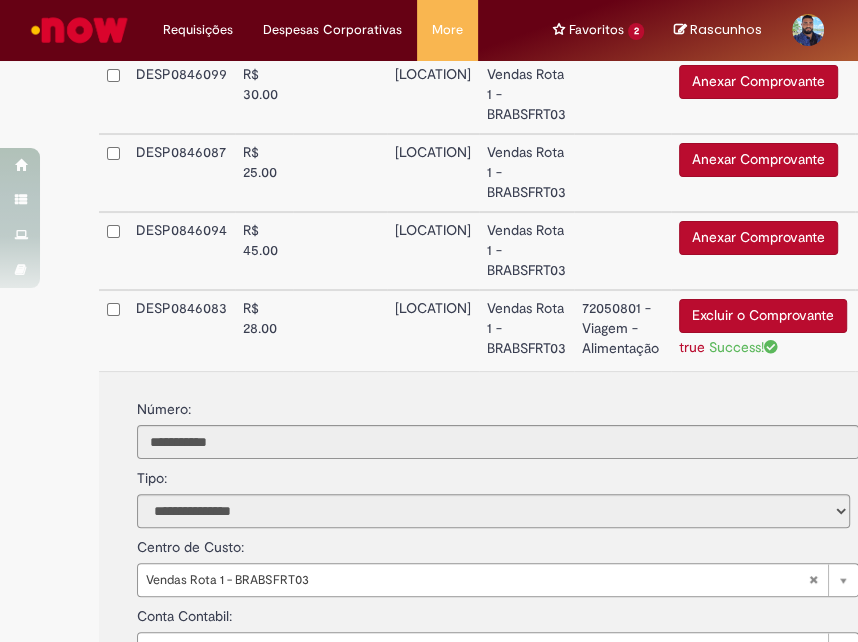 click at bounding box center (340, 330) 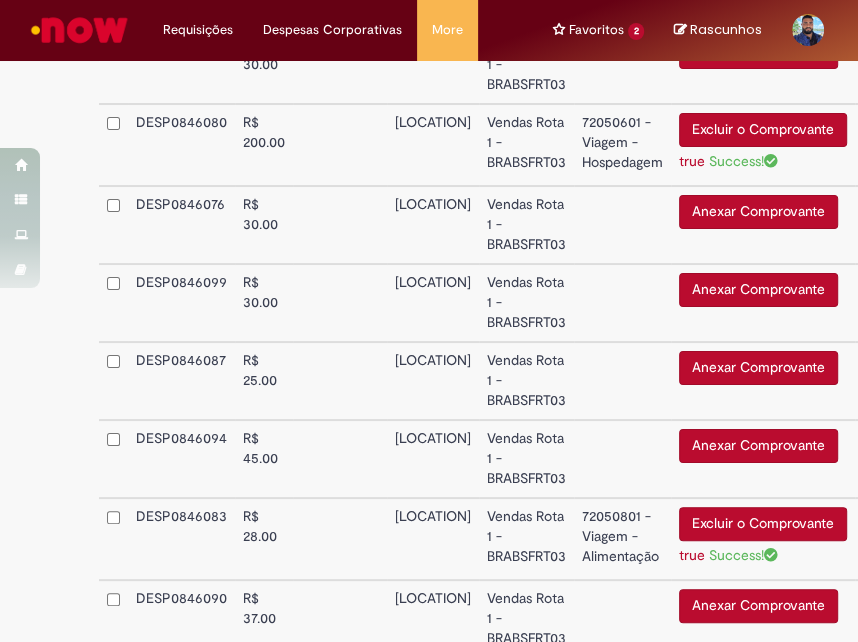 scroll, scrollTop: 2548, scrollLeft: 15, axis: both 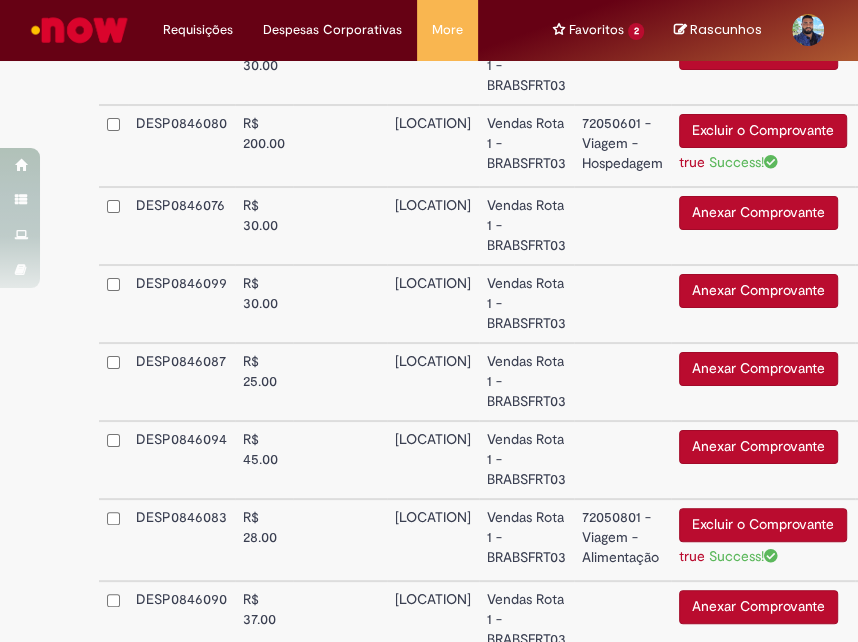 click at bounding box center [340, 382] 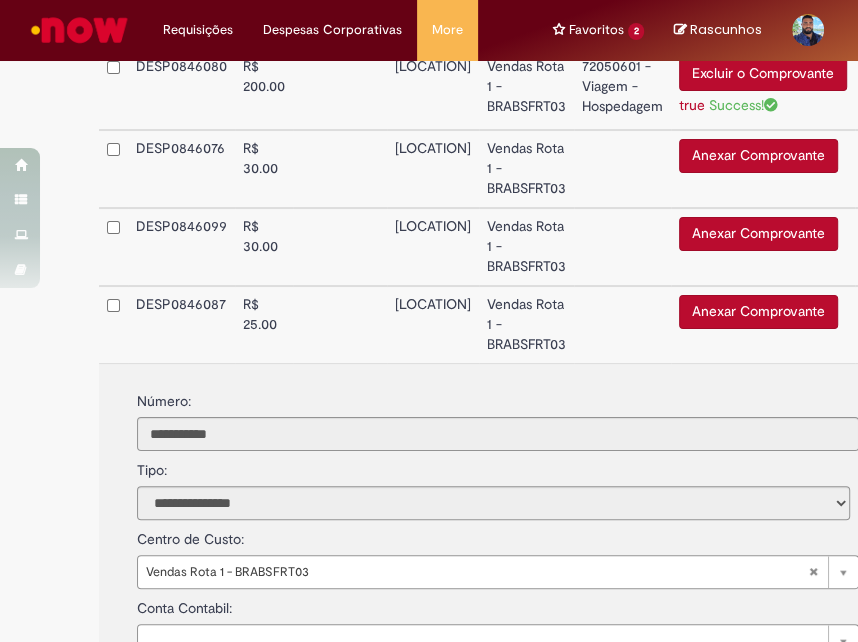 scroll, scrollTop: 2683, scrollLeft: 15, axis: both 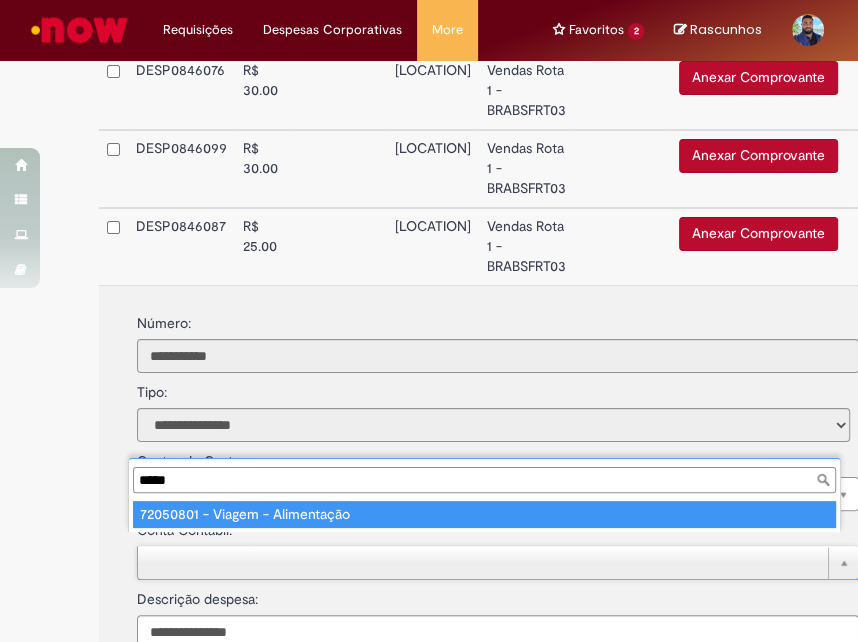 type on "*****" 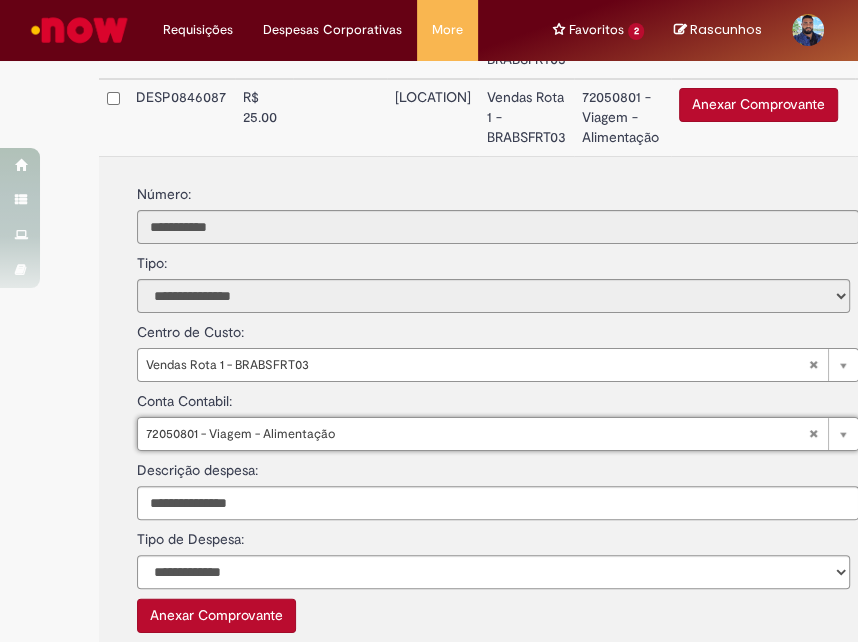scroll, scrollTop: 2829, scrollLeft: 15, axis: both 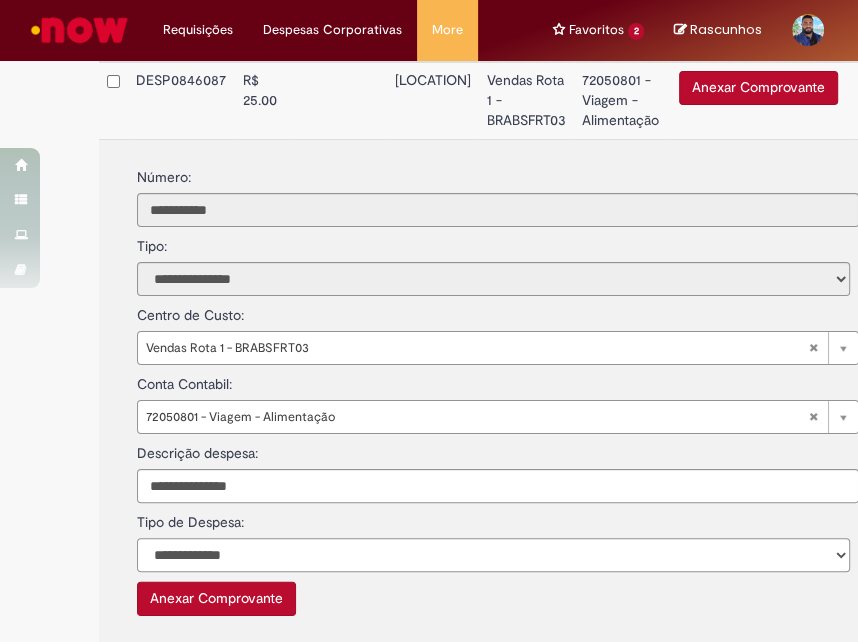 click on "**********" at bounding box center [493, 555] 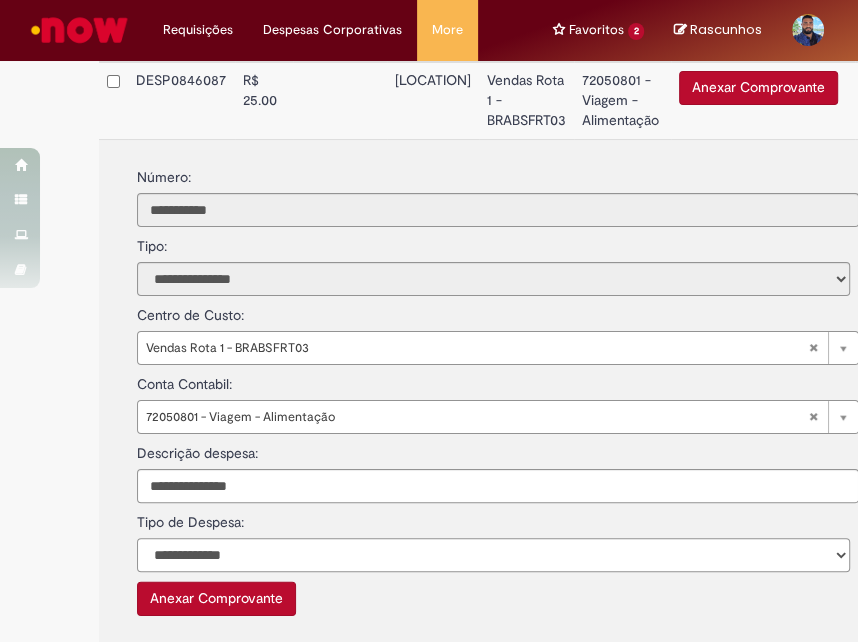 select on "*" 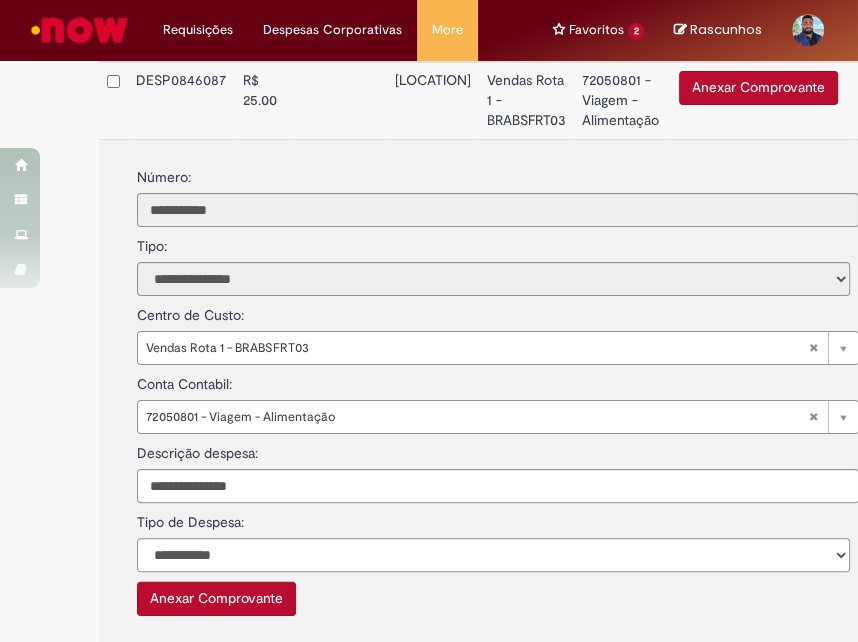 click on "**********" at bounding box center (493, 555) 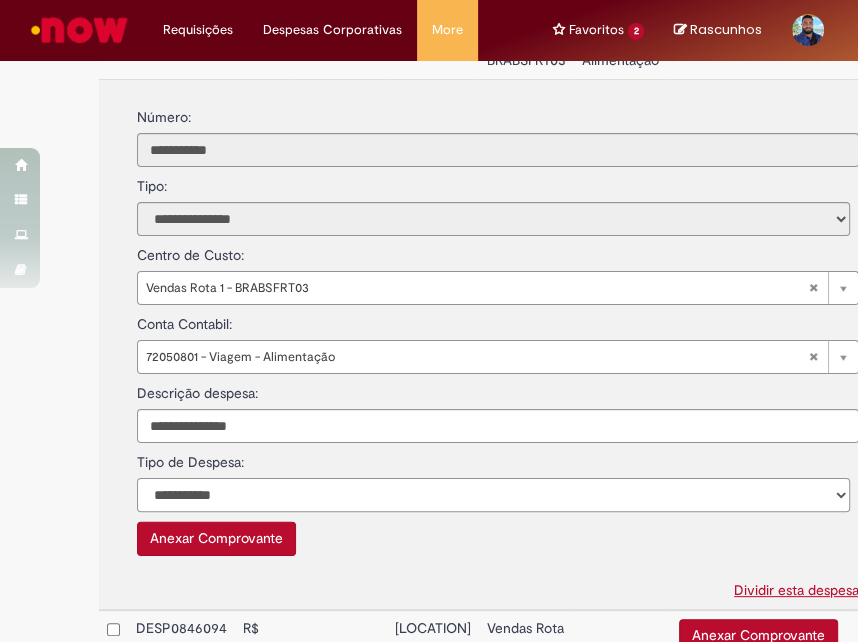 scroll, scrollTop: 2940, scrollLeft: 15, axis: both 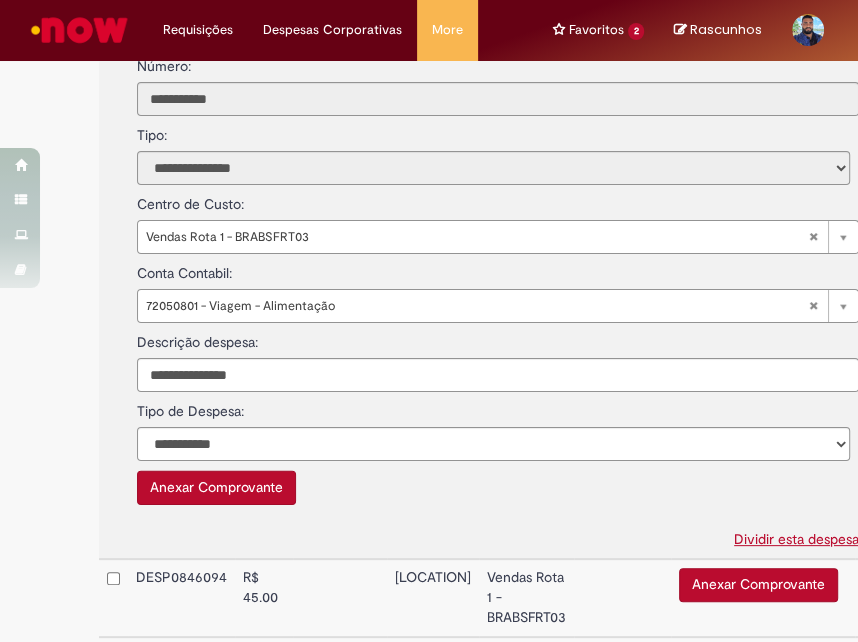 click on "**********" at bounding box center [498, 116] 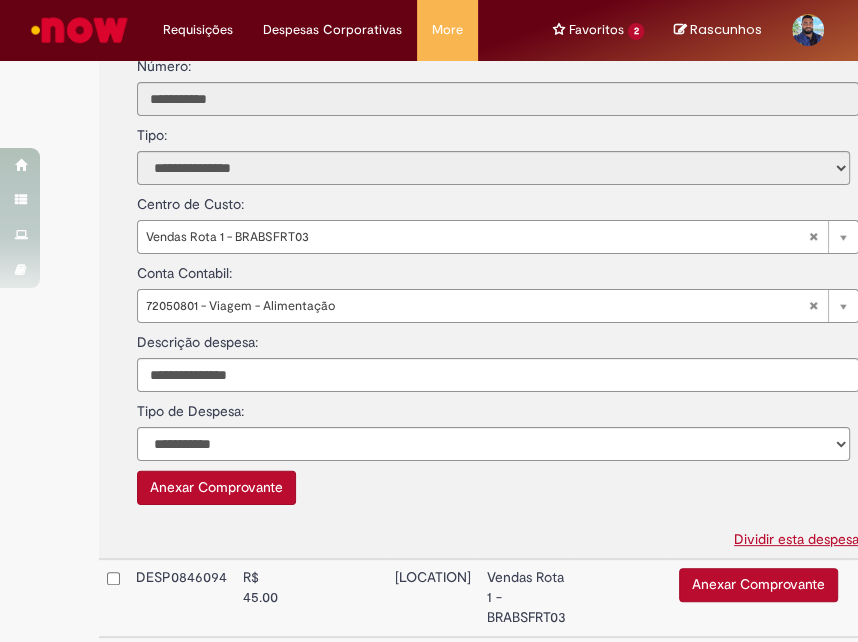 click on "Anexar Comprovante" at bounding box center (216, 488) 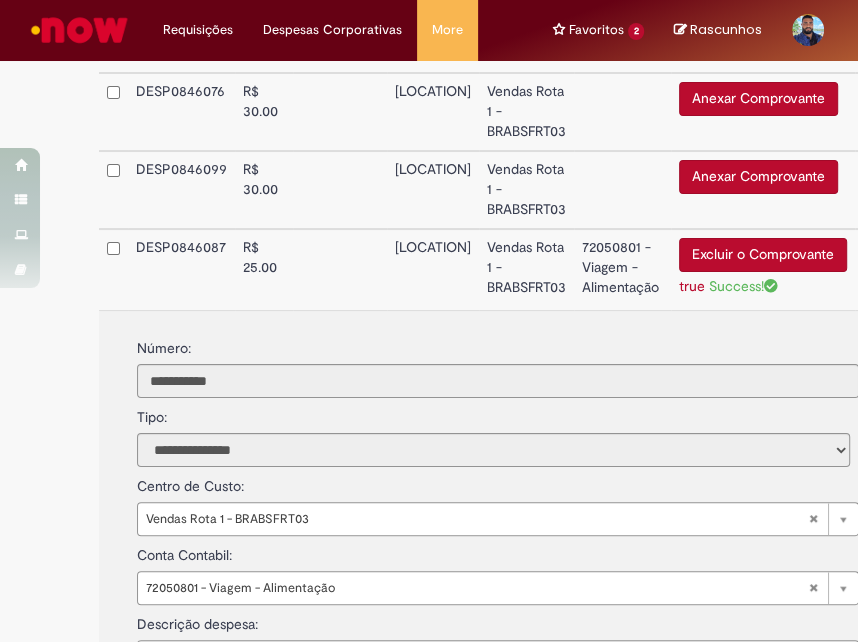 scroll, scrollTop: 2611, scrollLeft: 15, axis: both 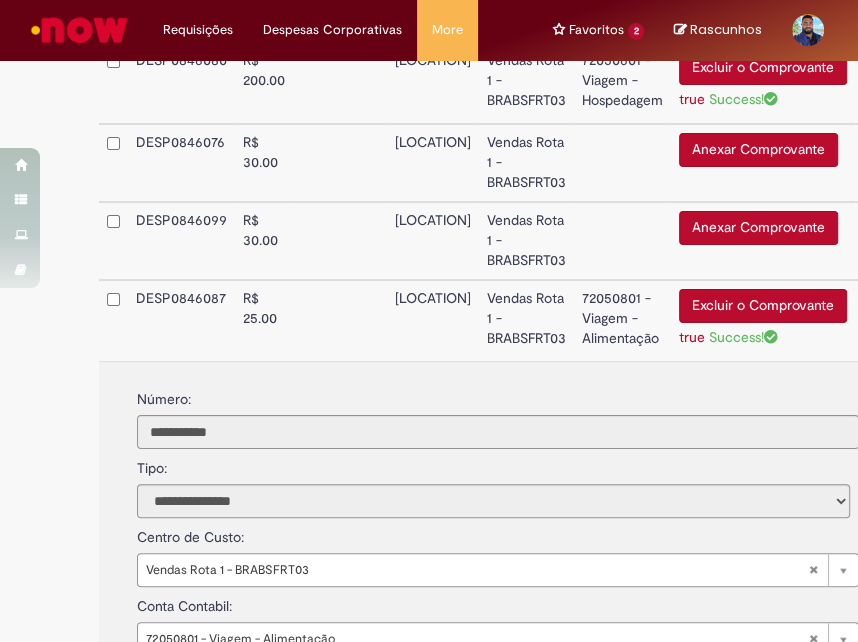 click on "R$ 25.00" at bounding box center (264, 320) 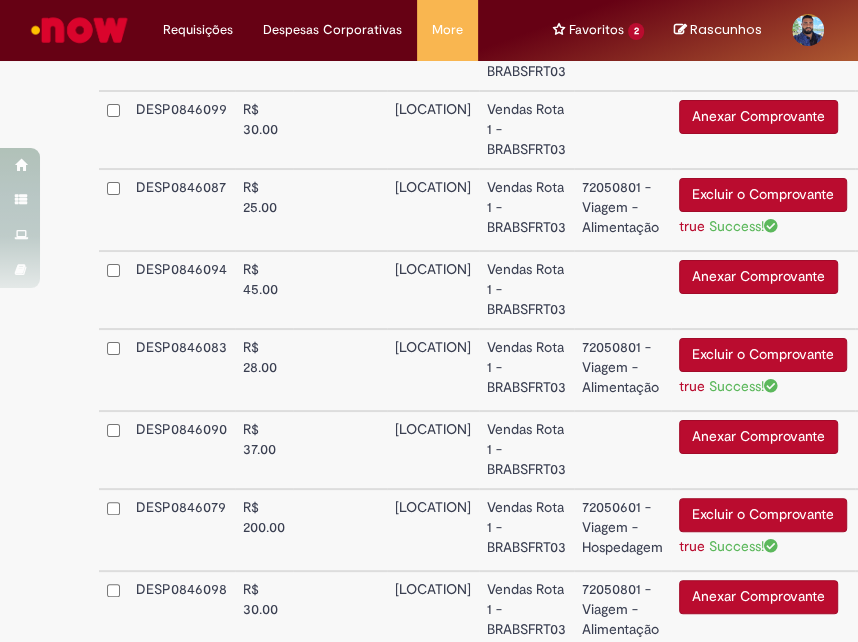 scroll, scrollTop: 2833, scrollLeft: 15, axis: both 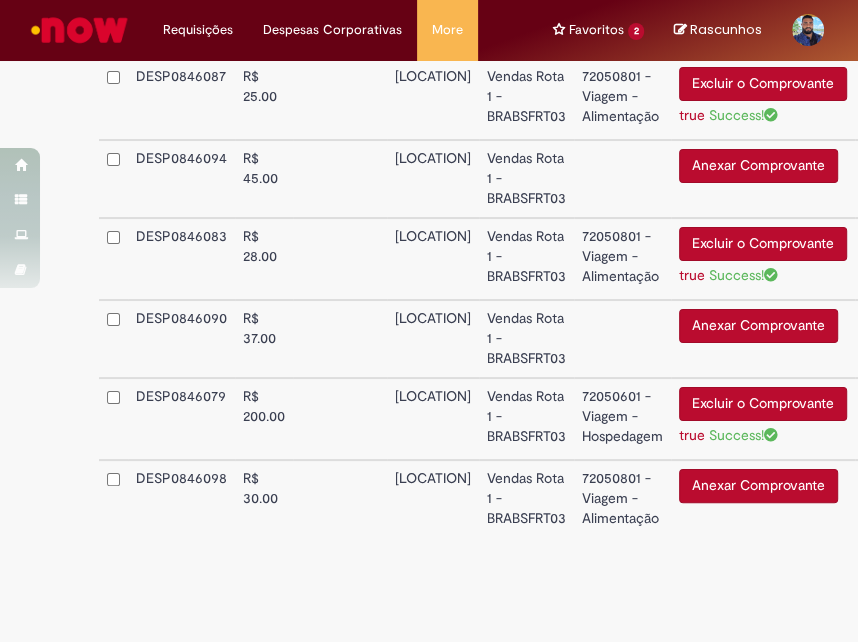 click on "R$ 30.00" at bounding box center [264, 498] 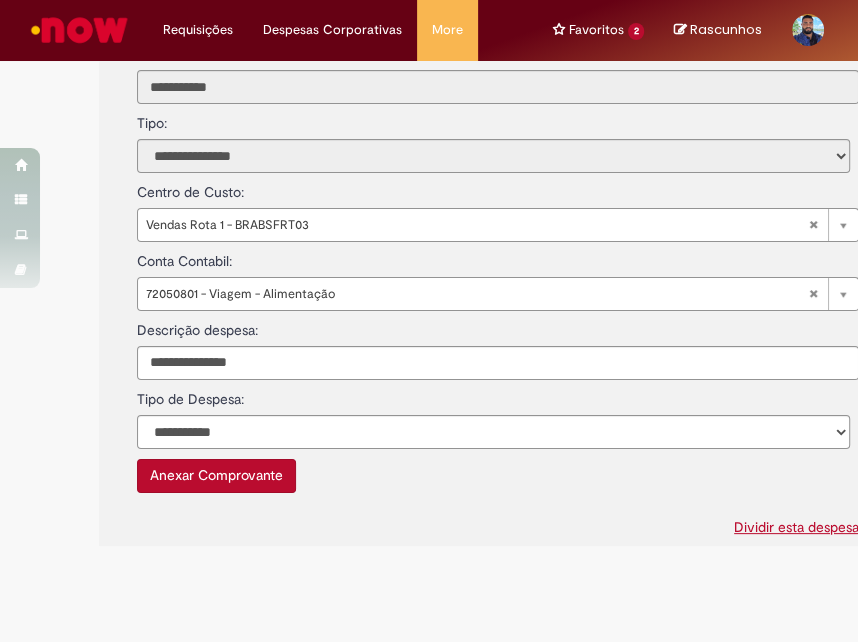 scroll, scrollTop: 3388, scrollLeft: 15, axis: both 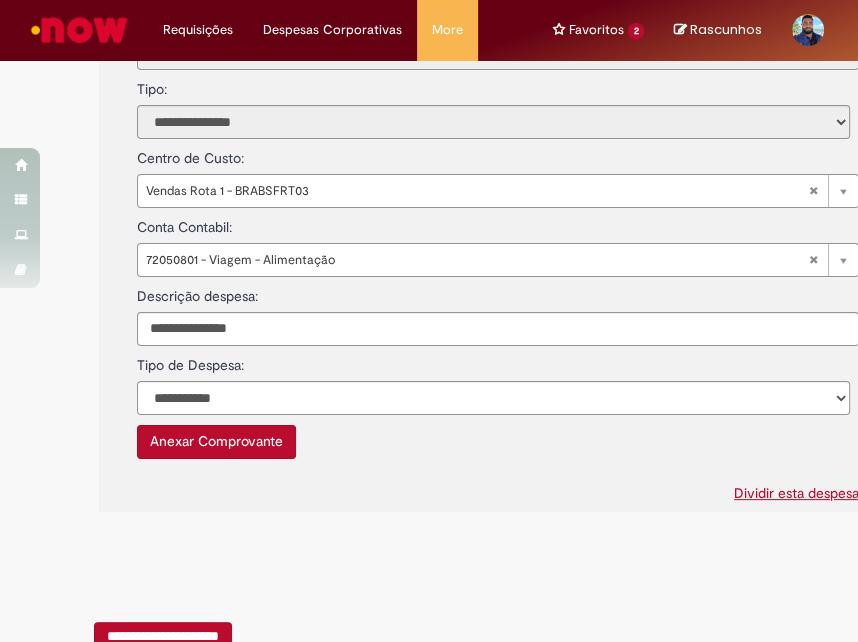 click on "Anexar Comprovante" at bounding box center [216, 442] 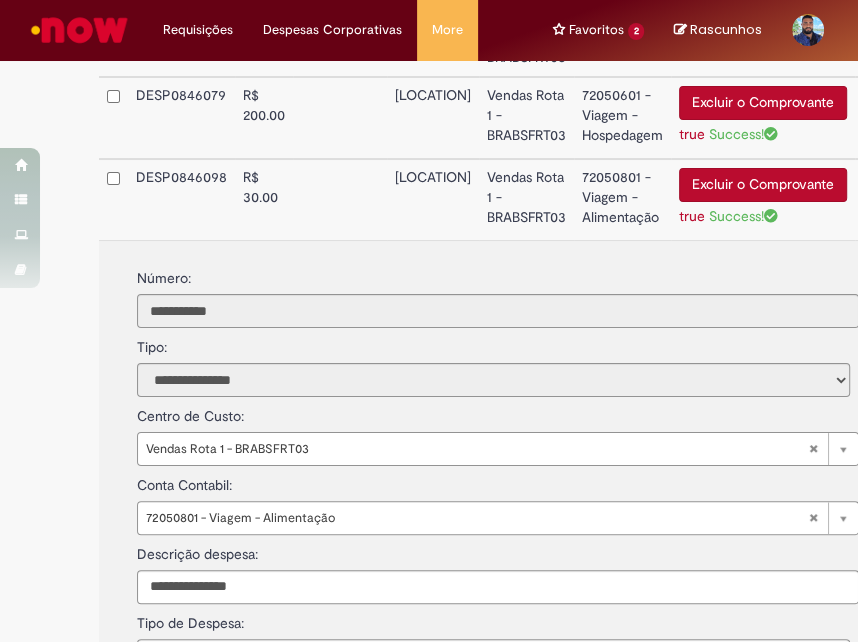 click at bounding box center (340, 199) 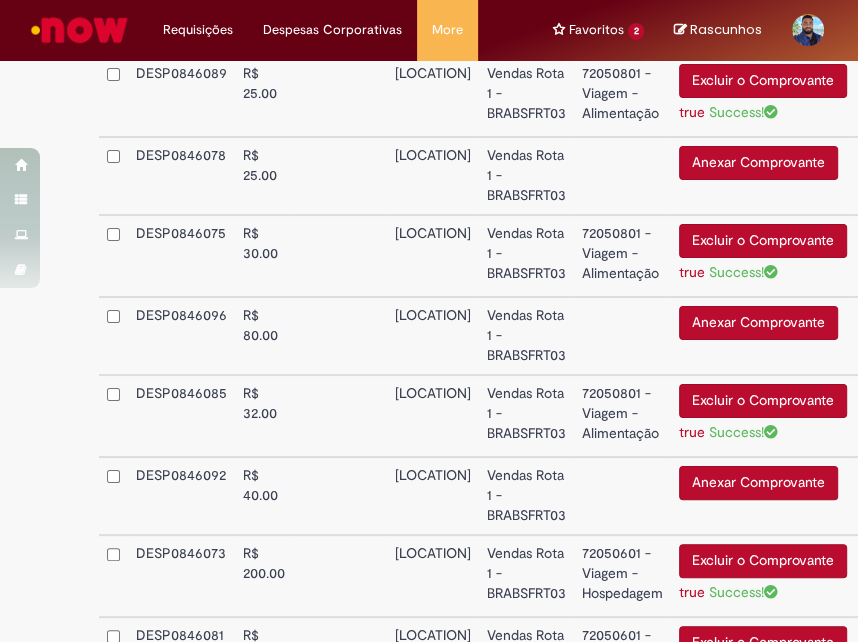 scroll, scrollTop: 1285, scrollLeft: 15, axis: both 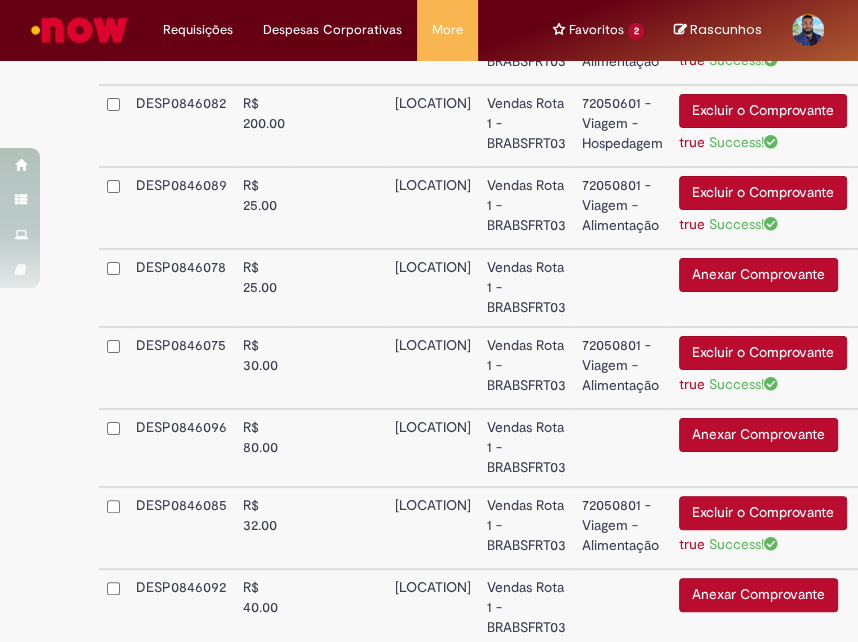 click on "R$ 25.00" at bounding box center (264, 288) 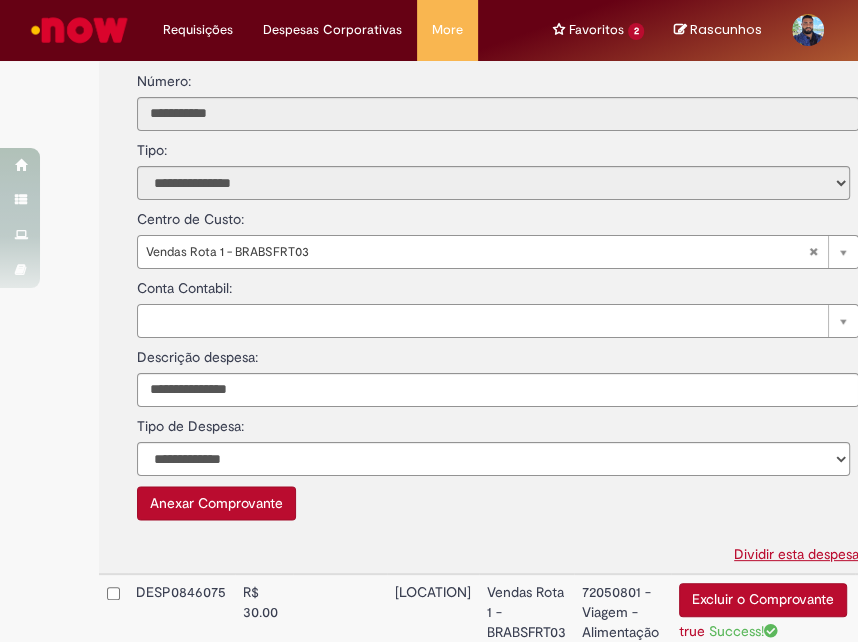 scroll, scrollTop: 1619, scrollLeft: 15, axis: both 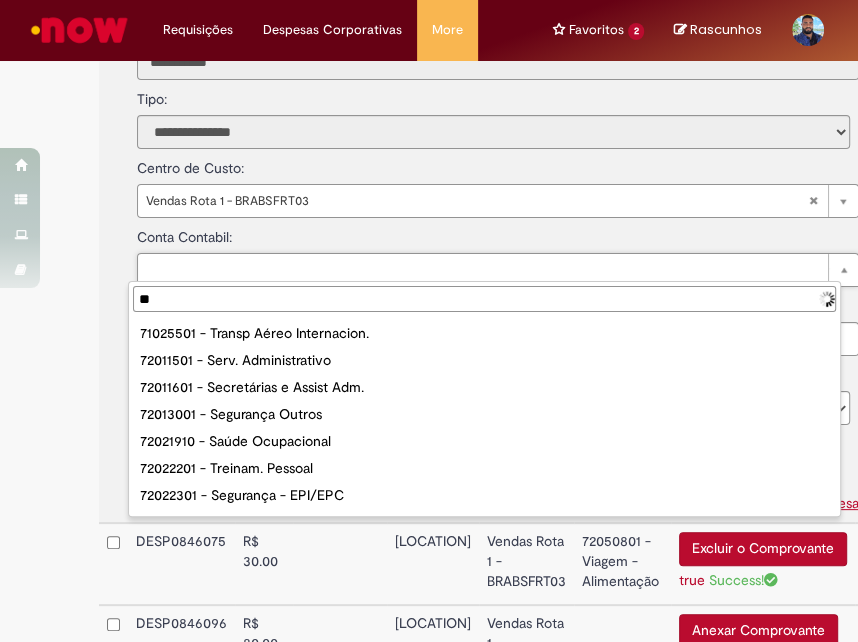 type on "***" 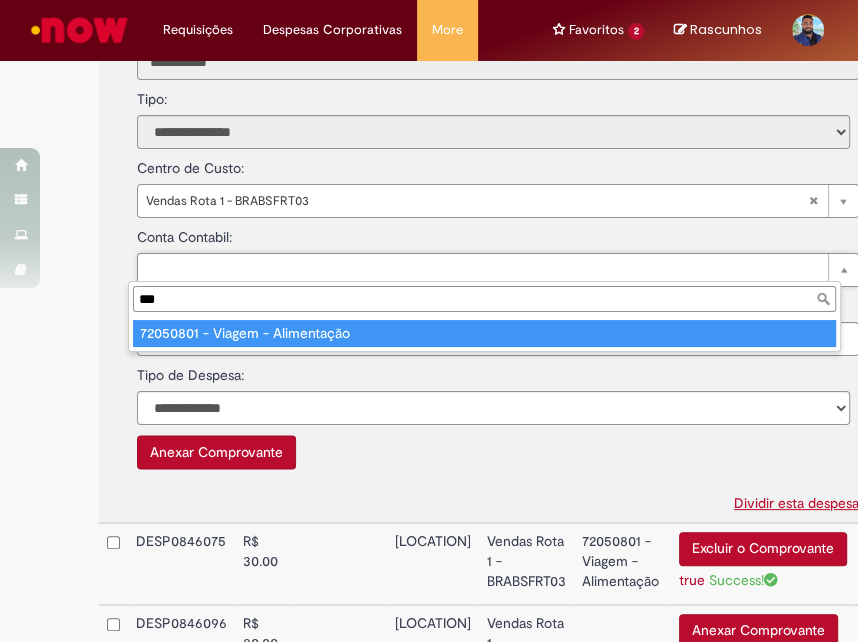 type on "**********" 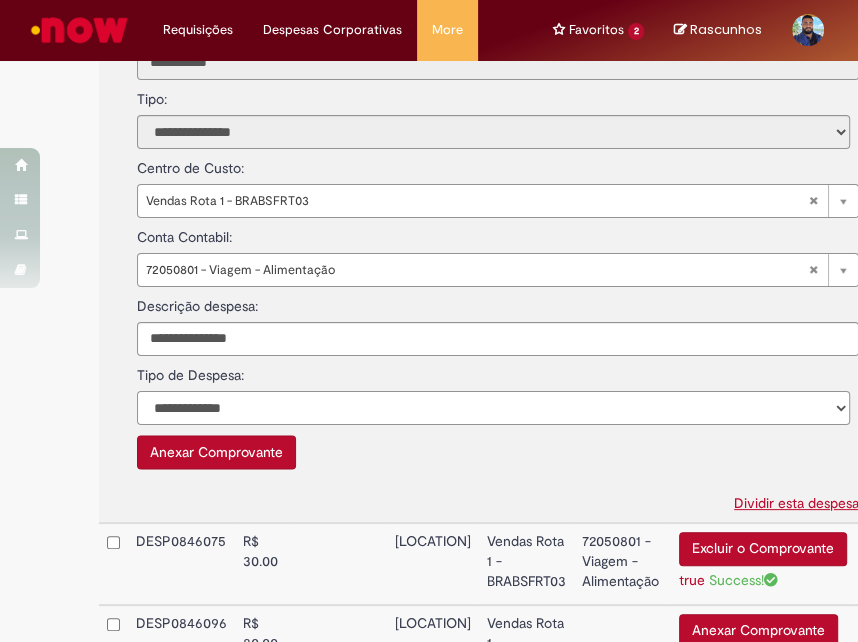 select on "*" 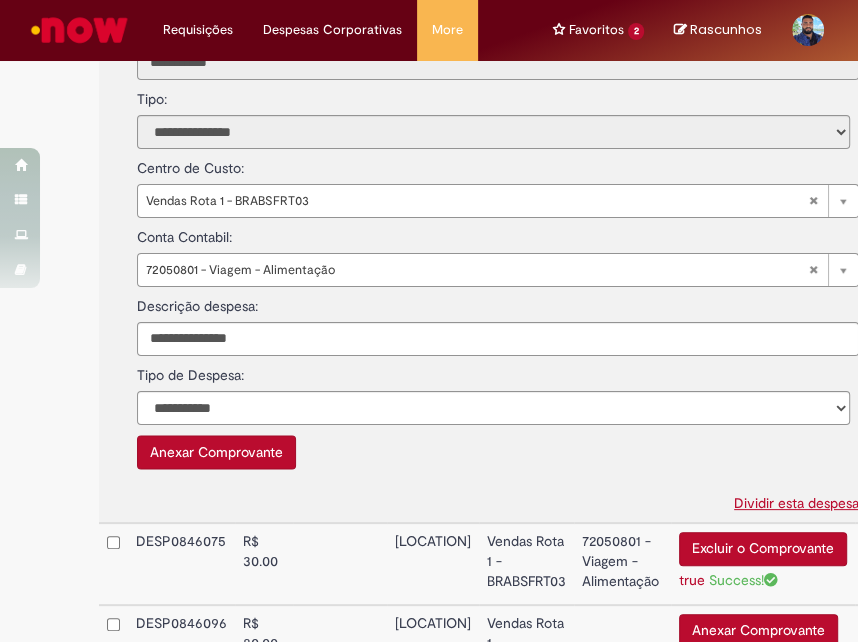 type 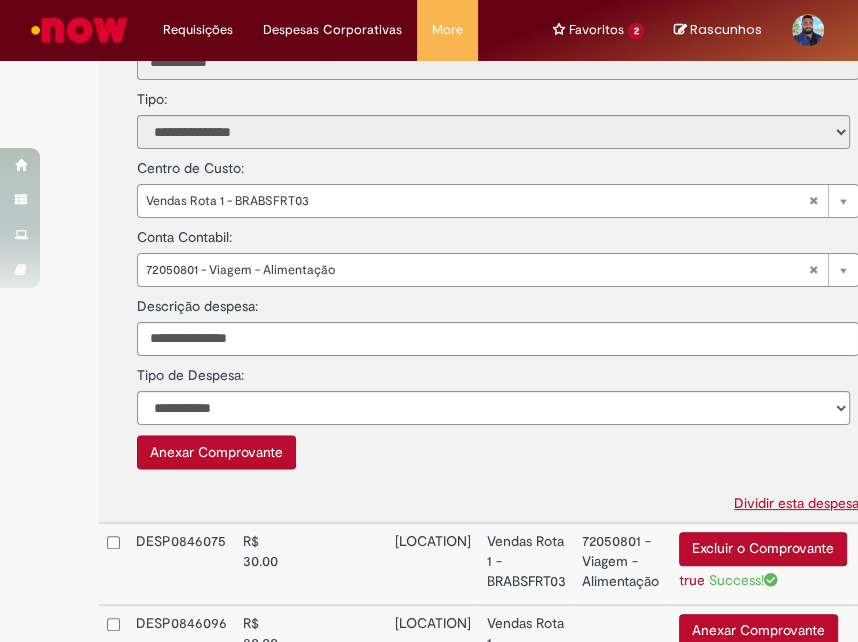 click on "Anexar Comprovante" at bounding box center (216, 452) 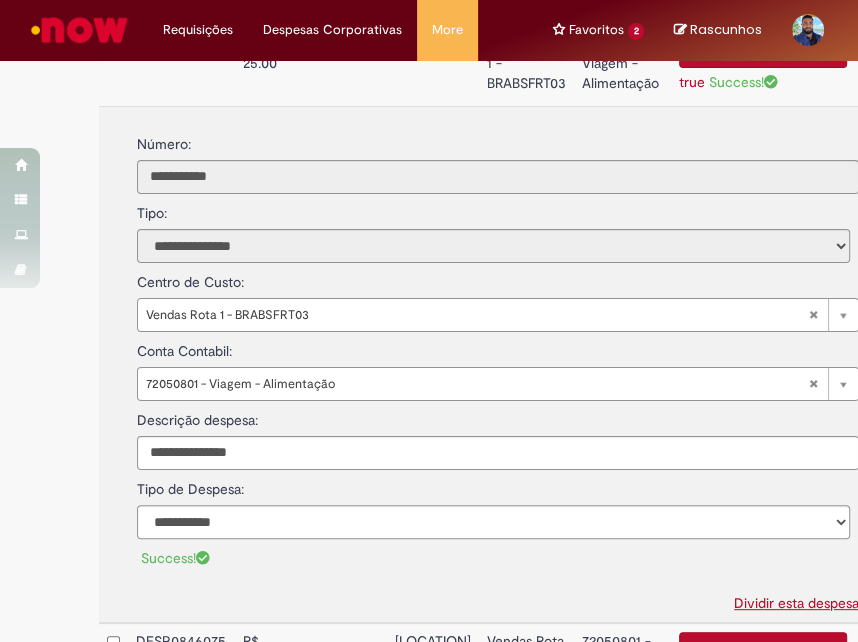 scroll, scrollTop: 1498, scrollLeft: 15, axis: both 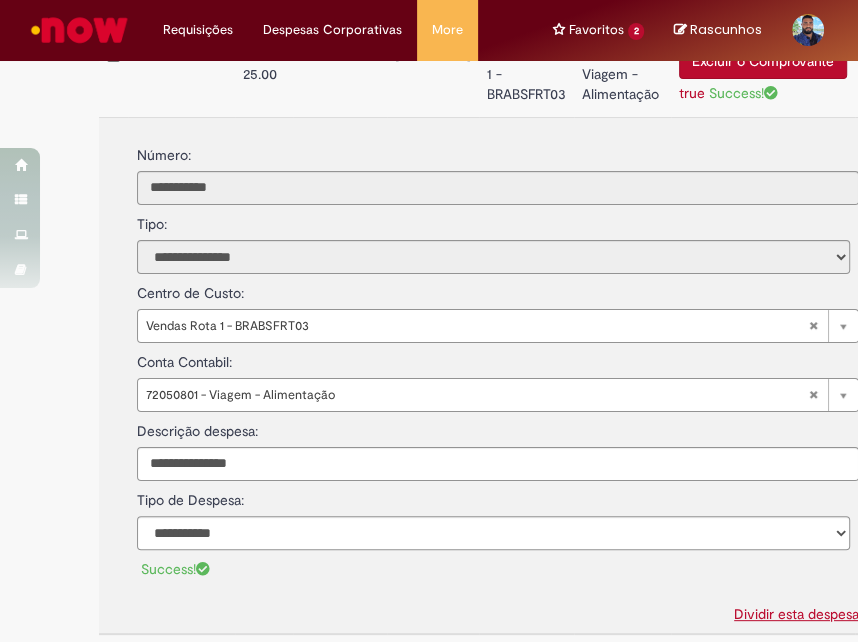 click at bounding box center [340, 76] 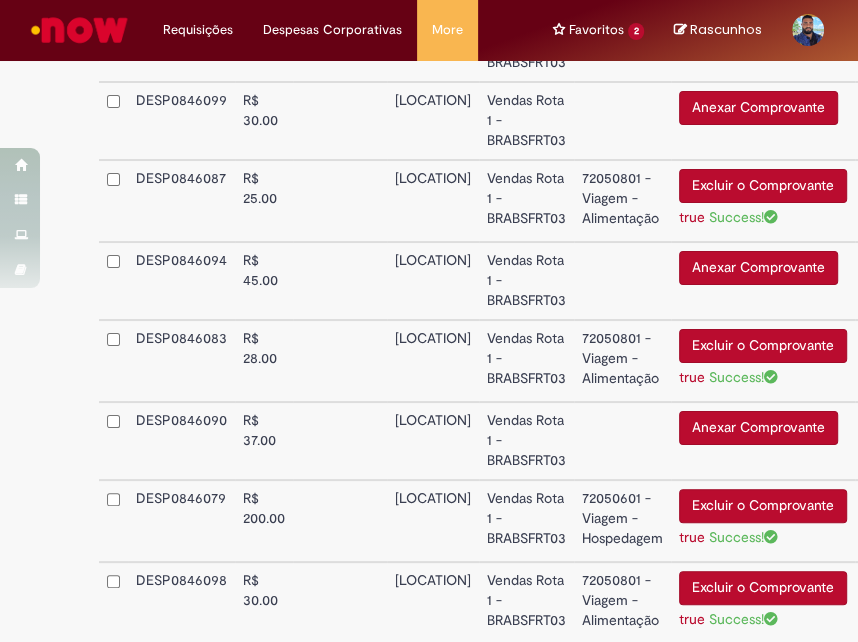 scroll, scrollTop: 2736, scrollLeft: 15, axis: both 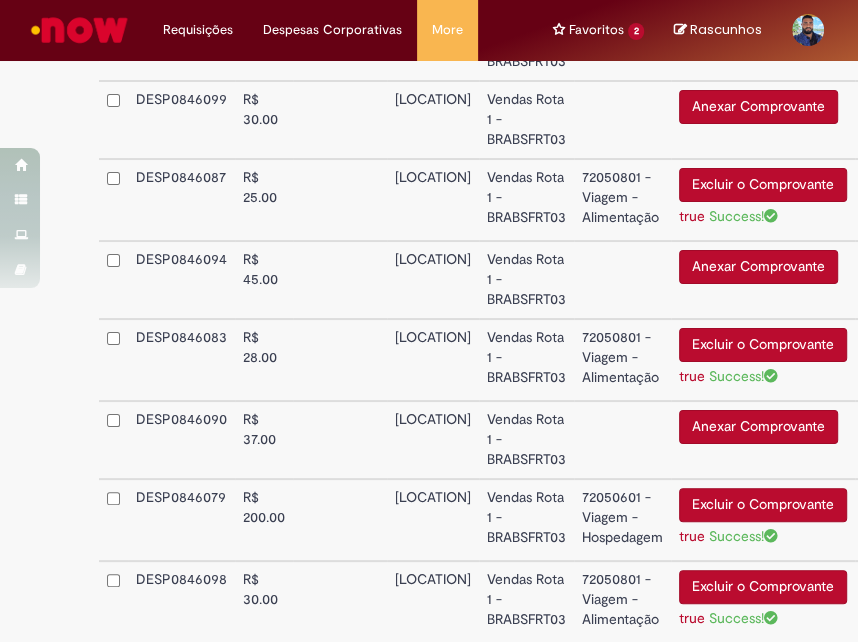 click at bounding box center [340, 440] 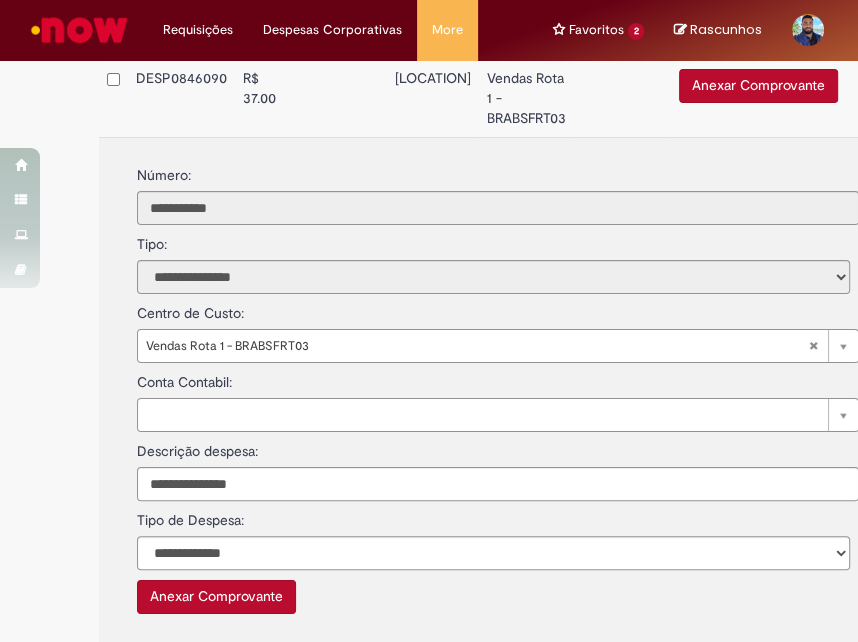 scroll, scrollTop: 3078, scrollLeft: 15, axis: both 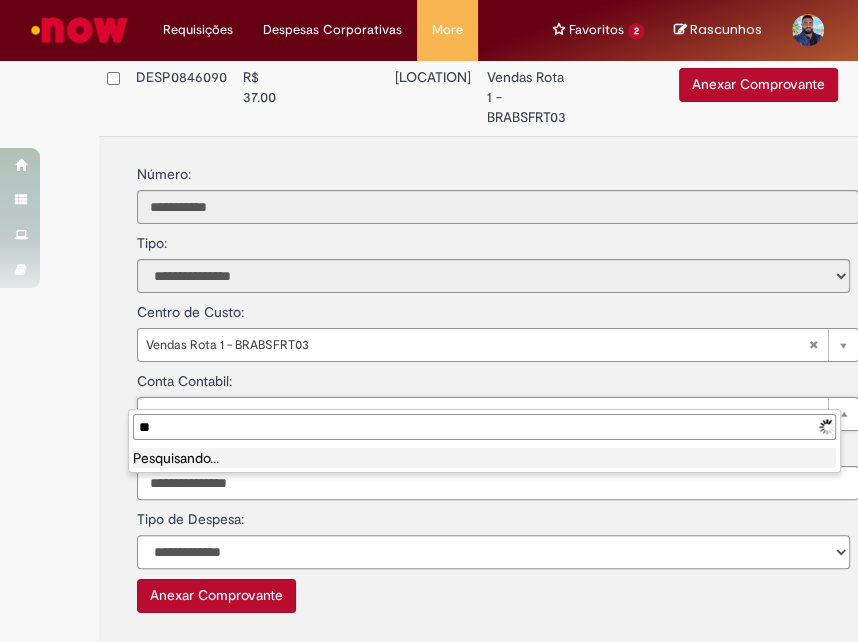 type on "***" 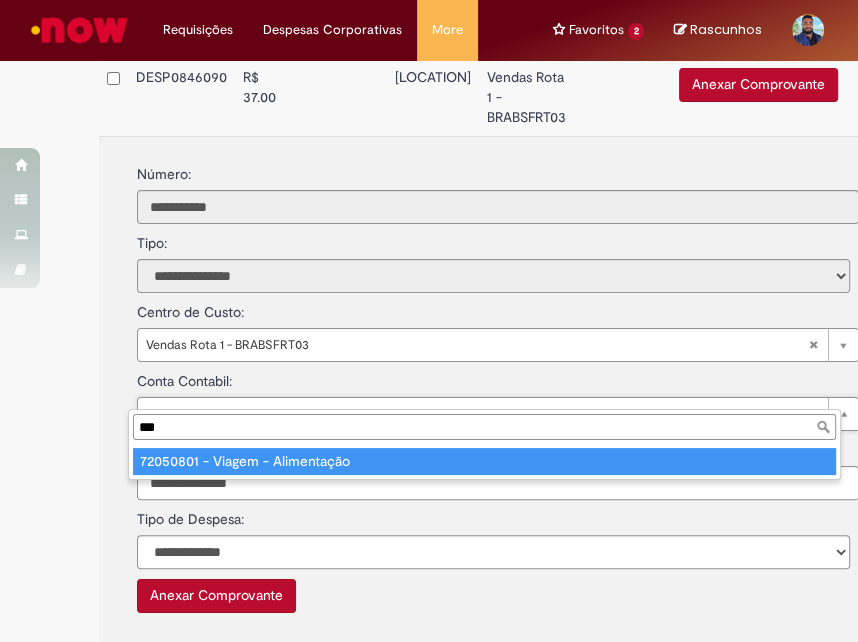 type on "**********" 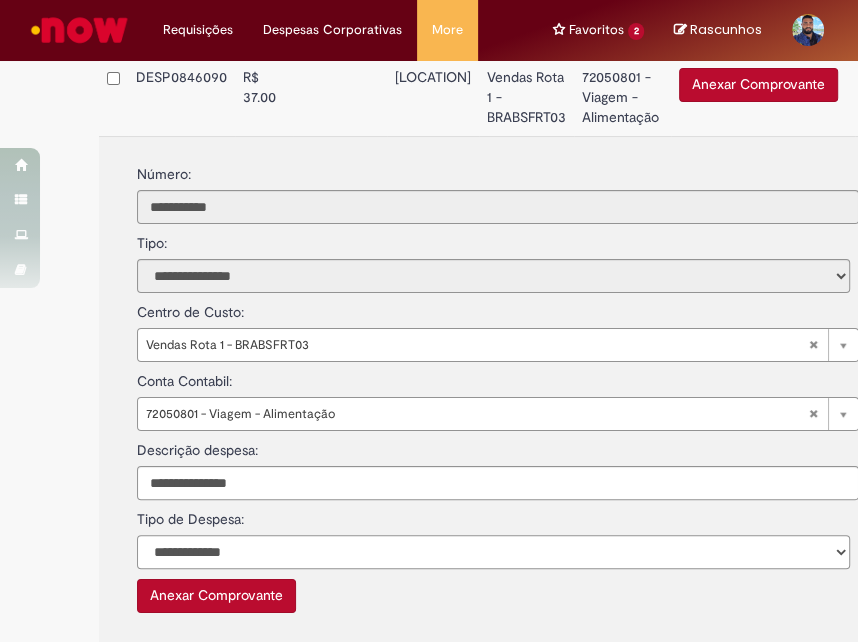 select on "*" 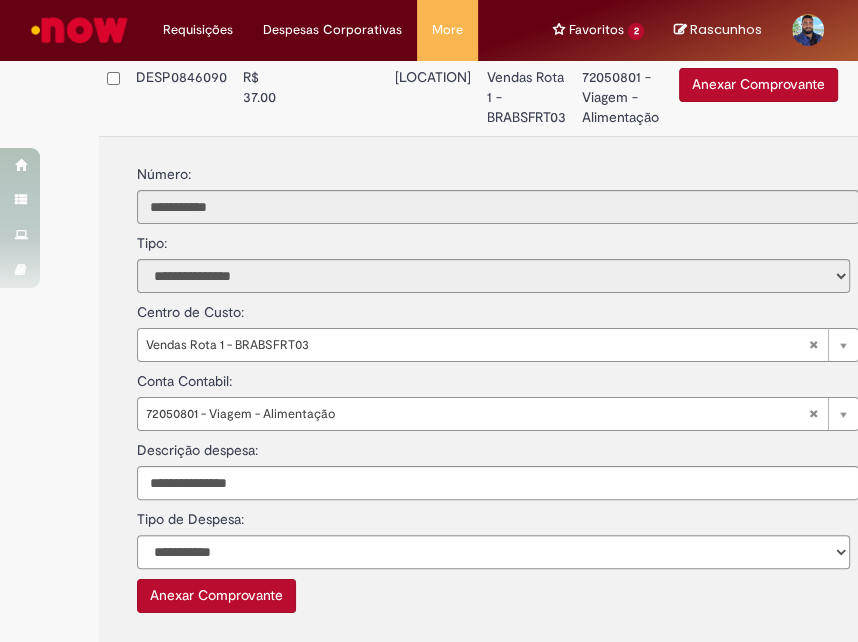 type 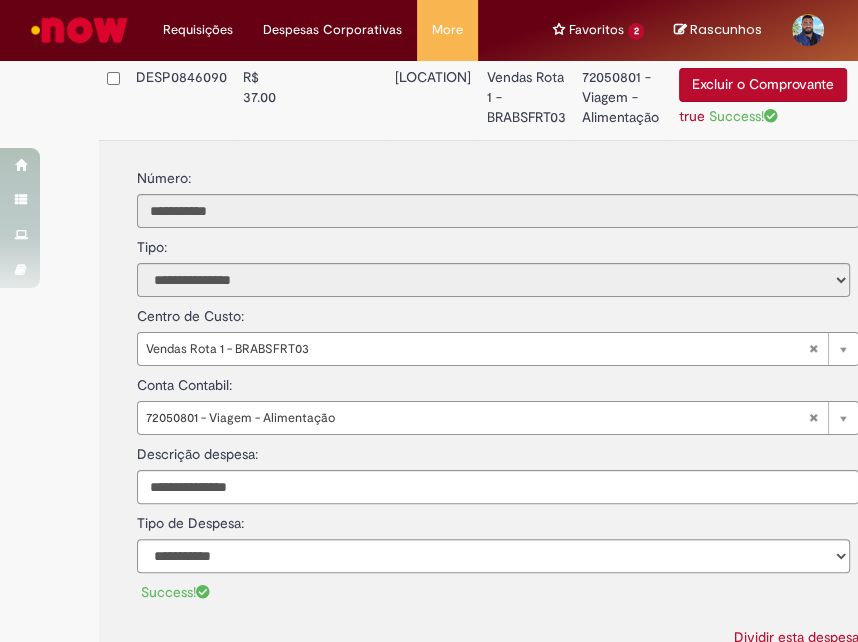 click at bounding box center (340, 99) 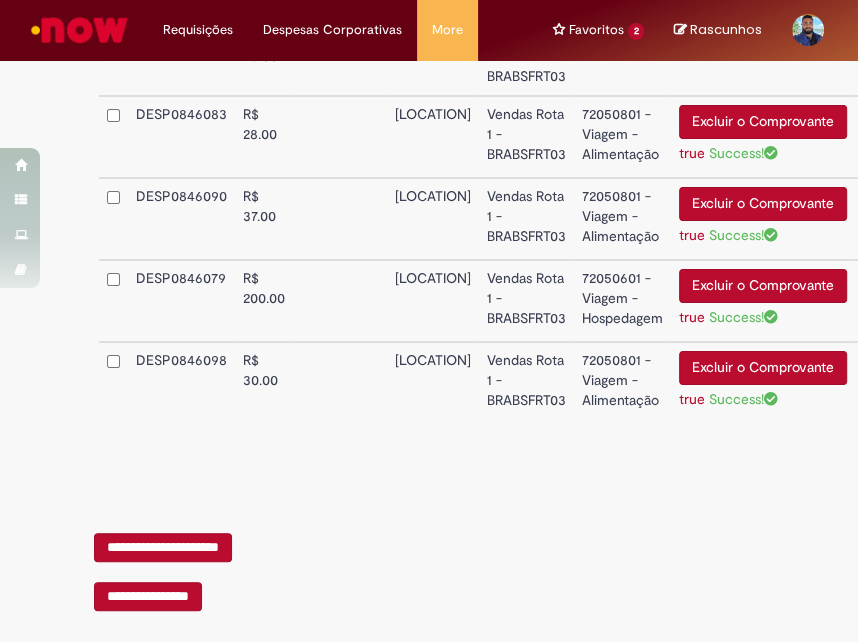 click on "**********" at bounding box center (429, -866) 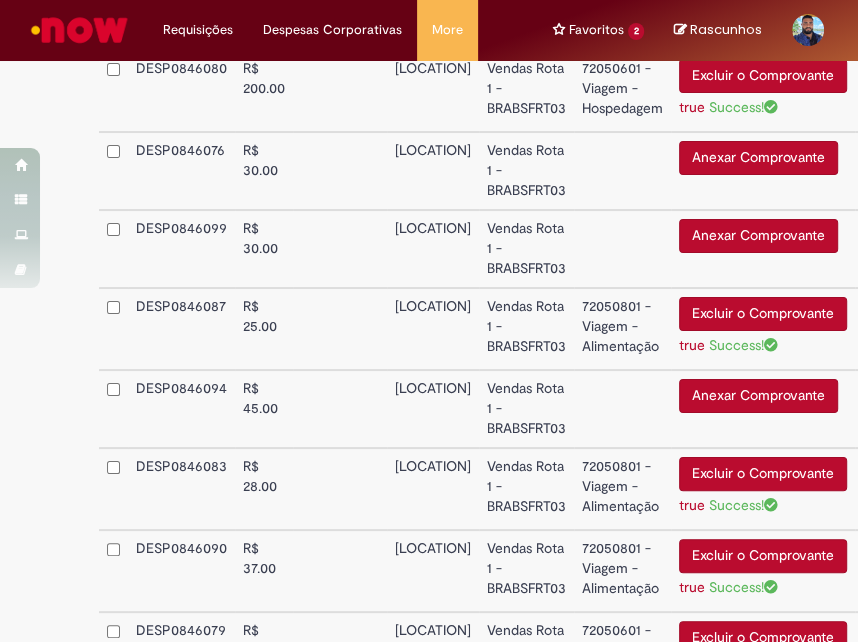 scroll, scrollTop: 2605, scrollLeft: 15, axis: both 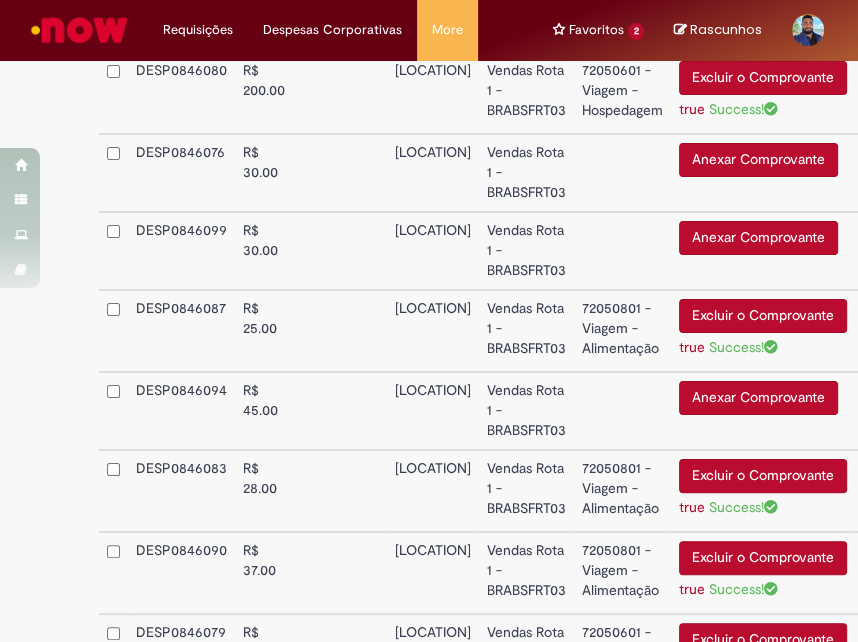 click on "R$ 30.00" at bounding box center (264, 251) 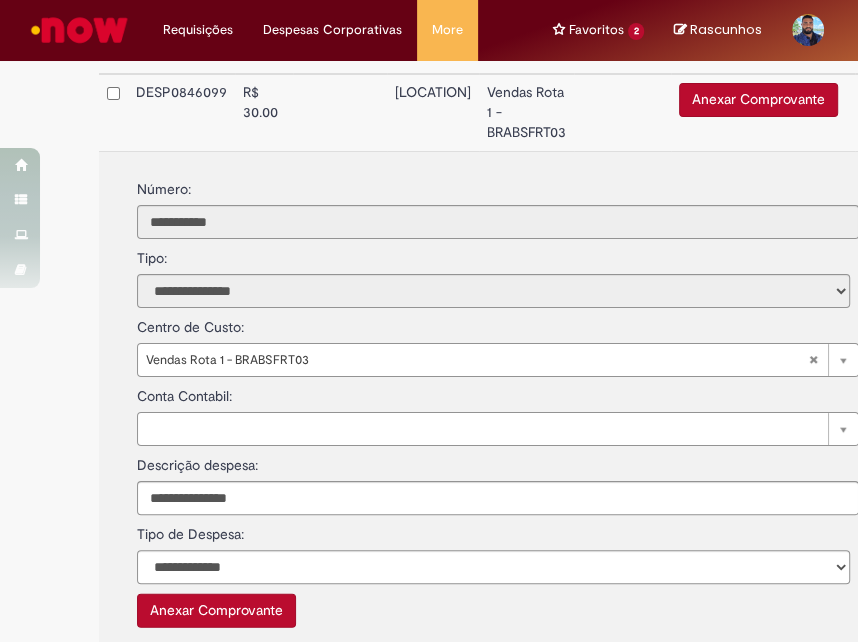 scroll, scrollTop: 2745, scrollLeft: 15, axis: both 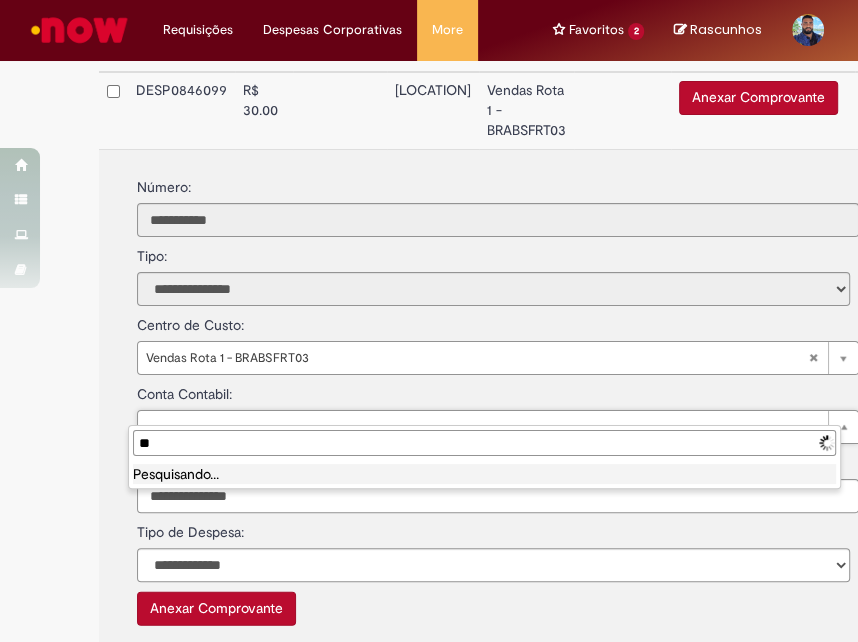 type on "***" 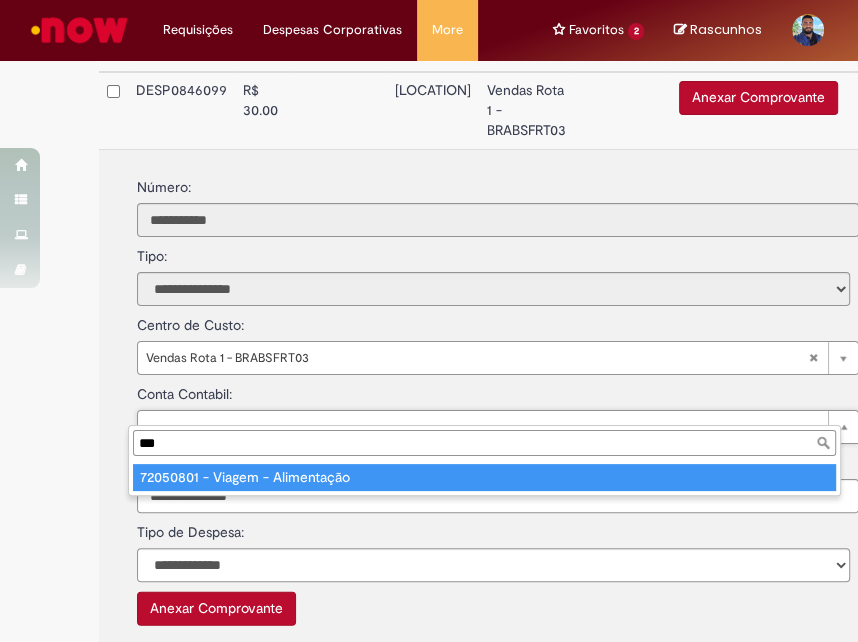 type on "**********" 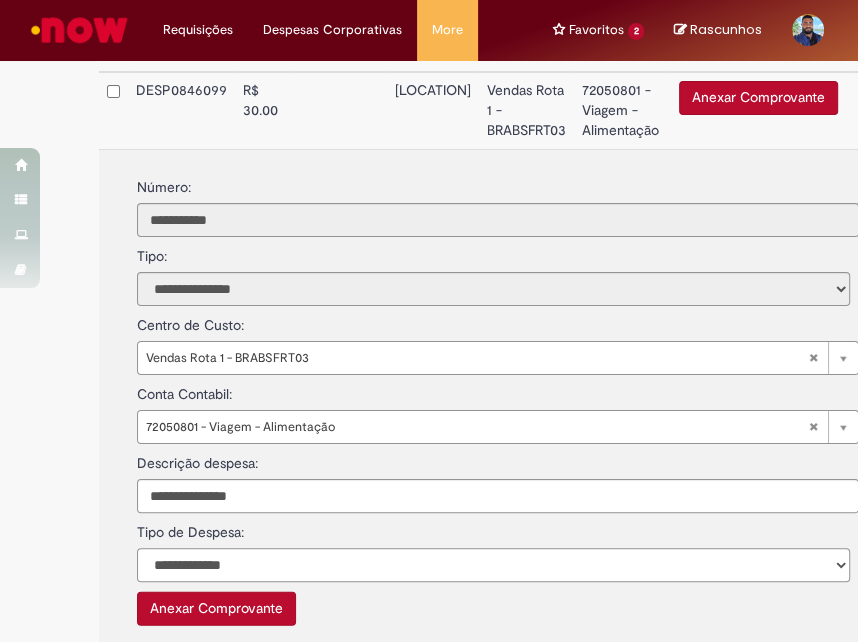 select on "*" 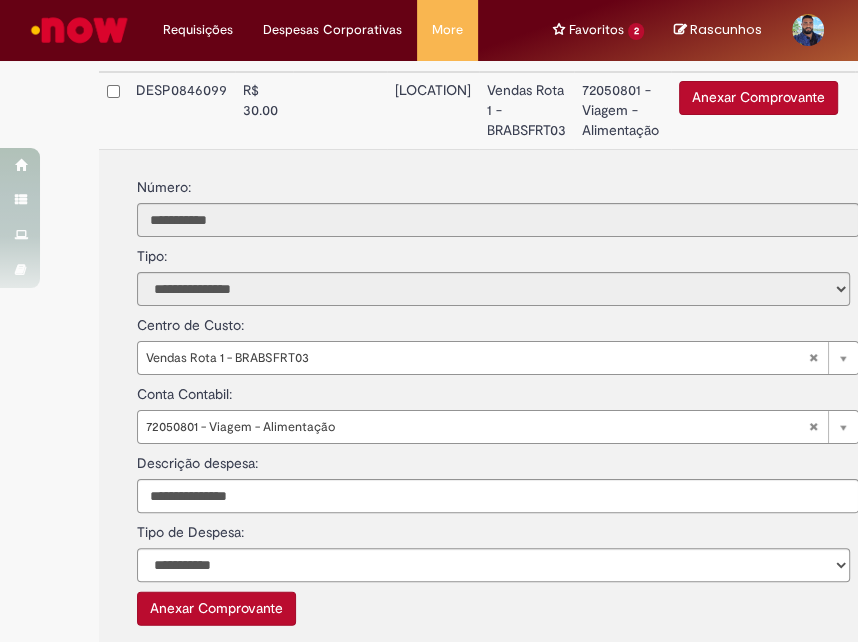 type 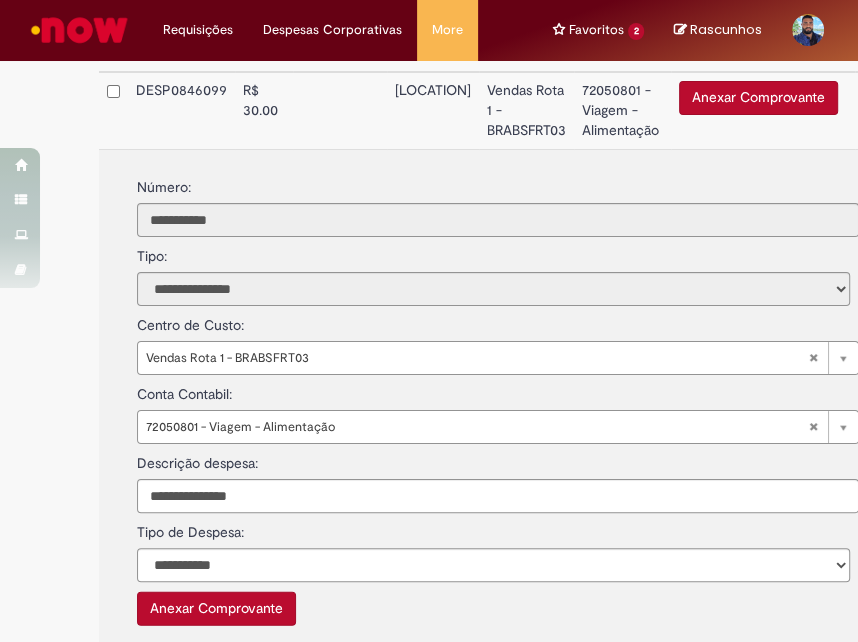 click on "Anexar Comprovante" at bounding box center [216, 609] 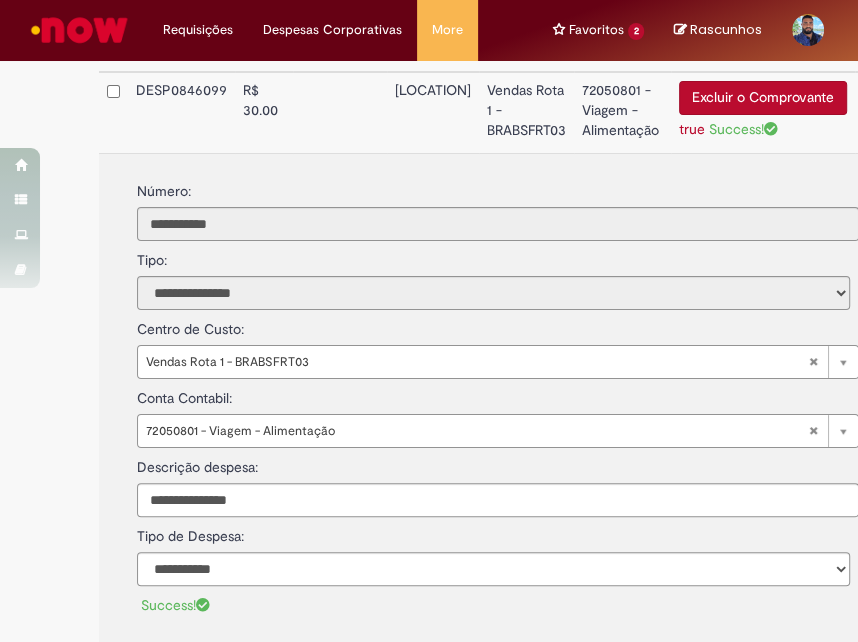 click at bounding box center (340, 112) 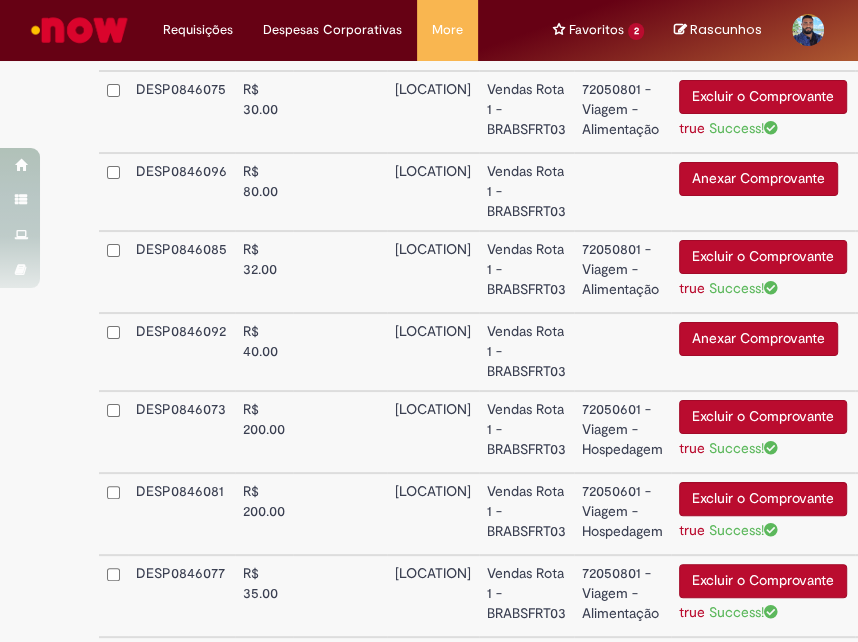 scroll, scrollTop: 1522, scrollLeft: 15, axis: both 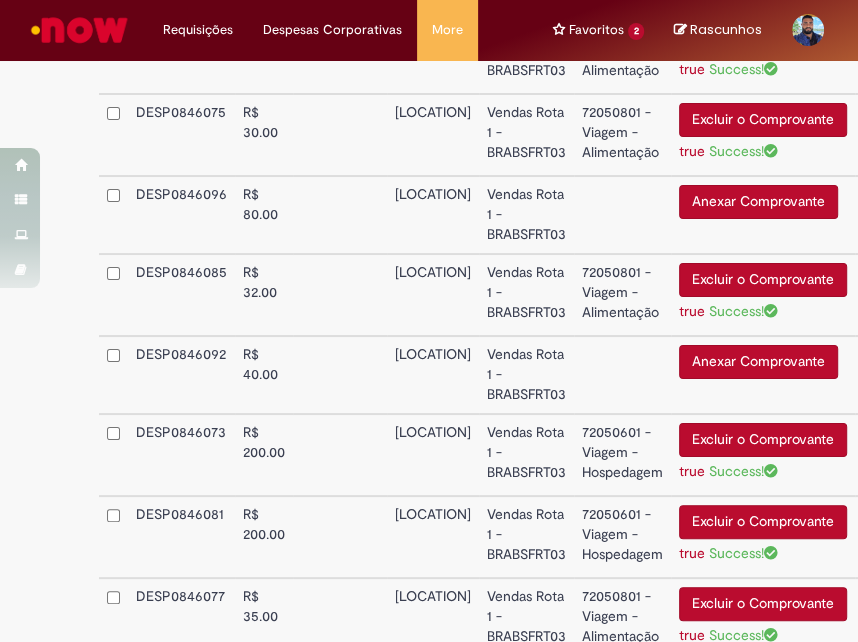 click on "ROTA NOVO AIRÃO" at bounding box center [433, 375] 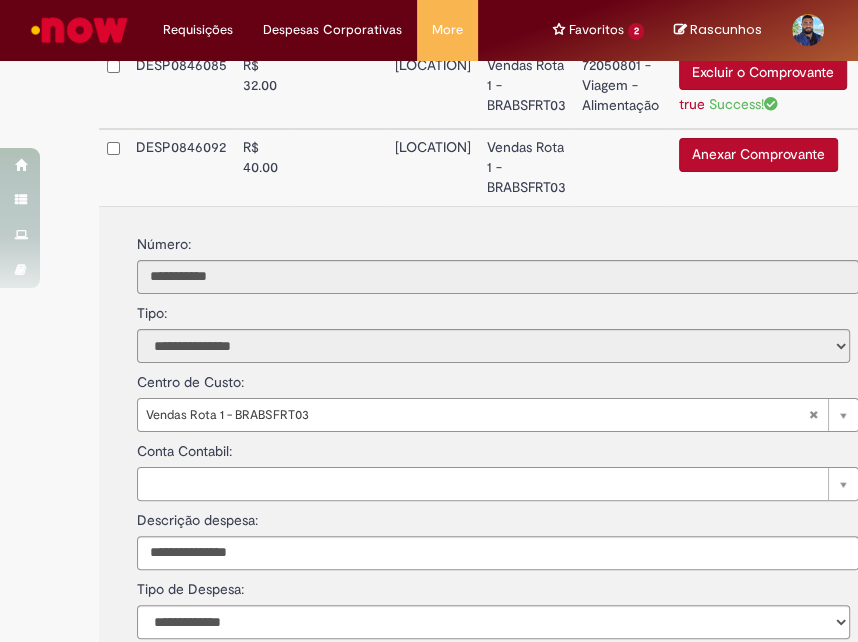 scroll, scrollTop: 1747, scrollLeft: 15, axis: both 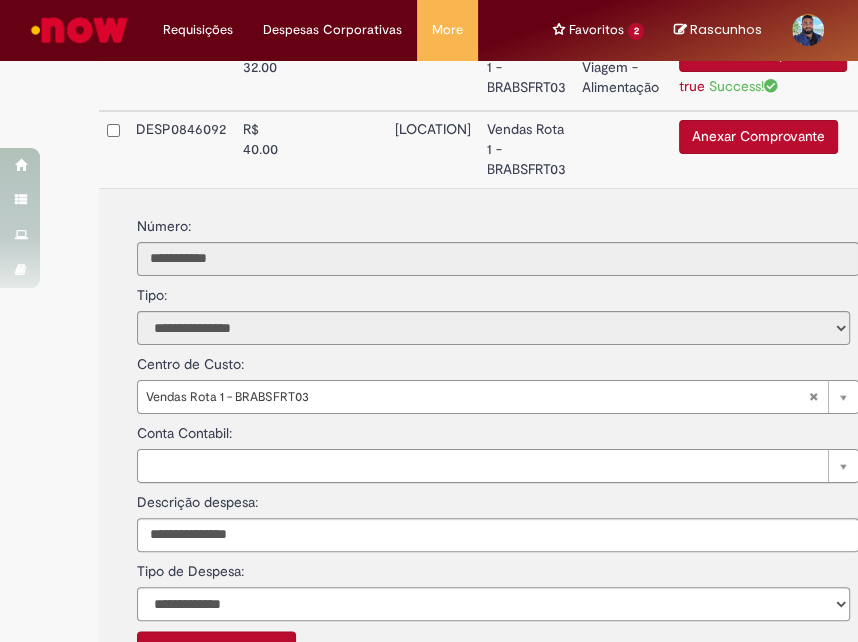 click on "**********" at bounding box center (498, 517) 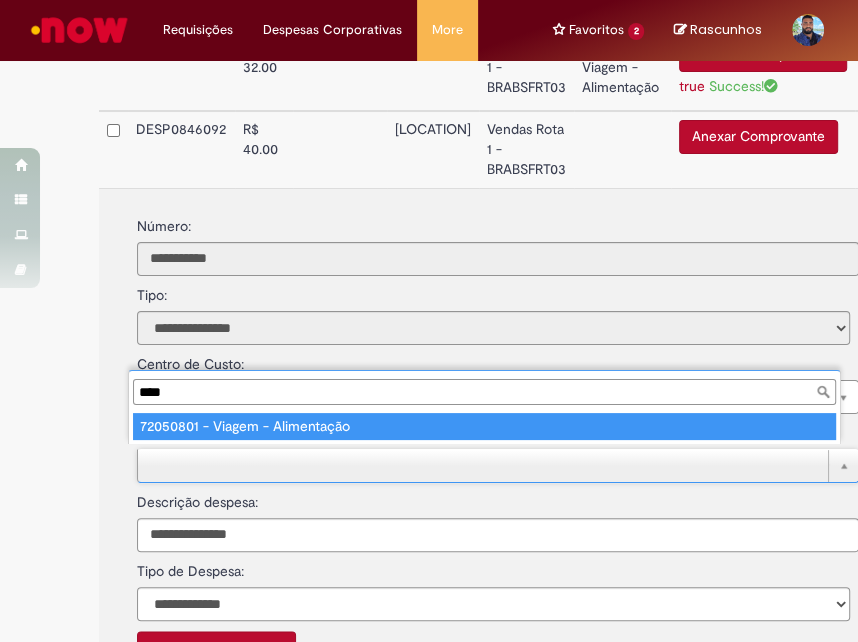 type on "****" 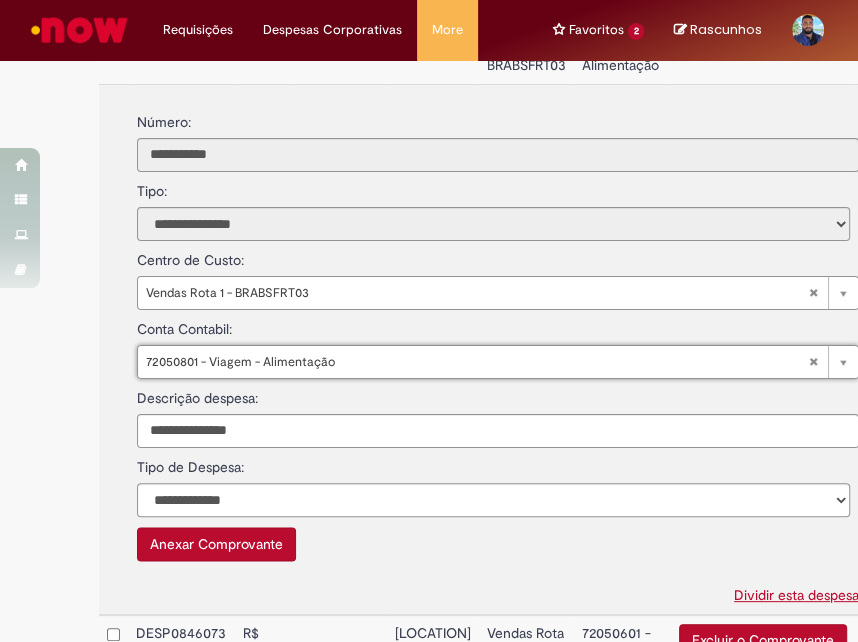 scroll, scrollTop: 1840, scrollLeft: 15, axis: both 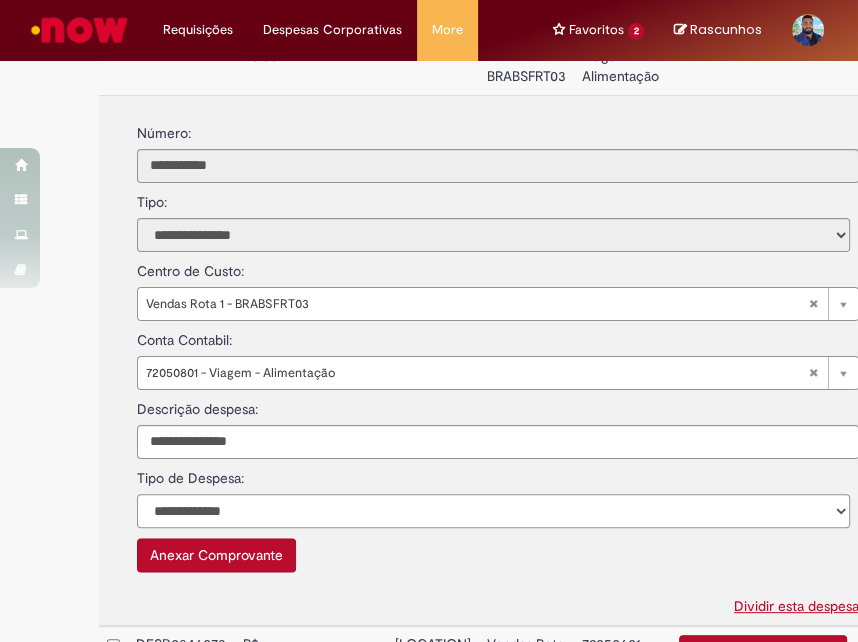 click on "**********" at bounding box center (493, 511) 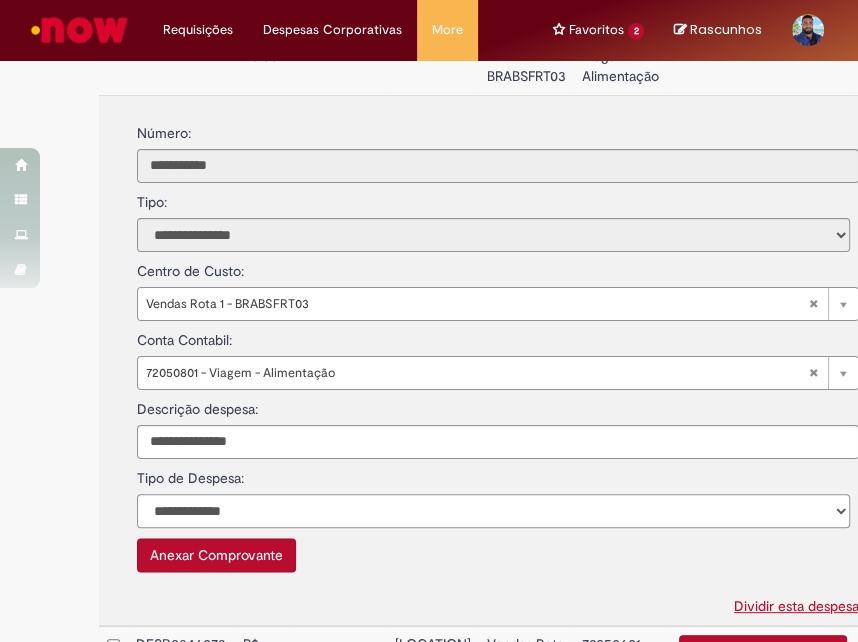 select on "*" 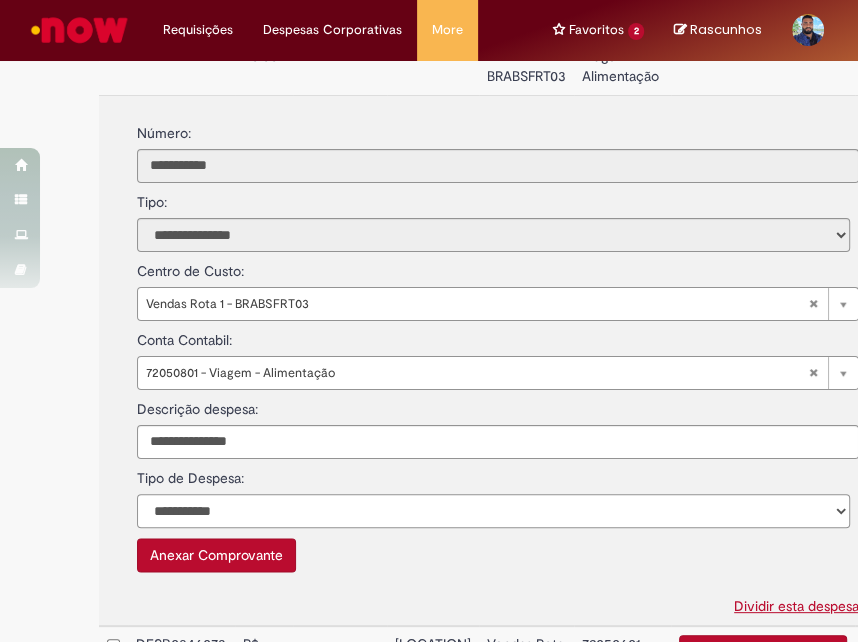 click on "**********" at bounding box center [493, 511] 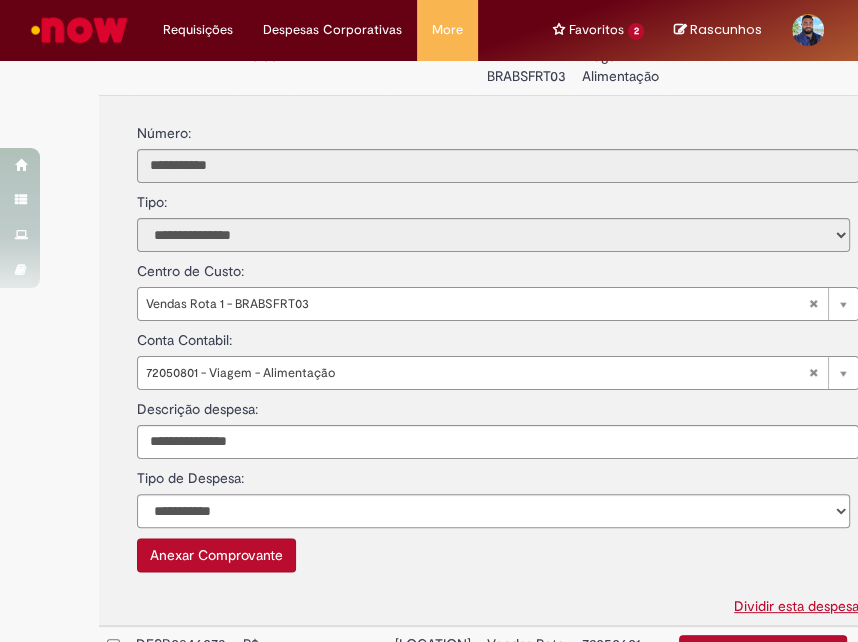 click on "Anexar Comprovante" at bounding box center (216, 555) 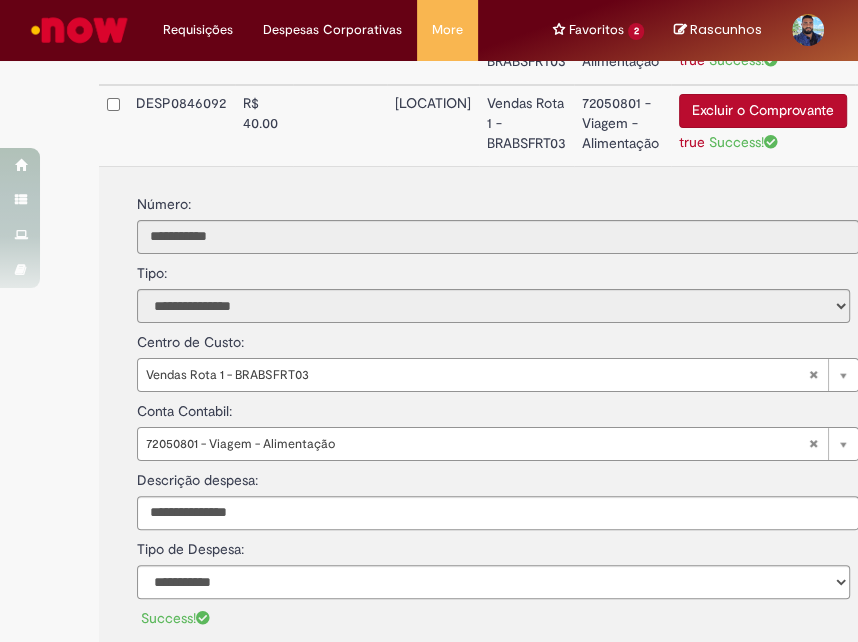 scroll, scrollTop: 1774, scrollLeft: 15, axis: both 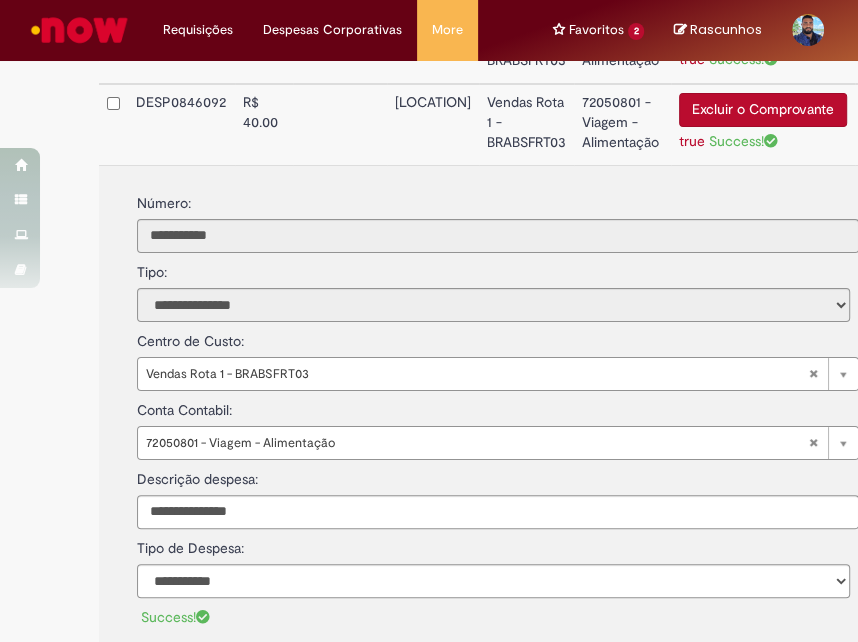 click at bounding box center (340, 124) 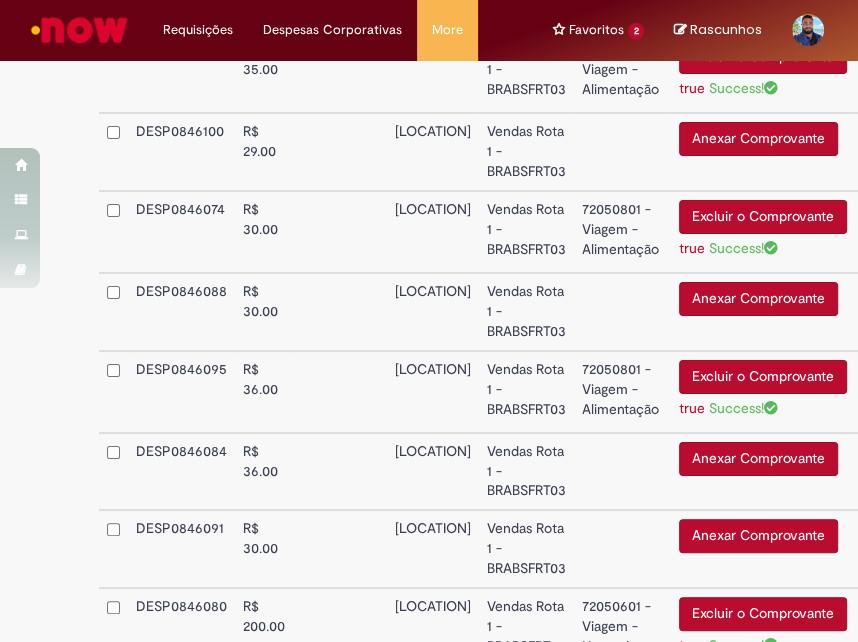 scroll, scrollTop: 2116, scrollLeft: 15, axis: both 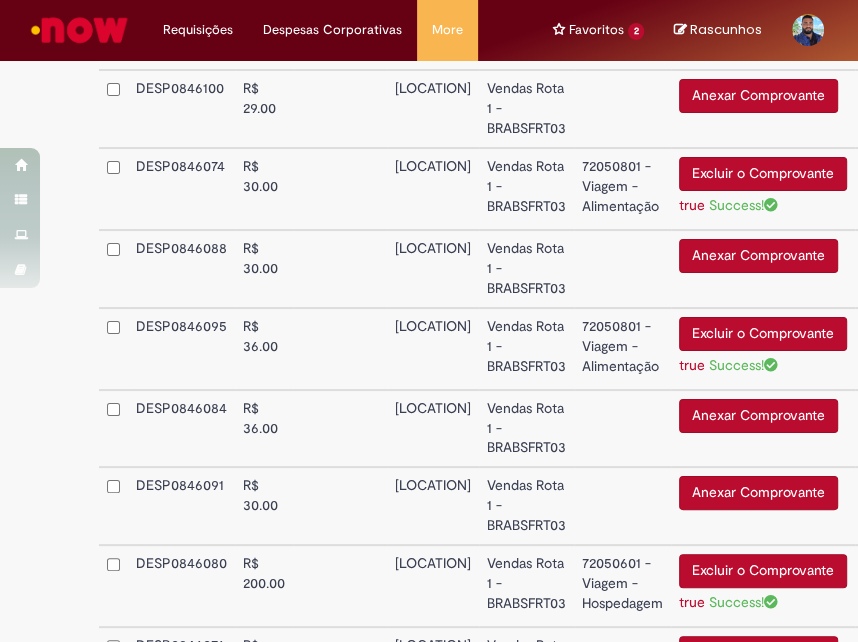 click at bounding box center (340, 269) 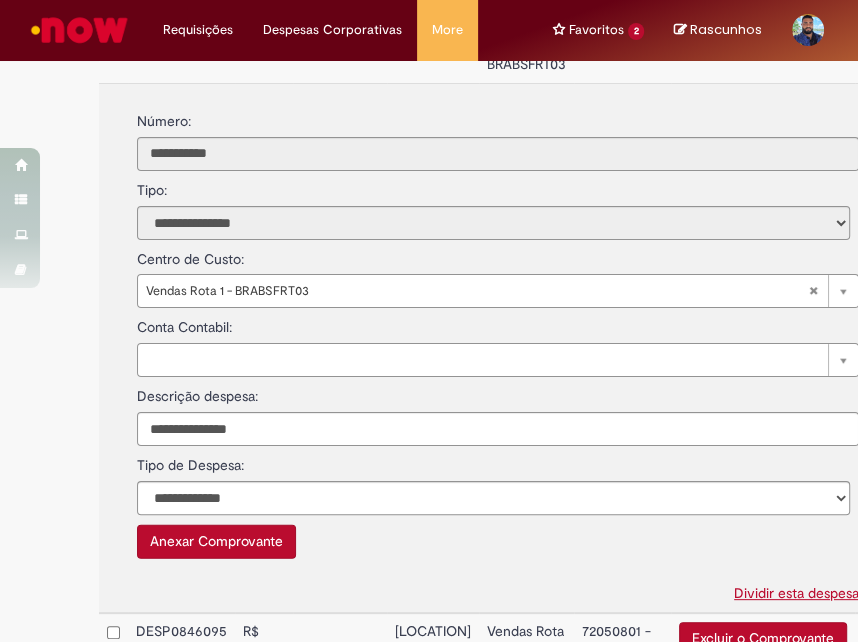 scroll, scrollTop: 2342, scrollLeft: 15, axis: both 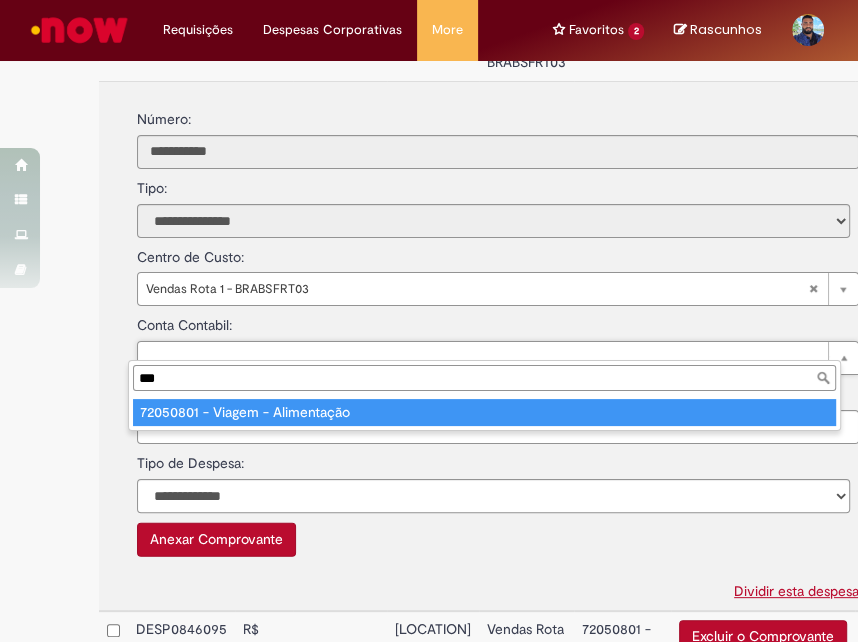 type on "***" 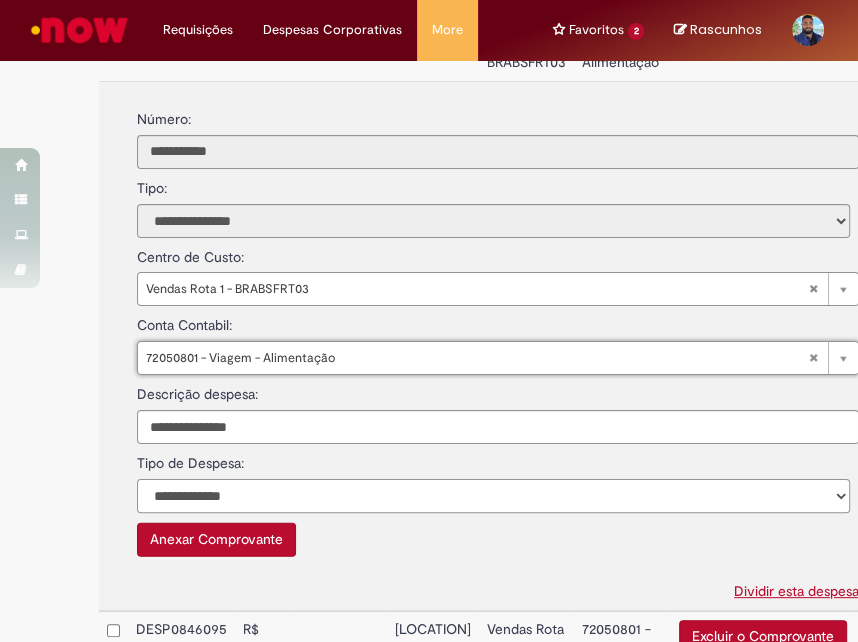 click on "**********" at bounding box center [493, 496] 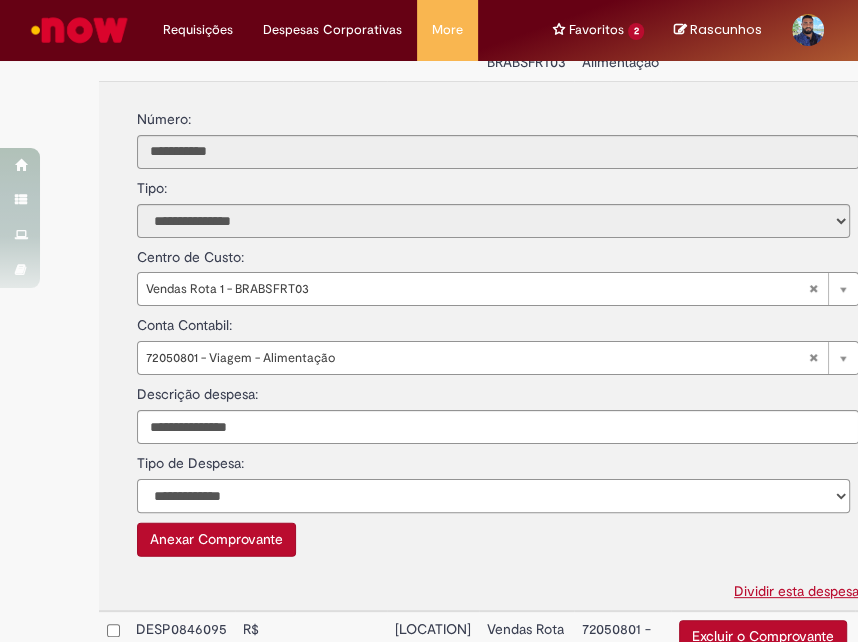 select on "*" 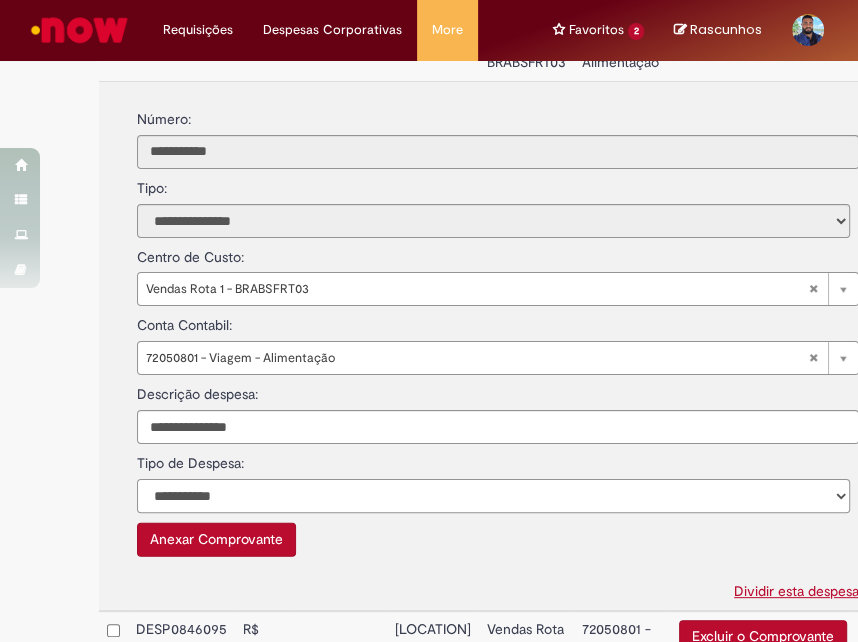 click on "**********" at bounding box center (493, 496) 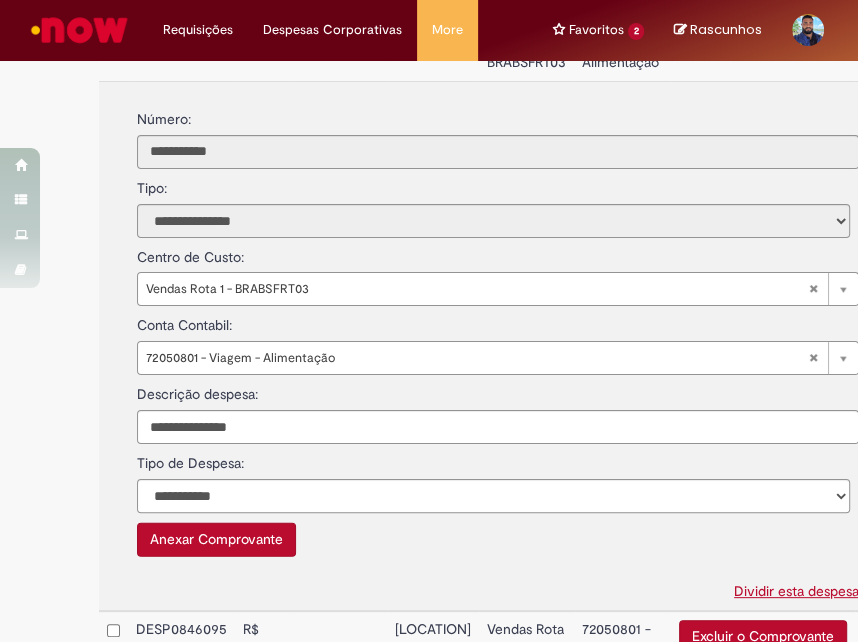 click on "Anexar Comprovante" at bounding box center (216, 540) 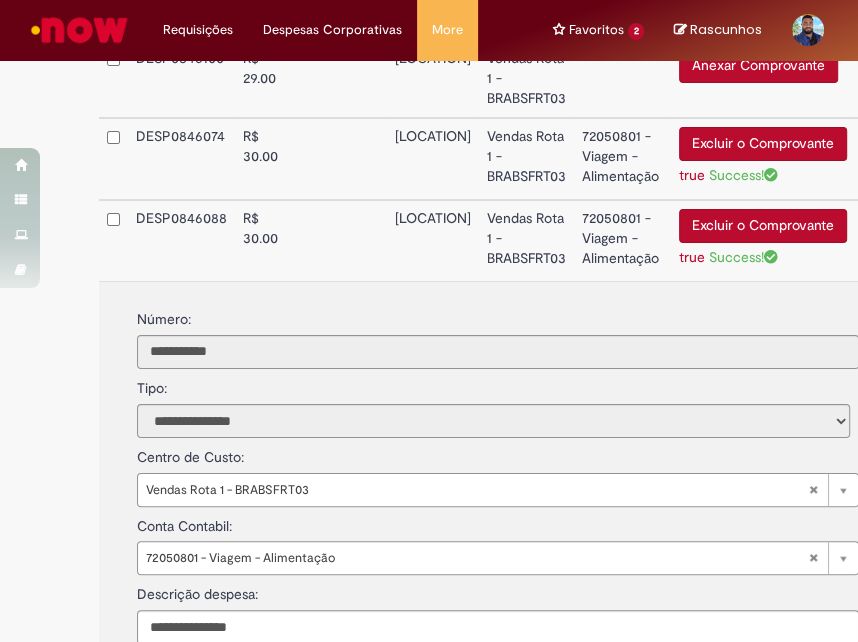 scroll, scrollTop: 2146, scrollLeft: 15, axis: both 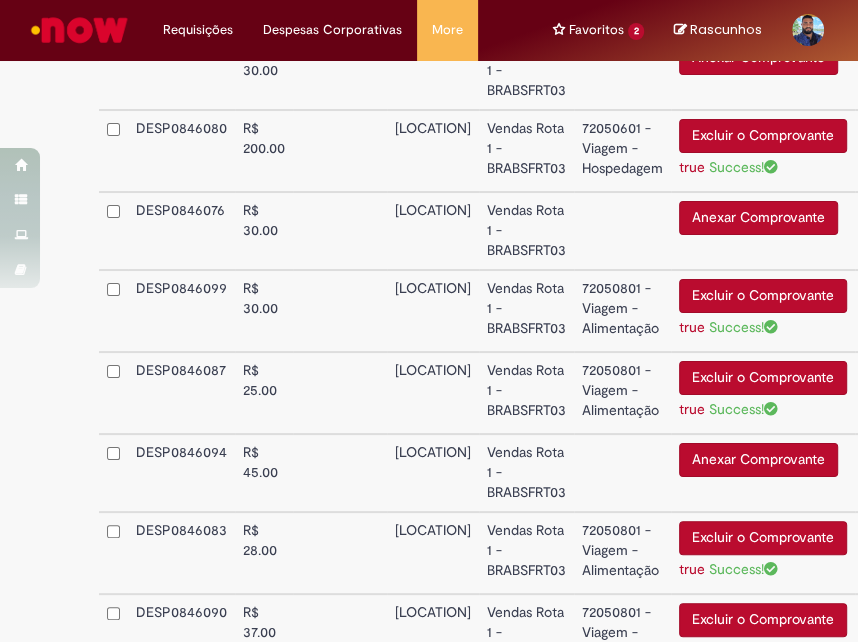 click at bounding box center (340, 473) 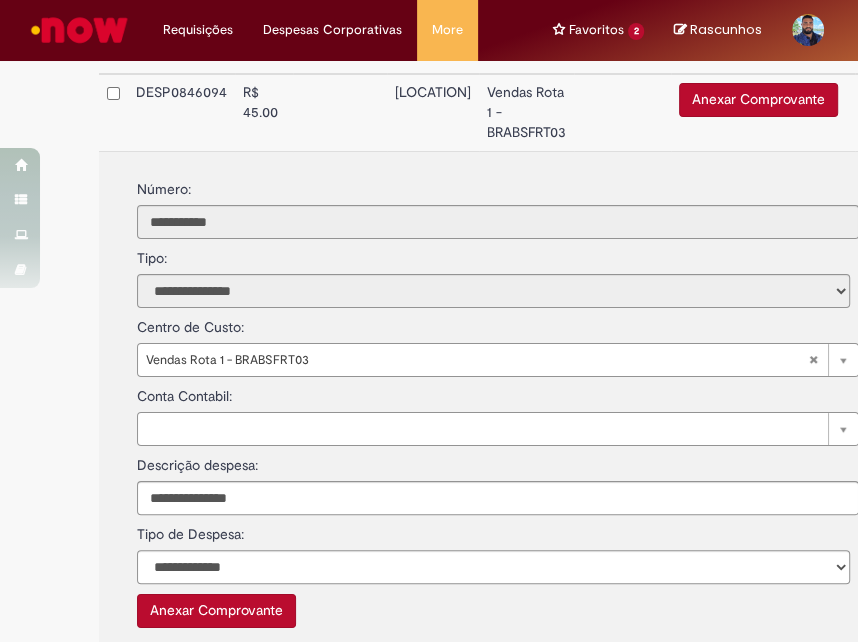 scroll, scrollTop: 2917, scrollLeft: 15, axis: both 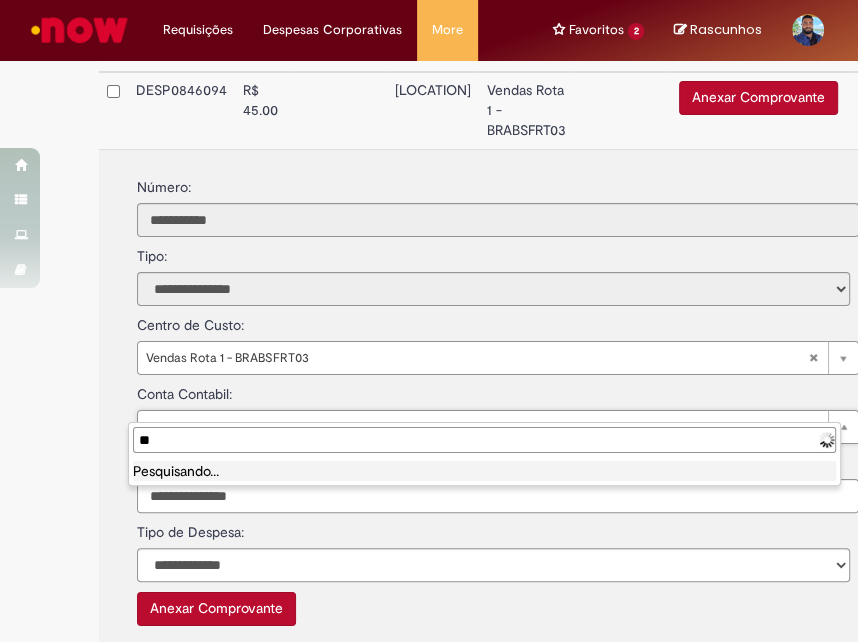 type on "***" 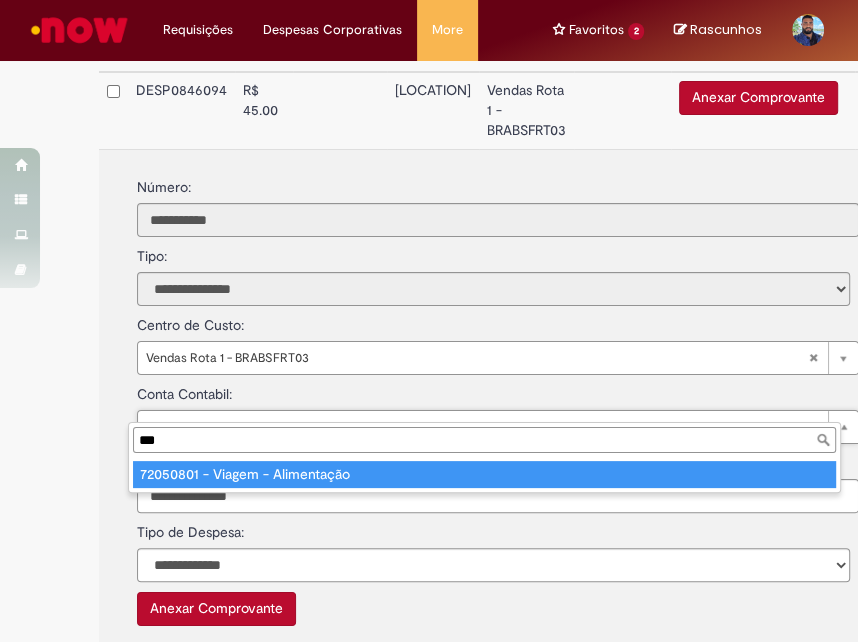 type on "**********" 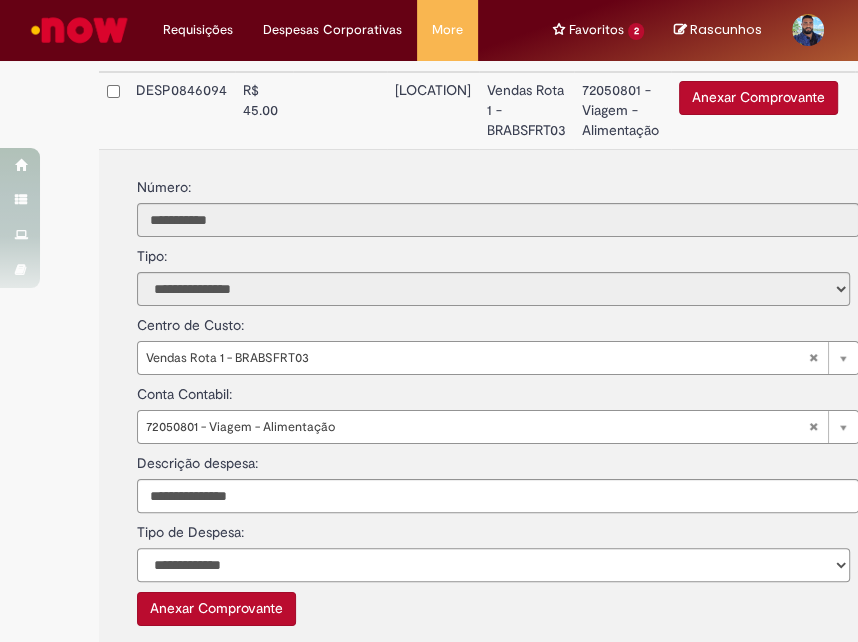 select on "*" 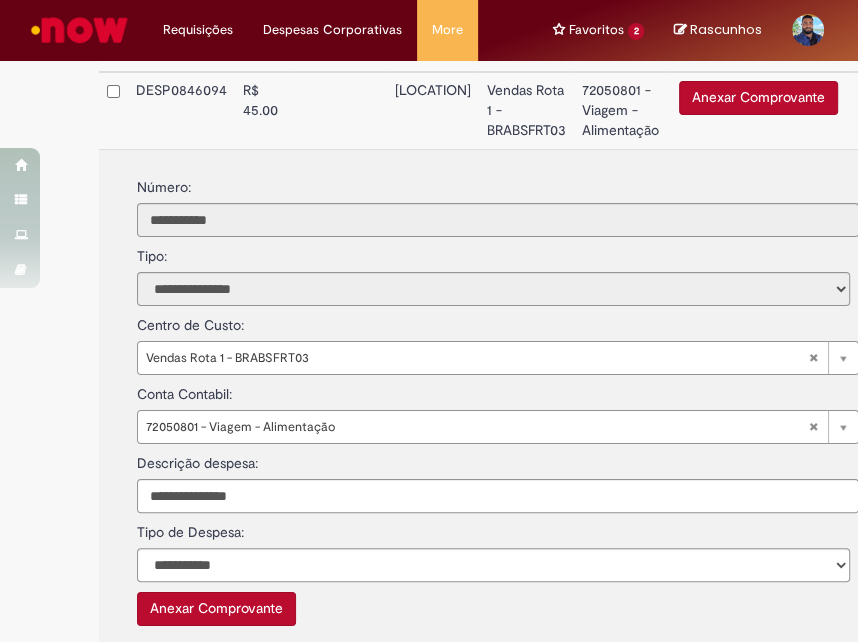 type 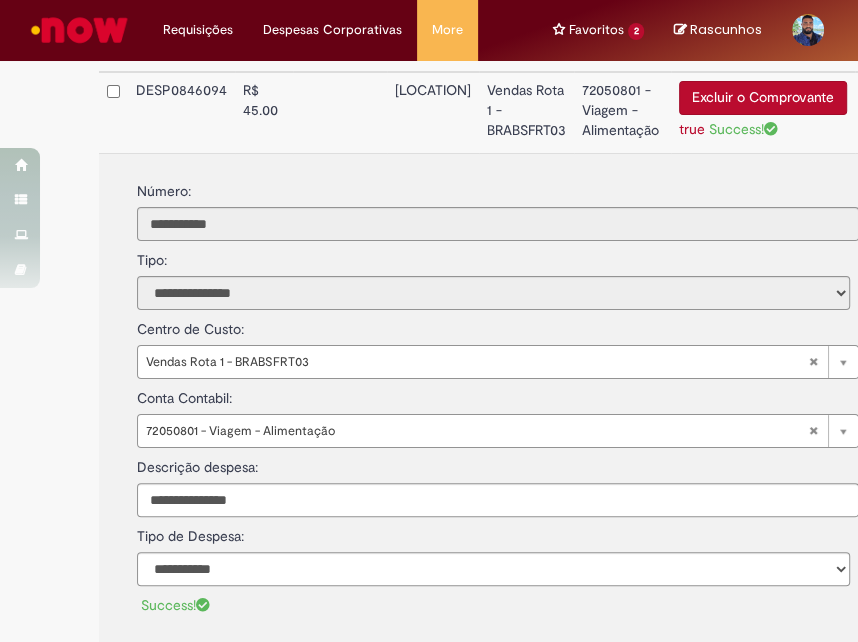 click on "ROTA NOVO AIRÃO" at bounding box center [433, 112] 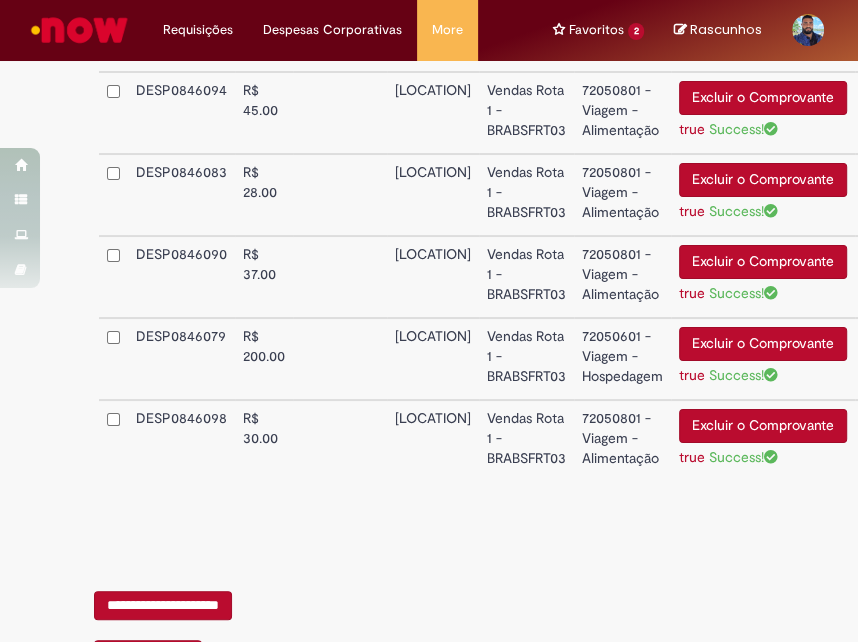 click on "**********" at bounding box center [429, -816] 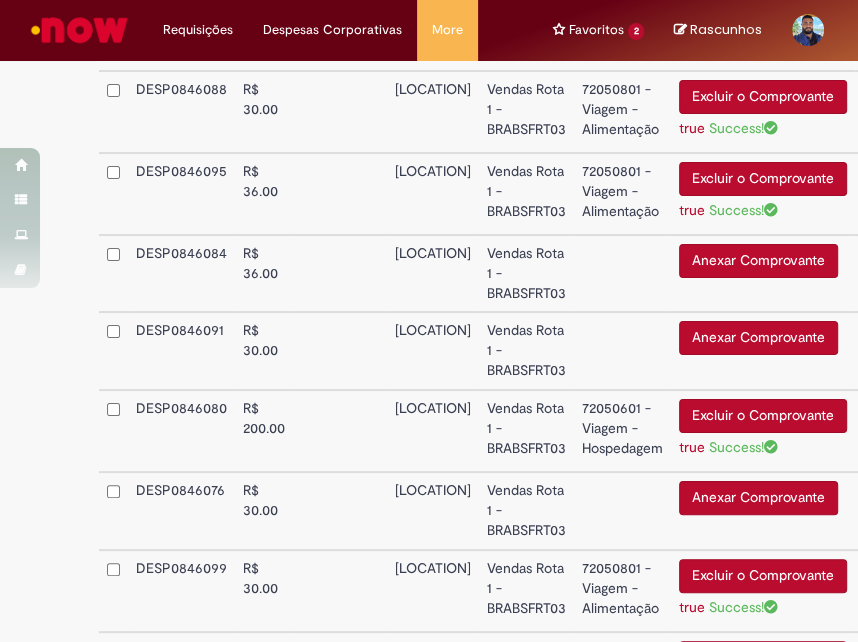scroll, scrollTop: 2251, scrollLeft: 15, axis: both 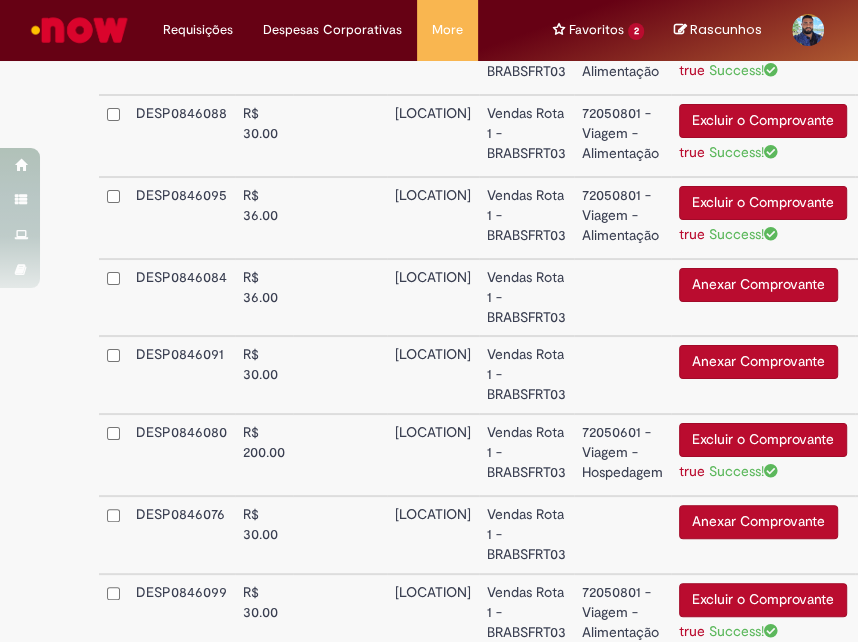 click on "ROTA NOVO AIRÃO" at bounding box center [433, 298] 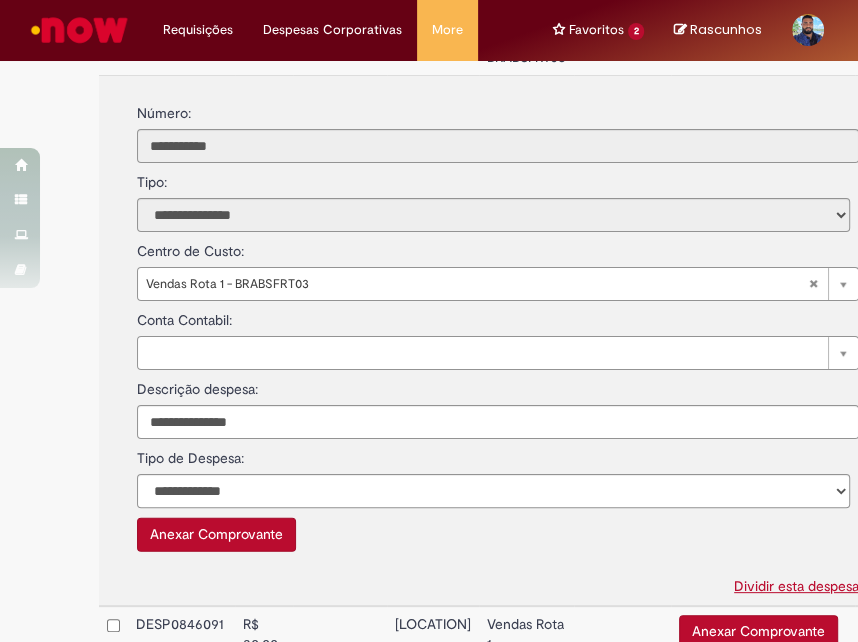 scroll, scrollTop: 2513, scrollLeft: 15, axis: both 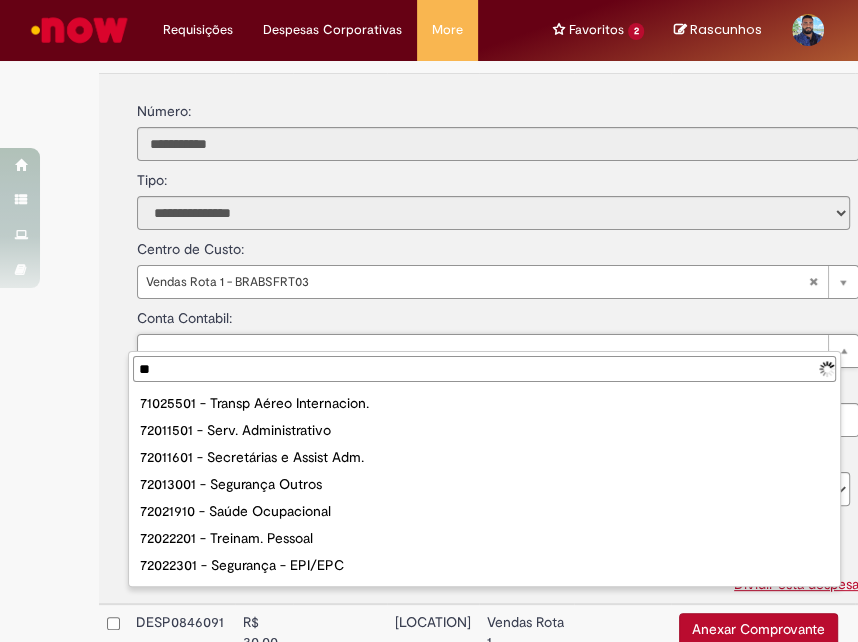 type on "***" 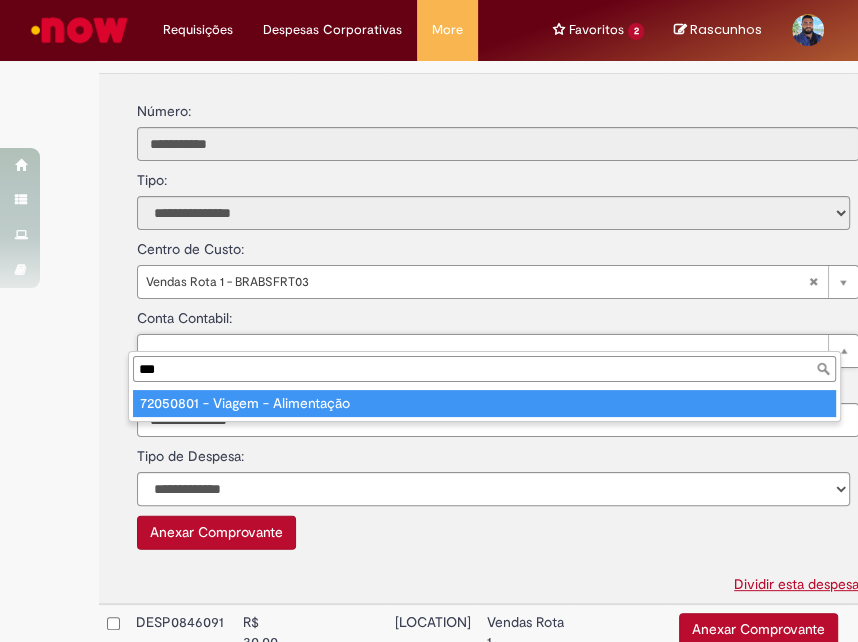 type on "**********" 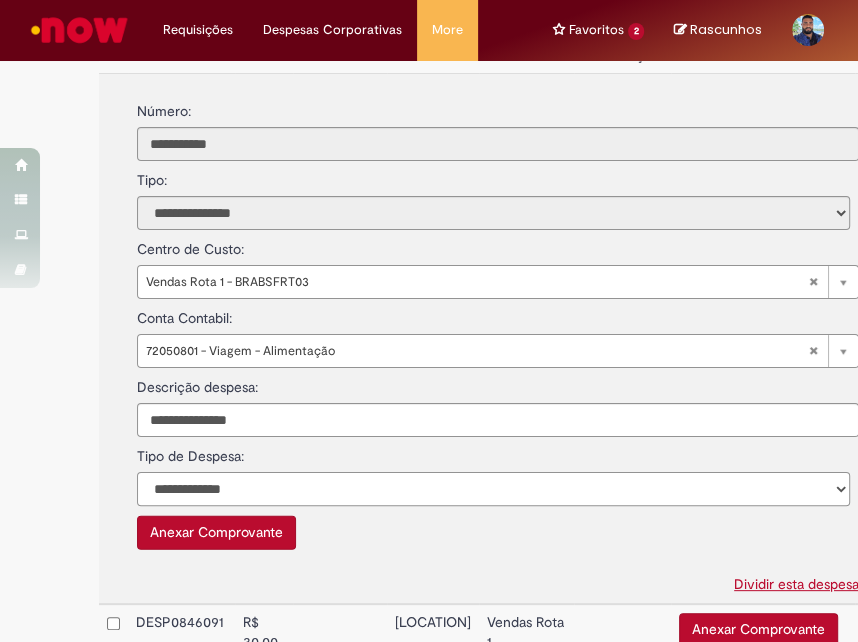 click on "**********" at bounding box center [493, 489] 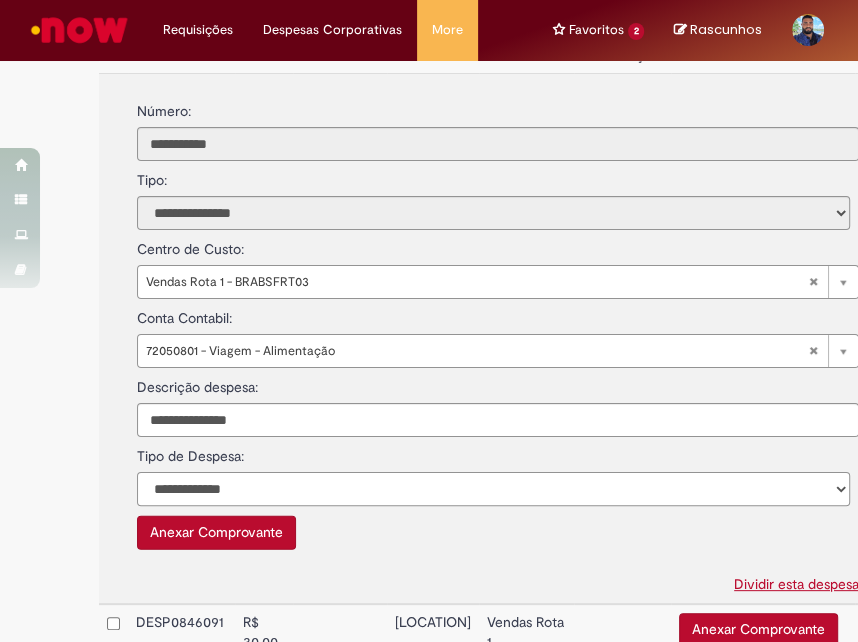 select on "*" 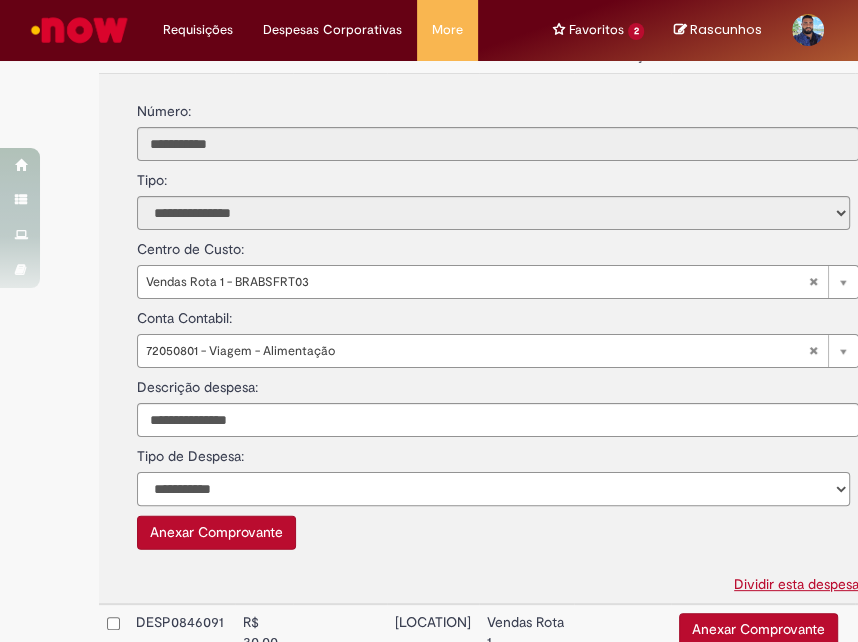 click on "**********" at bounding box center [493, 489] 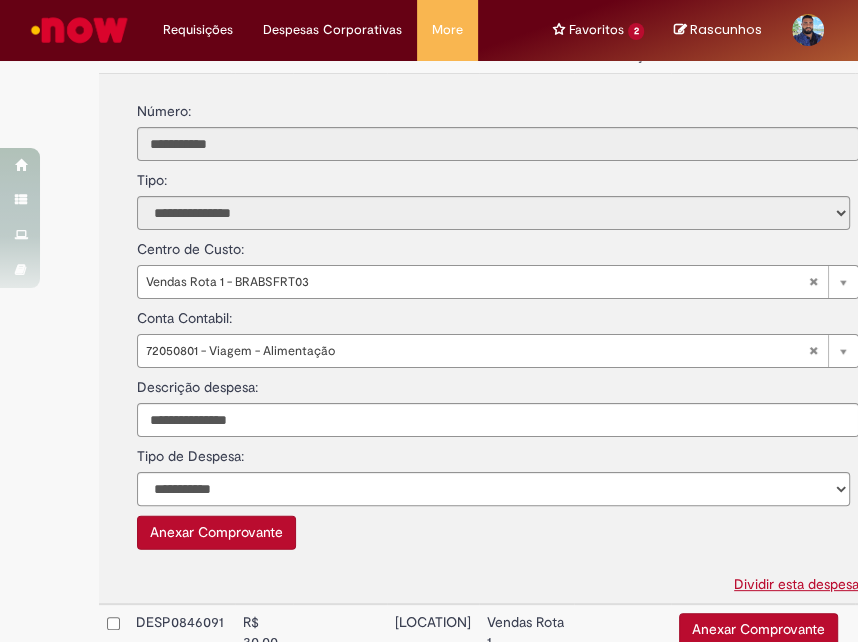 click on "Anexar Comprovante" at bounding box center (216, 533) 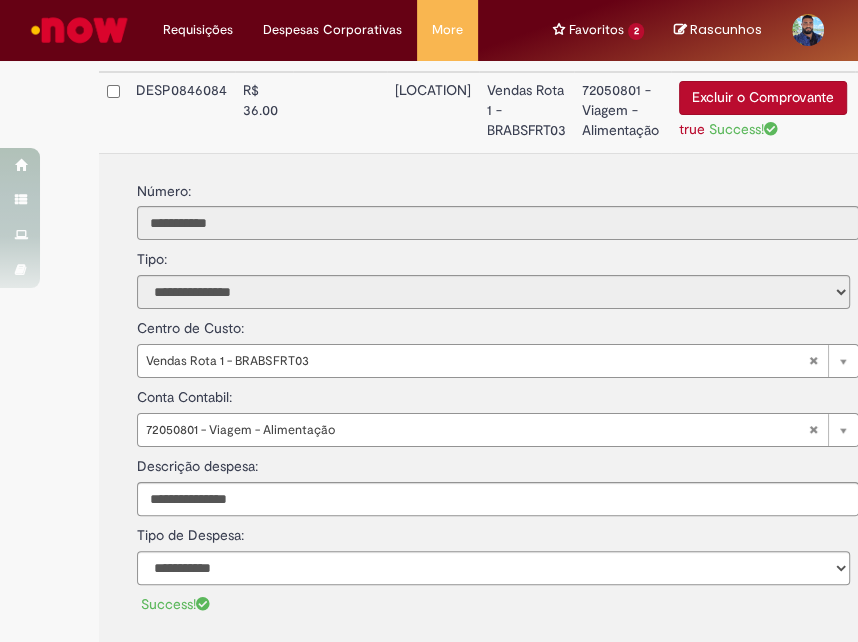 scroll, scrollTop: 2382, scrollLeft: 15, axis: both 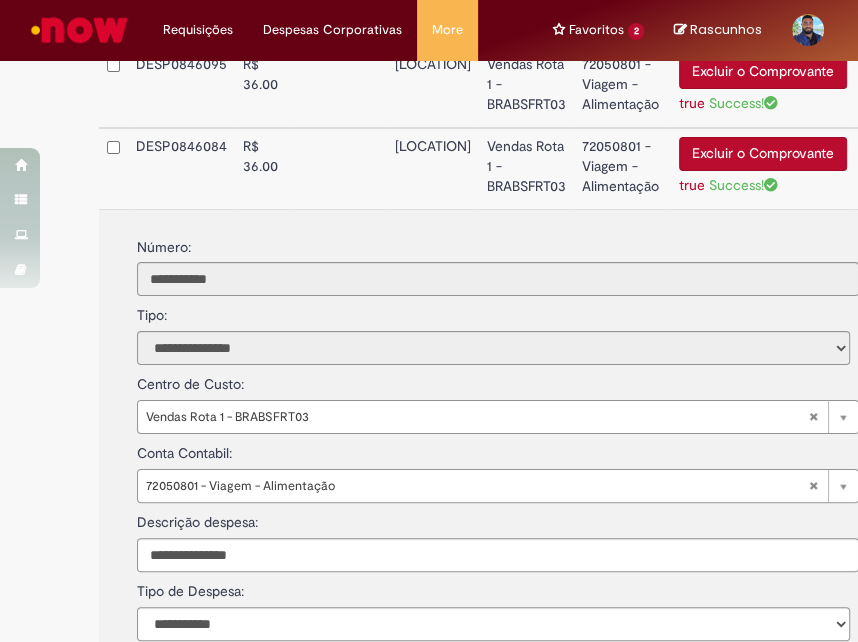 click on "R$ 36.00" at bounding box center [264, 168] 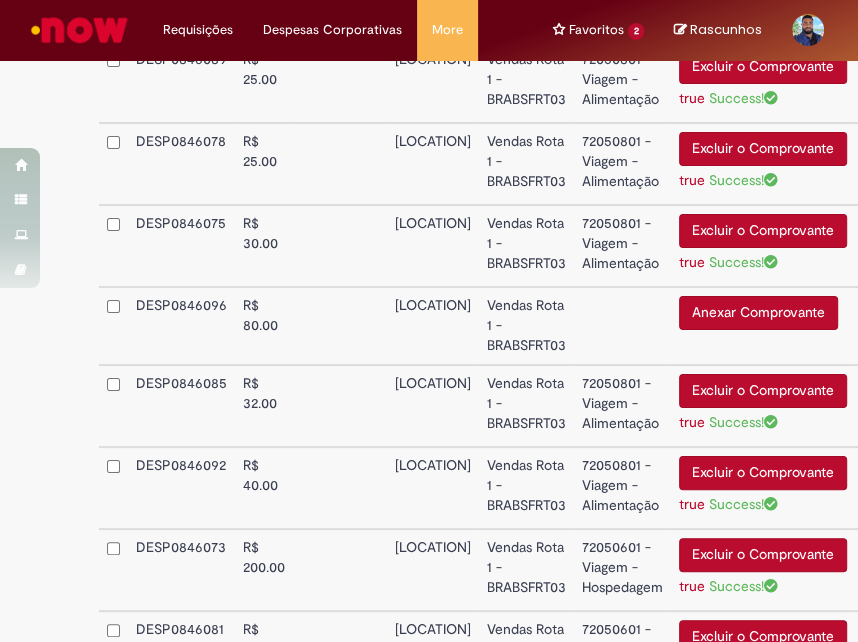 scroll, scrollTop: 1396, scrollLeft: 15, axis: both 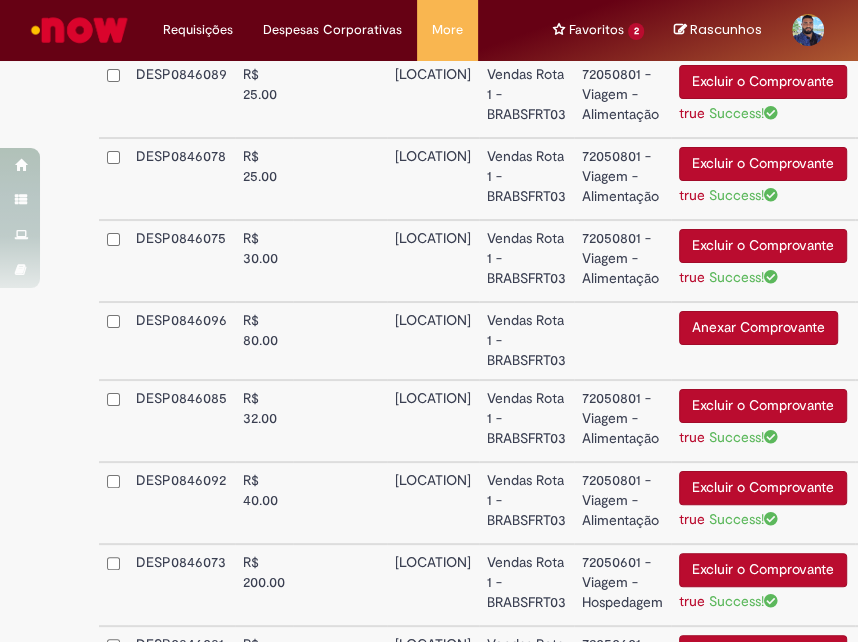 click on "ROTA NOVO AIRÃO" at bounding box center [433, 341] 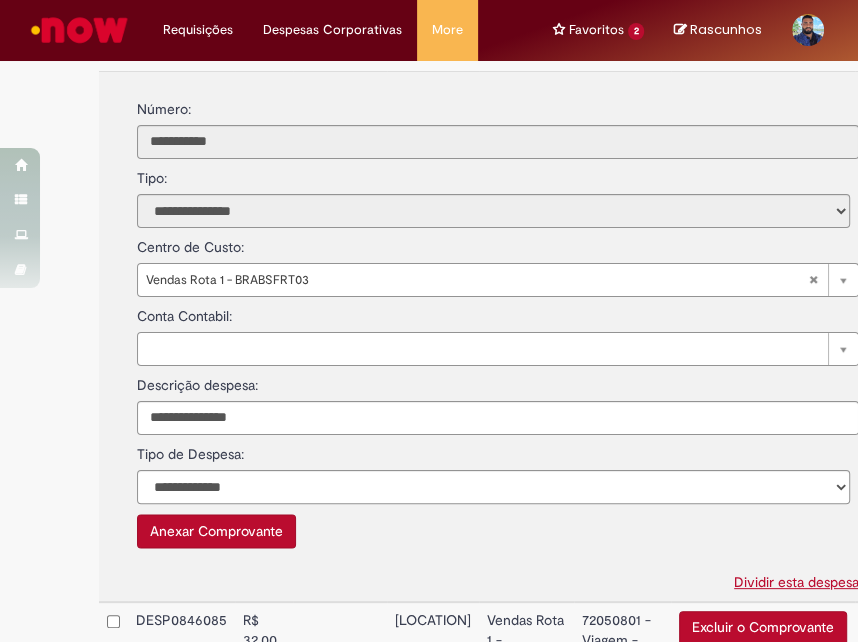 scroll, scrollTop: 1705, scrollLeft: 15, axis: both 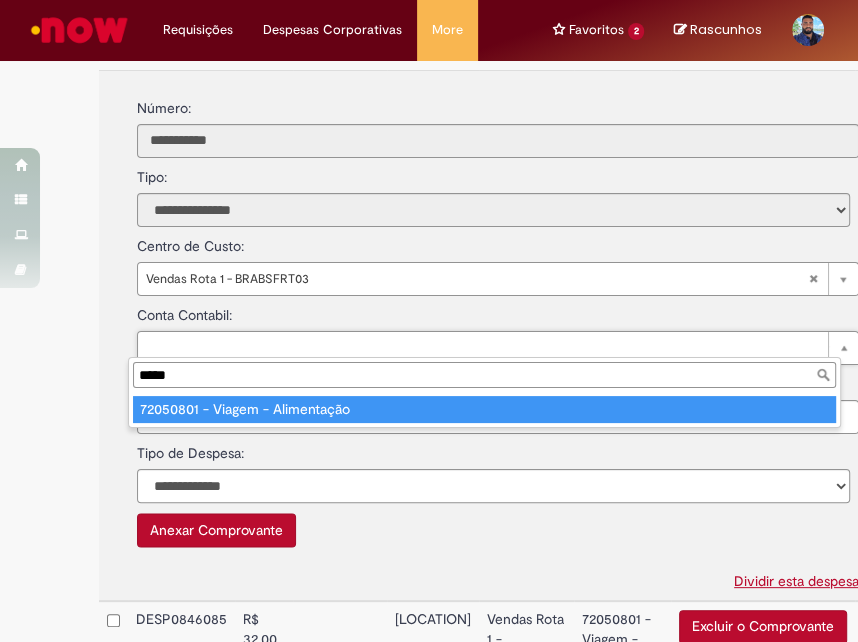 type on "*****" 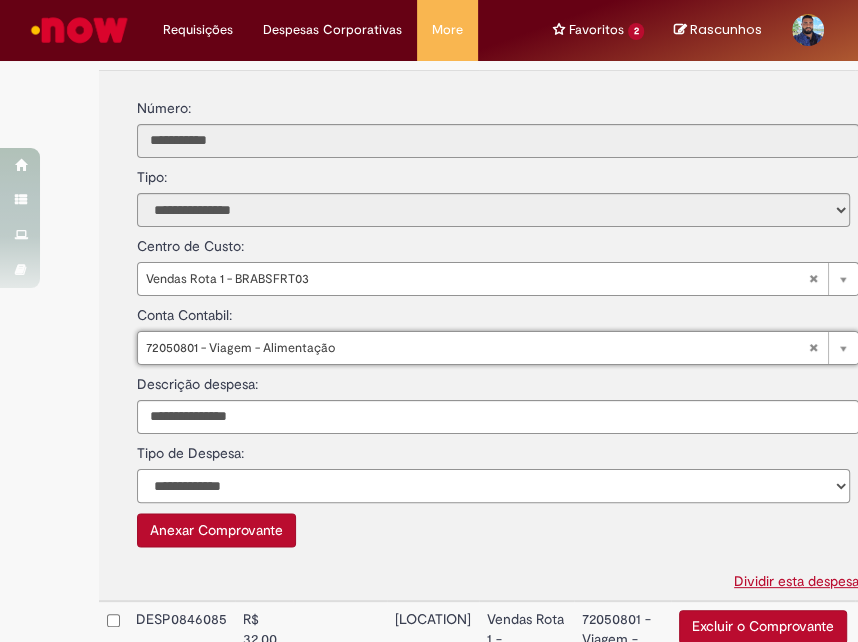 click on "**********" at bounding box center (493, 486) 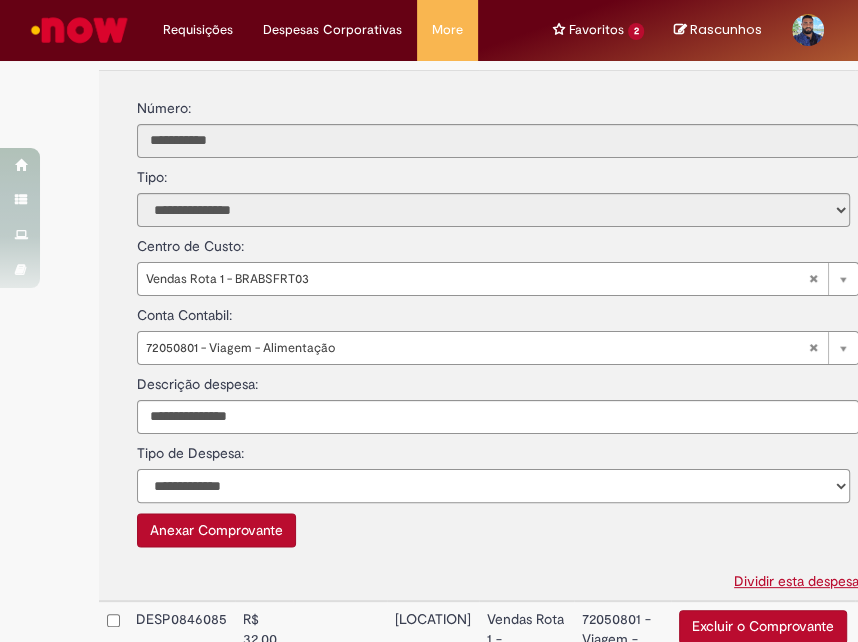select on "*" 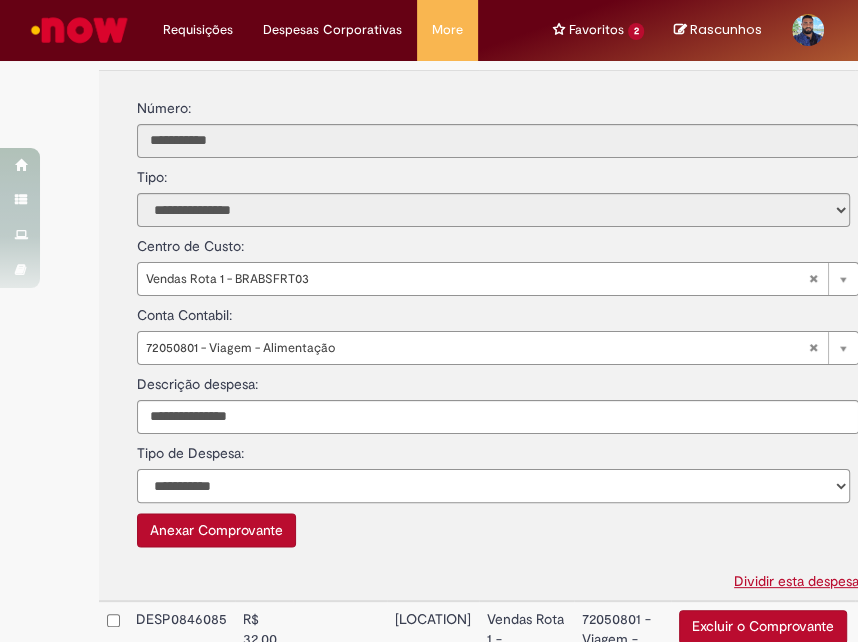 click on "**********" at bounding box center (493, 486) 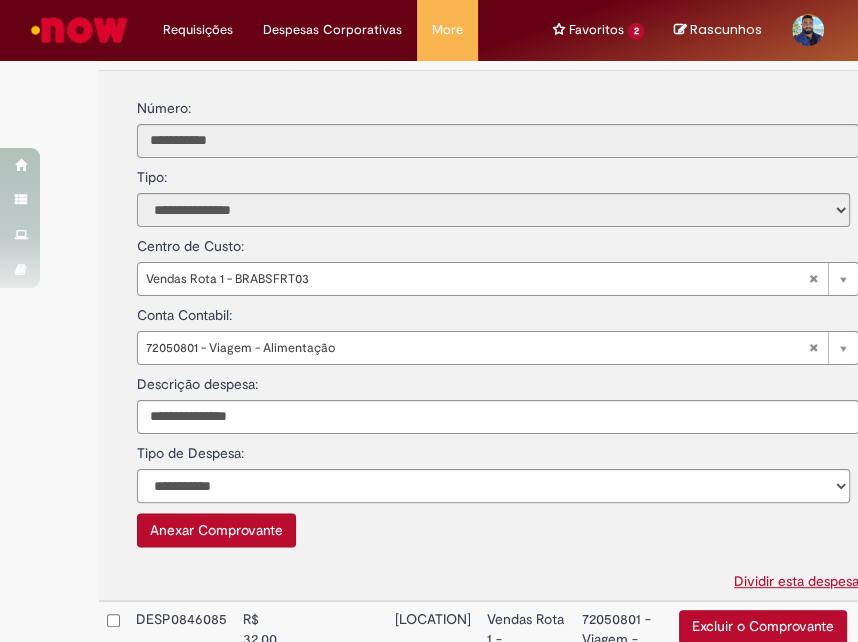 click on "Anexar Comprovante" at bounding box center (216, 530) 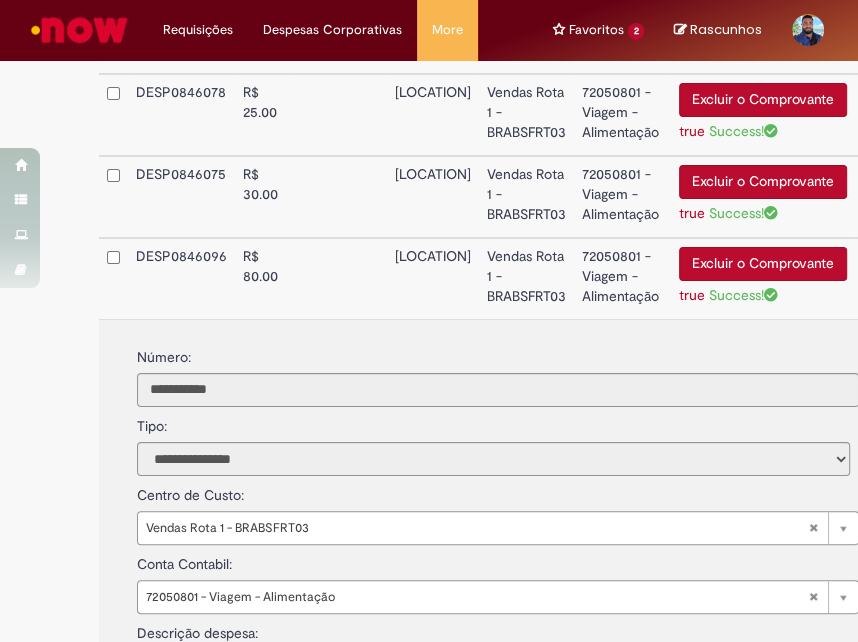 scroll, scrollTop: 1438, scrollLeft: 15, axis: both 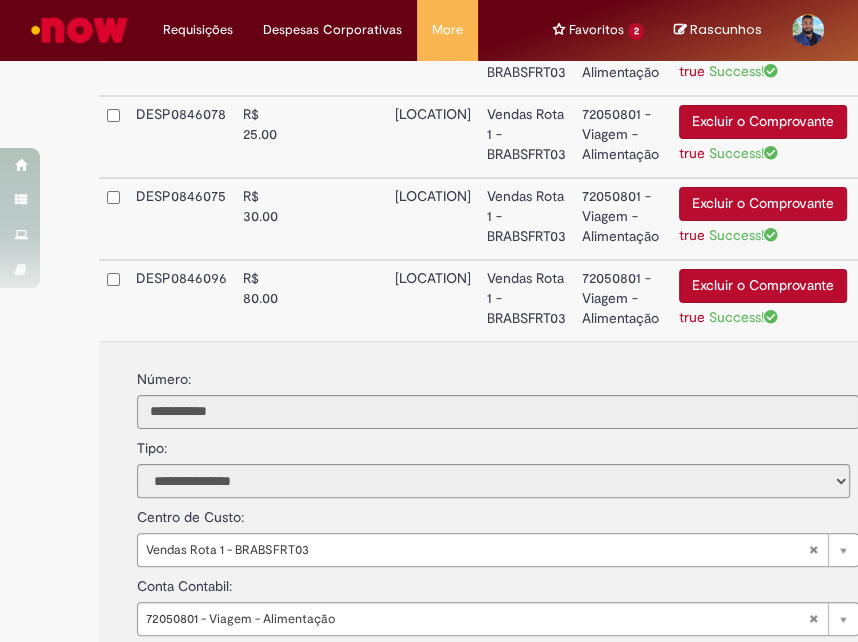 click at bounding box center [340, 300] 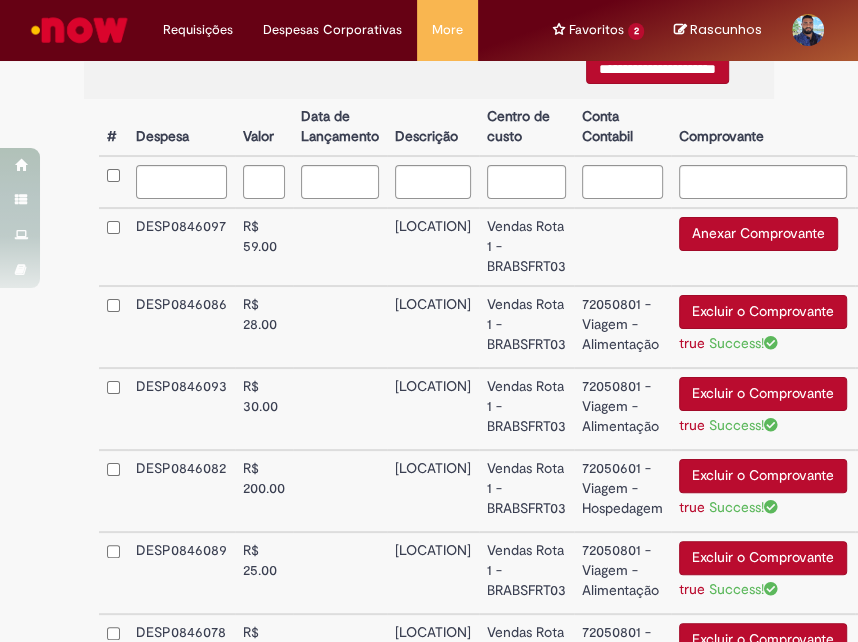 scroll, scrollTop: 917, scrollLeft: 15, axis: both 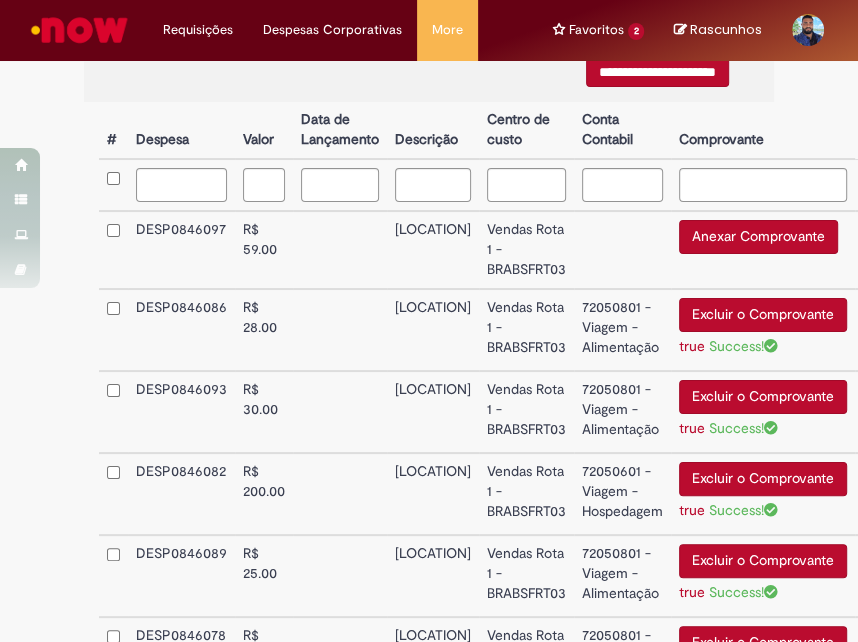 click at bounding box center (340, 250) 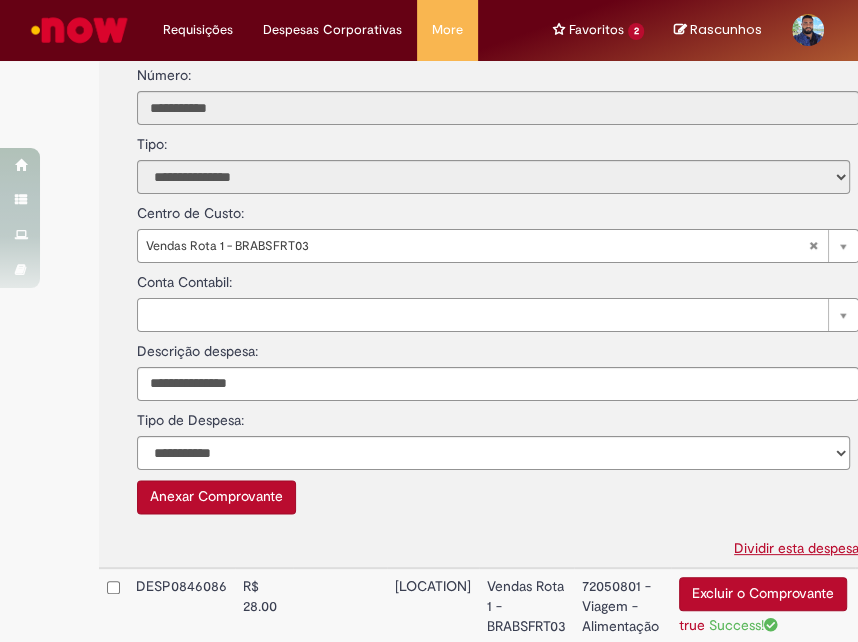 scroll, scrollTop: 1169, scrollLeft: 15, axis: both 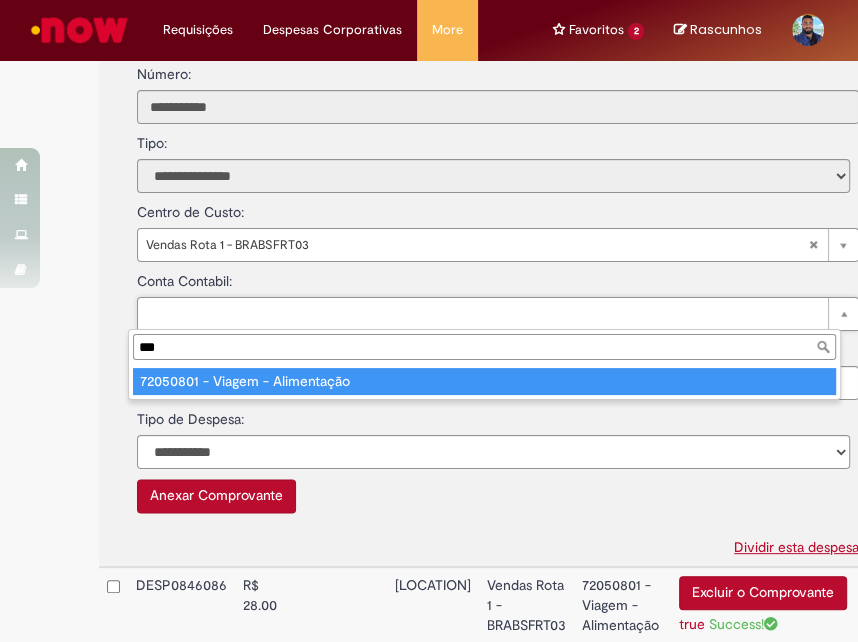 type on "***" 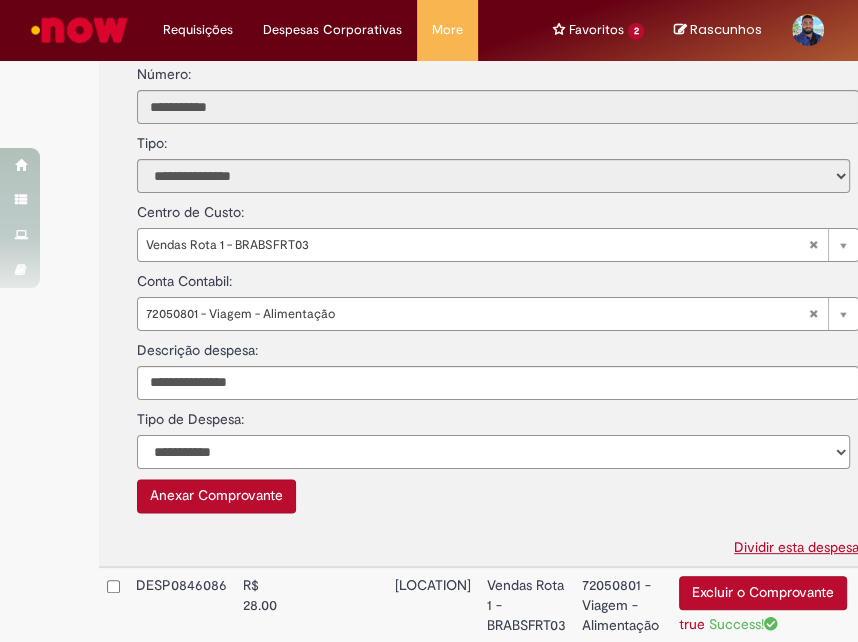 click on "**********" at bounding box center (493, 452) 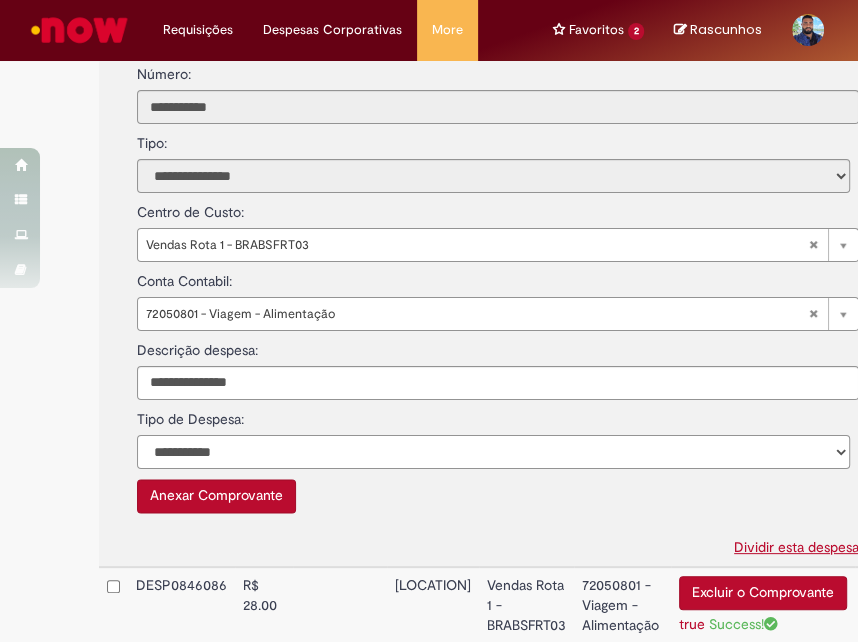 select on "*" 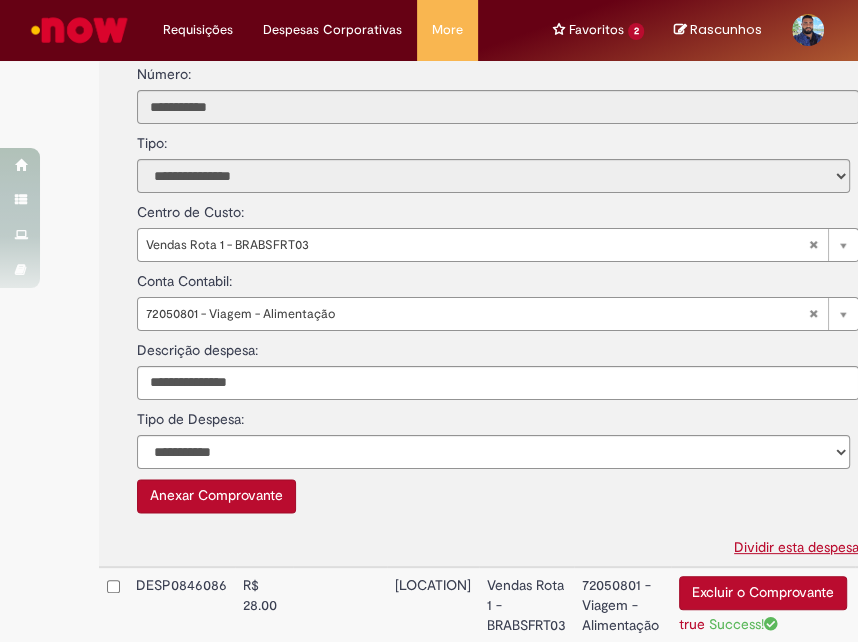 click on "Anexar Comprovante" at bounding box center (216, 496) 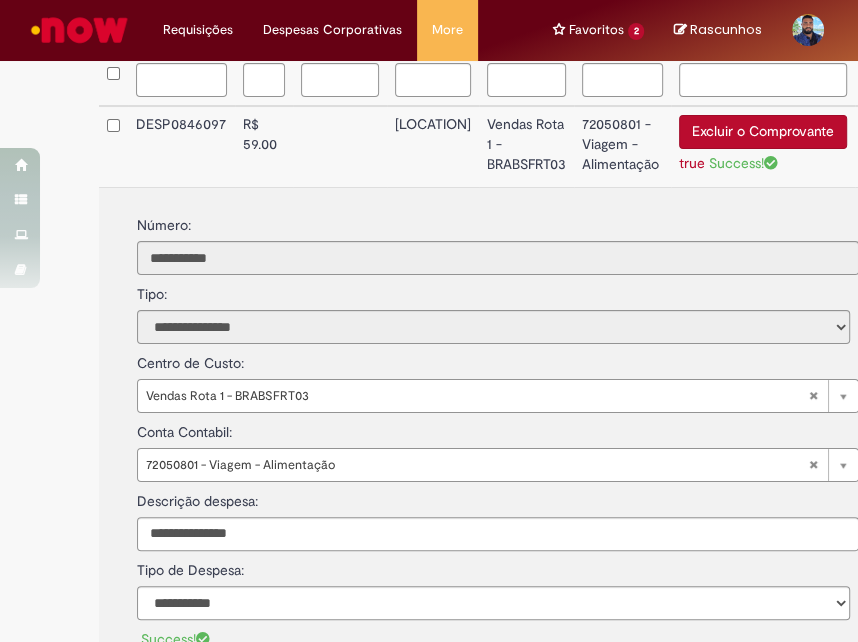 scroll, scrollTop: 1021, scrollLeft: 15, axis: both 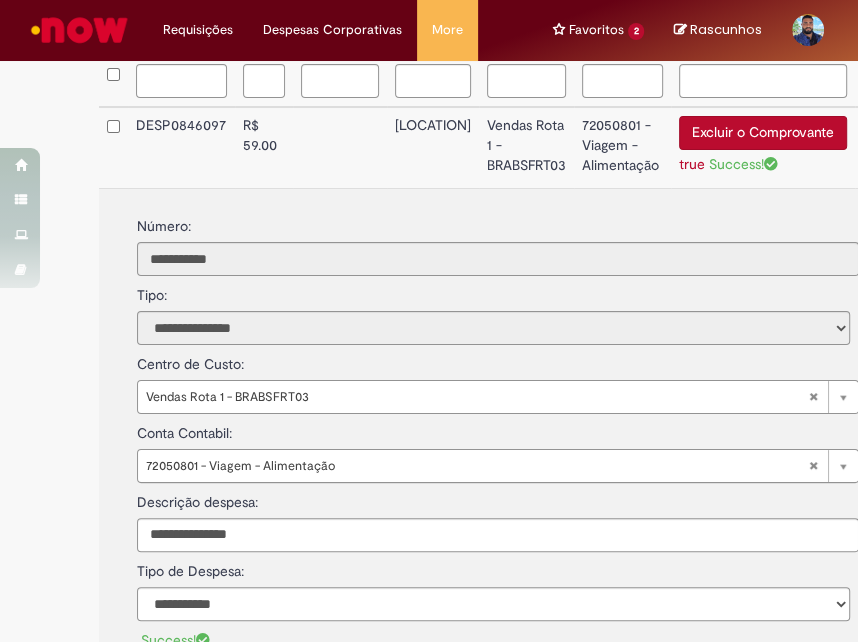click on "ROTA NOVO AIRÃO" at bounding box center (433, 147) 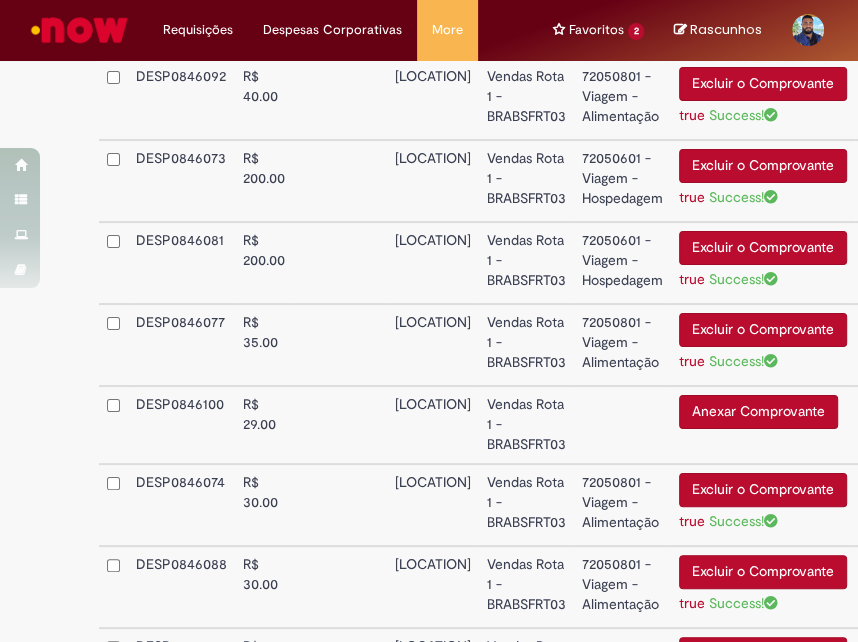 scroll, scrollTop: 1826, scrollLeft: 15, axis: both 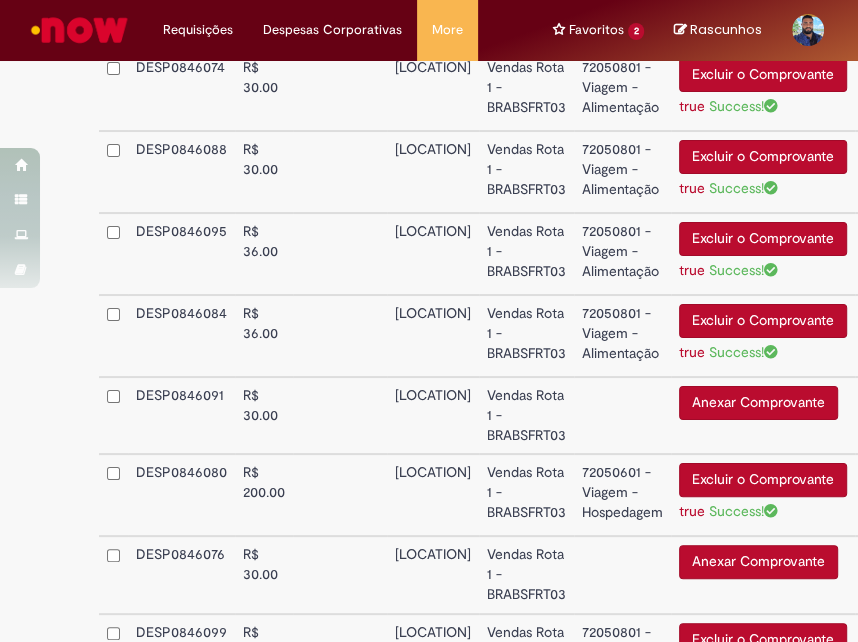 click on "R$ 30.00" at bounding box center [264, 416] 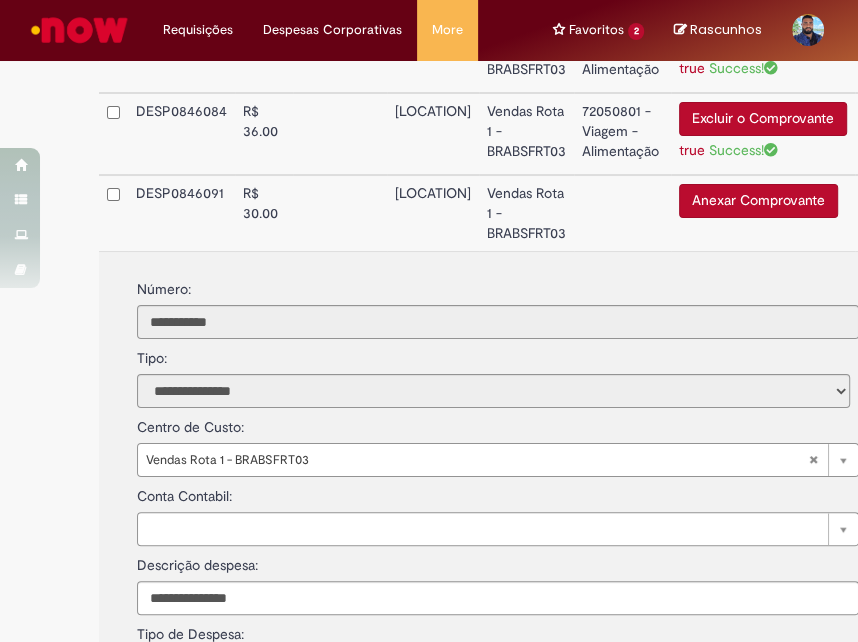 scroll, scrollTop: 2441, scrollLeft: 15, axis: both 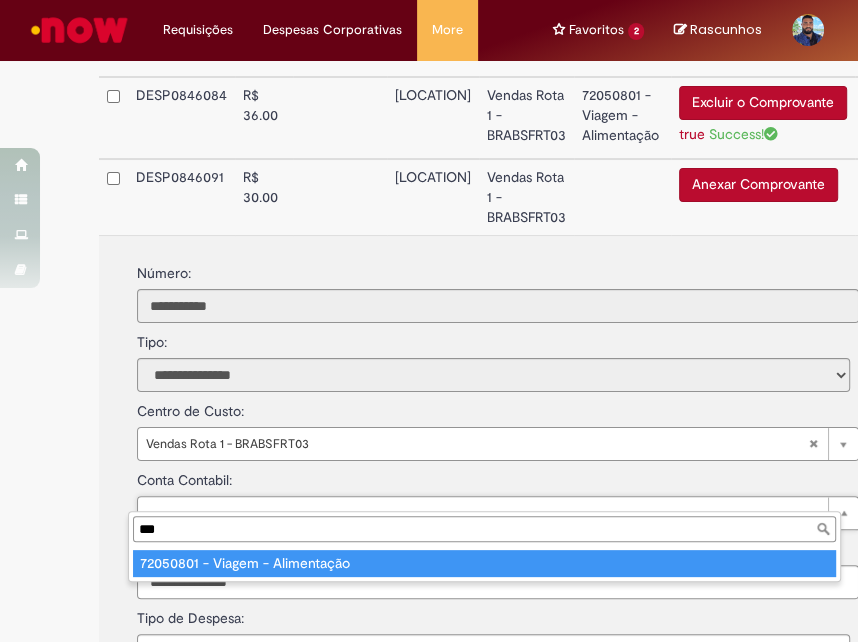 type on "***" 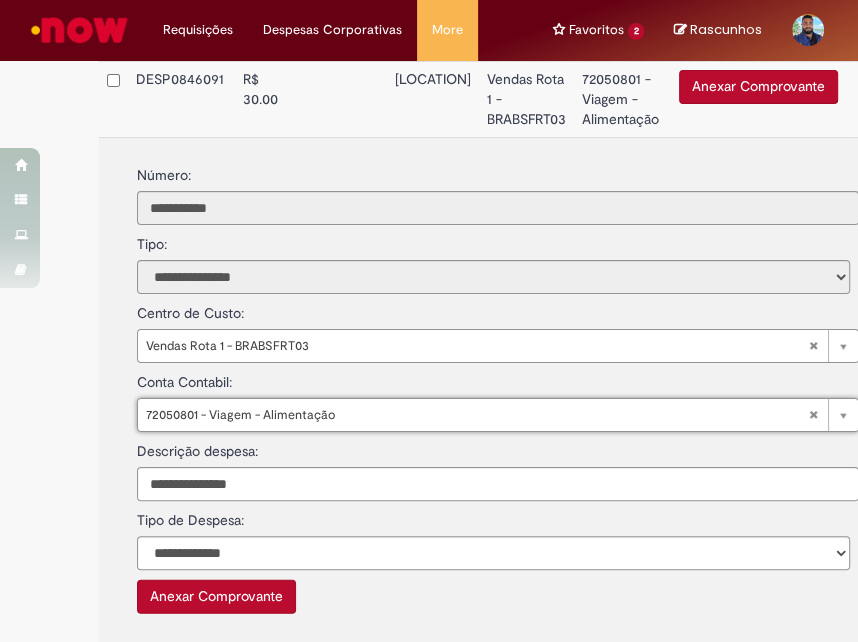 scroll, scrollTop: 2555, scrollLeft: 15, axis: both 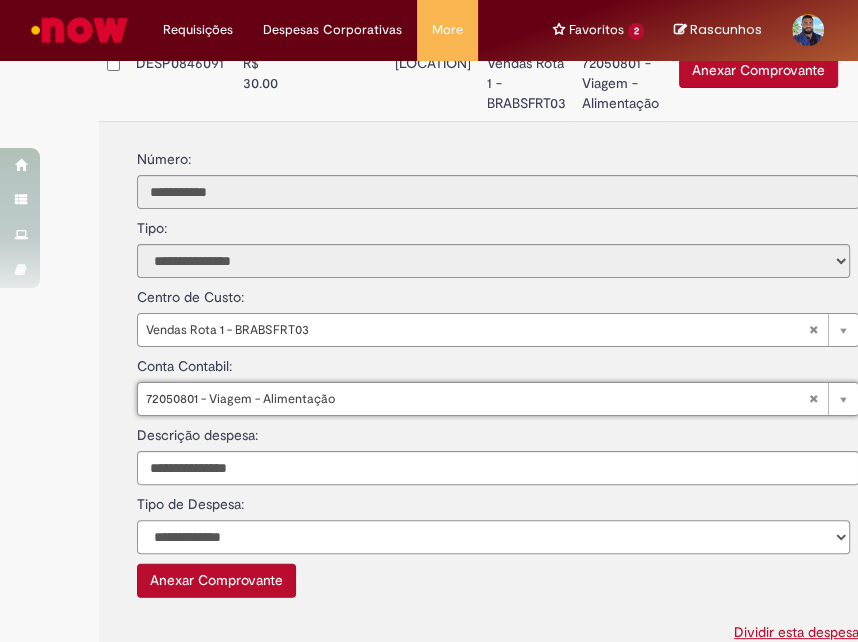 click on "**********" at bounding box center [493, 537] 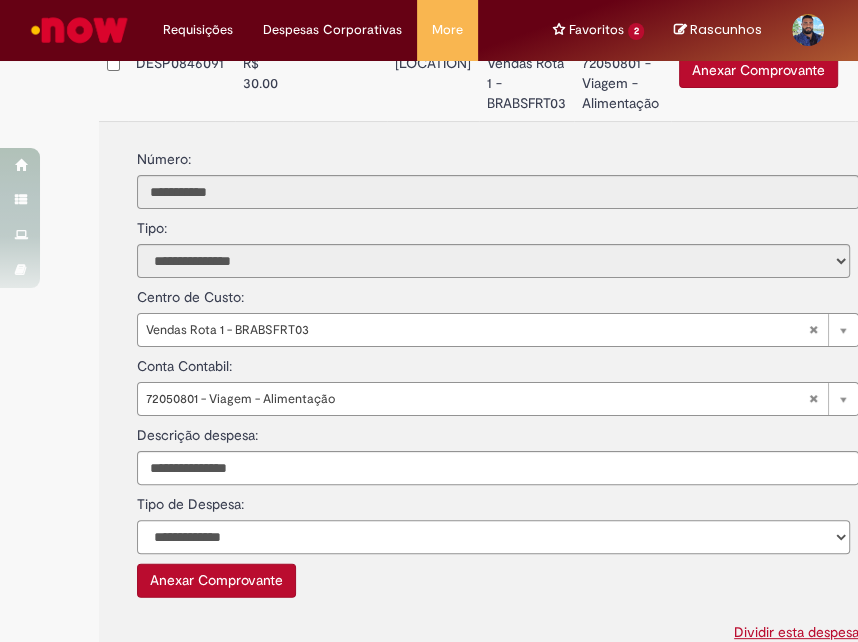 select on "*" 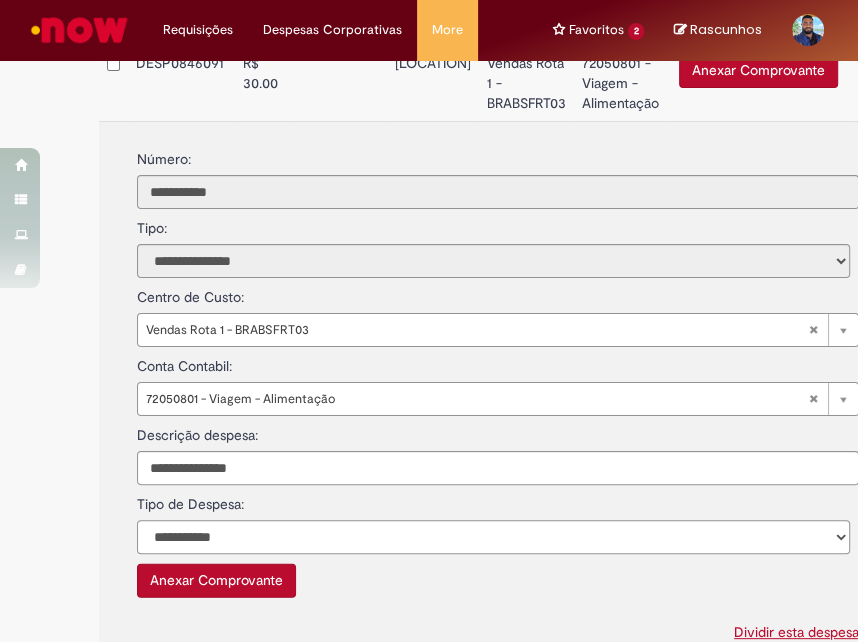click on "**********" at bounding box center [493, 537] 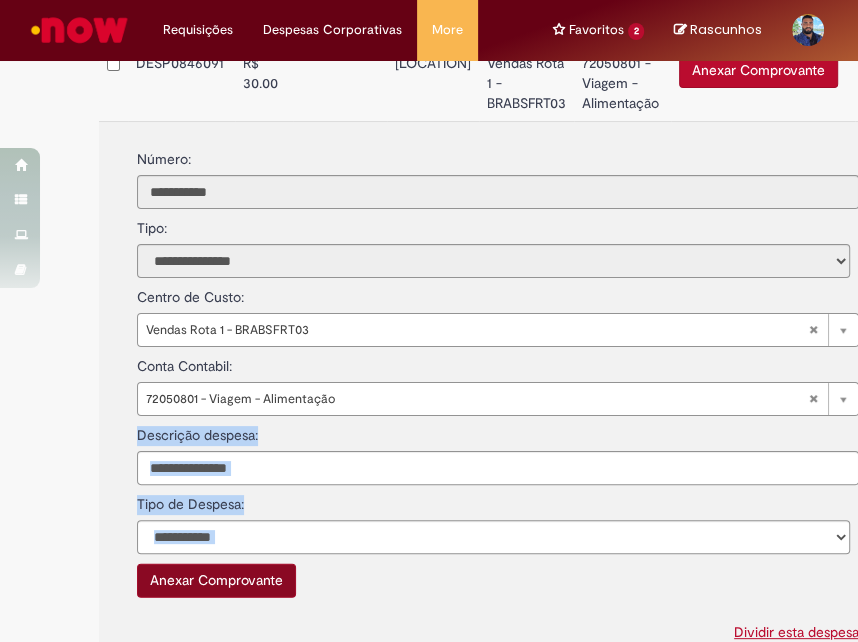 drag, startPoint x: 203, startPoint y: 407, endPoint x: 251, endPoint y: 572, distance: 171.84004 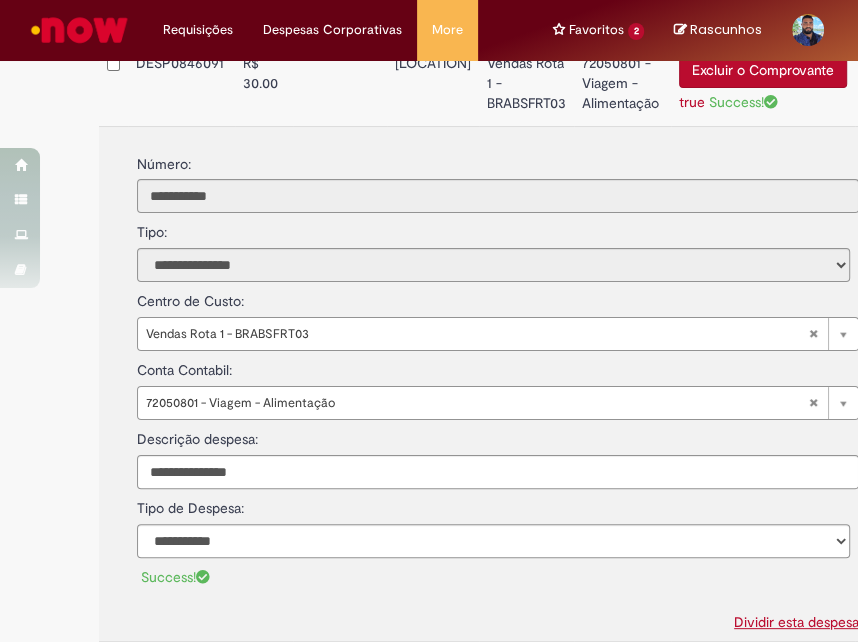 click on "DESP0846091" at bounding box center (181, 85) 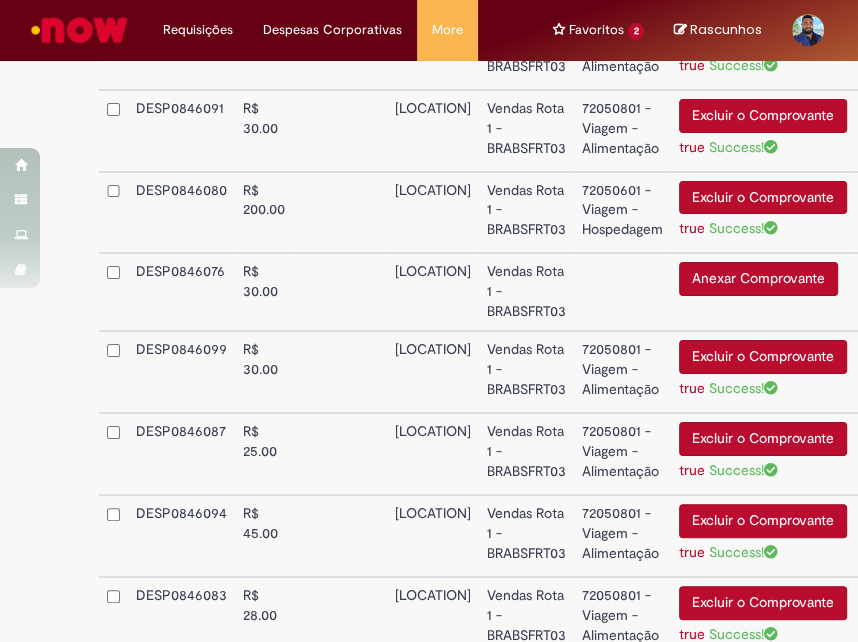 scroll, scrollTop: 2502, scrollLeft: 15, axis: both 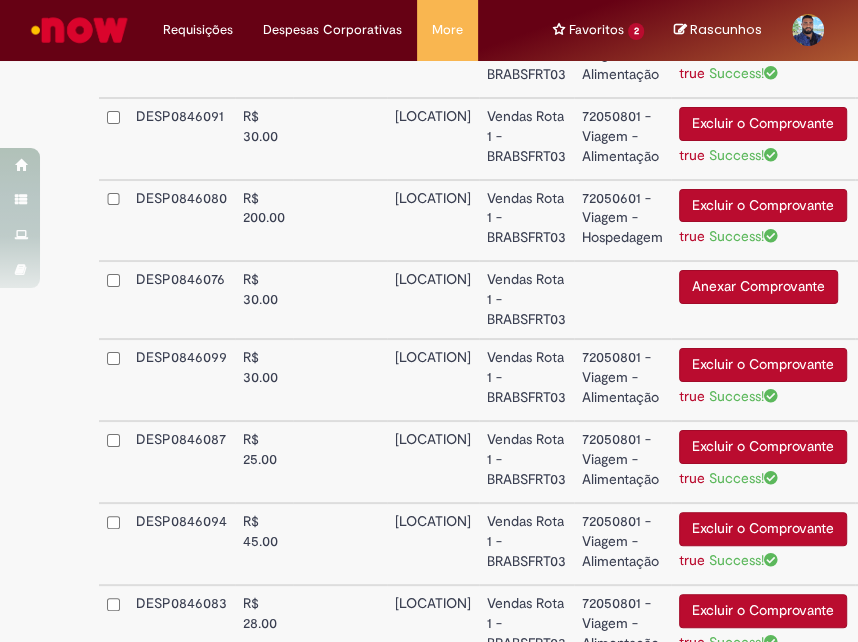 click on "R$ 30.00" at bounding box center (264, 300) 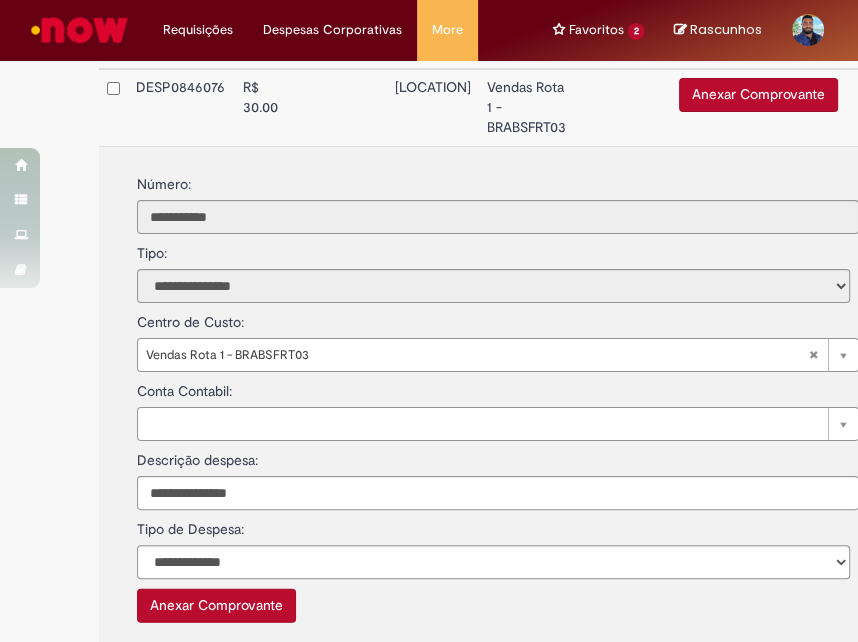 scroll, scrollTop: 2693, scrollLeft: 15, axis: both 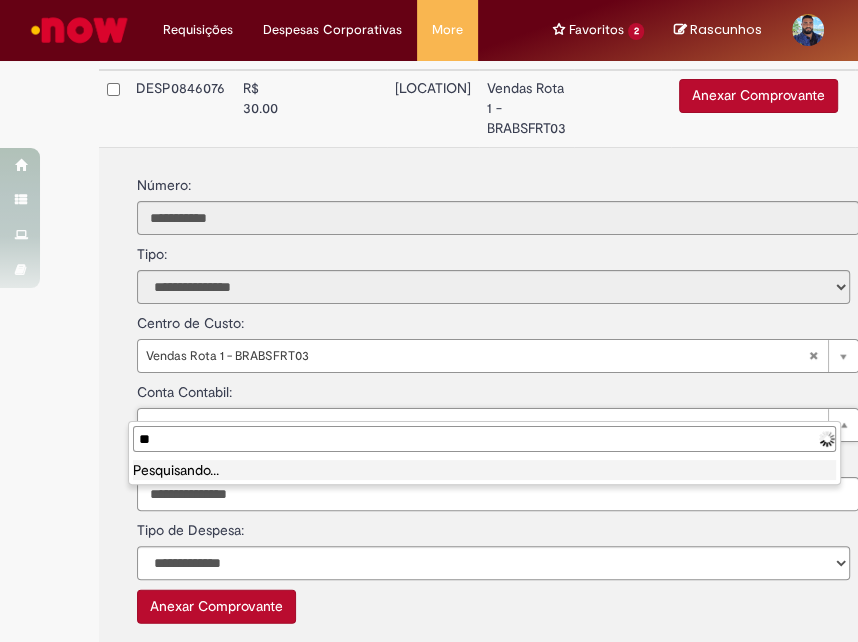 type on "***" 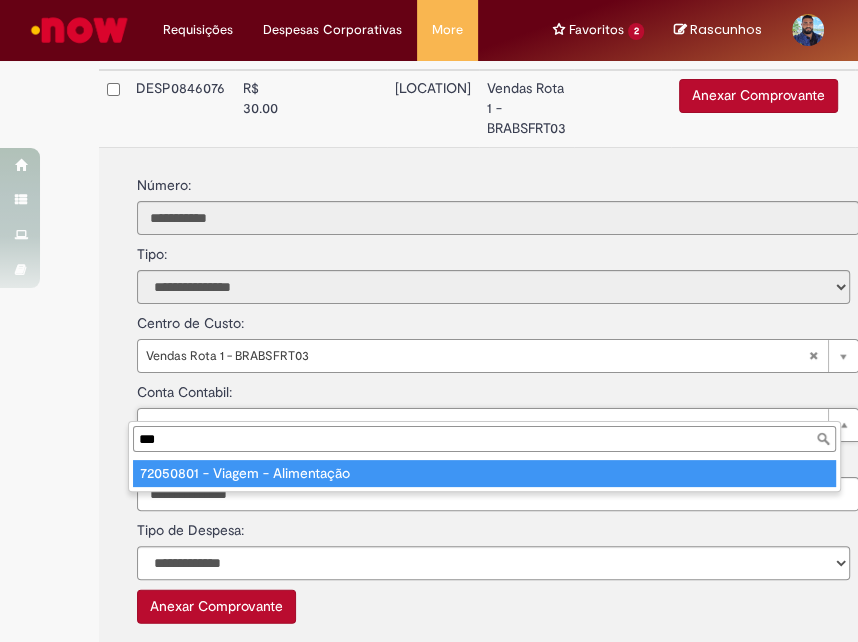 type on "**********" 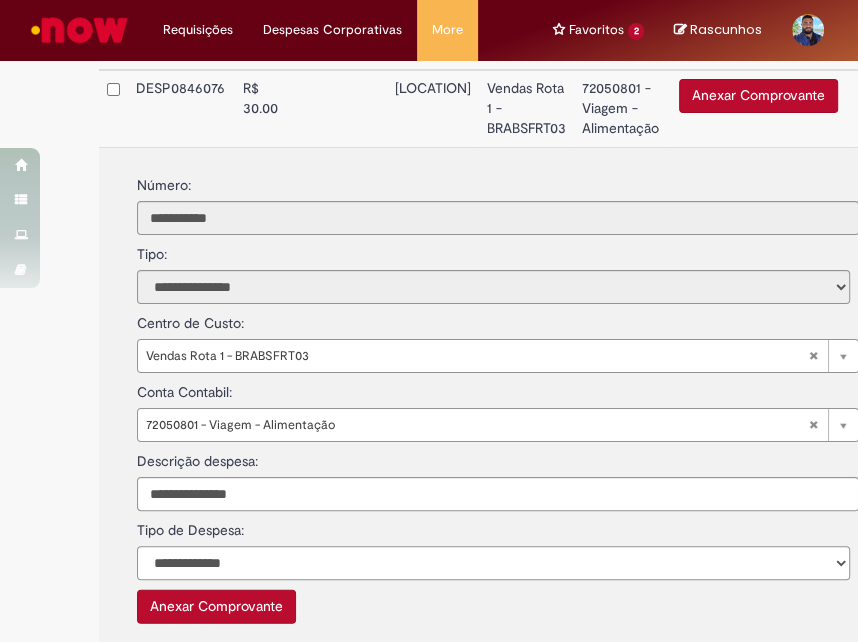 select on "*" 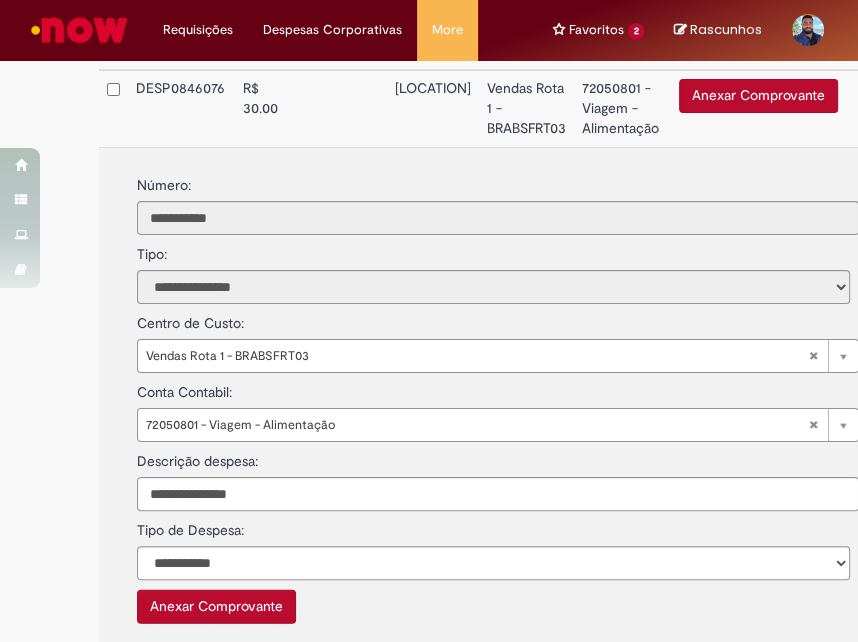 type 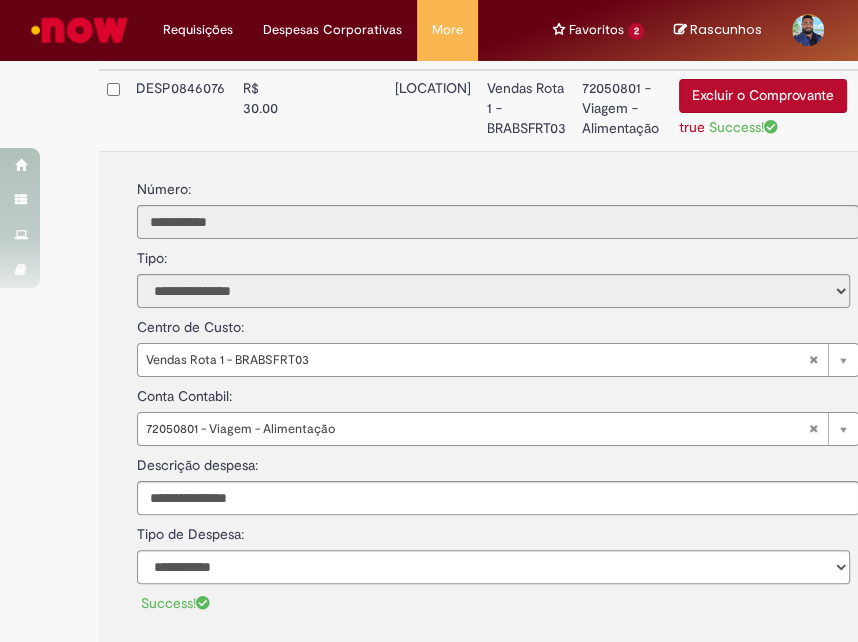 click at bounding box center [340, 110] 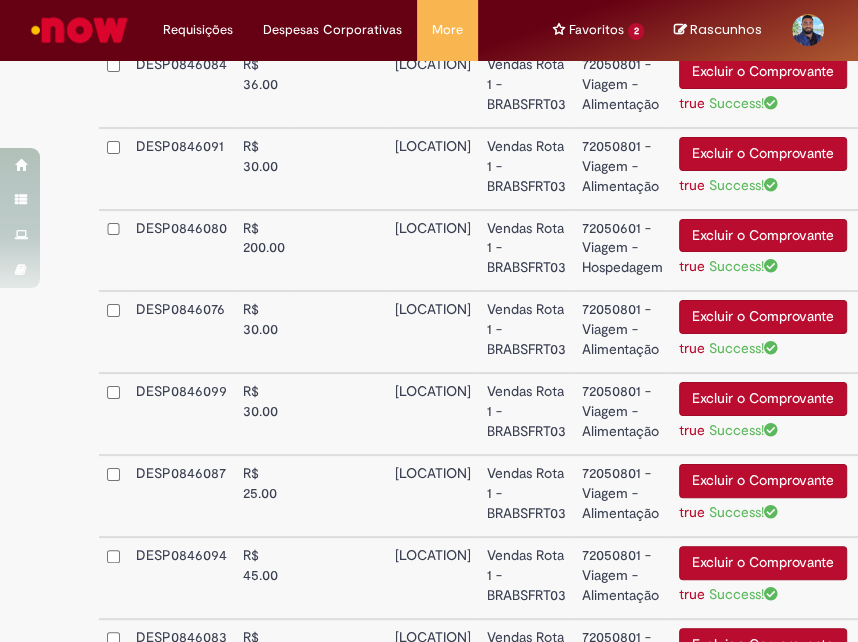scroll, scrollTop: 2471, scrollLeft: 15, axis: both 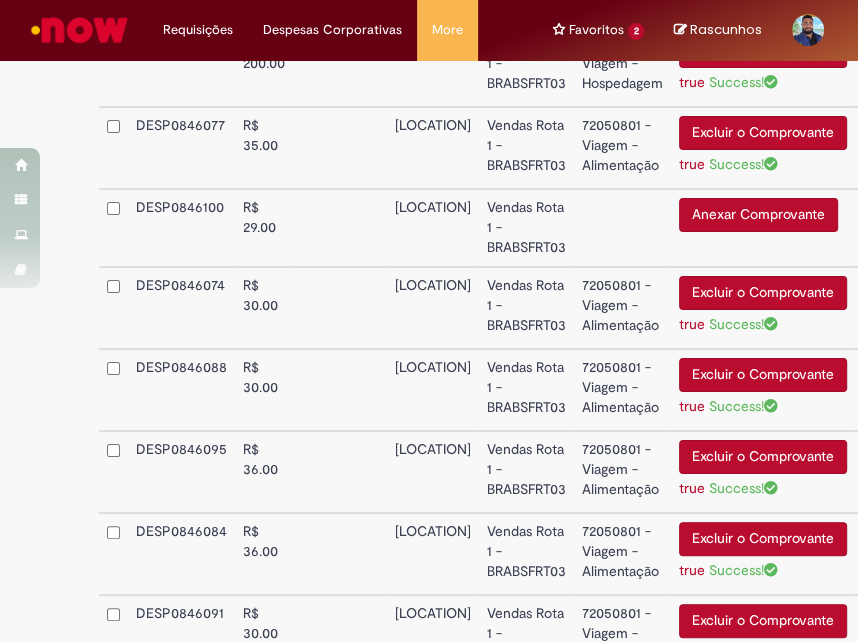 click on "Vendas Rota 1 - BRABSFRT03" at bounding box center (526, 228) 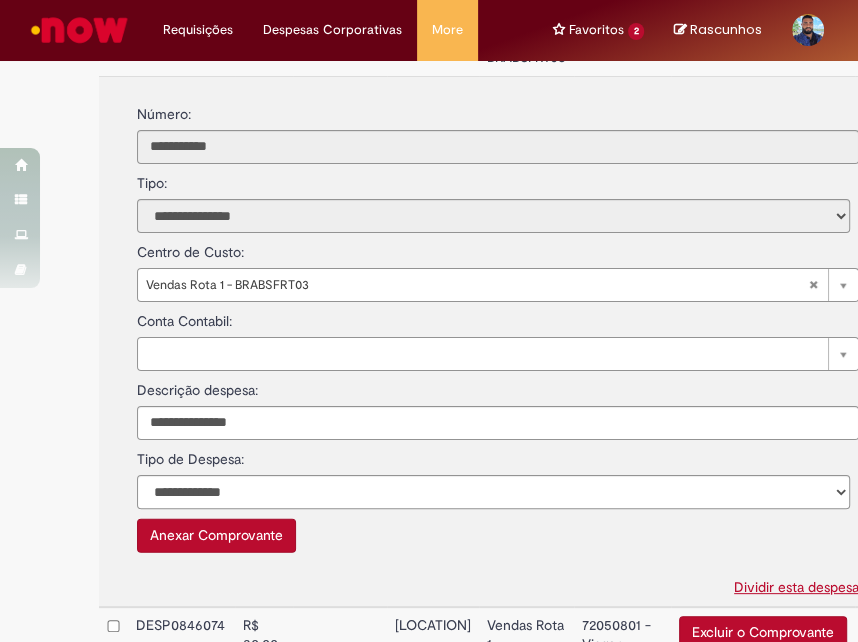 scroll, scrollTop: 2197, scrollLeft: 15, axis: both 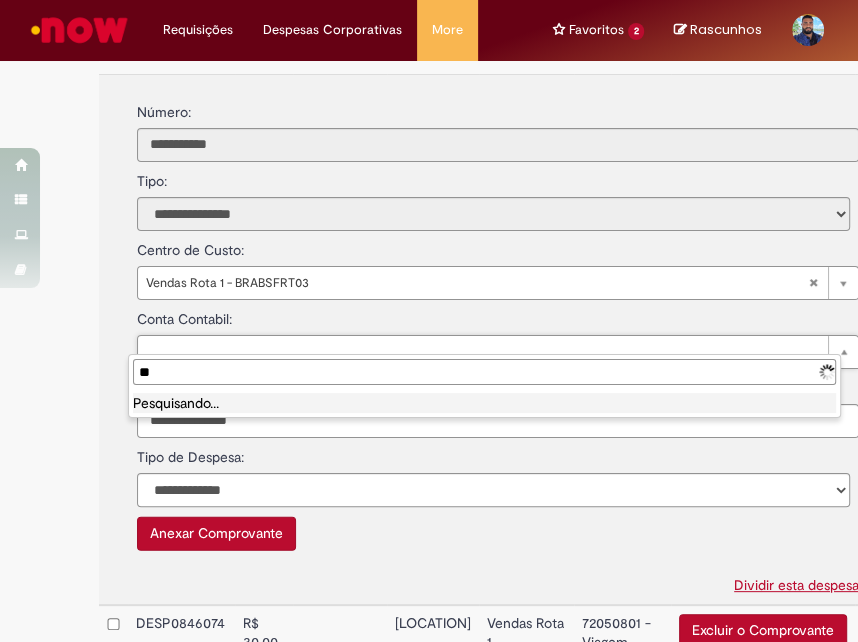type on "***" 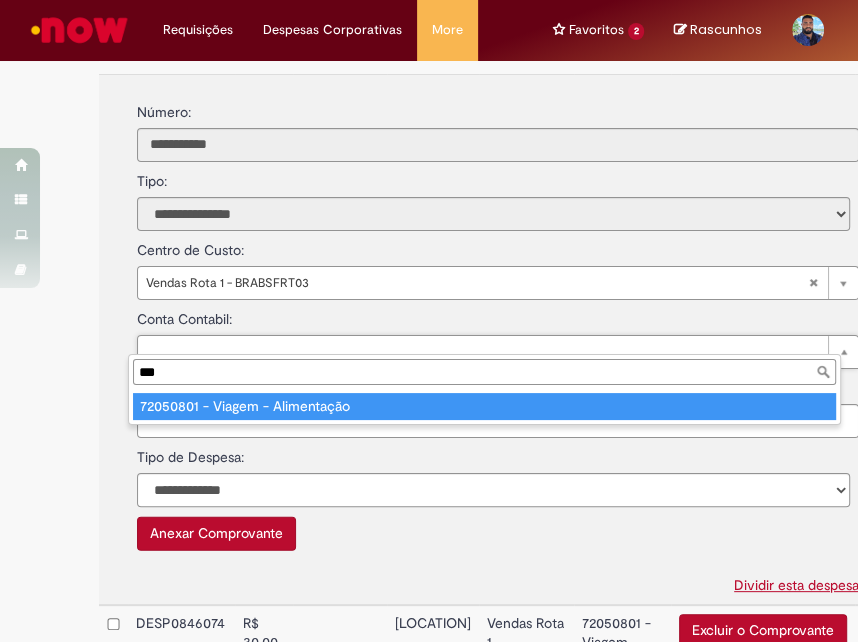 type on "**********" 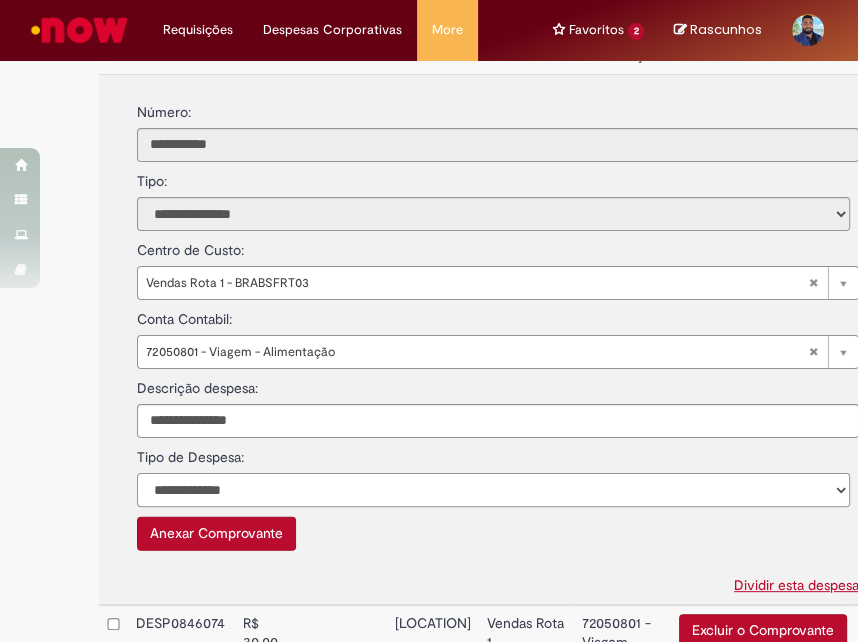 select on "*" 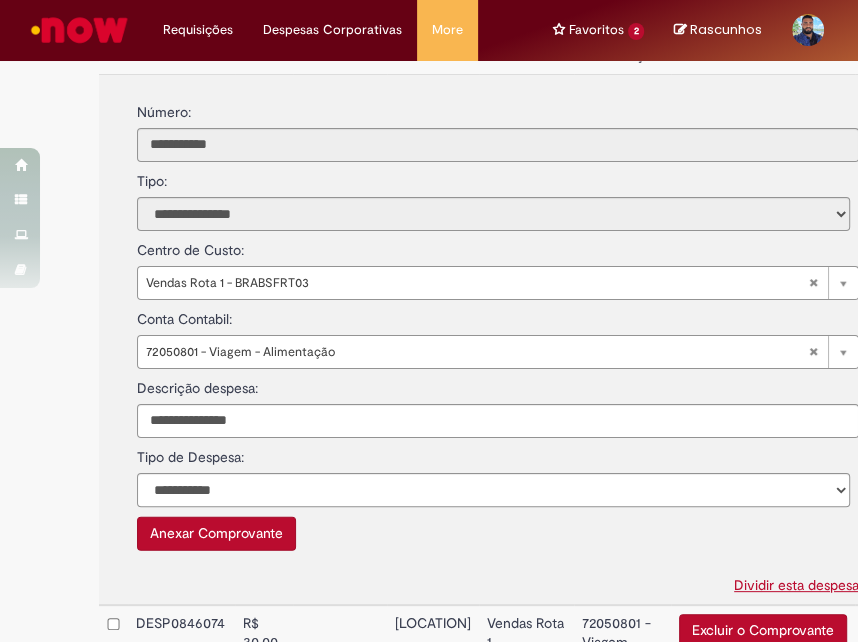 type 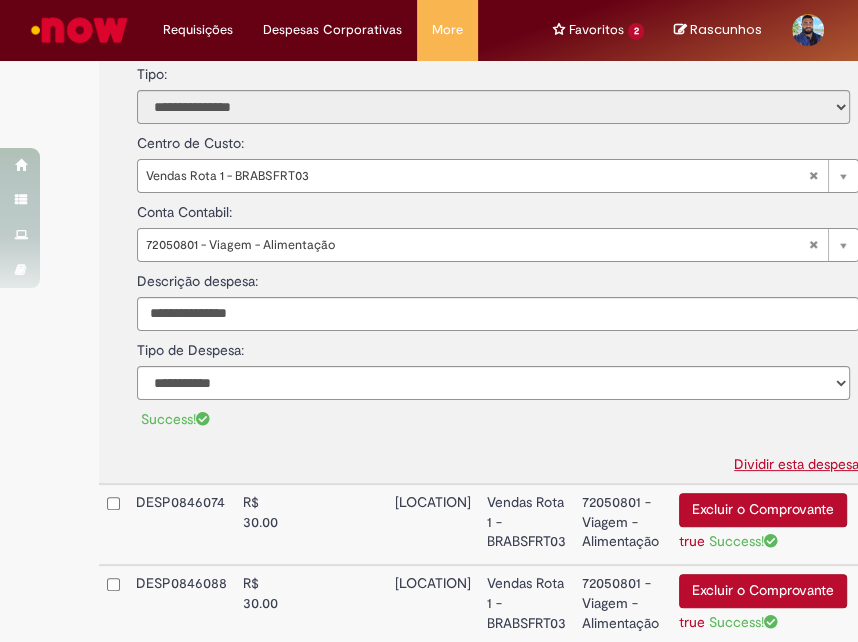 scroll, scrollTop: 1850, scrollLeft: 15, axis: both 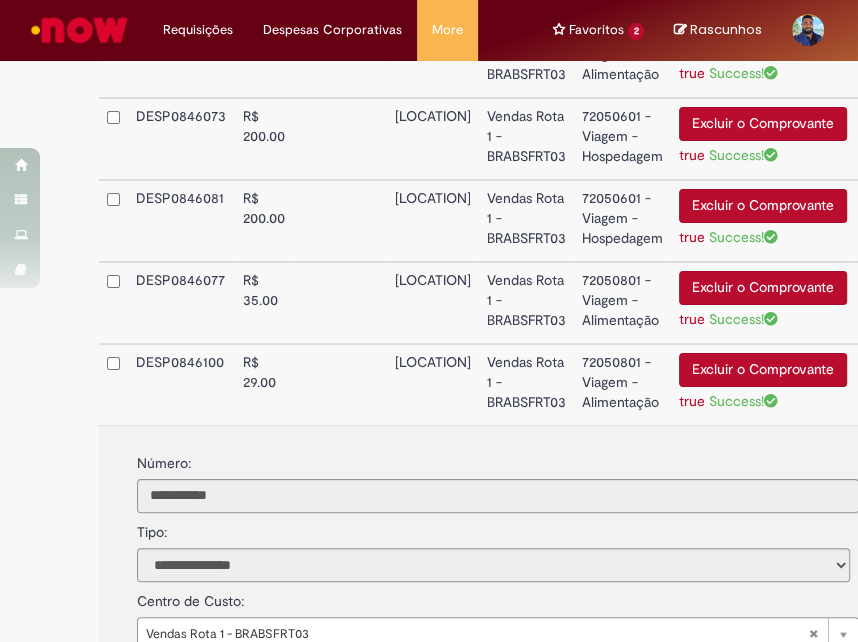 click at bounding box center [340, 384] 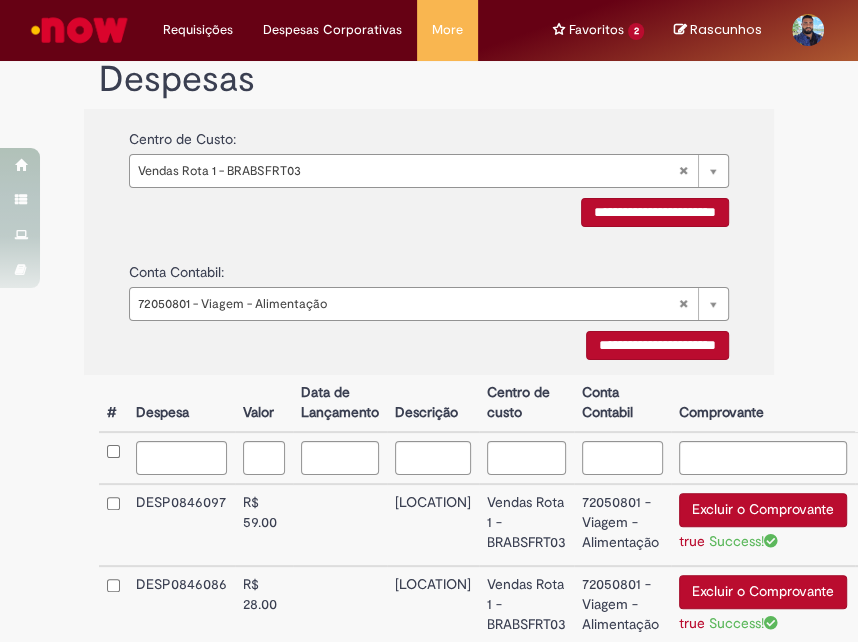 scroll, scrollTop: 642, scrollLeft: 15, axis: both 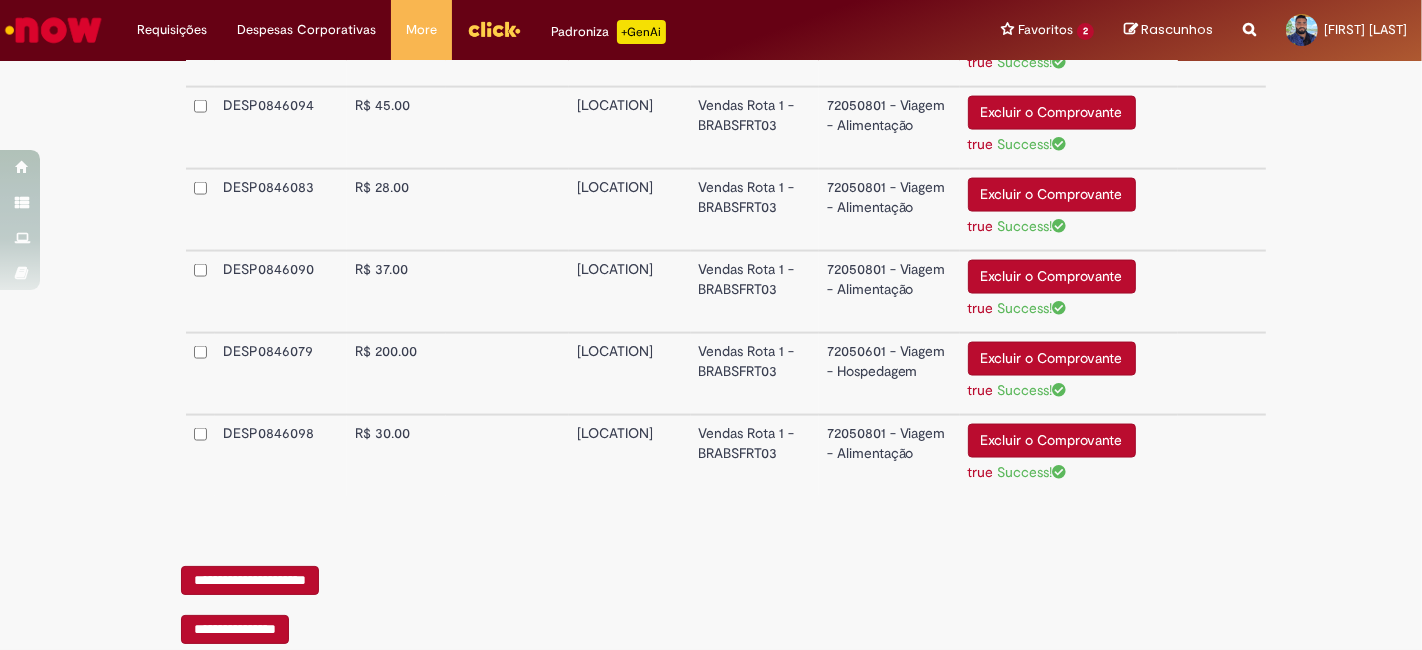 click on "**********" at bounding box center (250, 580) 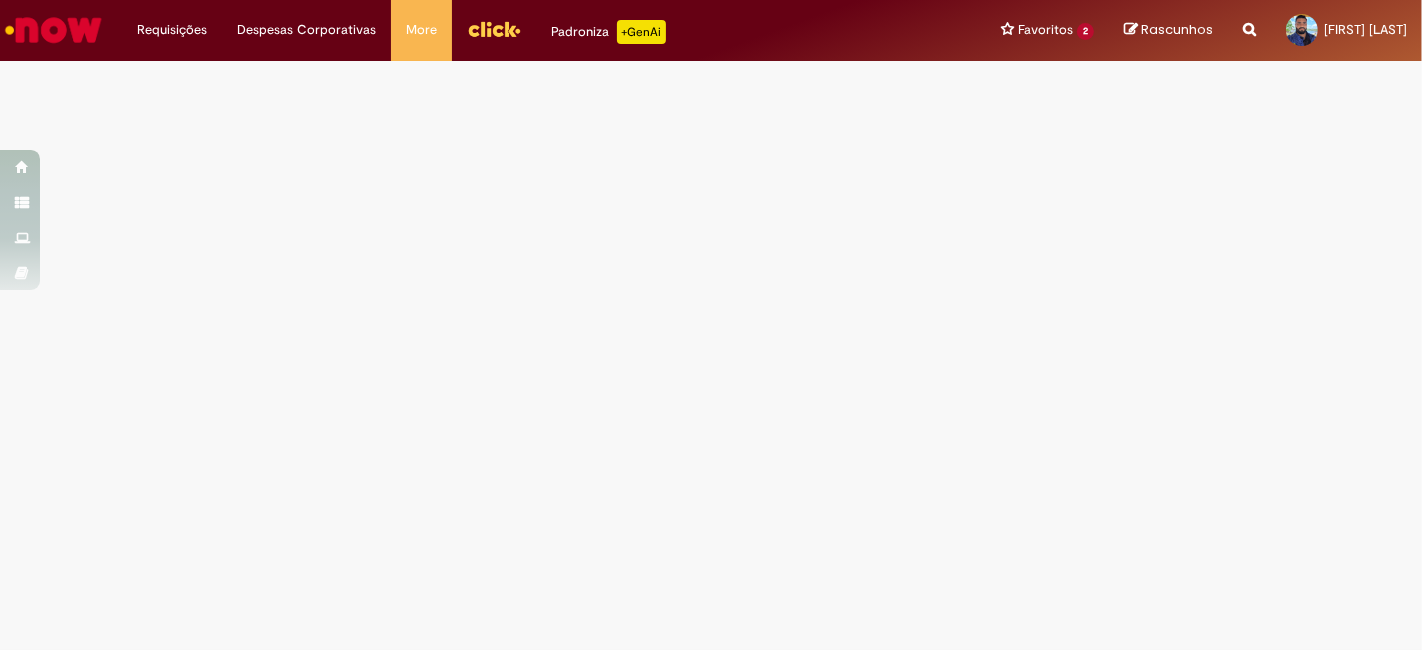 scroll, scrollTop: 0, scrollLeft: 0, axis: both 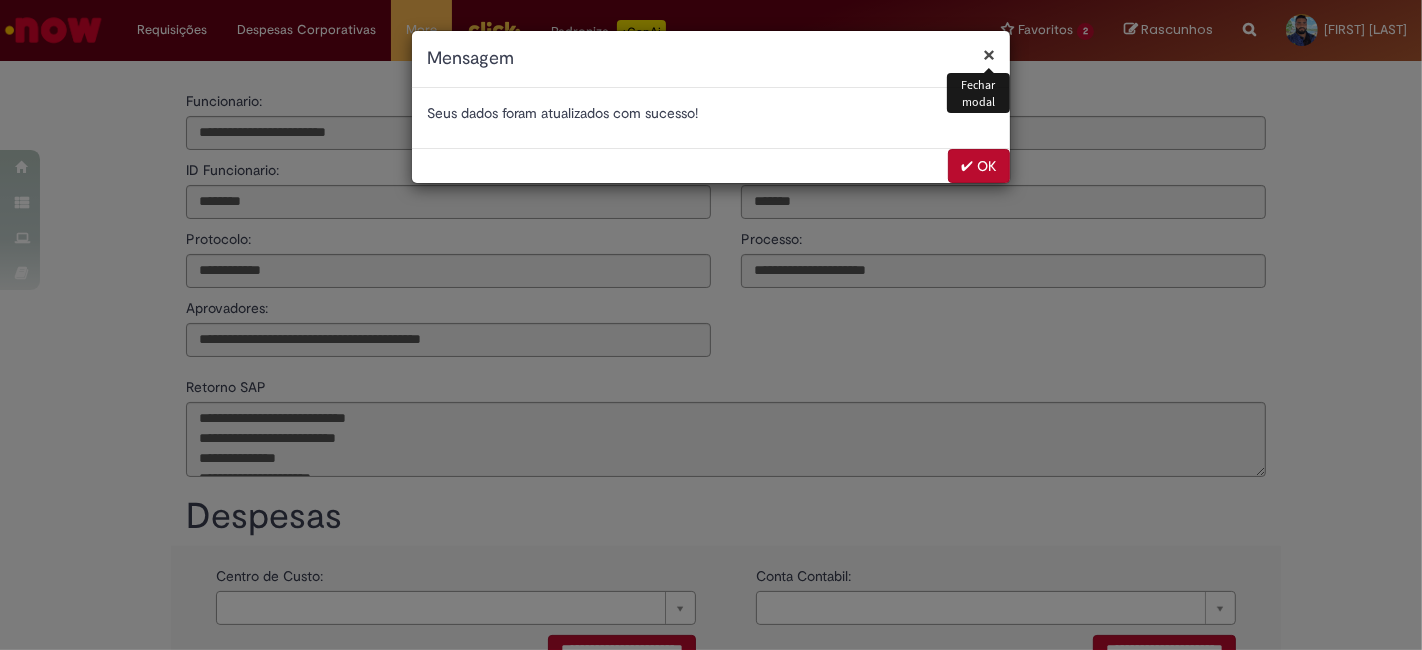 click on "✔ OK" at bounding box center [979, 166] 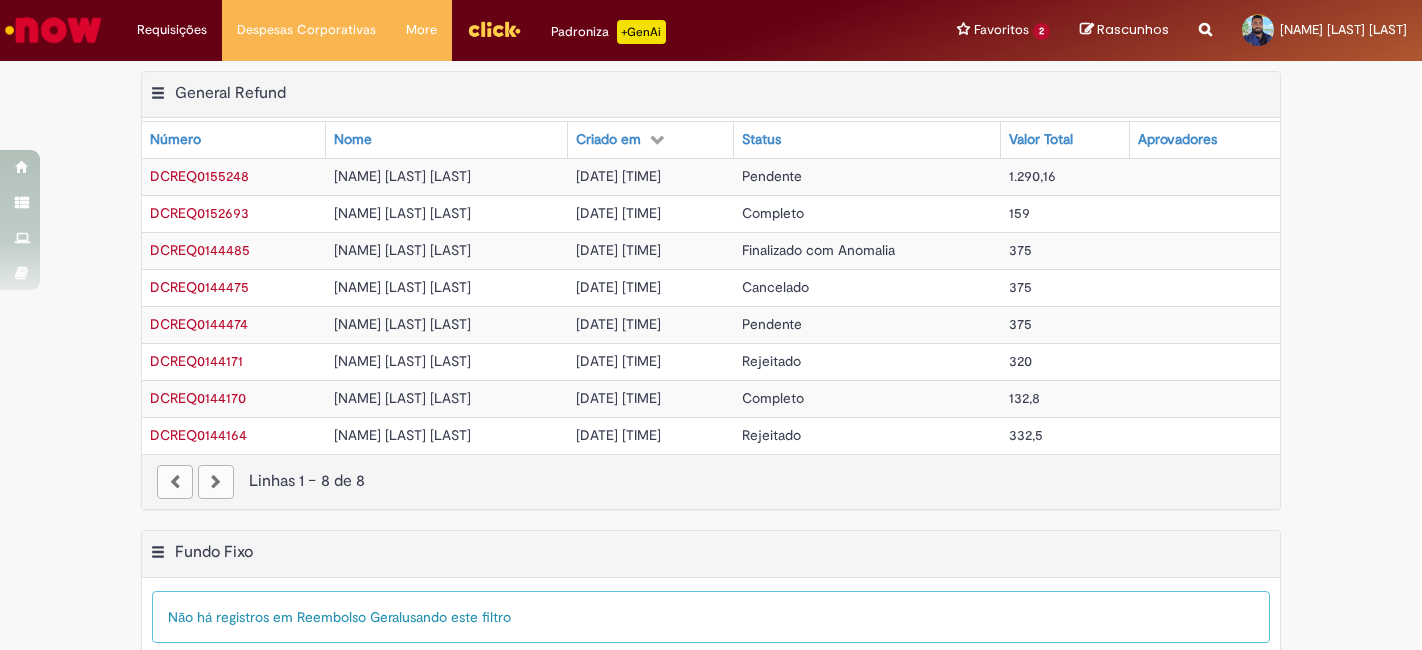 scroll, scrollTop: 0, scrollLeft: 0, axis: both 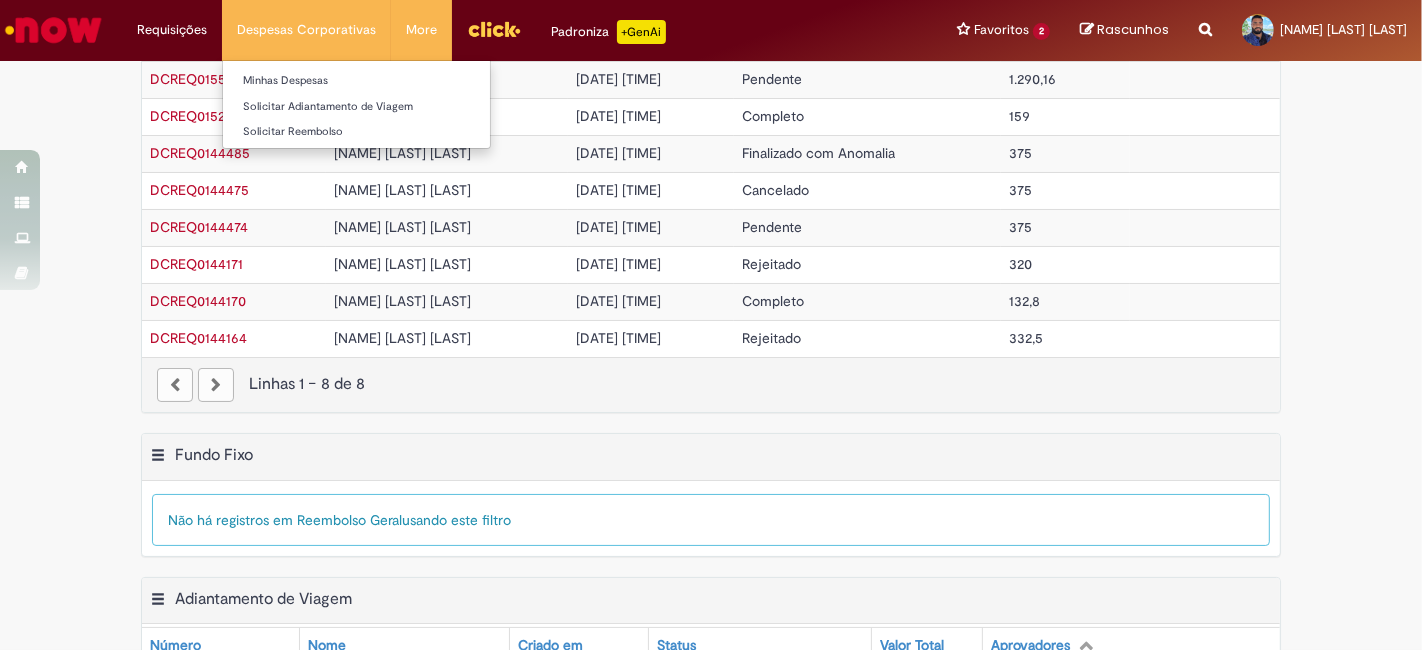 click on "Despesas Corporativas
Minhas Despesas
Solicitar Adiantamento de Viagem
Solicitar Reembolso" at bounding box center [306, 30] 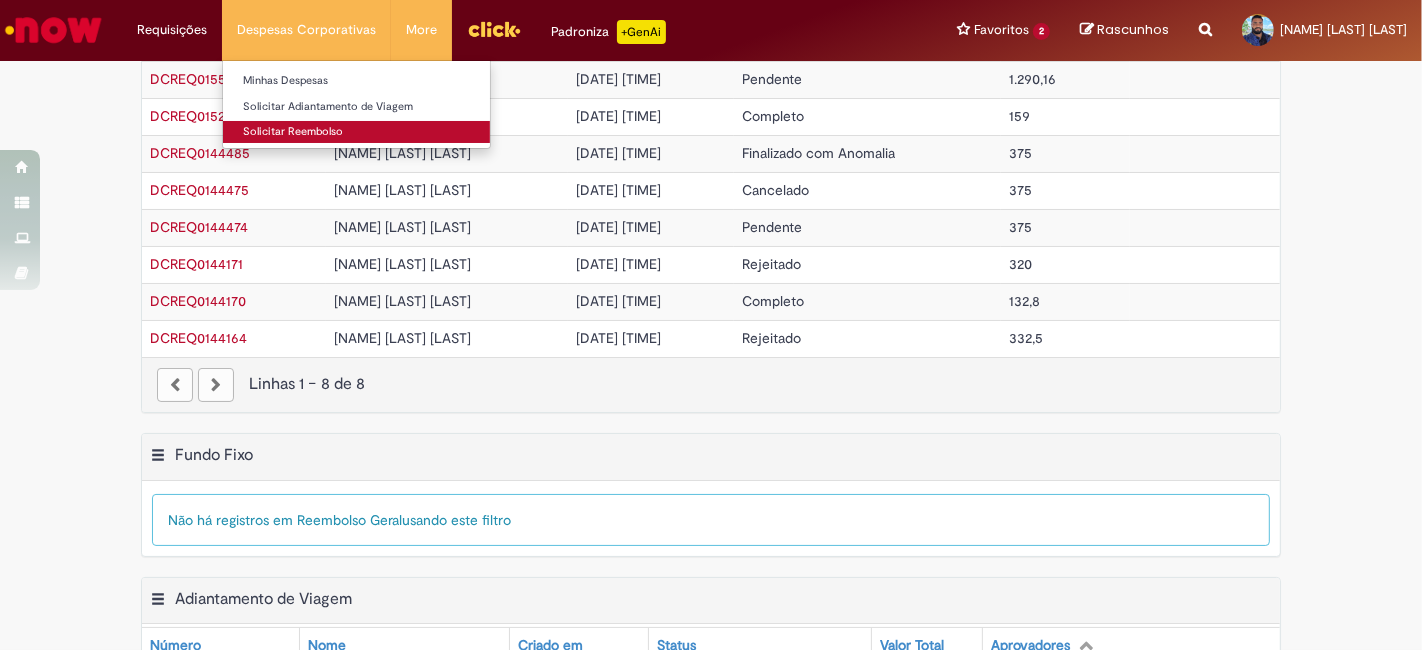click on "Solicitar Reembolso" at bounding box center (356, 132) 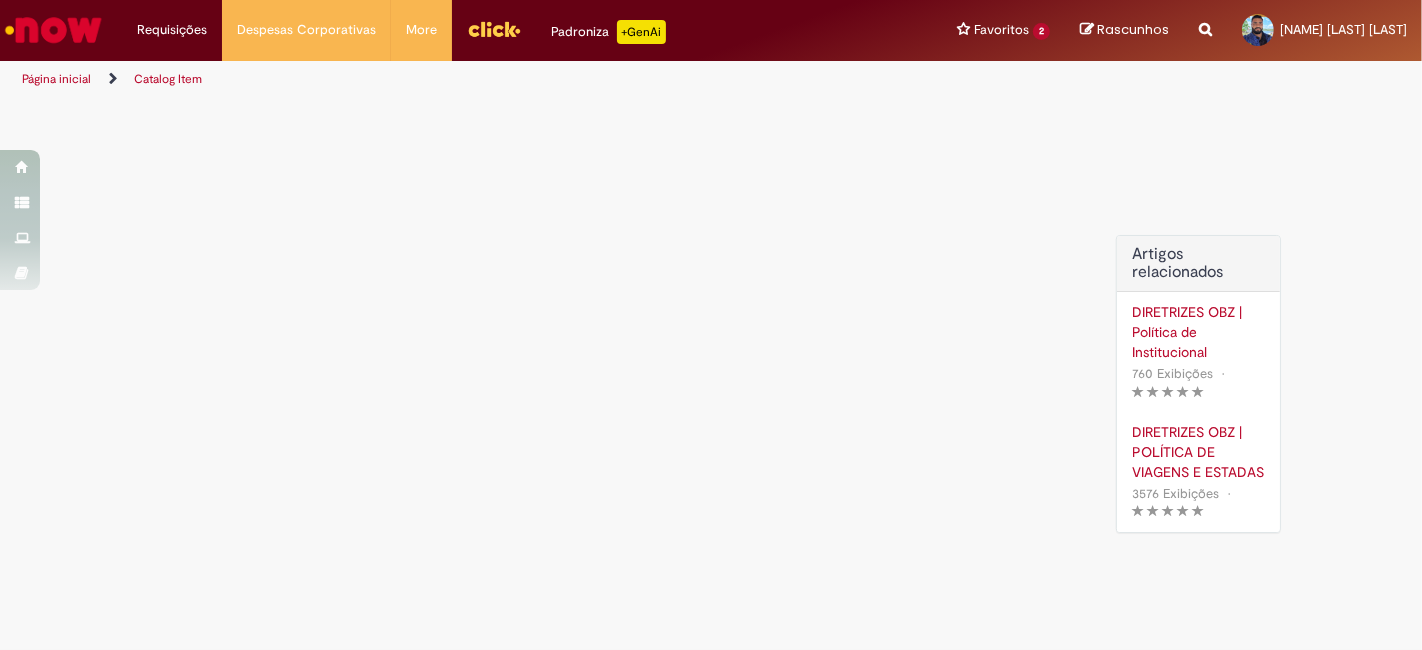 scroll, scrollTop: 0, scrollLeft: 0, axis: both 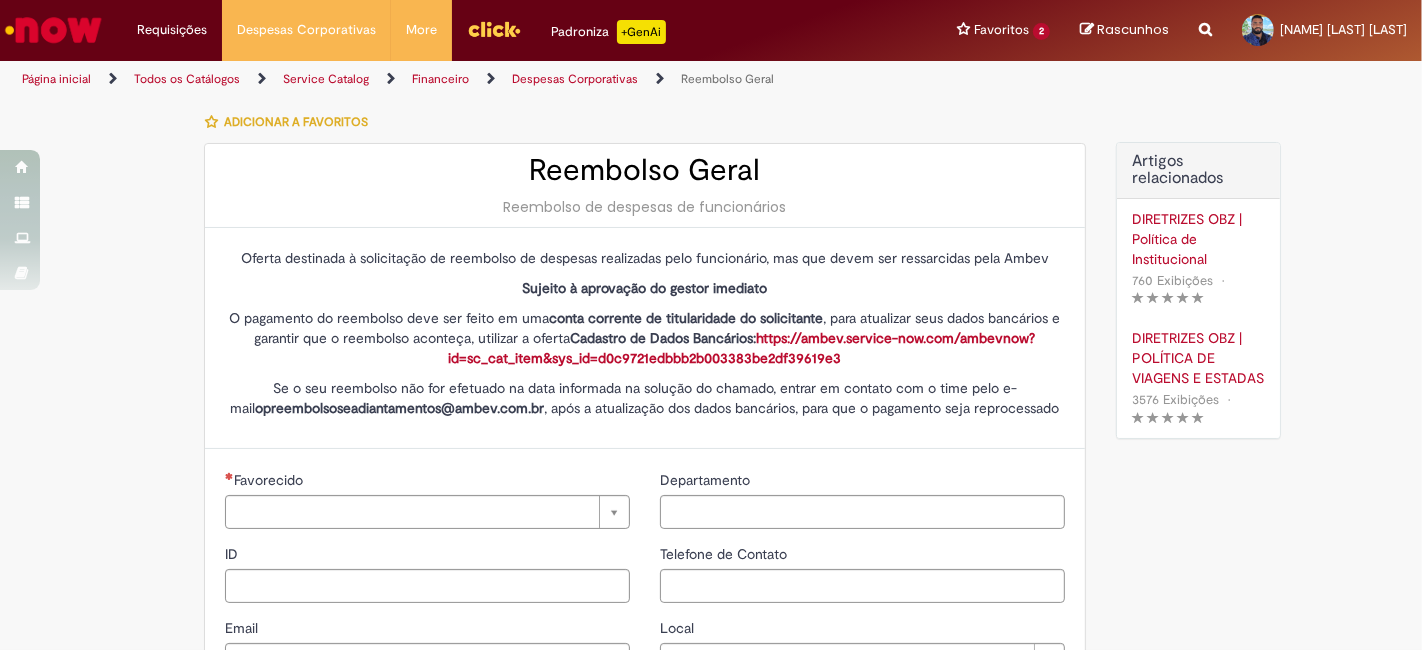 type on "********" 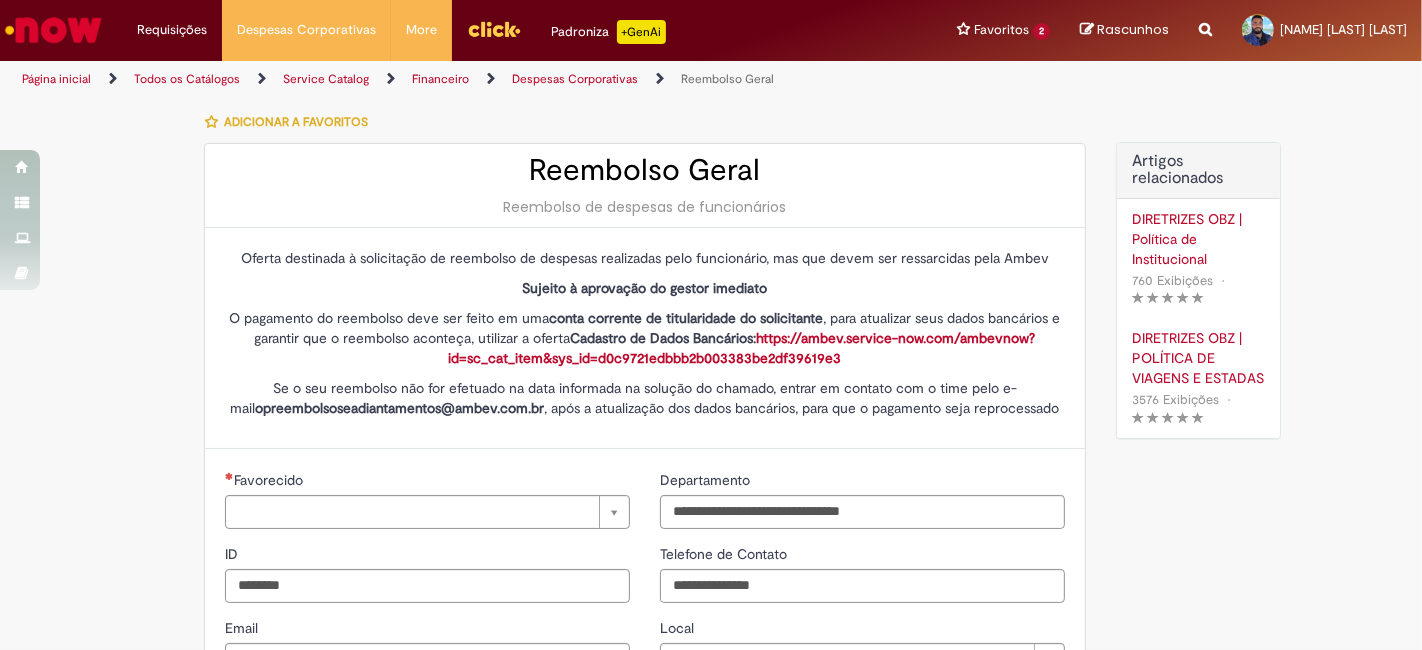 type on "**********" 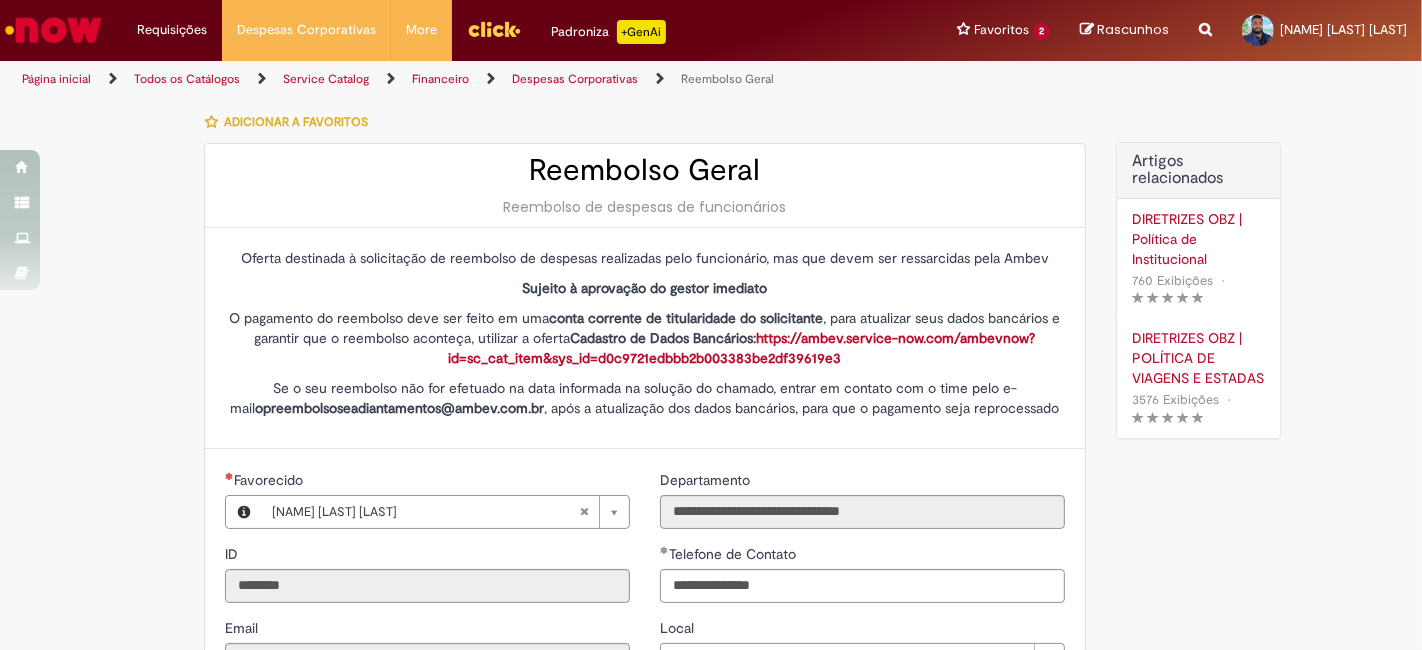 type on "**********" 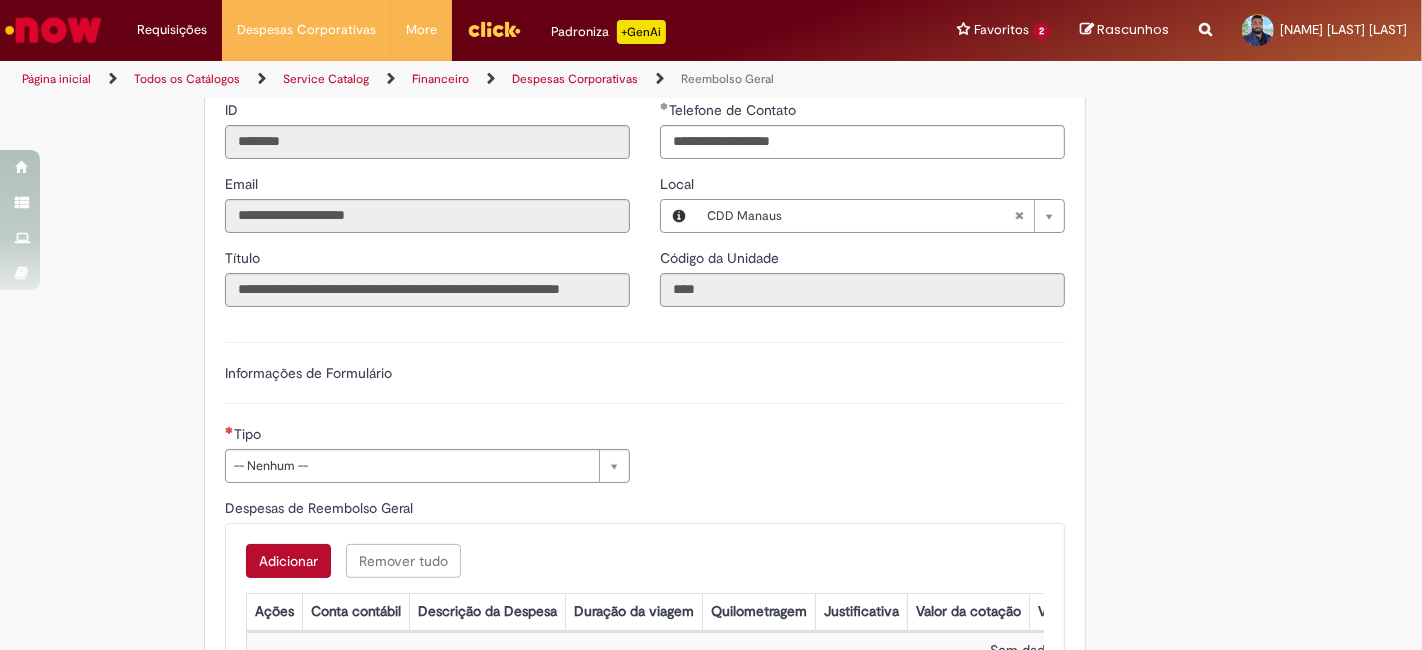scroll, scrollTop: 555, scrollLeft: 0, axis: vertical 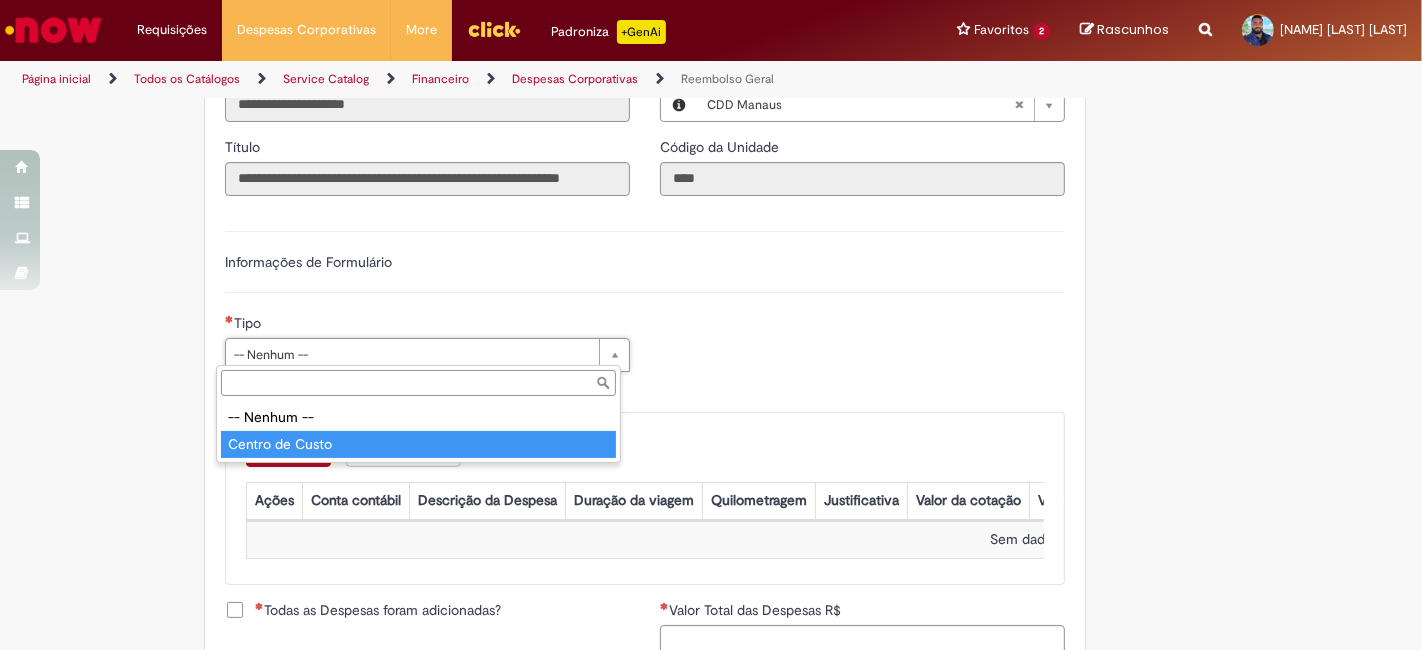 type on "**********" 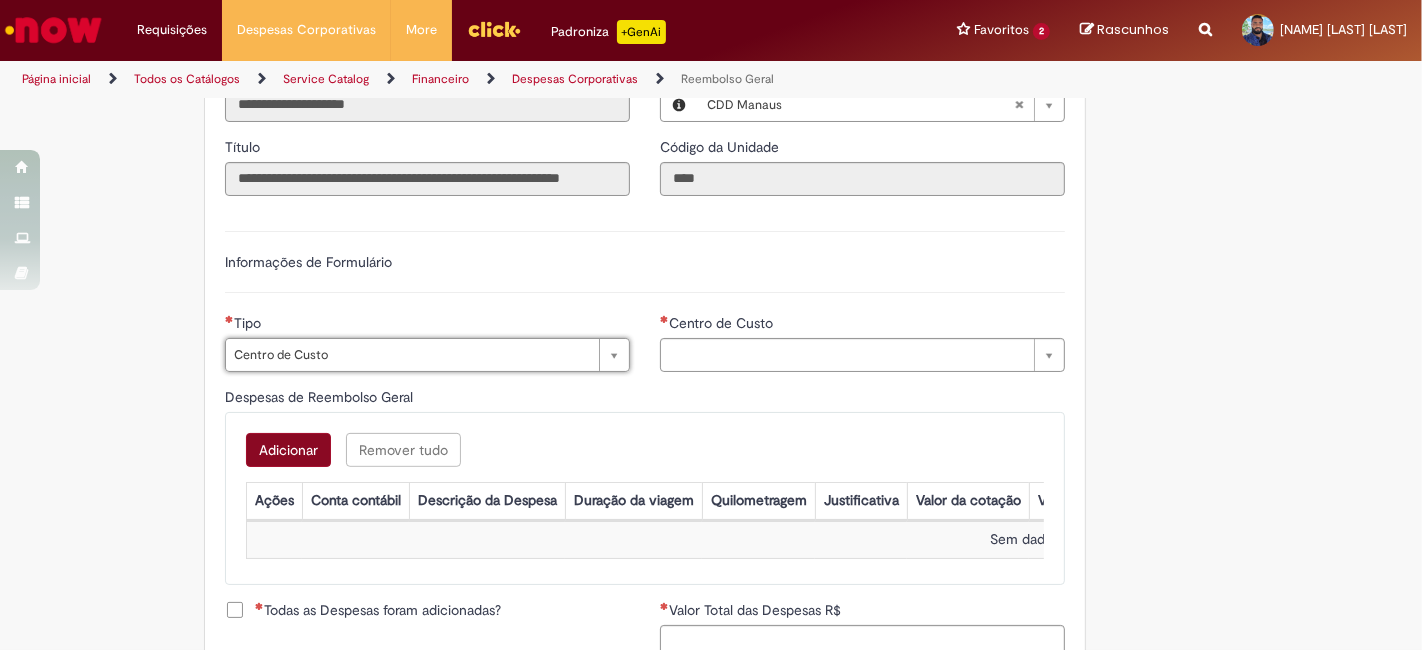type on "**********" 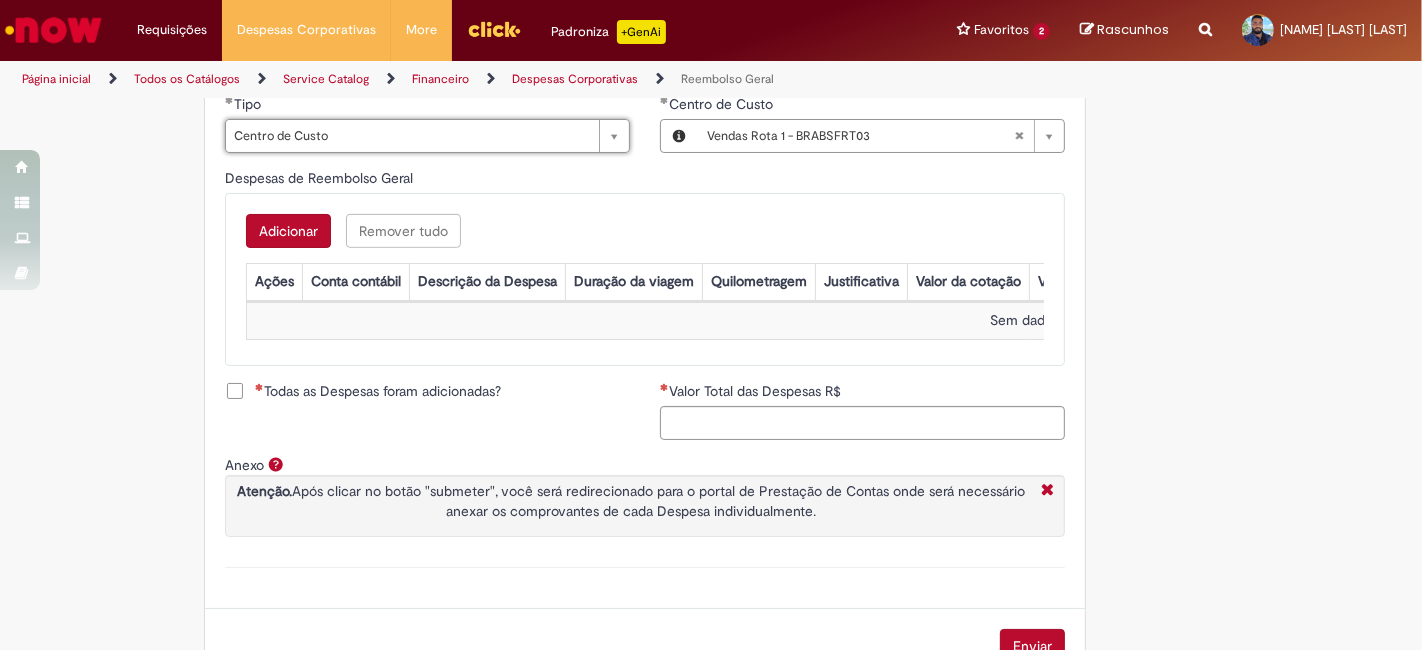 scroll, scrollTop: 777, scrollLeft: 0, axis: vertical 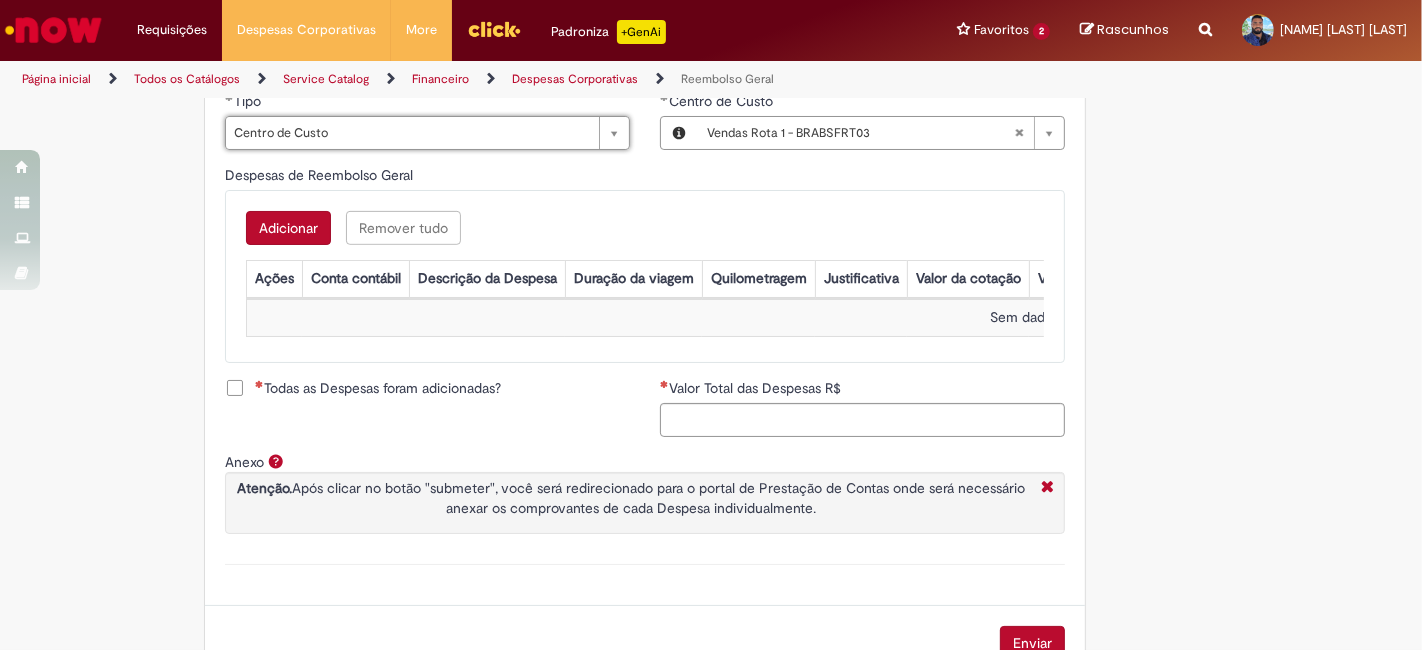 click on "Adicionar" at bounding box center (288, 228) 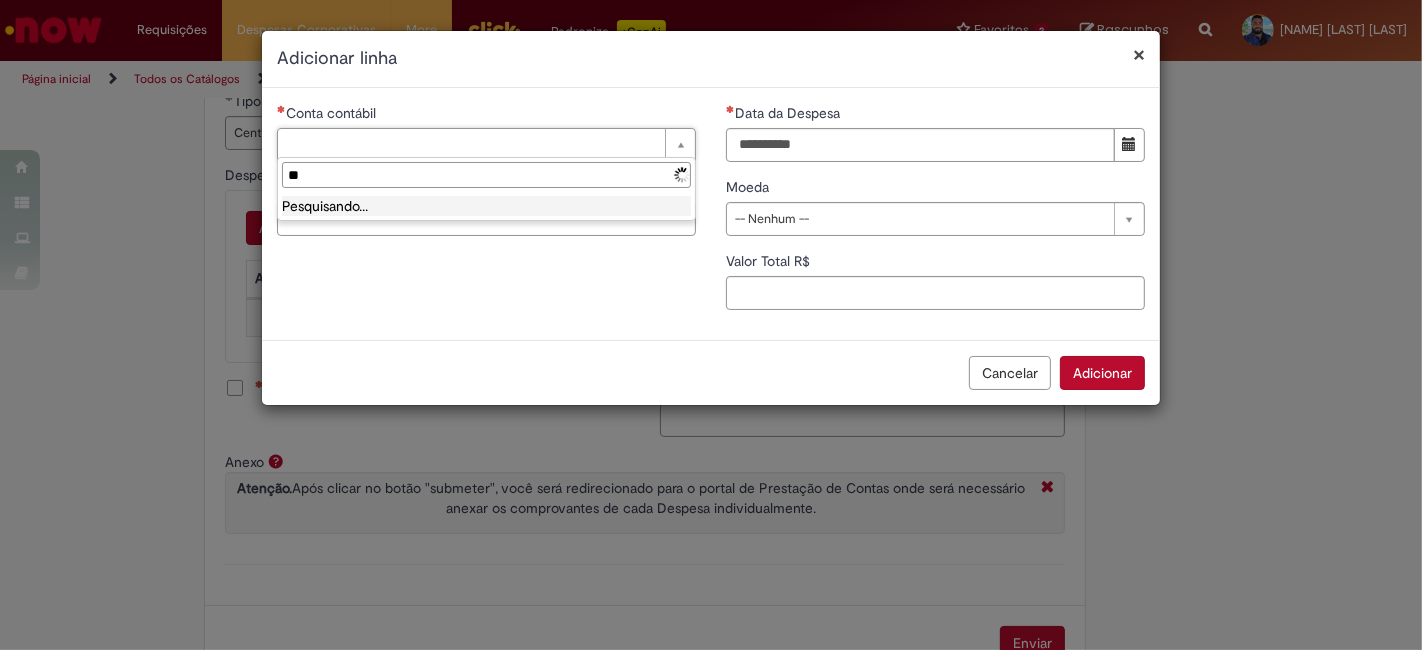 type on "*" 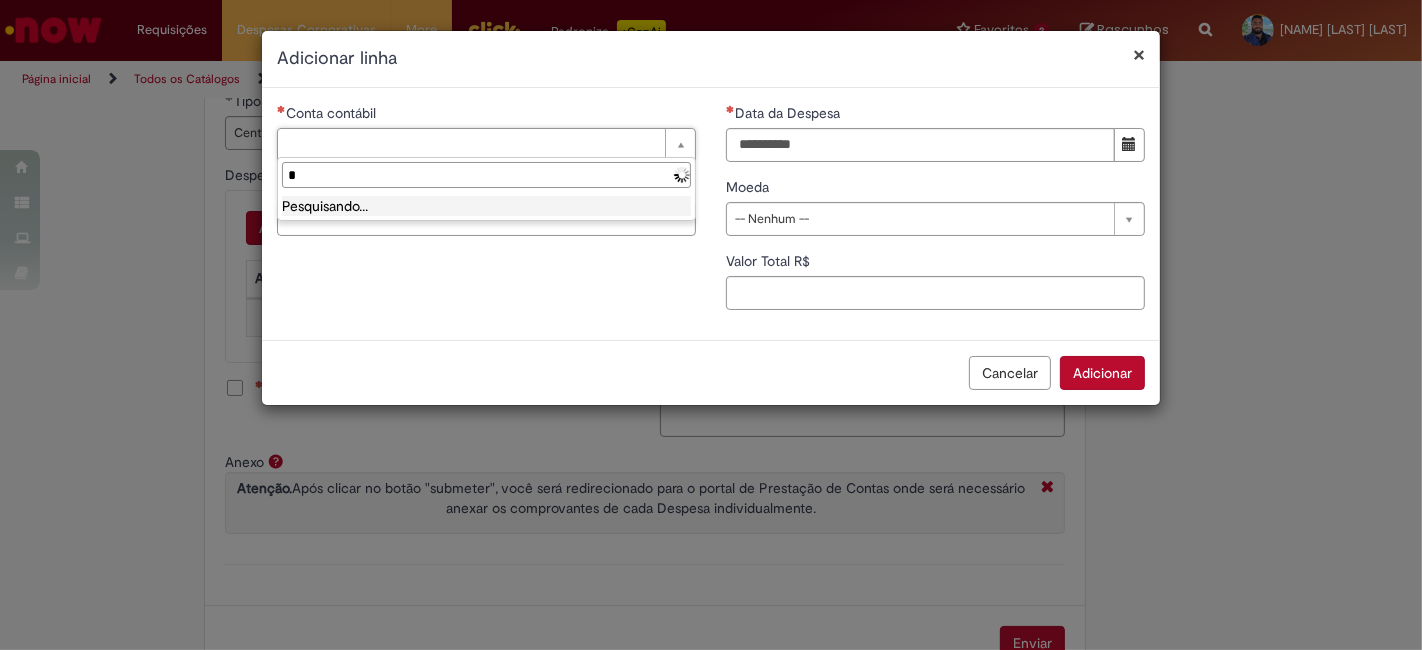 type 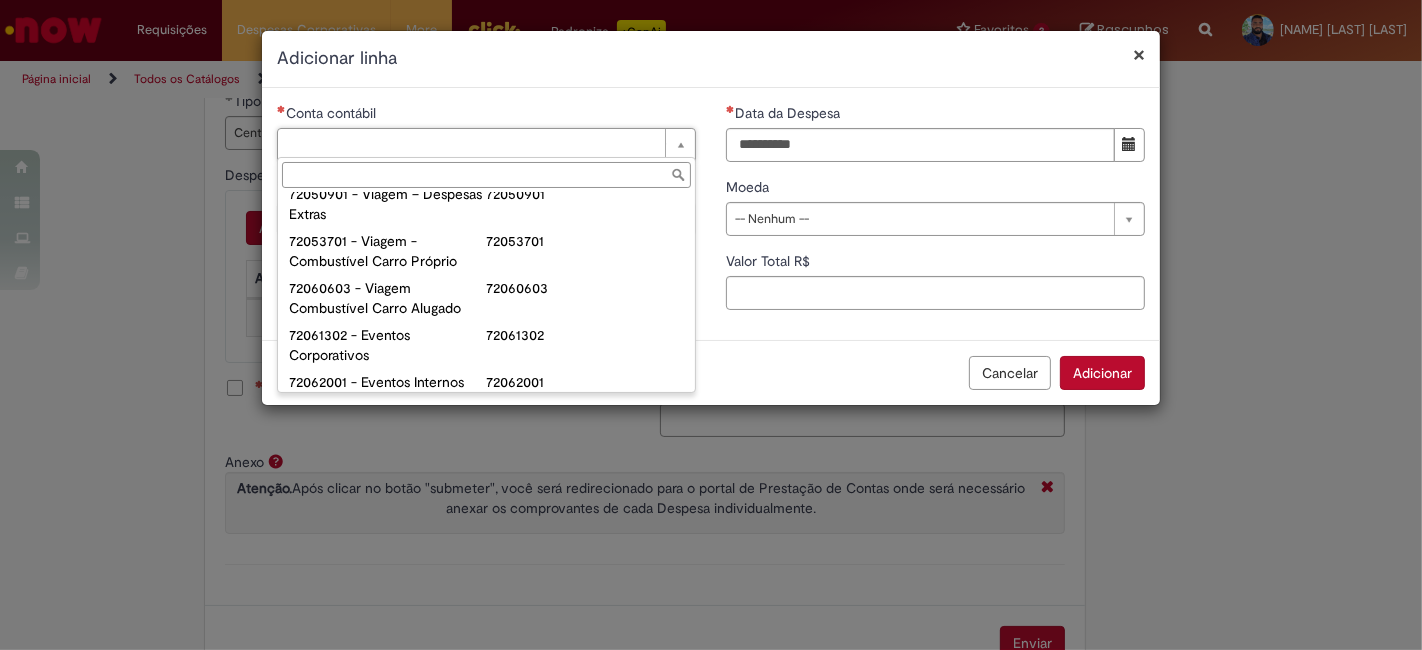 scroll, scrollTop: 1333, scrollLeft: 0, axis: vertical 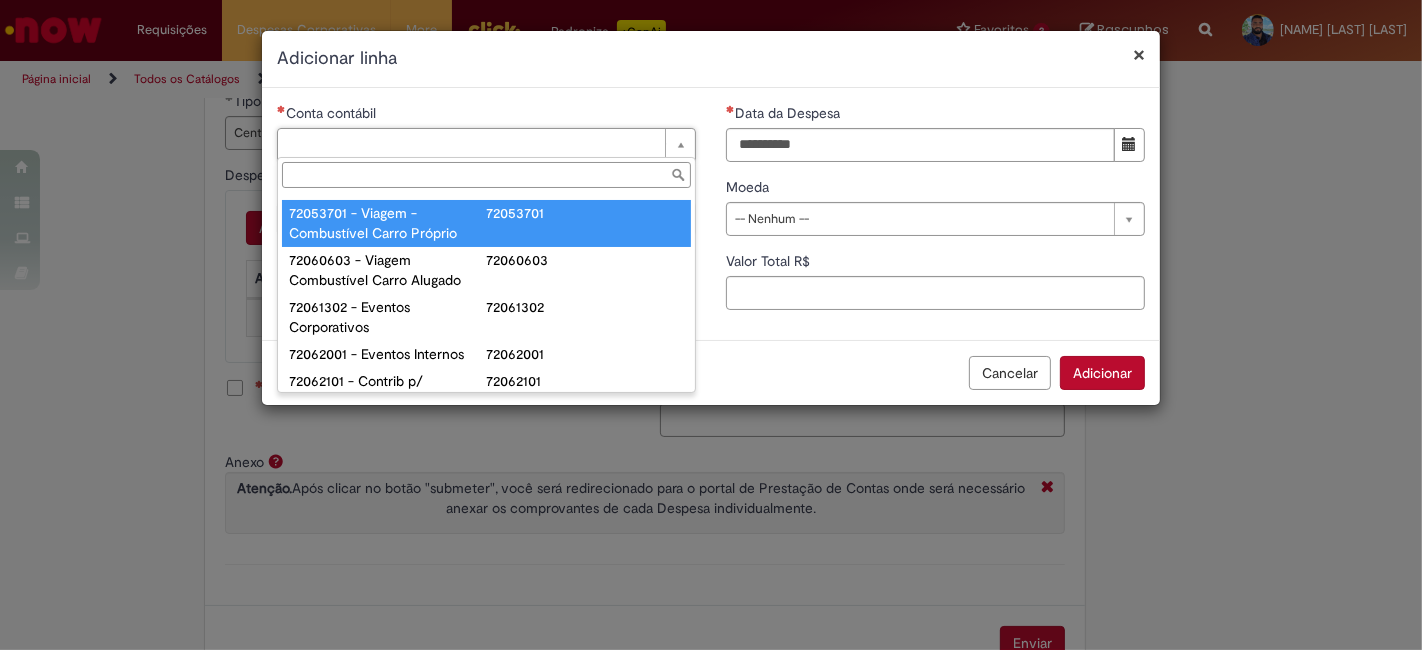 type on "**********" 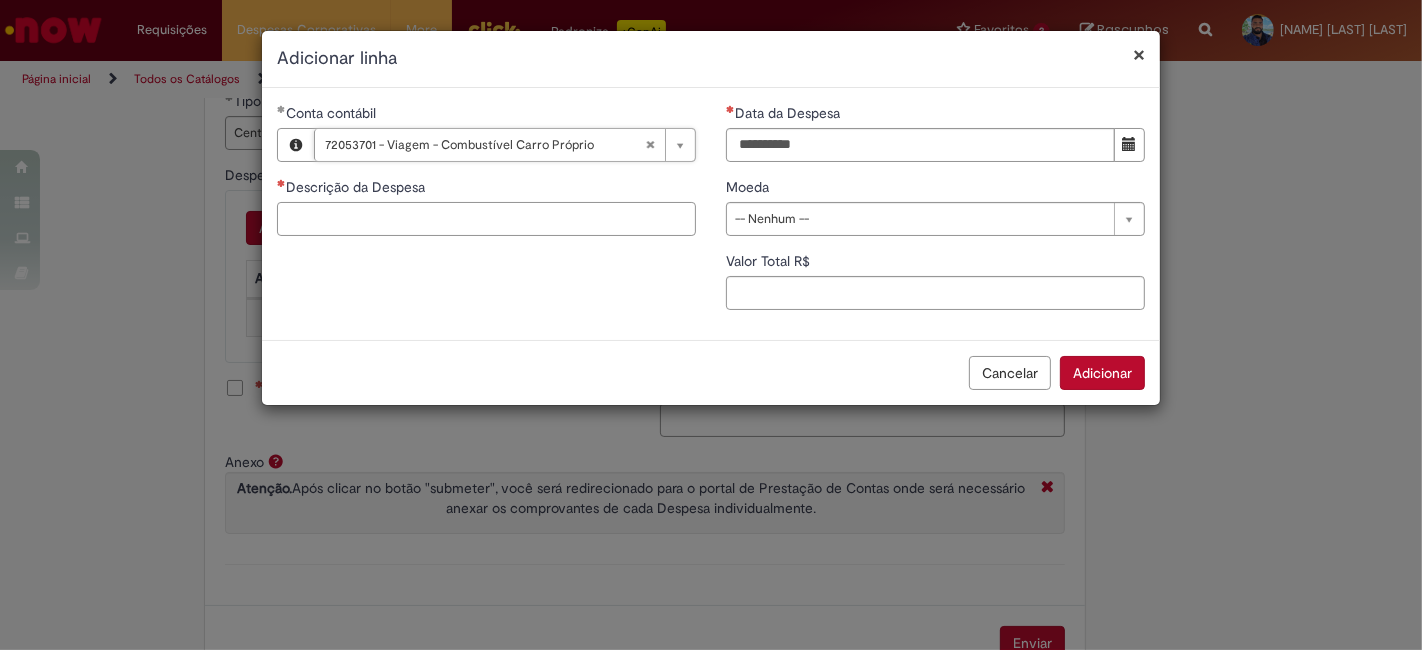 click on "Descrição da Despesa" at bounding box center (486, 219) 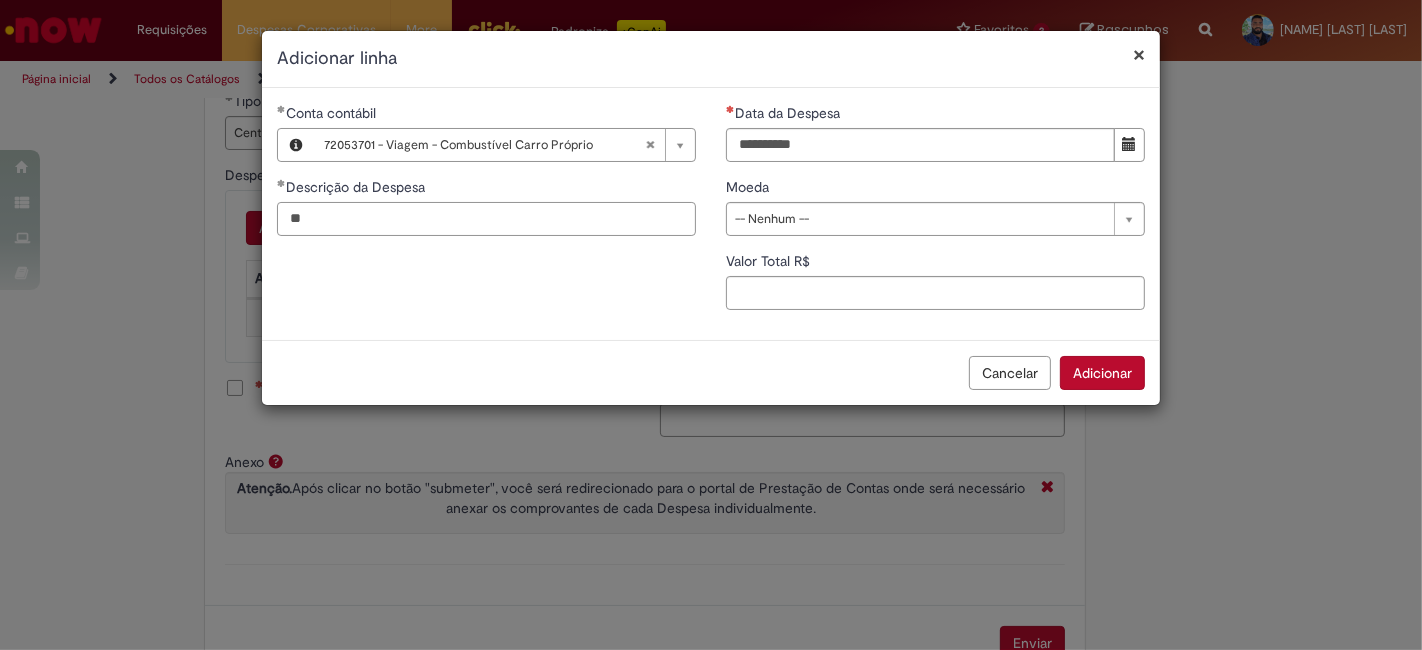 type on "*" 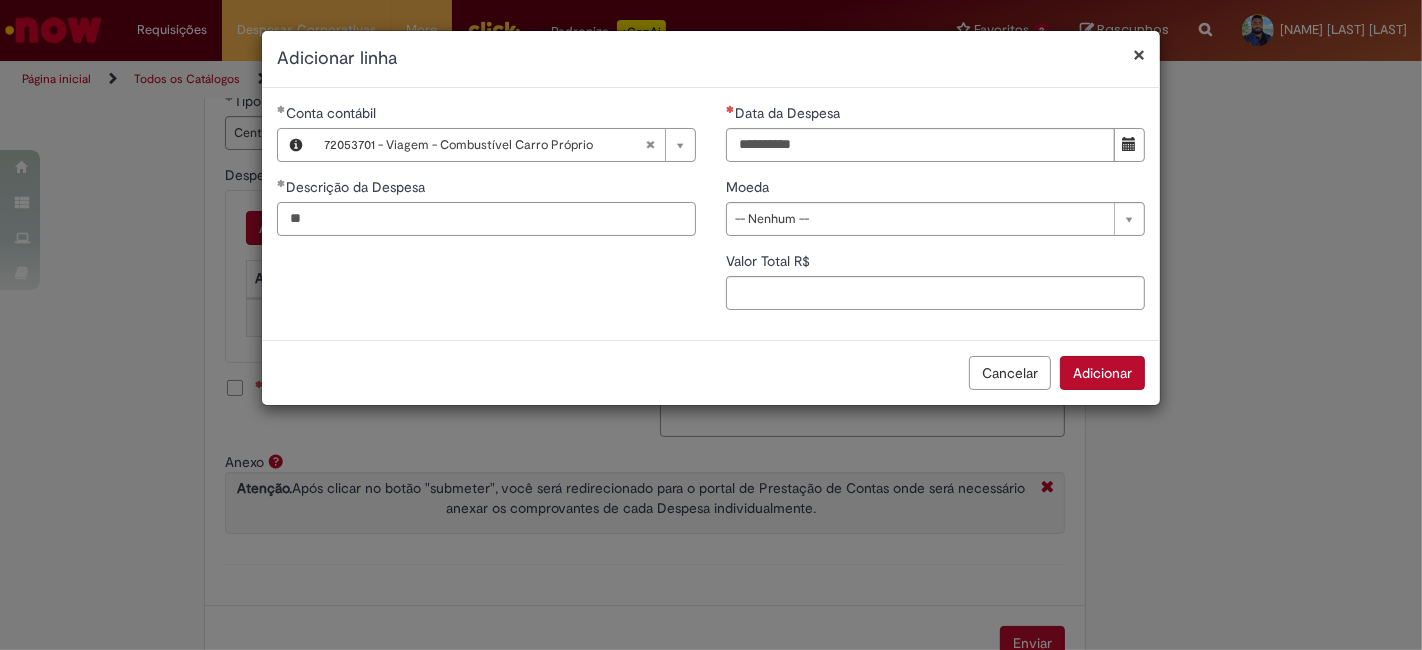 type on "*" 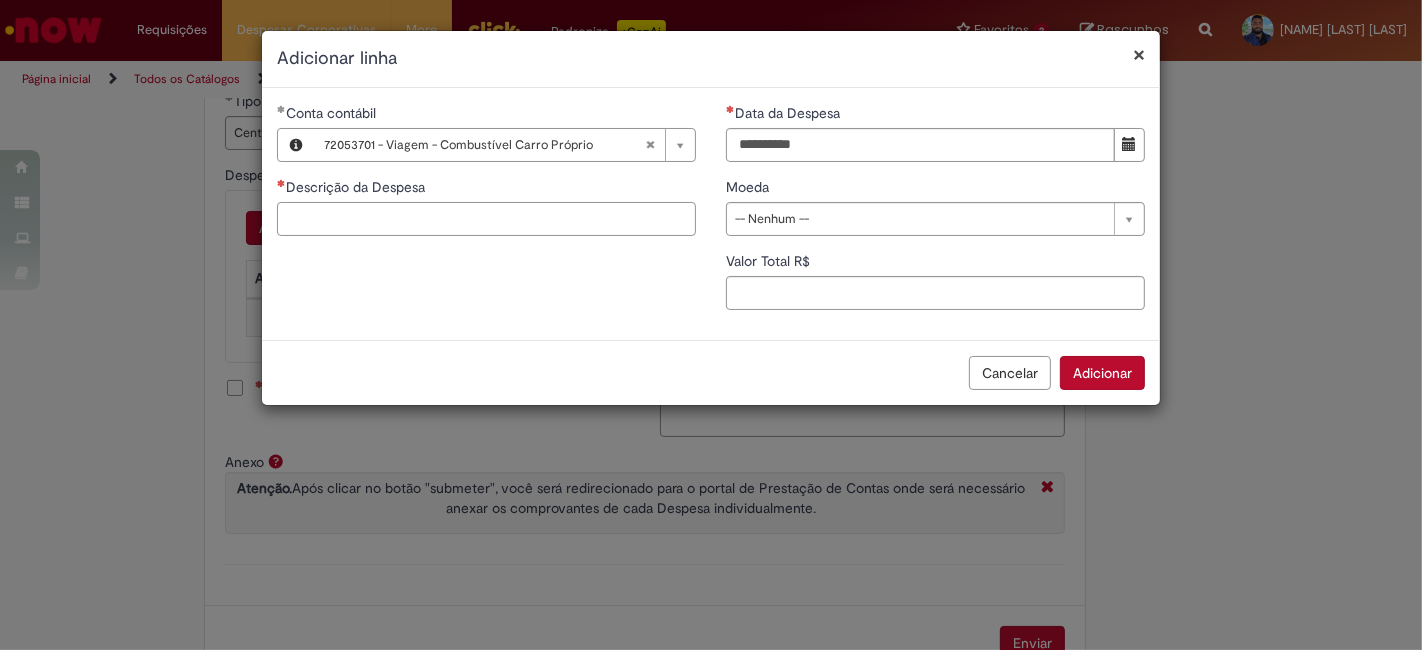 paste on "*********" 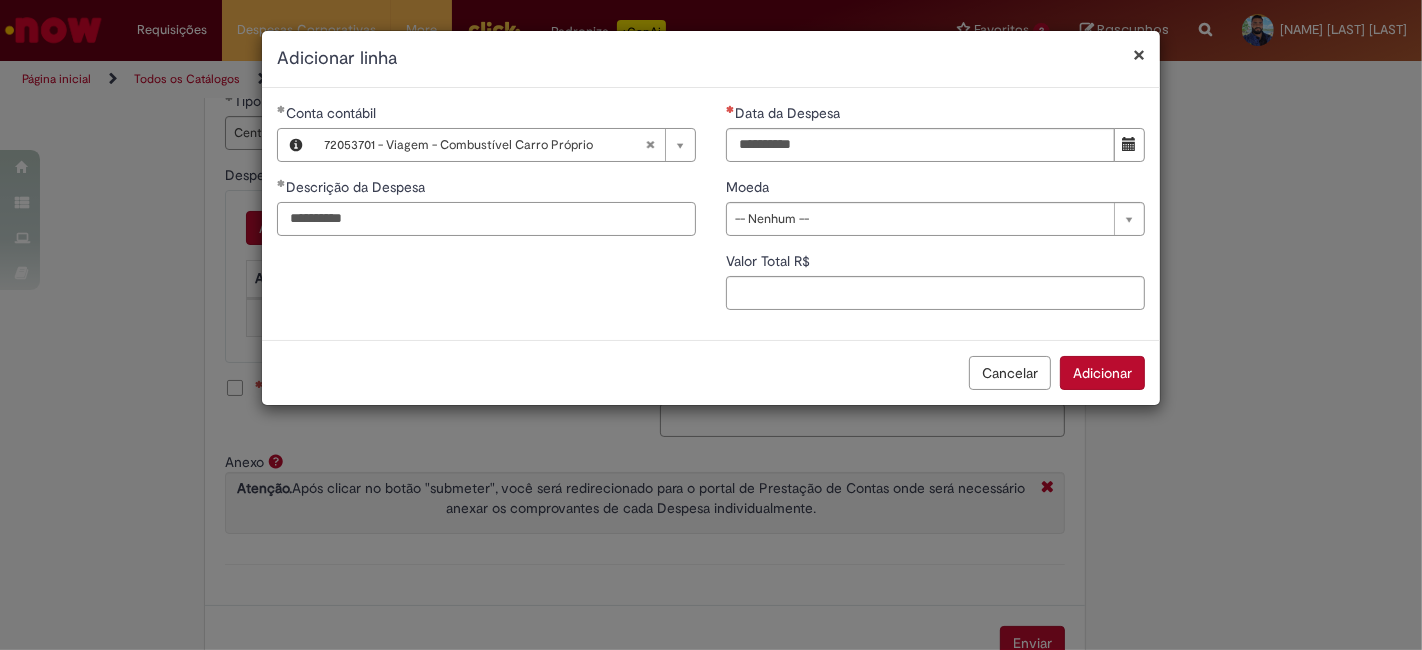 click on "**********" at bounding box center [486, 219] 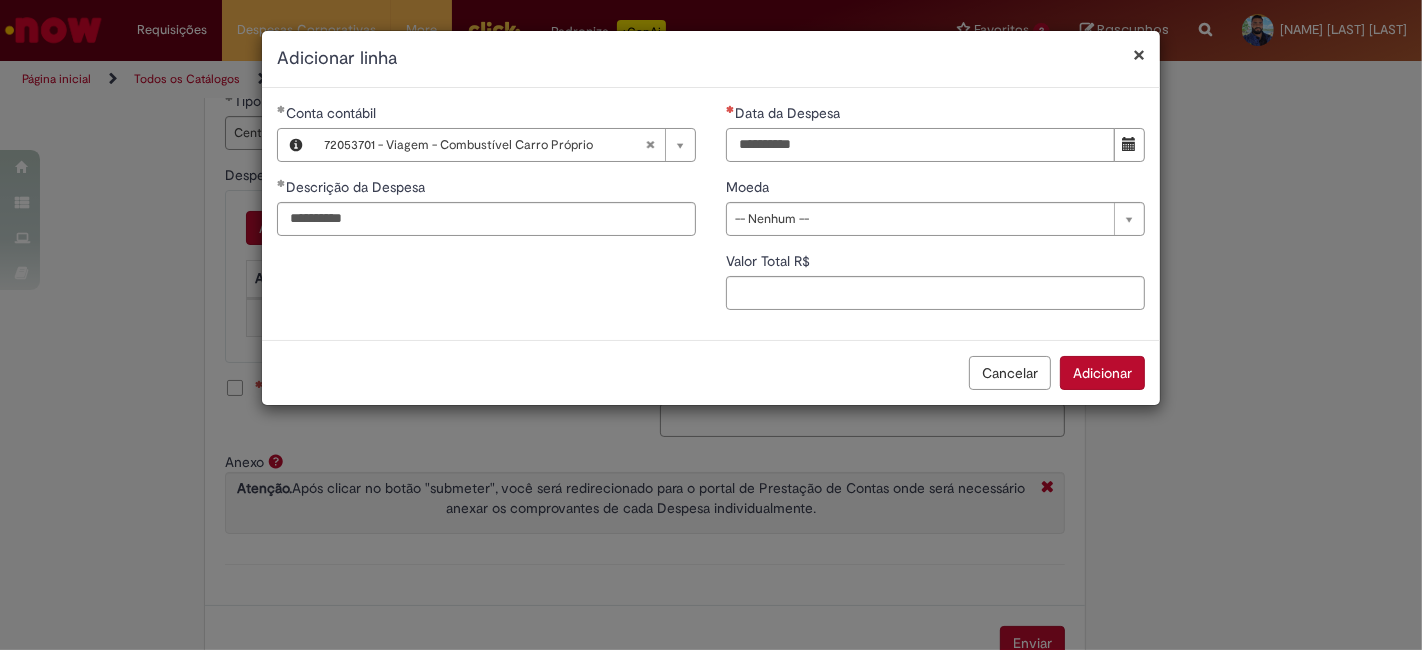 click on "Data da Despesa" at bounding box center [920, 145] 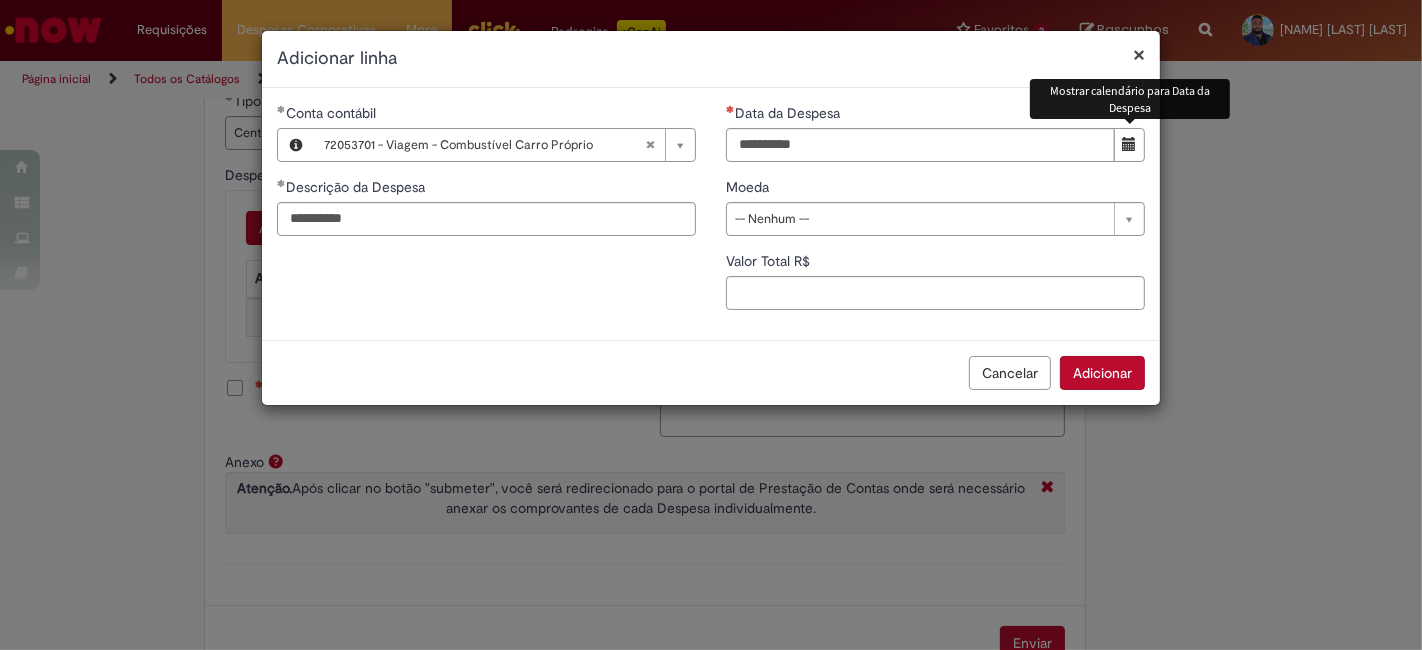 click at bounding box center [1129, 145] 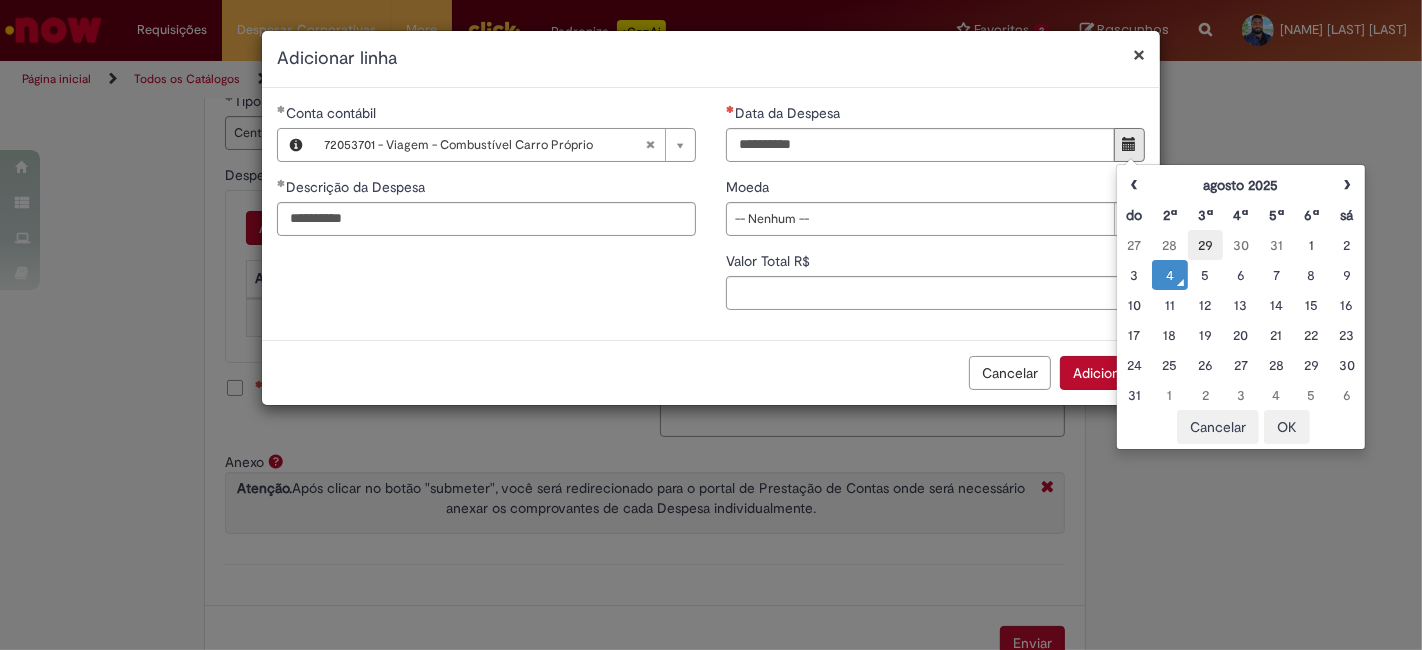 click on "29" at bounding box center (1205, 245) 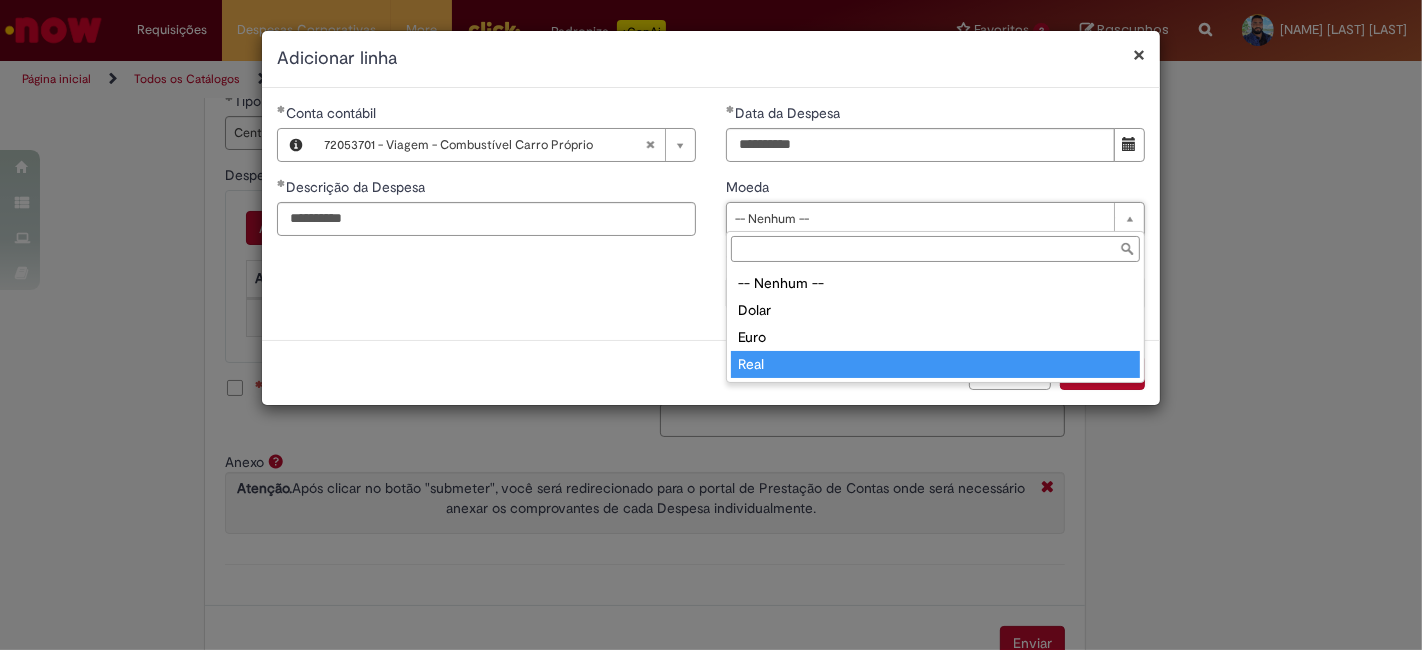 type on "****" 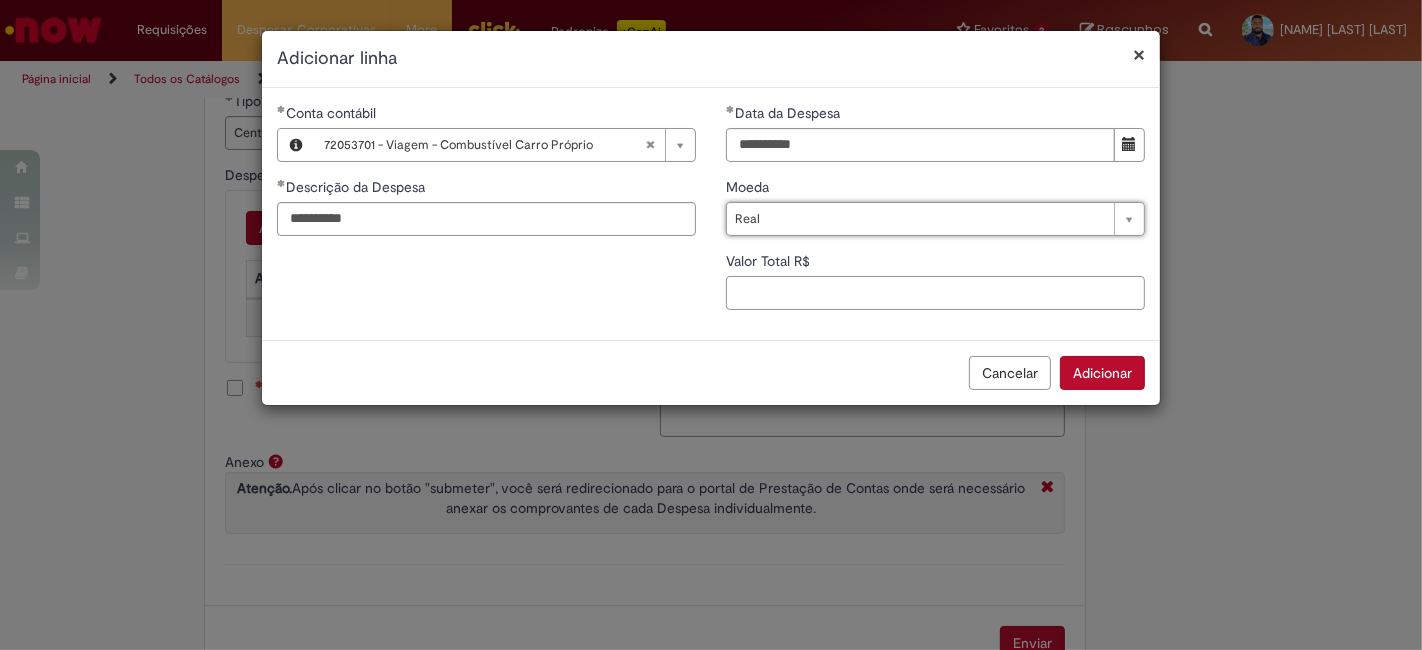click on "Valor Total R$" at bounding box center (935, 293) 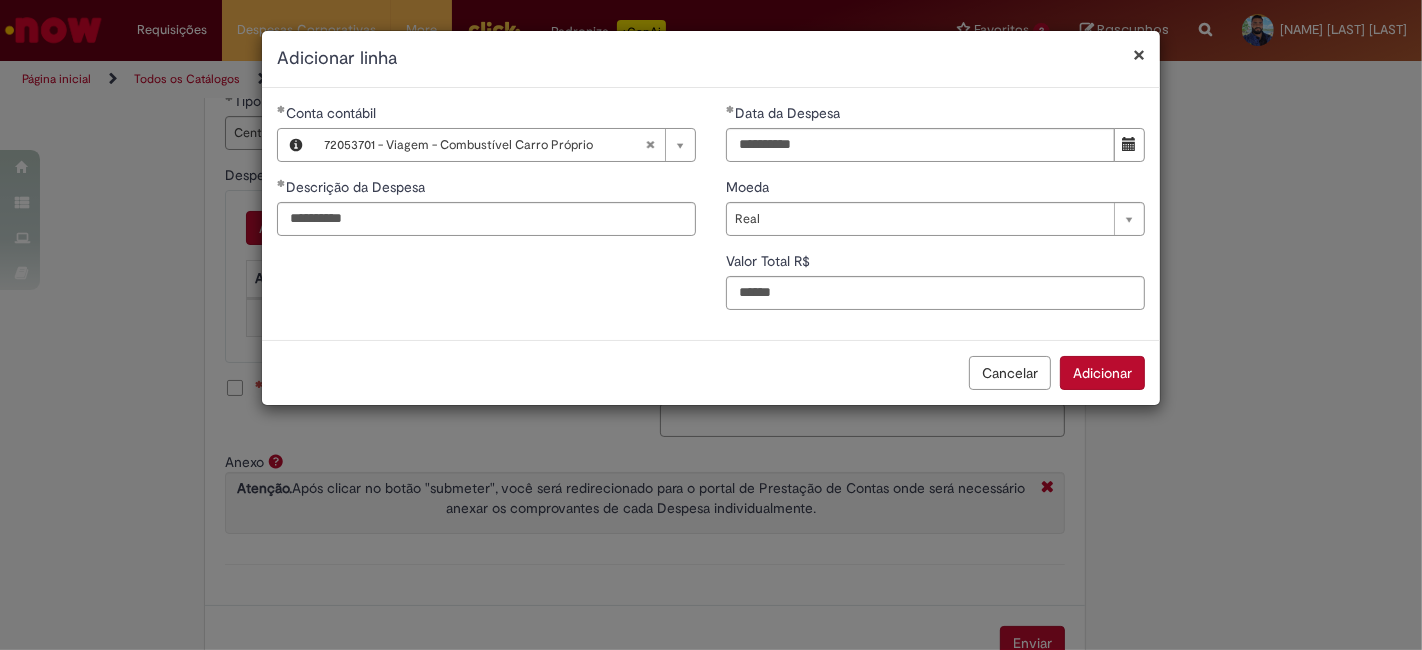 click on "Adicionar" at bounding box center [1102, 373] 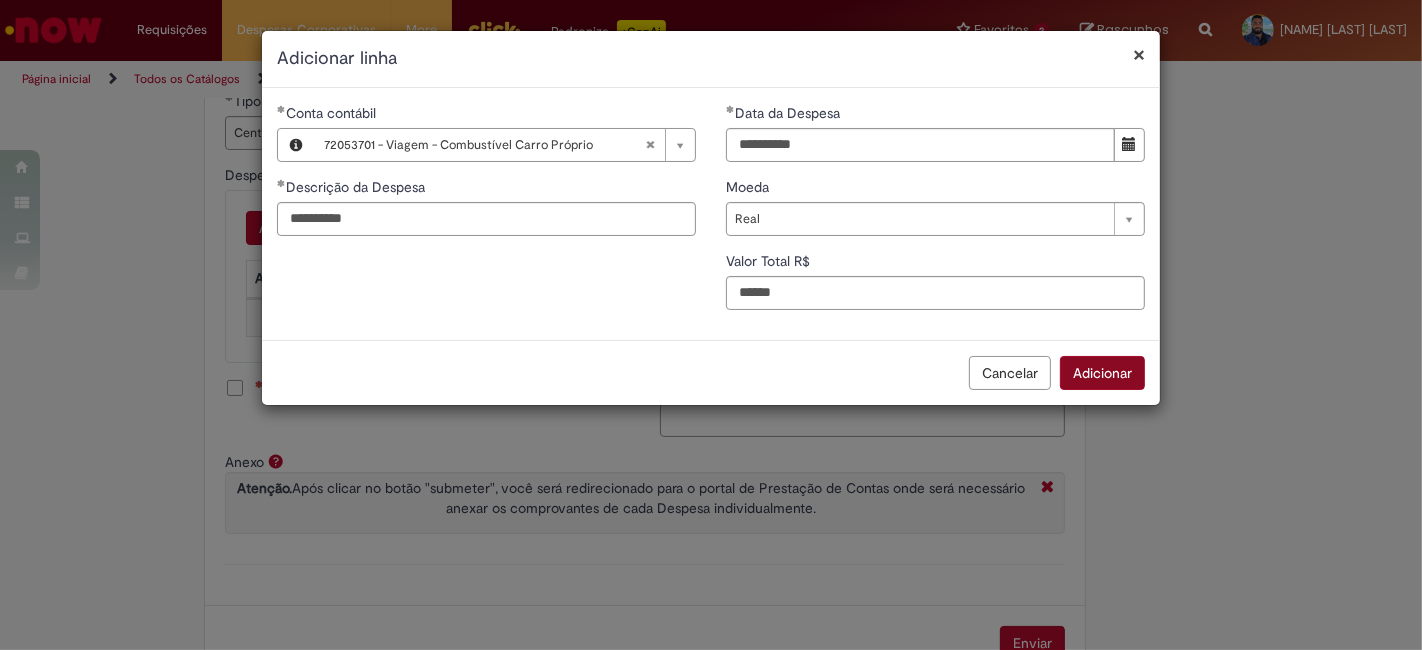 type on "******" 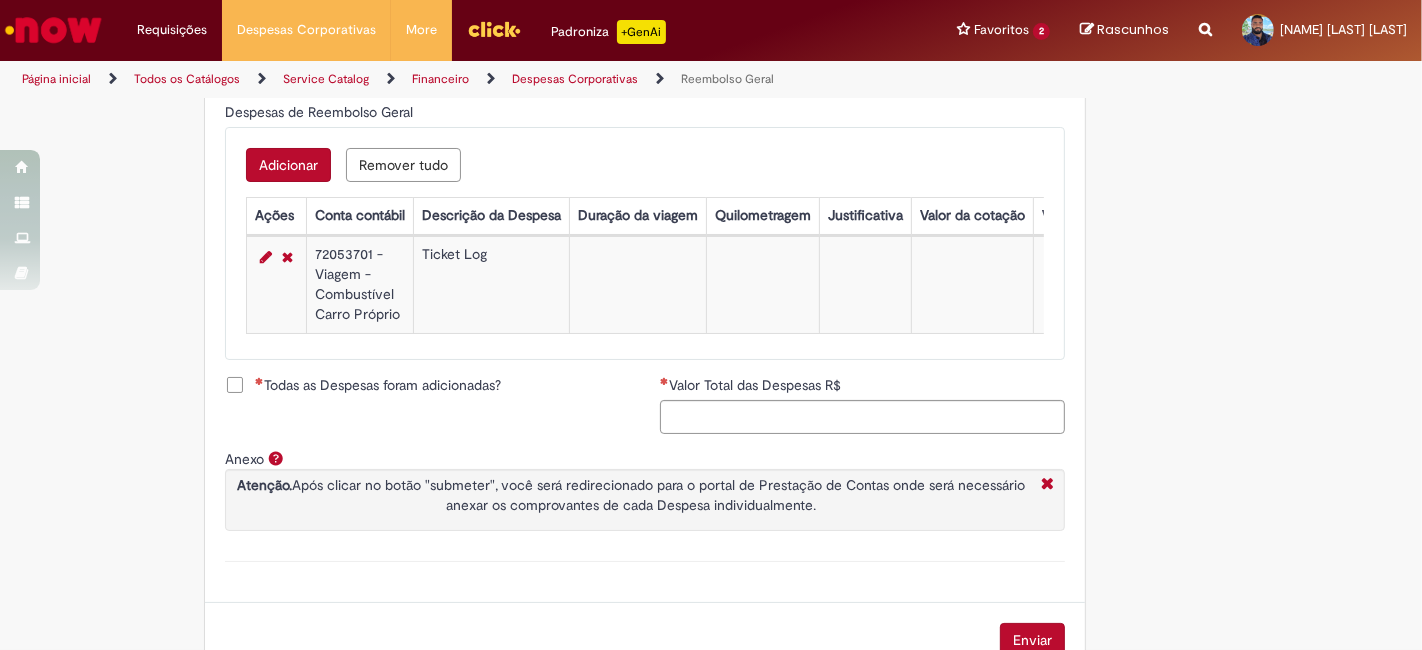 scroll, scrollTop: 888, scrollLeft: 0, axis: vertical 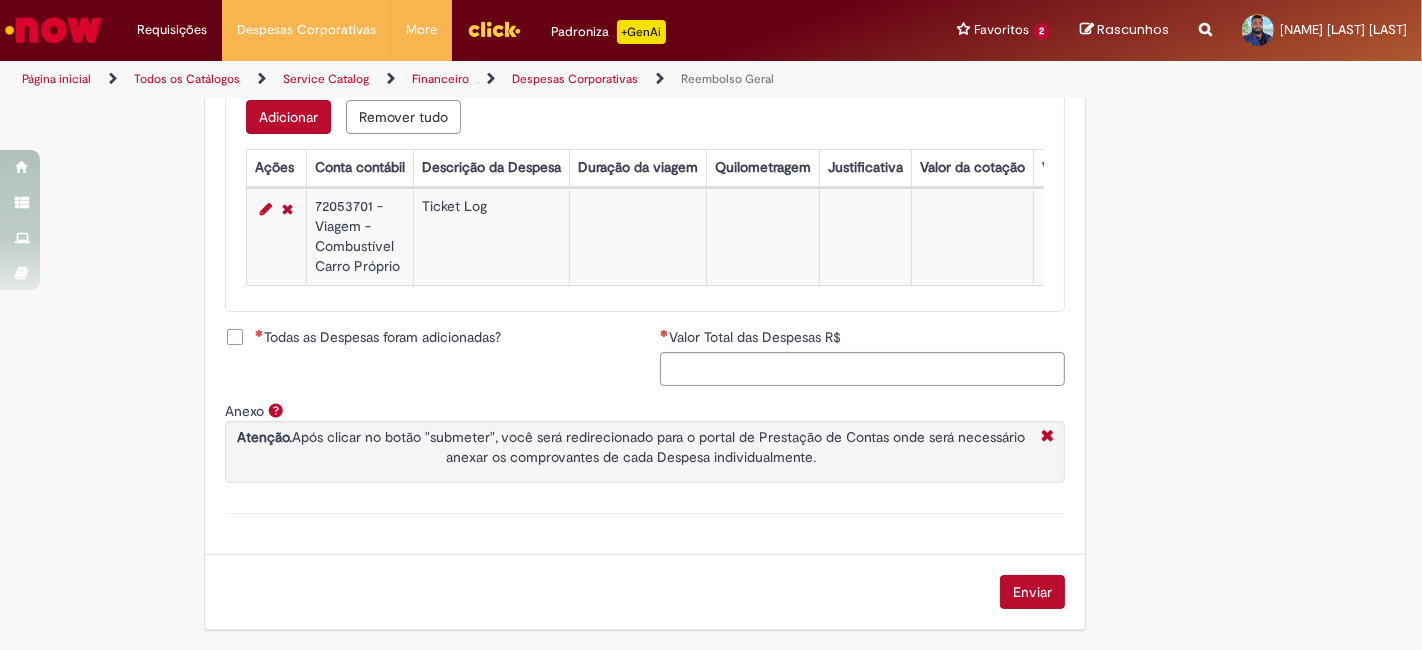 click on "Todas as Despesas foram adicionadas?" at bounding box center (378, 337) 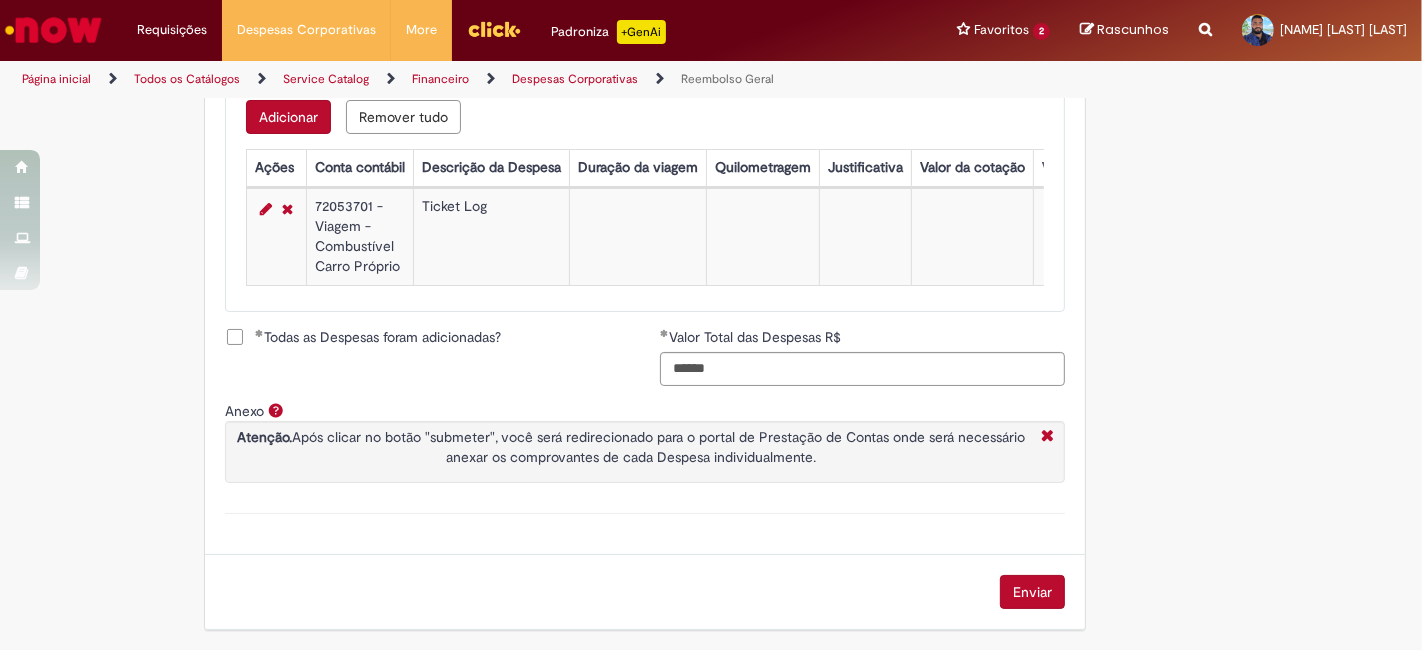 click on "Enviar" at bounding box center [1032, 592] 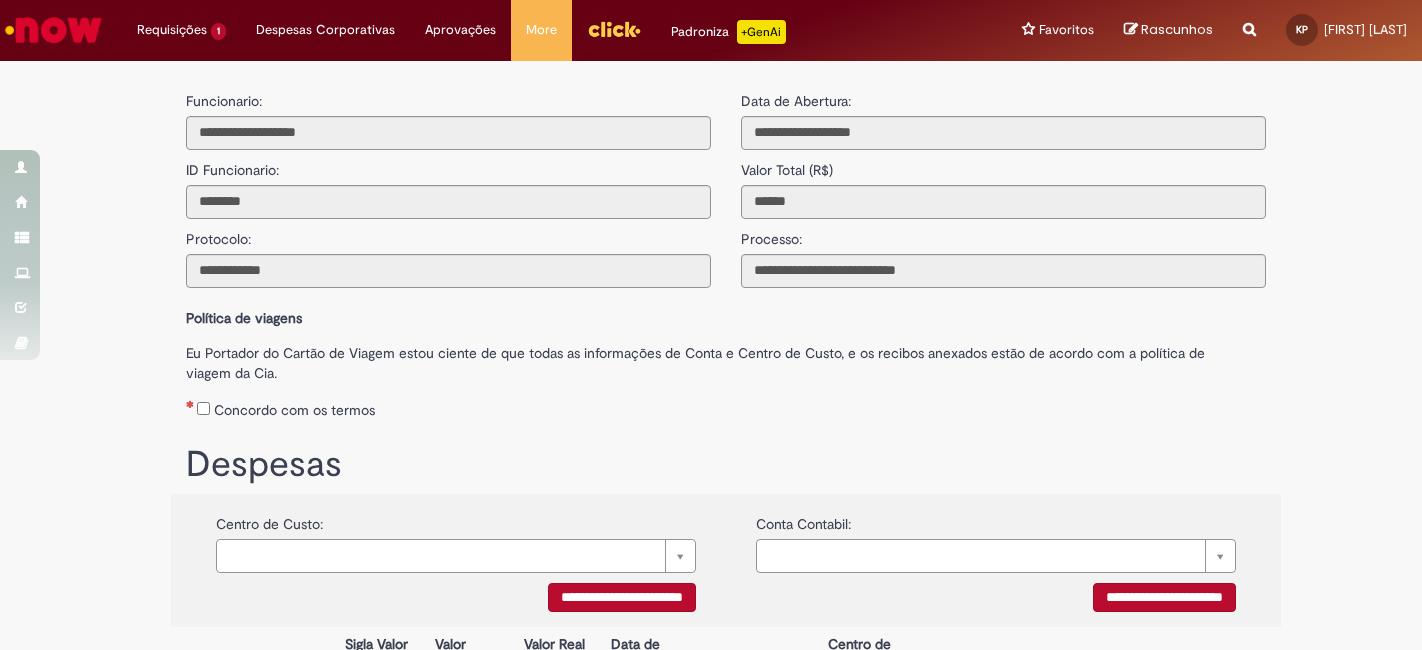scroll, scrollTop: 0, scrollLeft: 0, axis: both 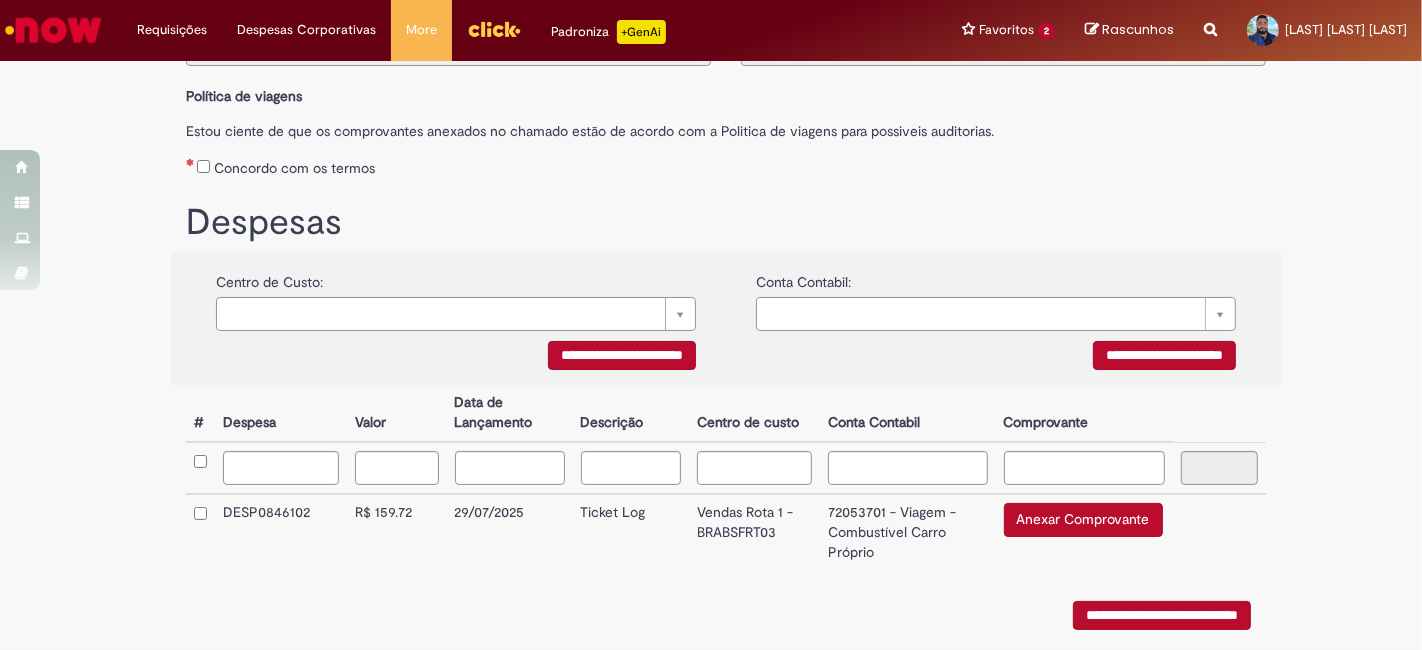 click on "**********" at bounding box center [622, 355] 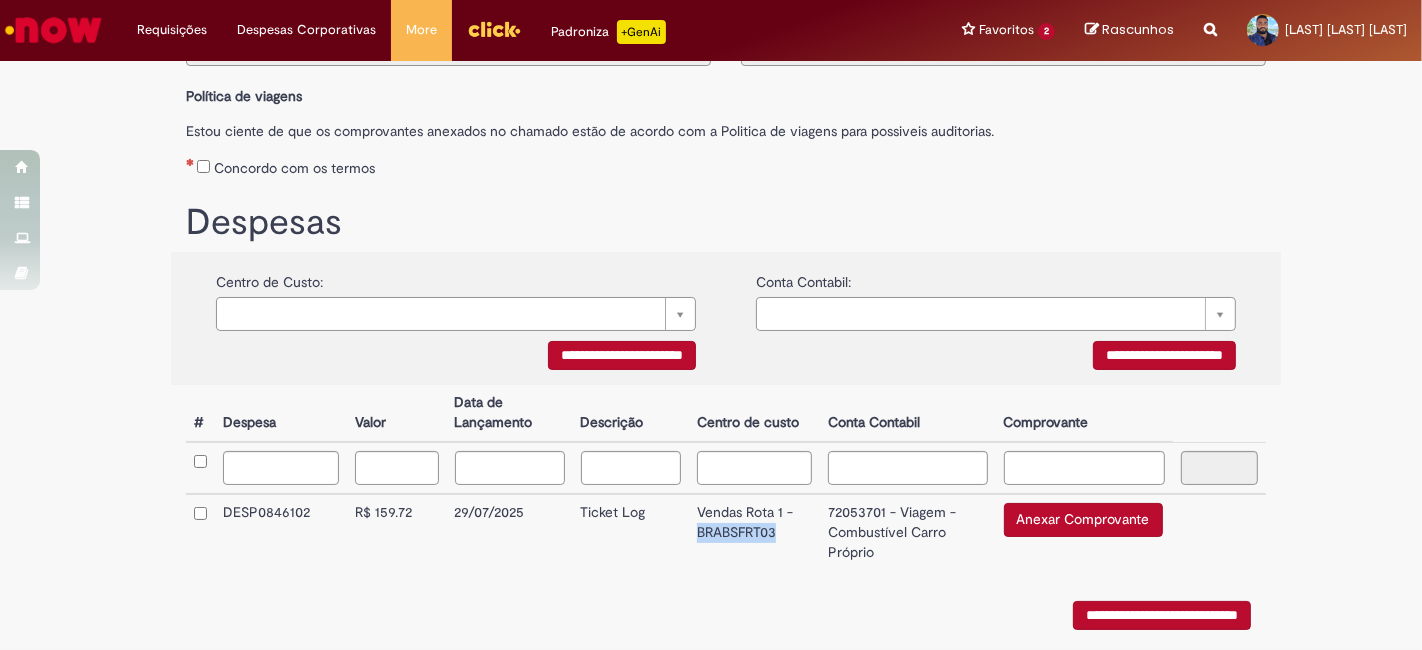 drag, startPoint x: 780, startPoint y: 532, endPoint x: 689, endPoint y: 550, distance: 92.76314 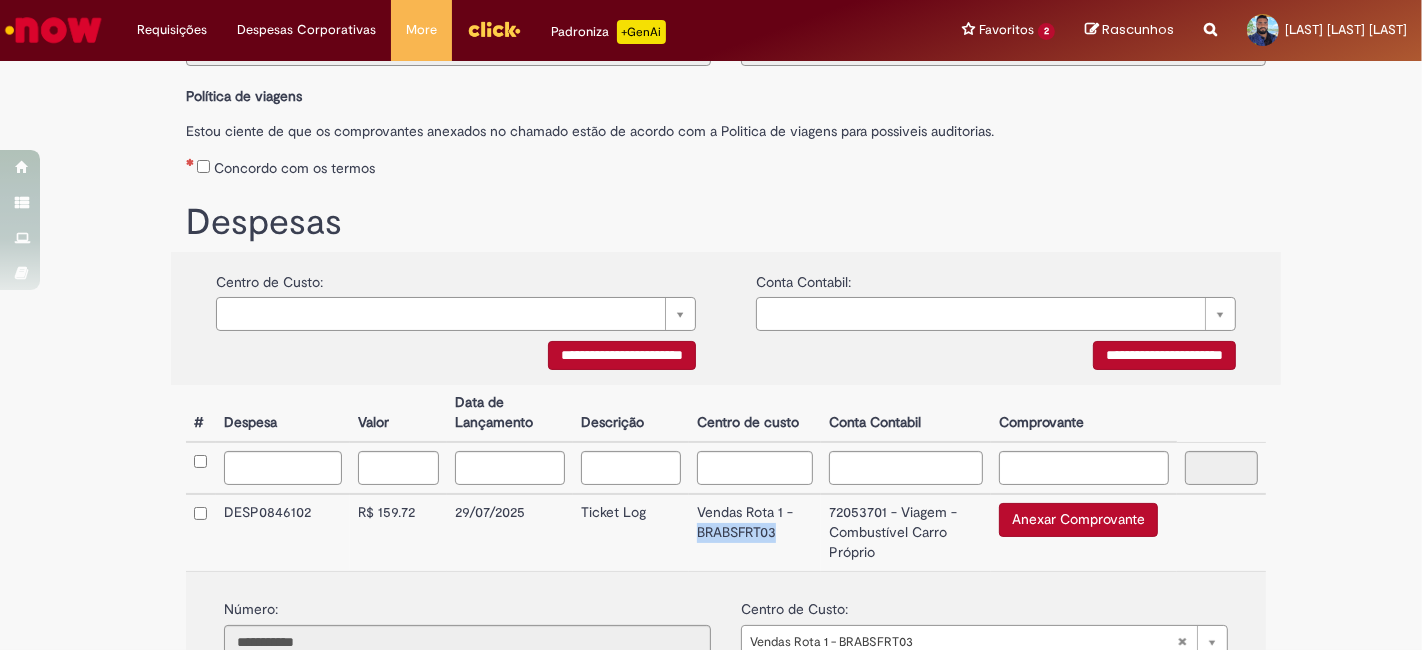 copy on "BRABSFRT03" 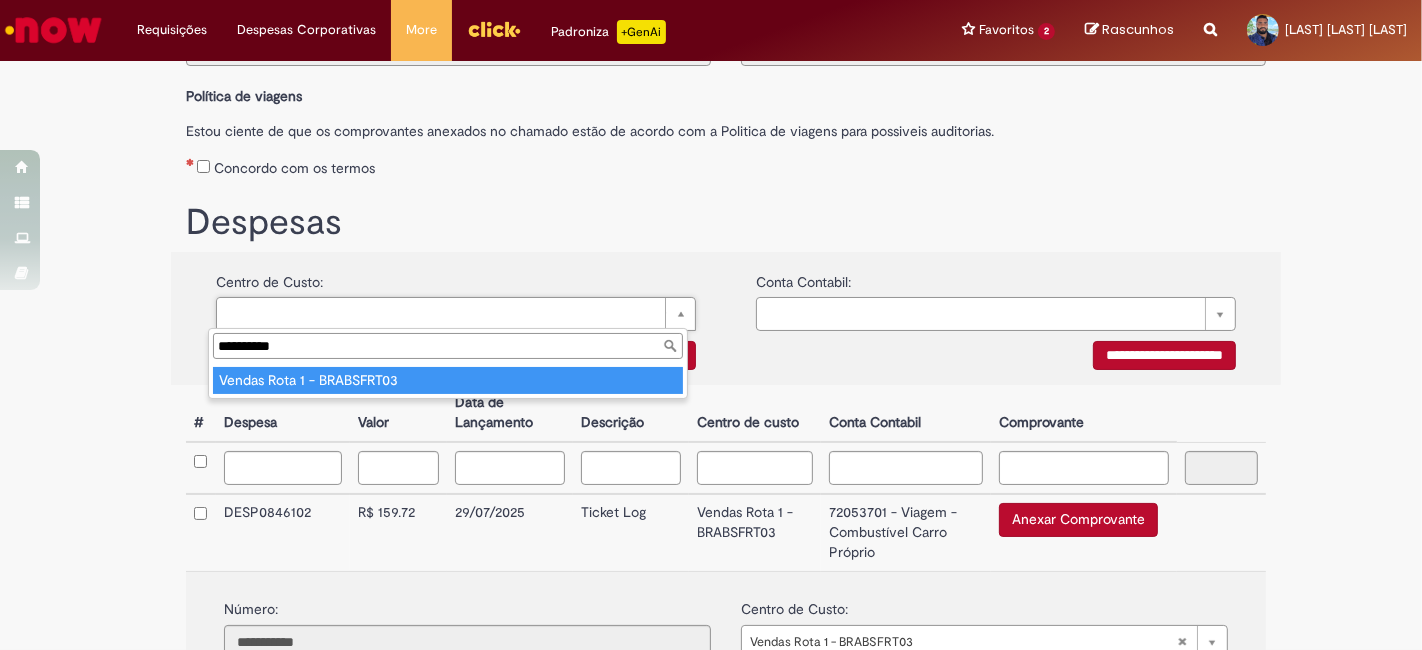 type on "**********" 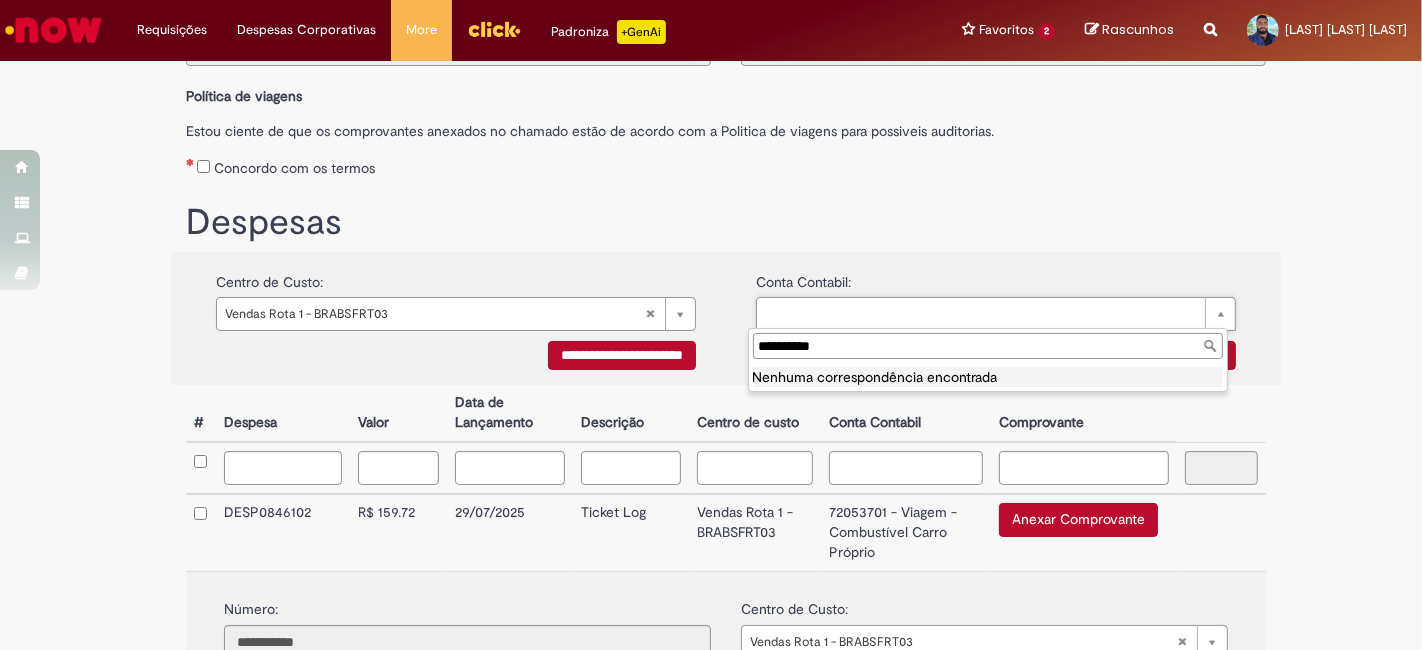 drag, startPoint x: 911, startPoint y: 341, endPoint x: 657, endPoint y: 334, distance: 254.09644 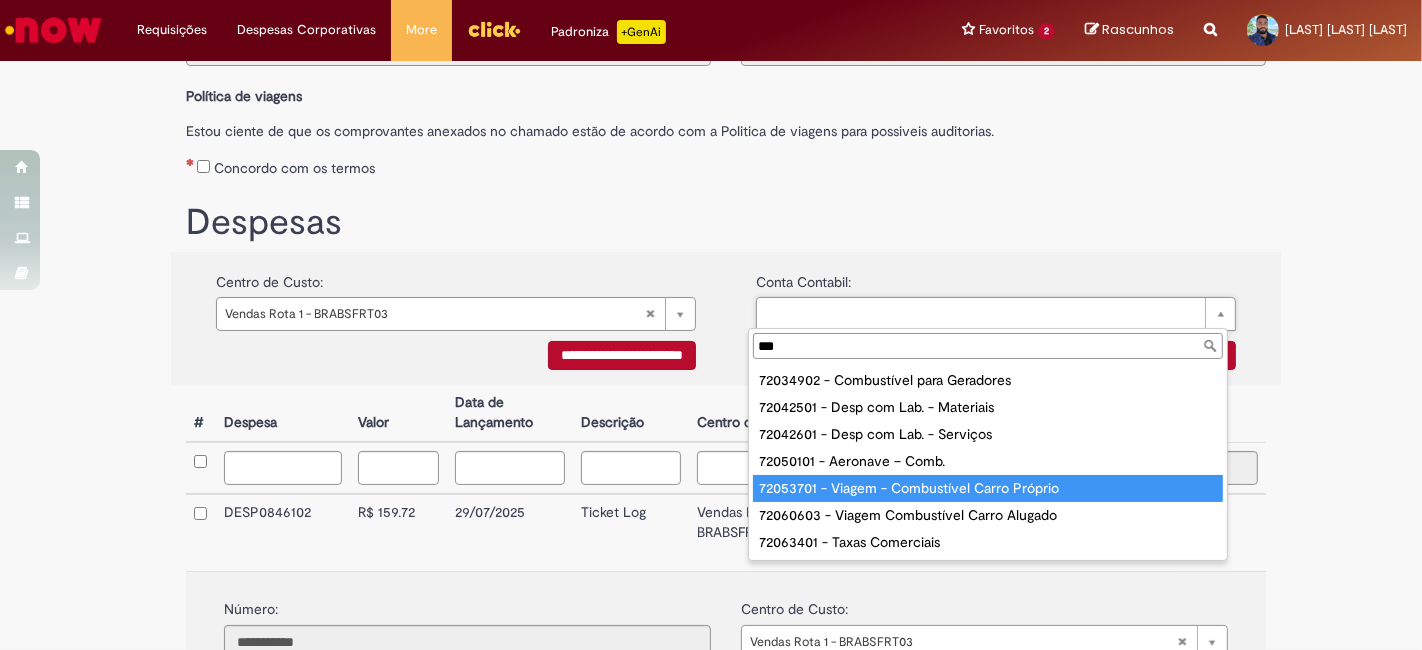 type on "***" 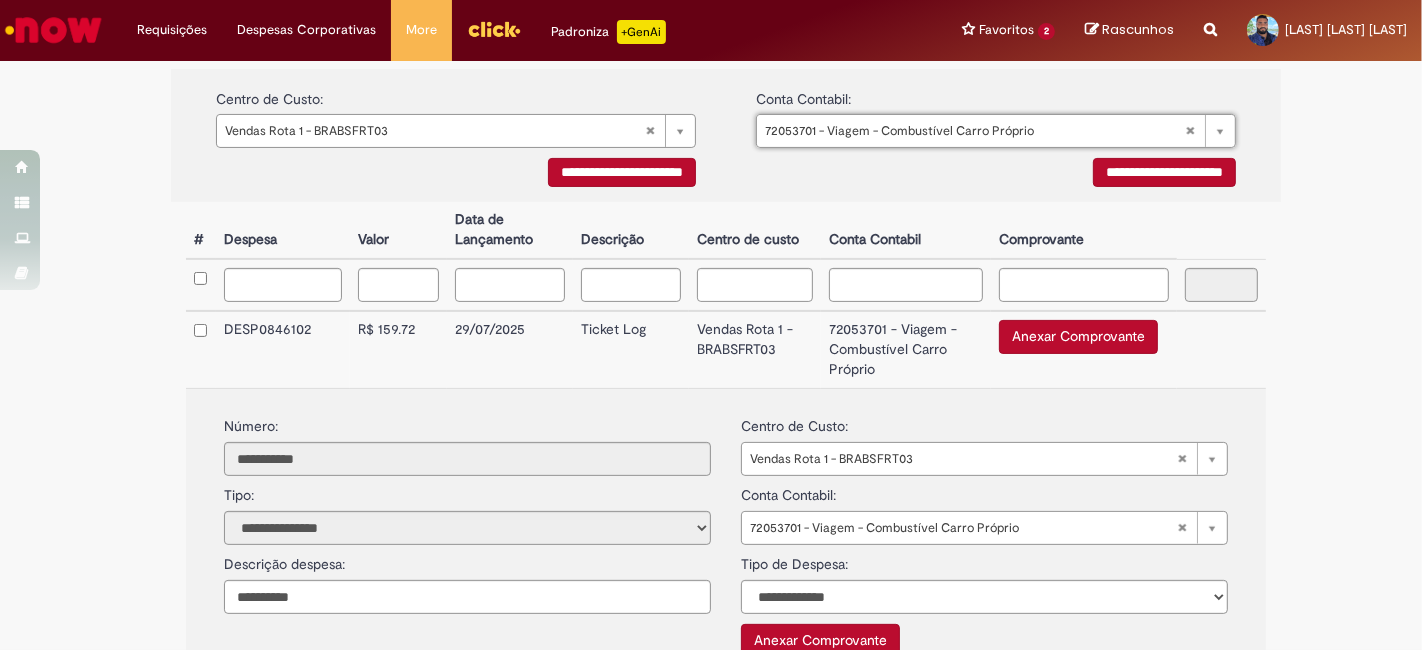 scroll, scrollTop: 555, scrollLeft: 0, axis: vertical 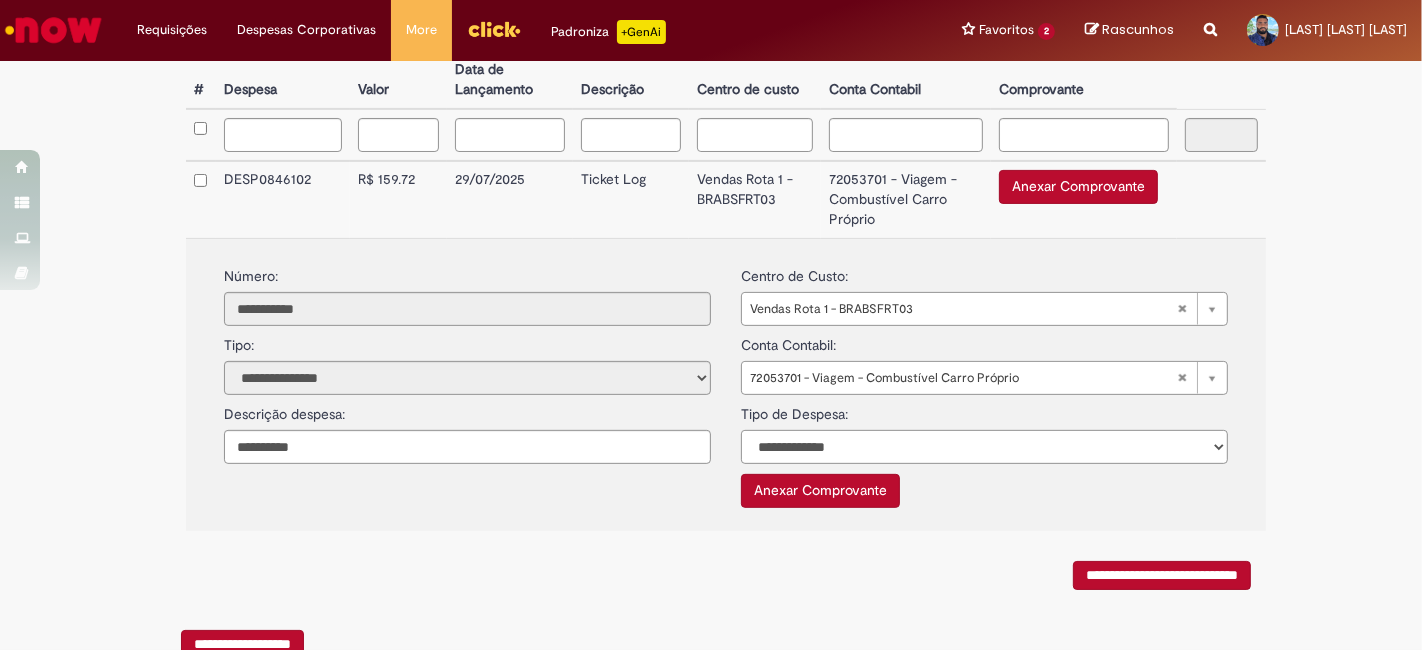 click on "**********" at bounding box center (984, 447) 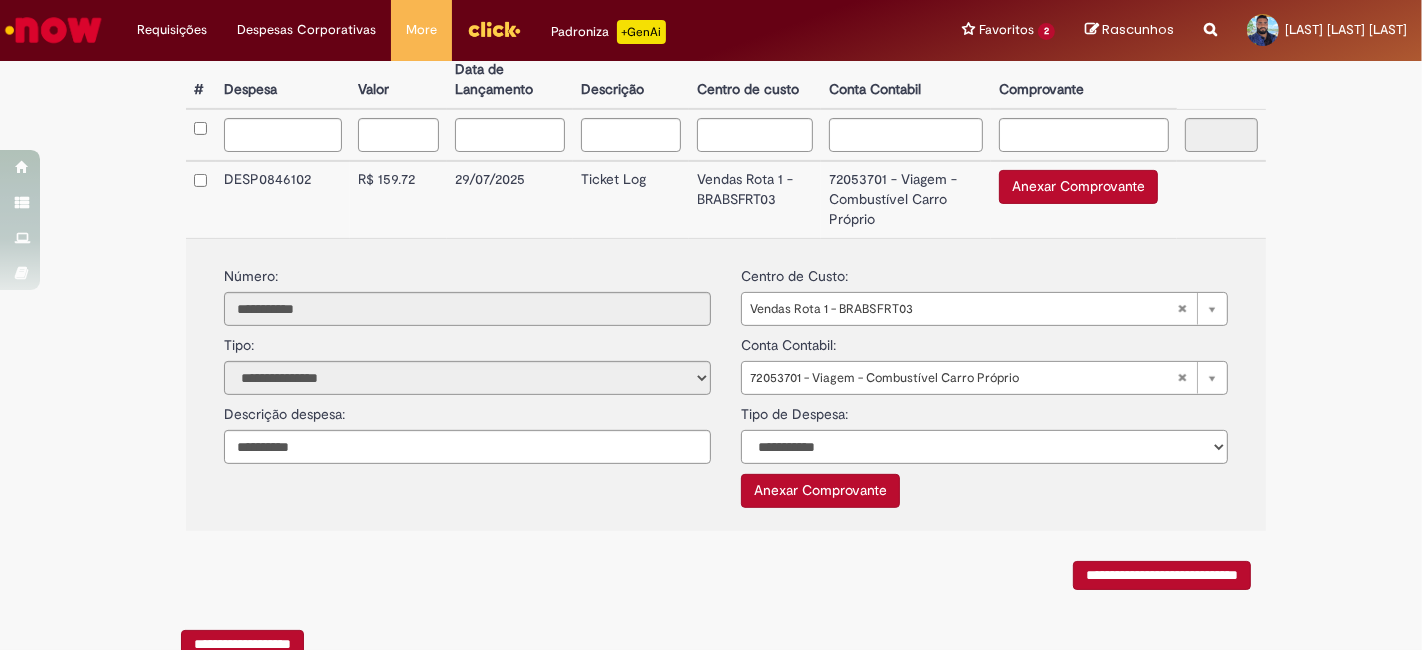 click on "**********" at bounding box center (984, 447) 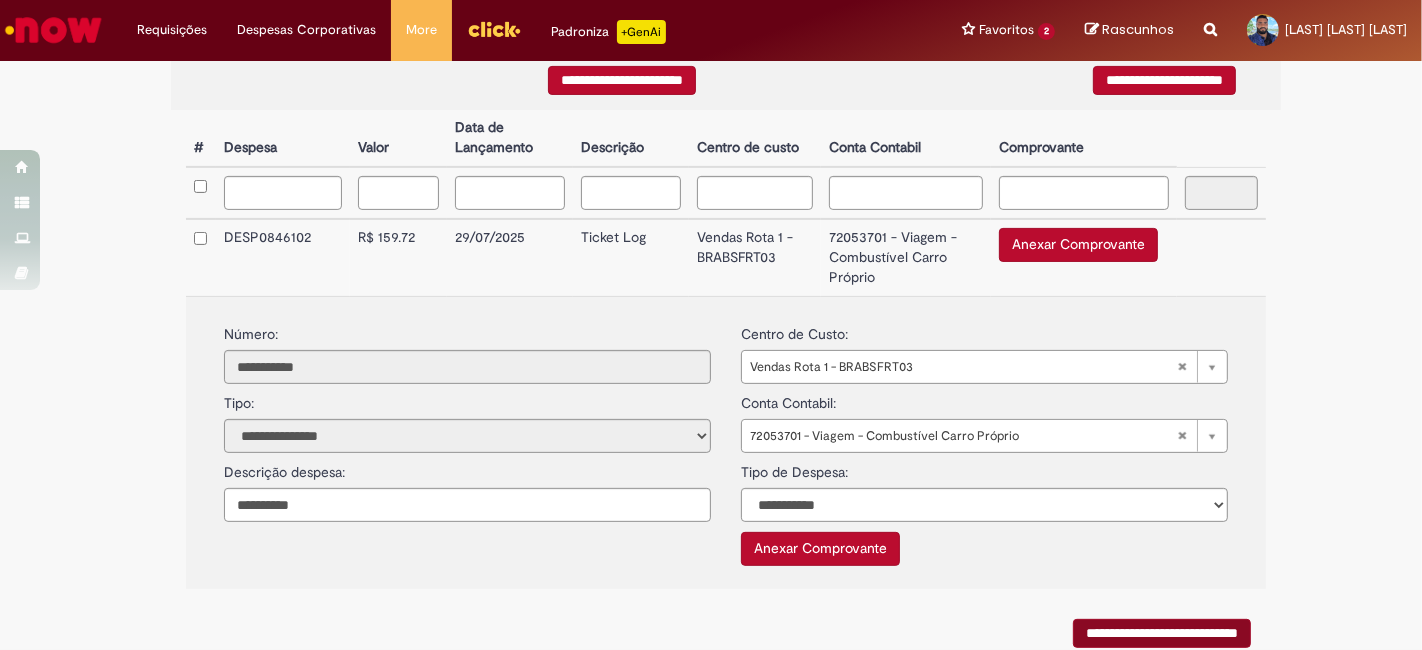scroll, scrollTop: 555, scrollLeft: 0, axis: vertical 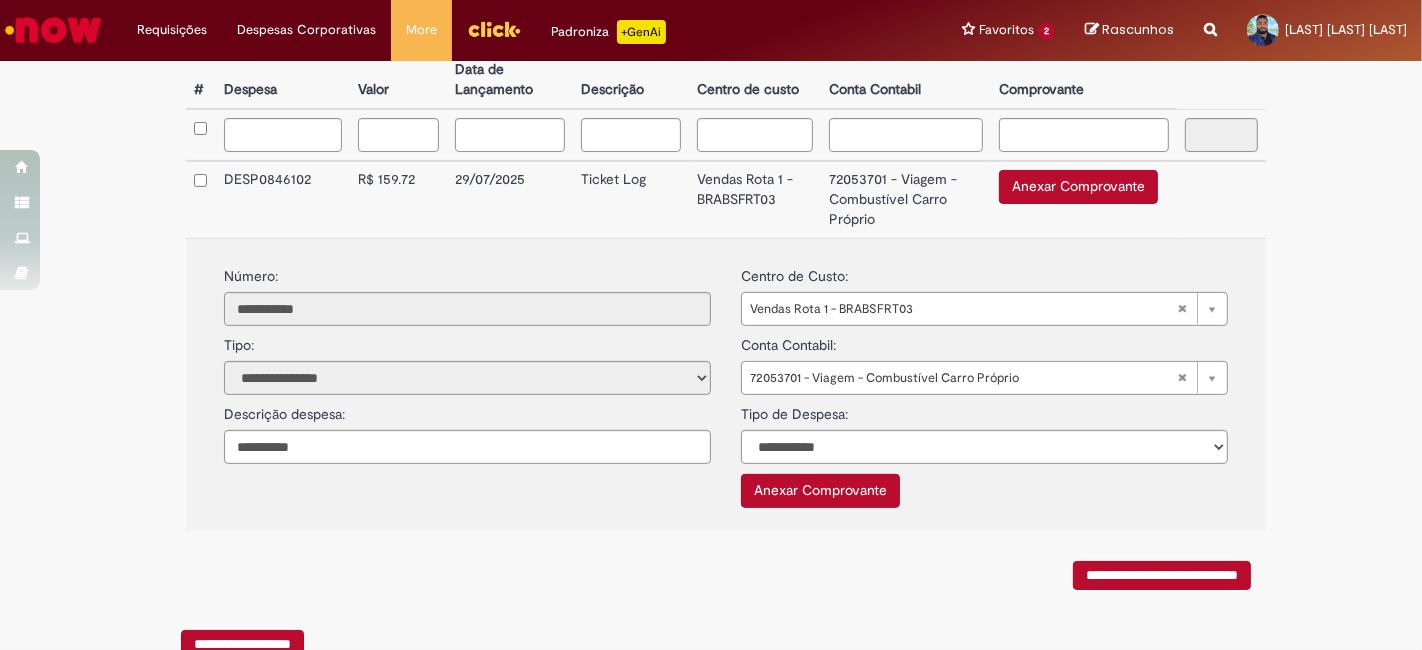 click on "**********" at bounding box center (1162, 575) 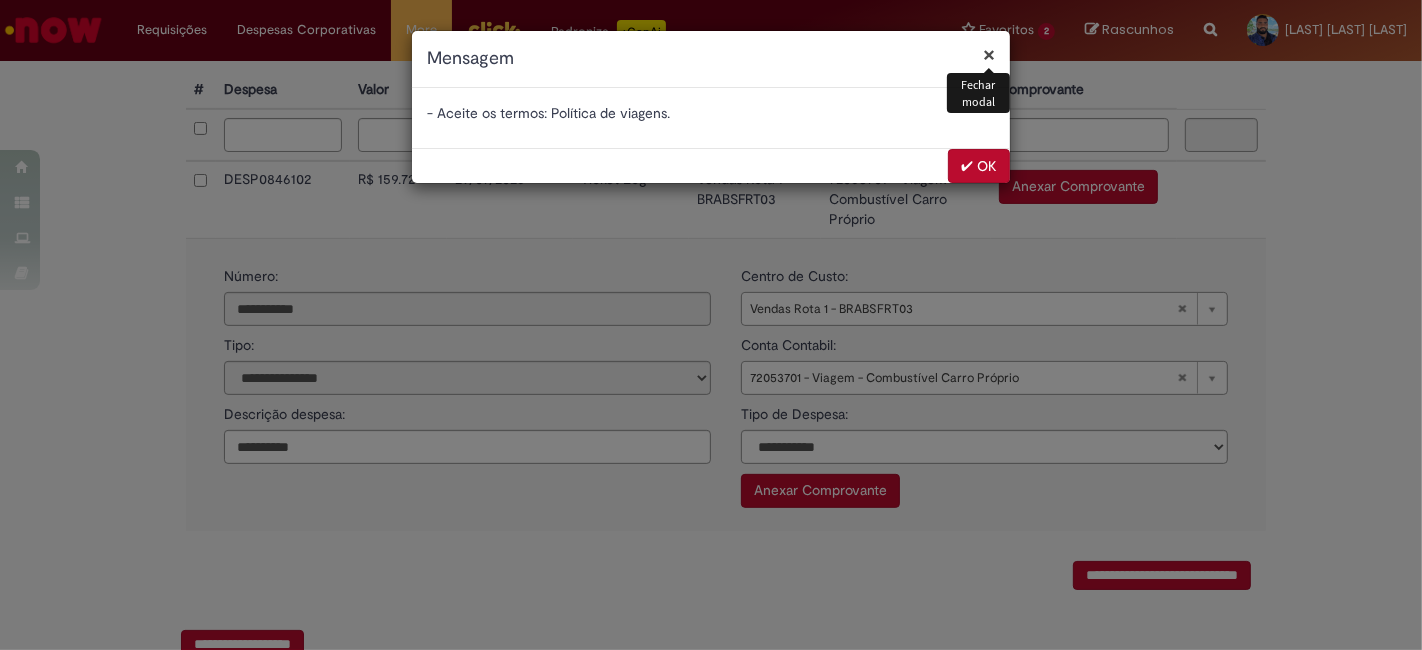 click on "✔ OK" at bounding box center [979, 166] 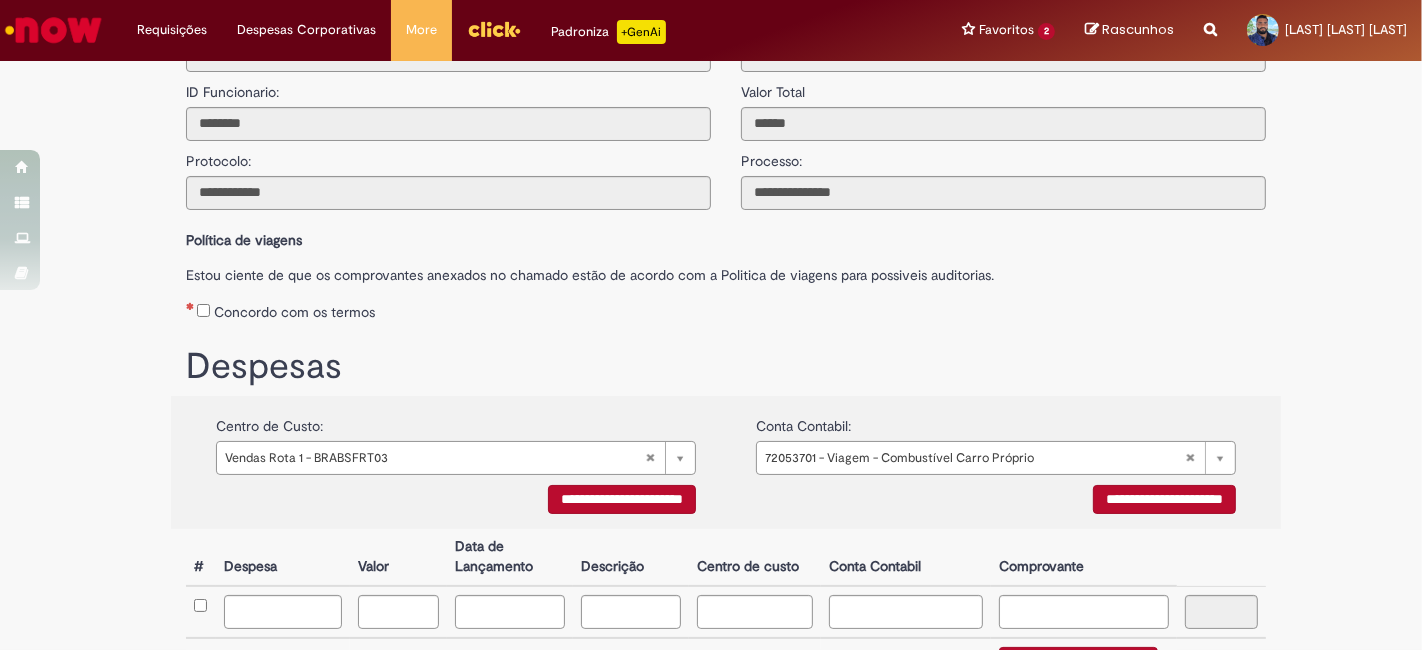 scroll, scrollTop: 0, scrollLeft: 0, axis: both 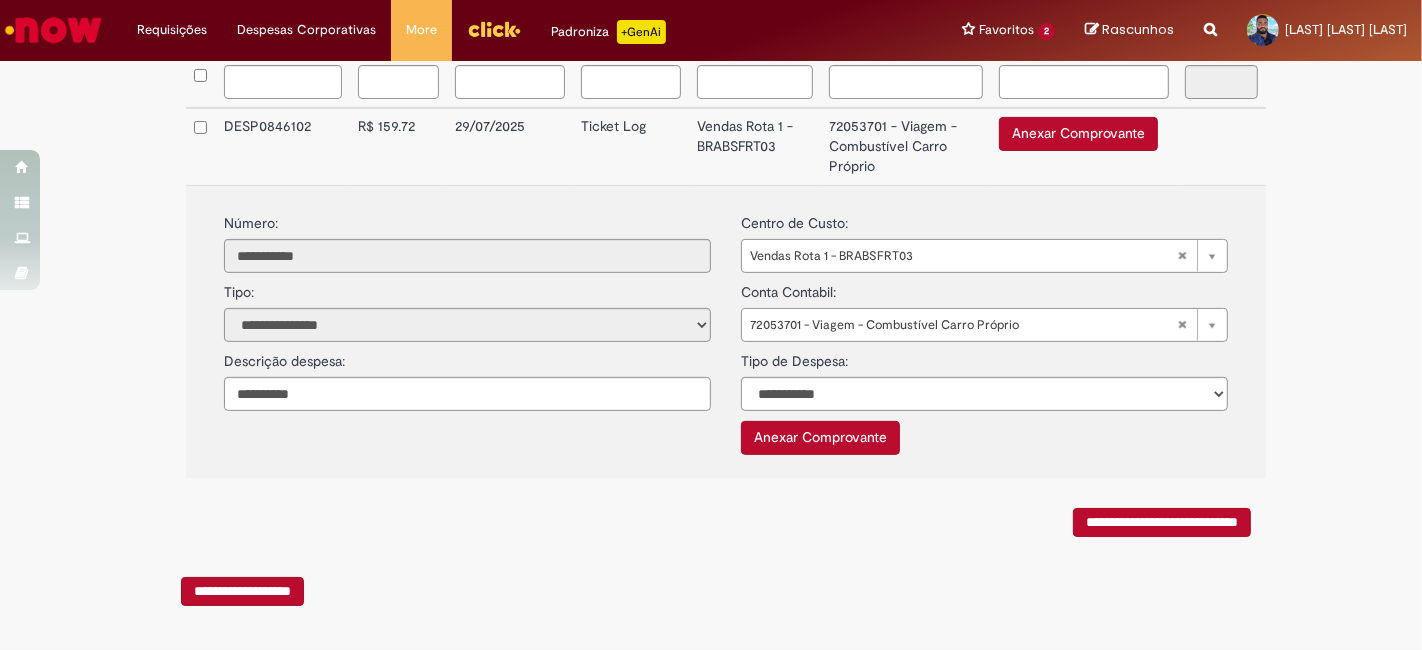 click on "**********" at bounding box center (1162, 522) 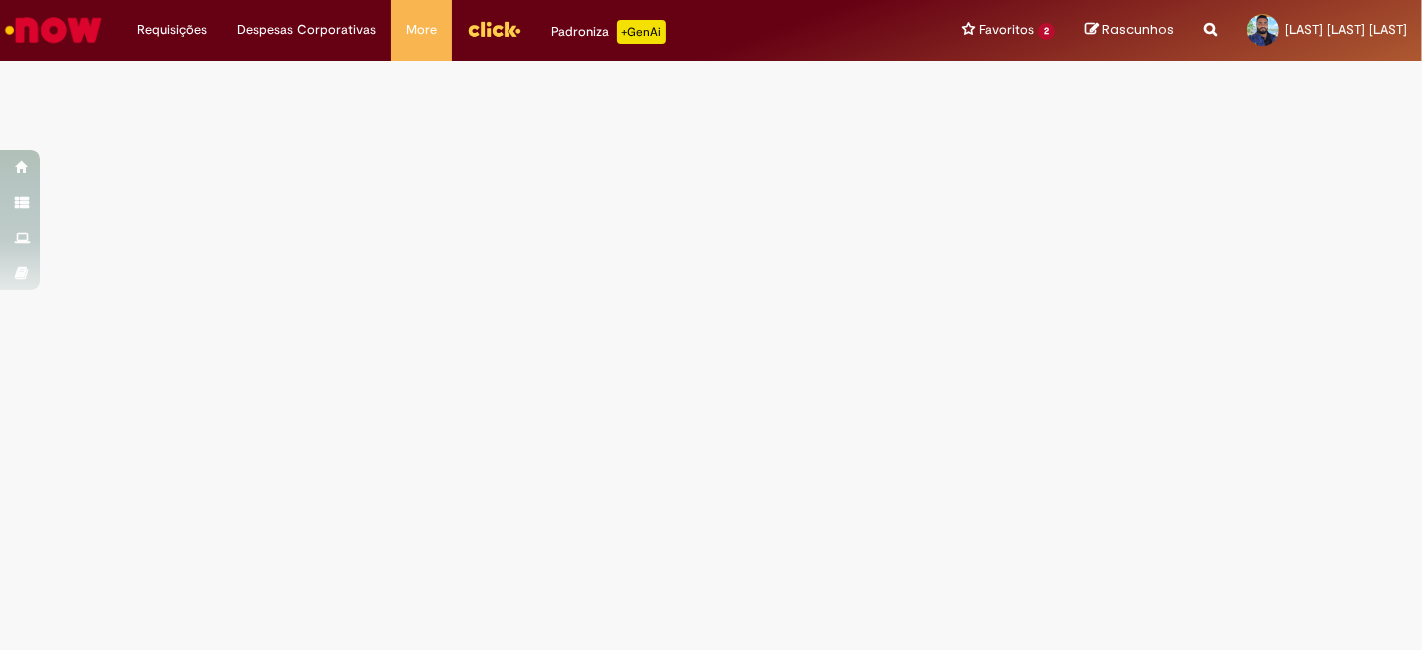 select on "*" 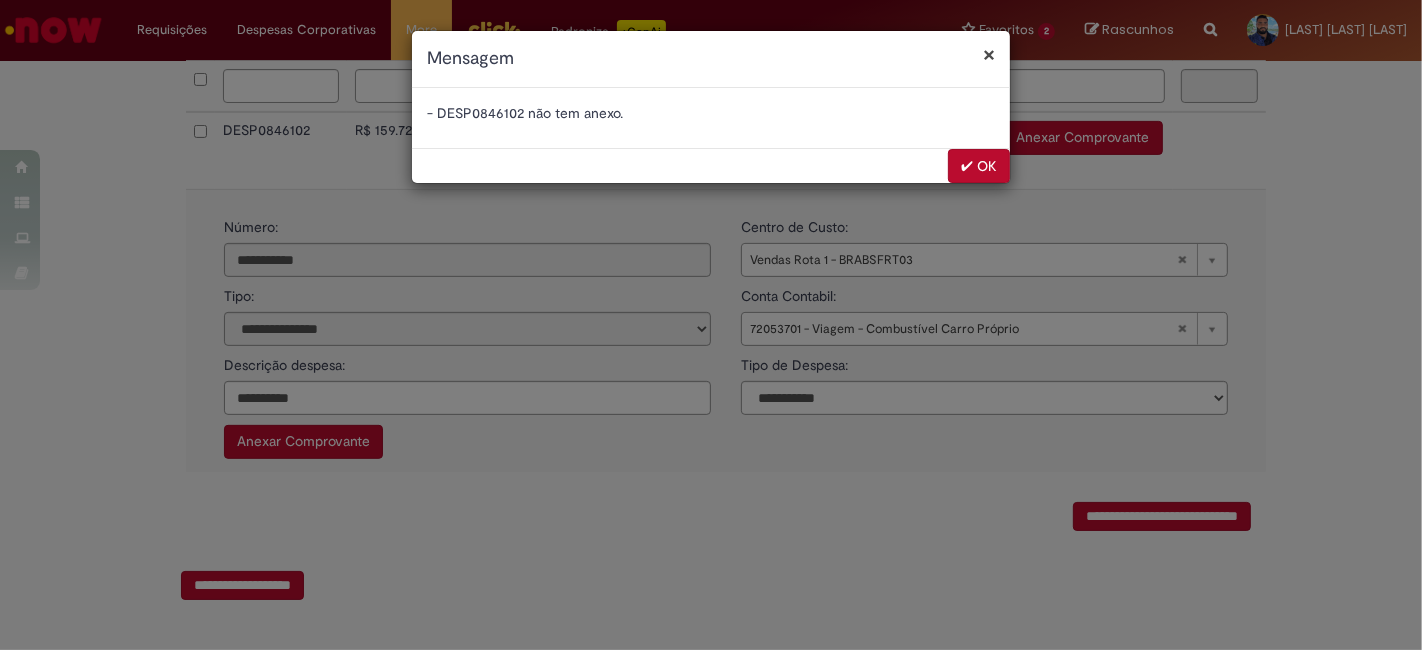 scroll, scrollTop: 0, scrollLeft: 0, axis: both 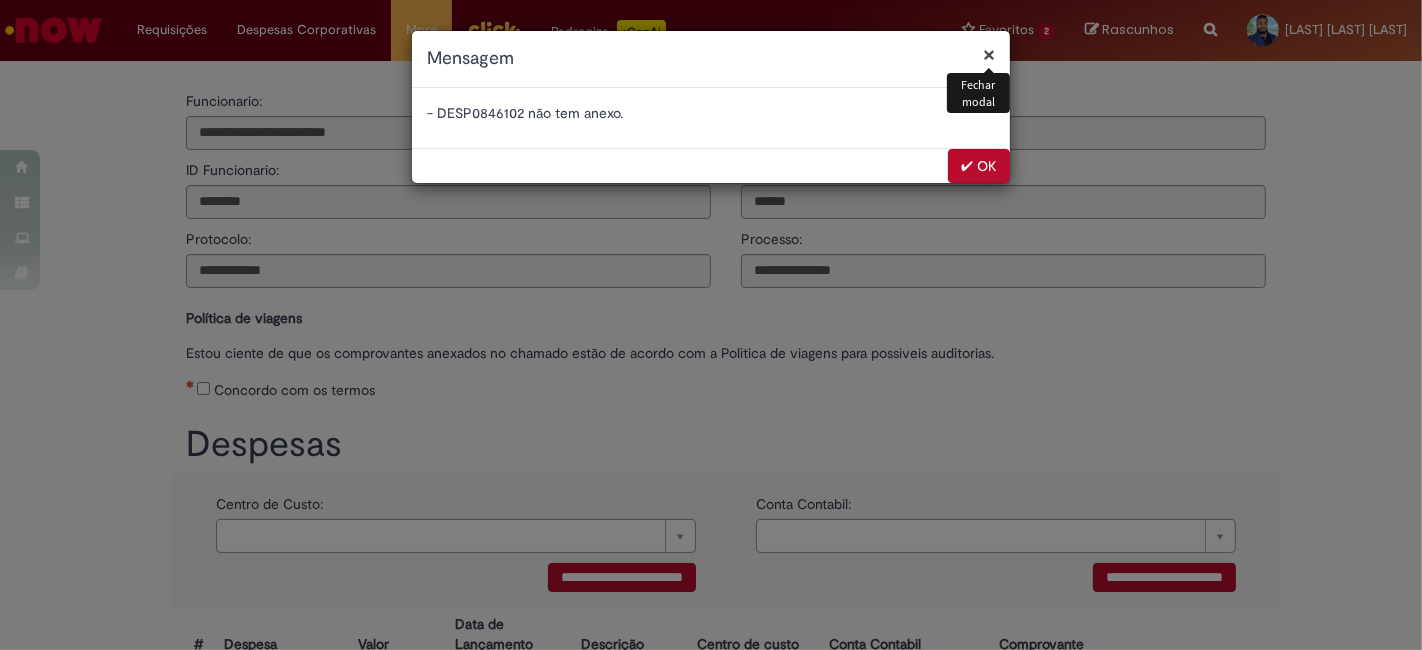 click on "✔ OK" at bounding box center [979, 166] 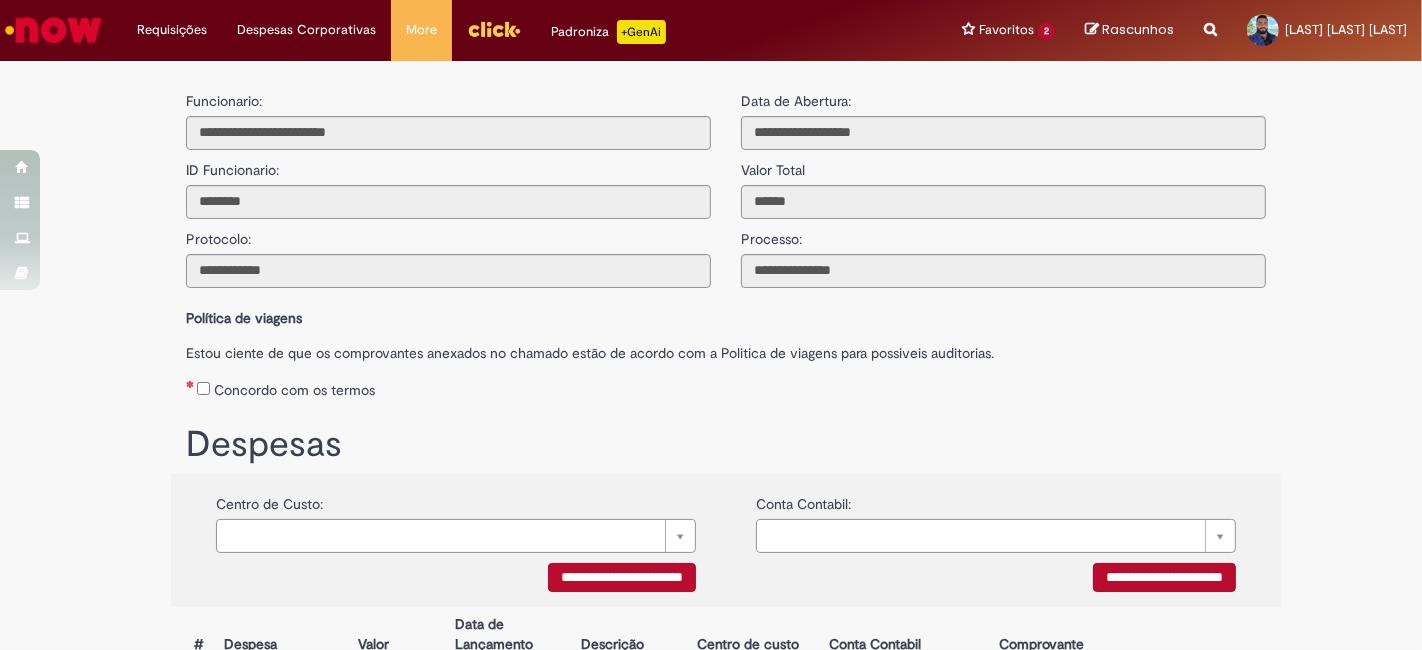 click on "Concordo com os termos" at bounding box center (726, 386) 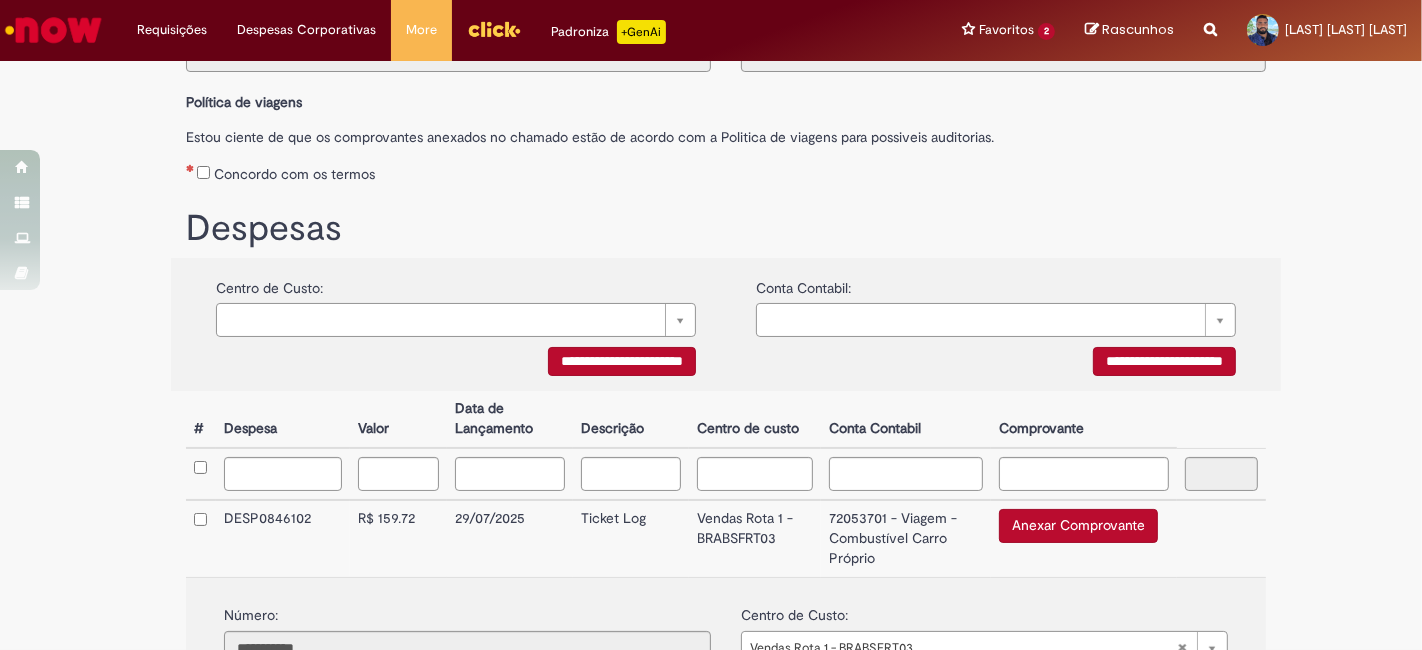 scroll, scrollTop: 333, scrollLeft: 0, axis: vertical 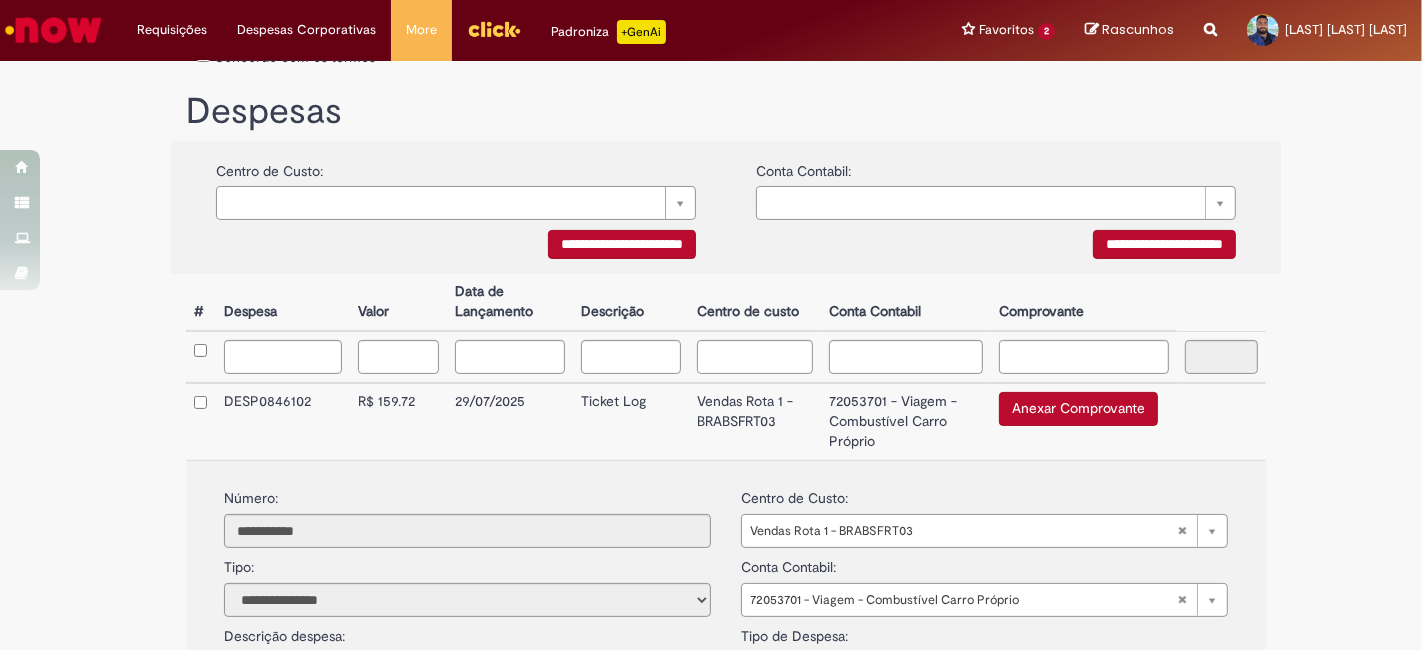 click on "Vendas Rota 1 - BRABSFRT03" at bounding box center (755, 421) 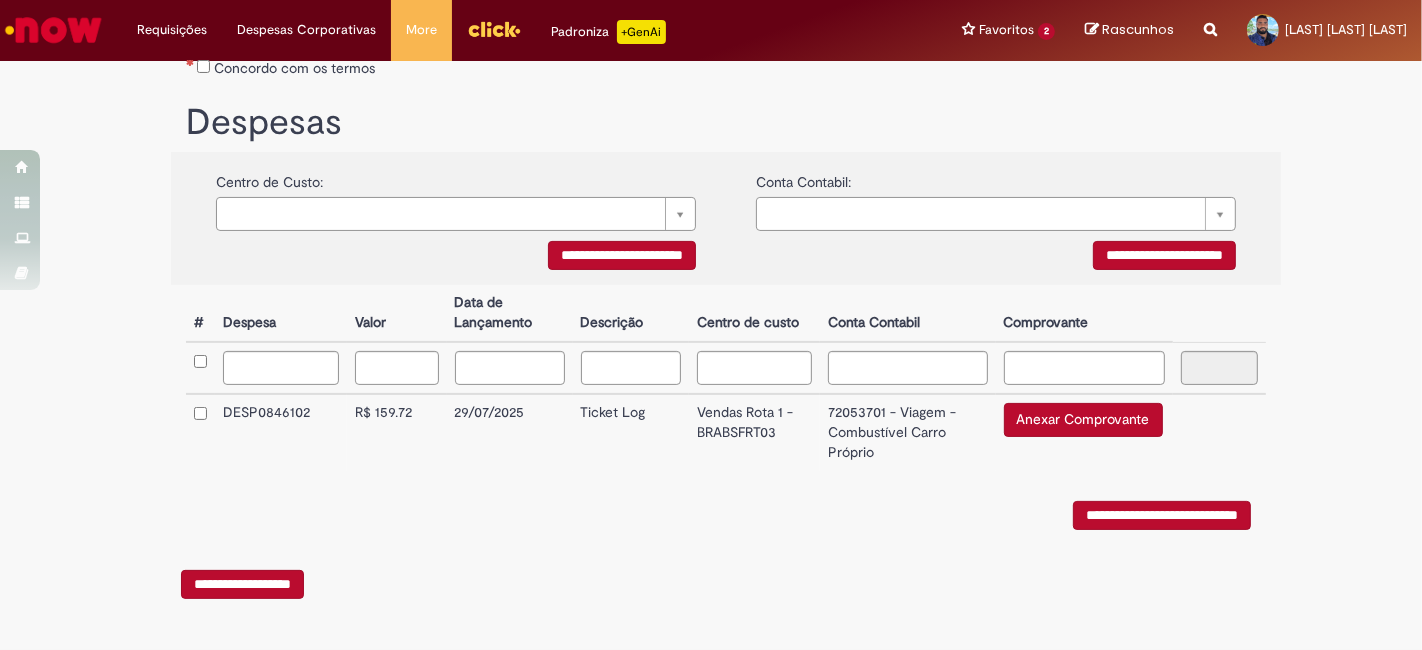 scroll, scrollTop: 327, scrollLeft: 0, axis: vertical 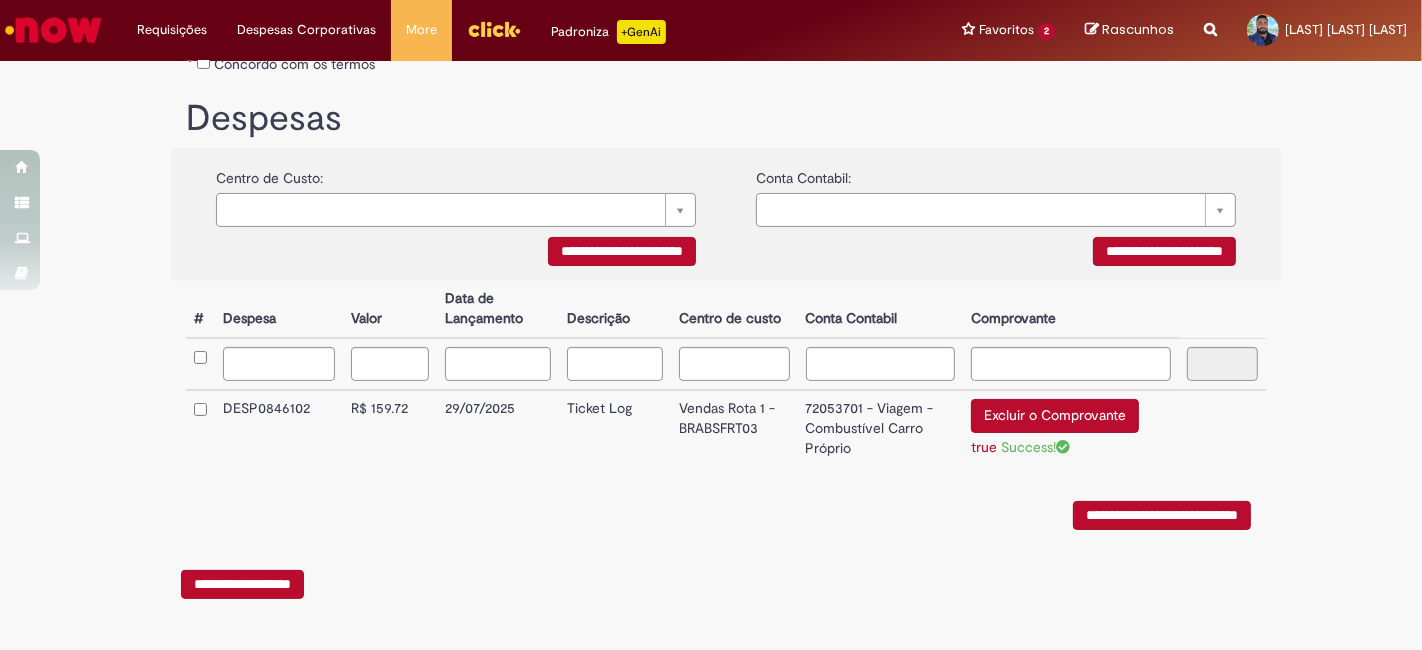 click on "**********" at bounding box center (1162, 515) 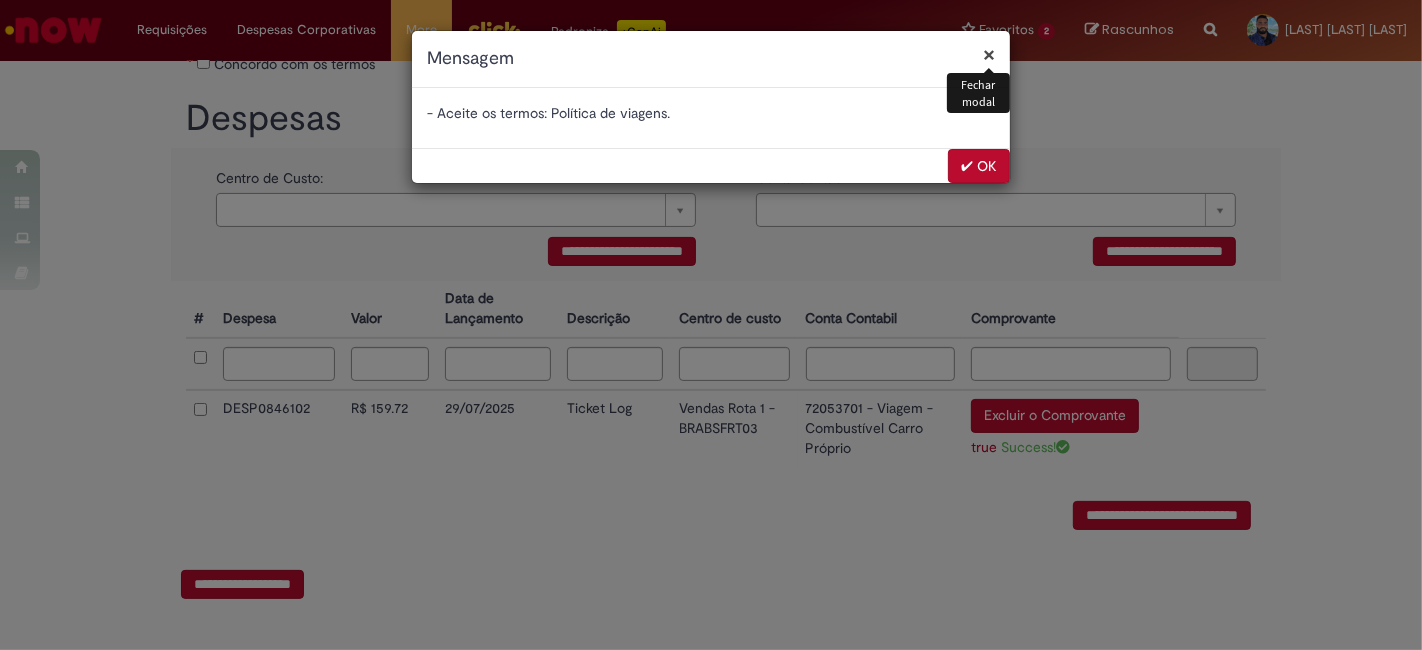 click on "✔ OK" at bounding box center [979, 166] 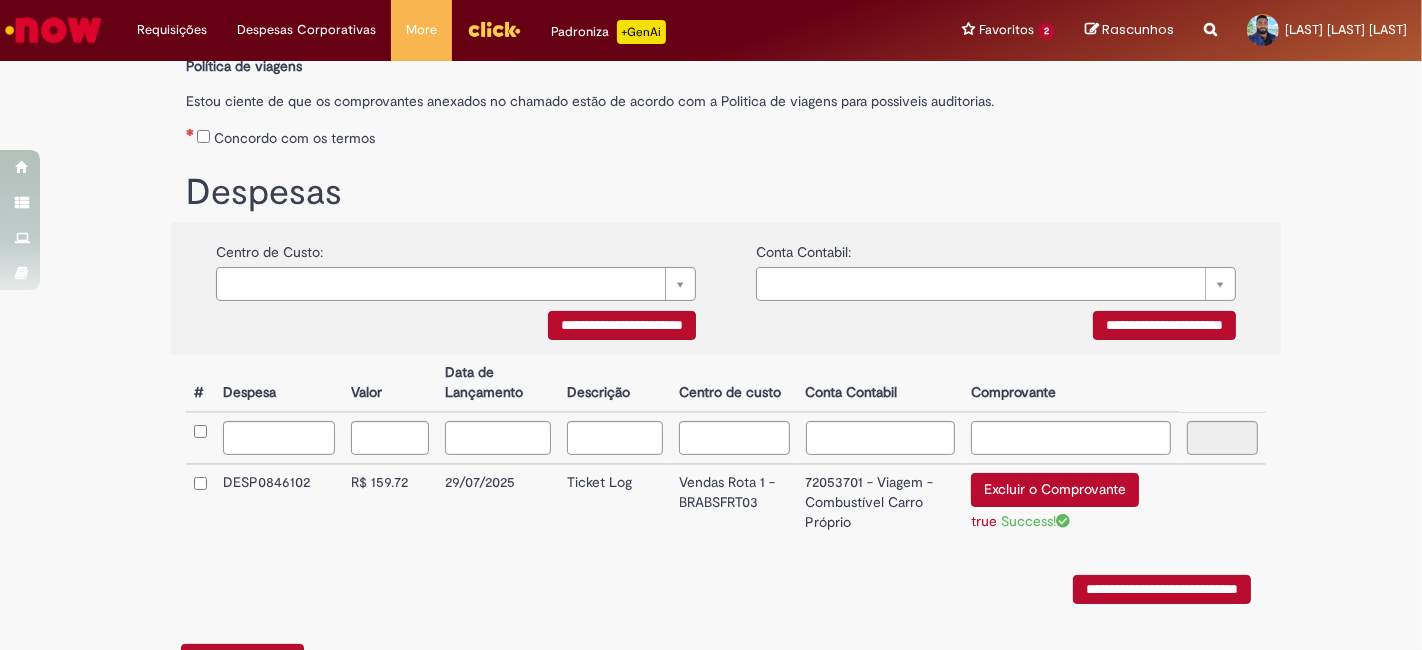 scroll, scrollTop: 108, scrollLeft: 0, axis: vertical 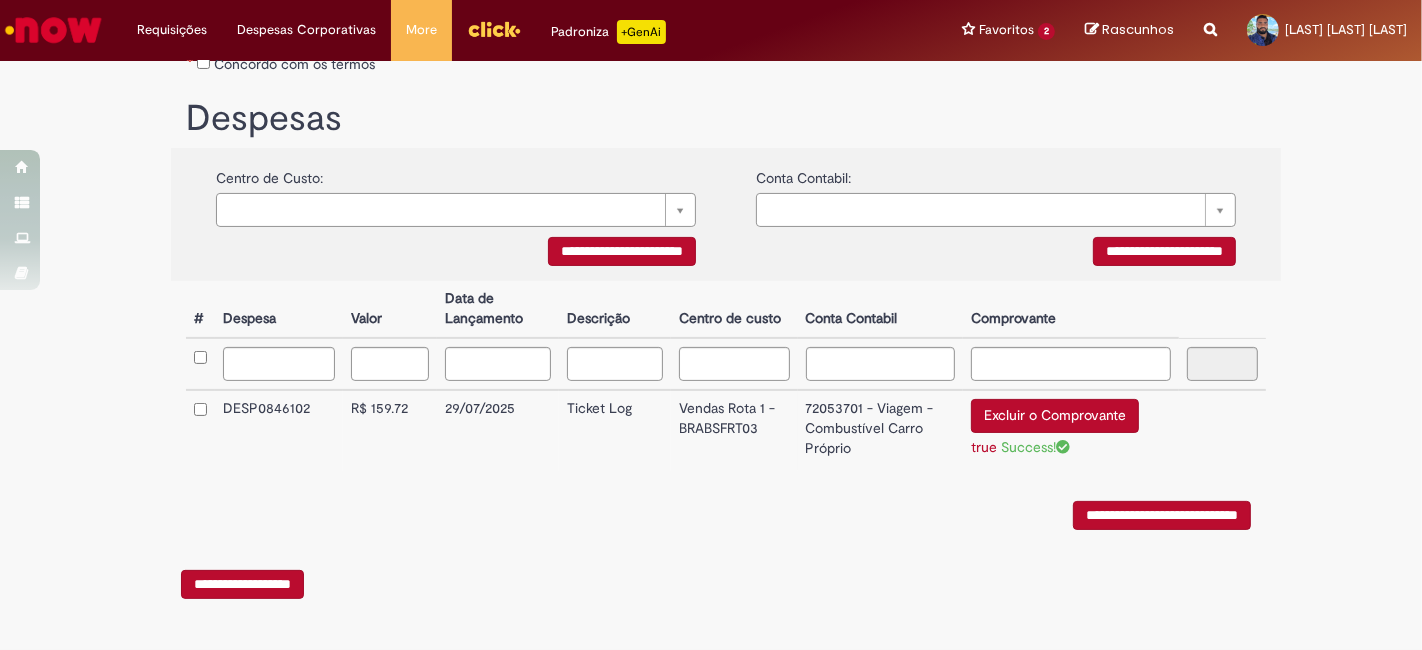 click on "**********" at bounding box center (1162, 515) 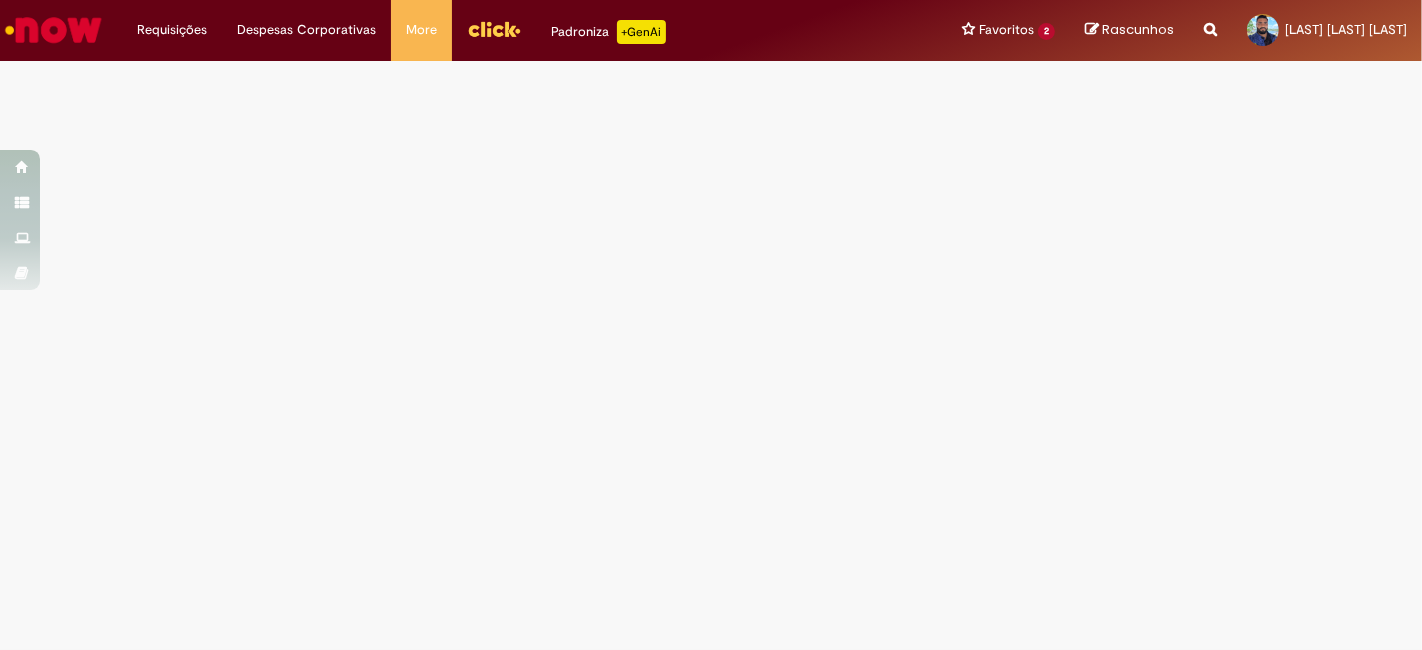 scroll, scrollTop: 0, scrollLeft: 0, axis: both 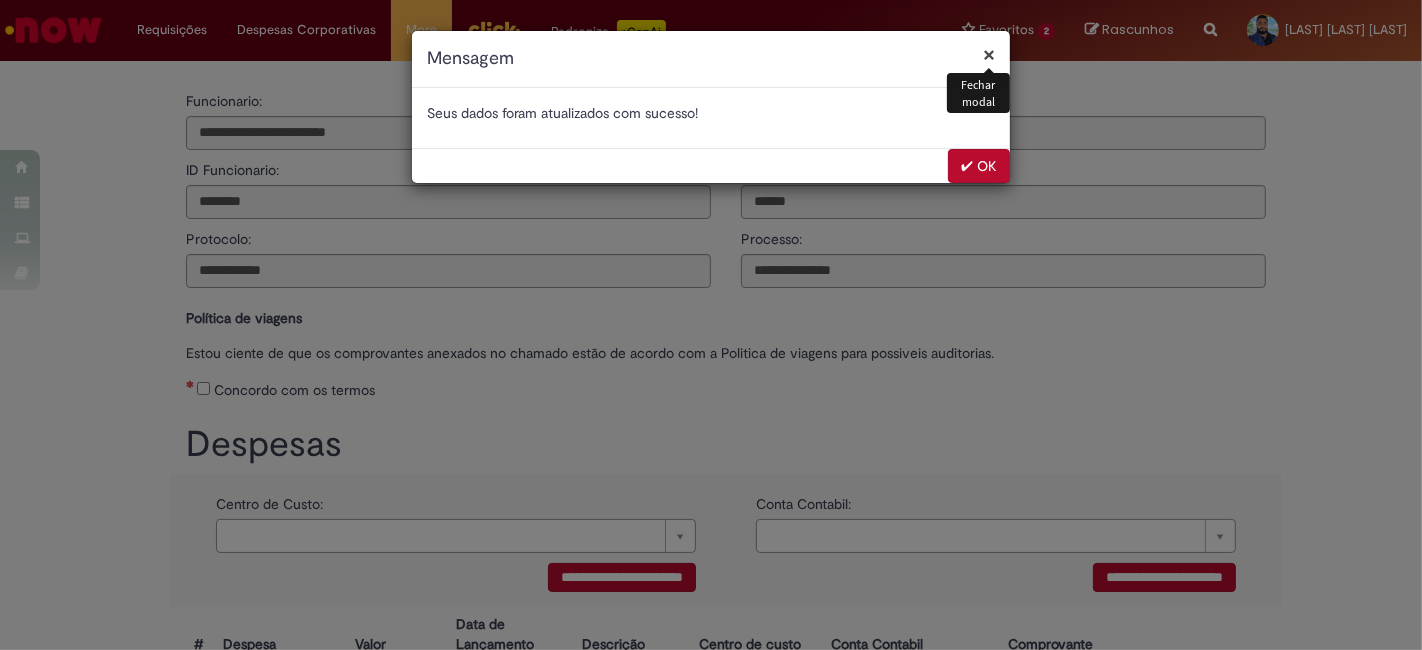 click on "✔ OK" at bounding box center (979, 166) 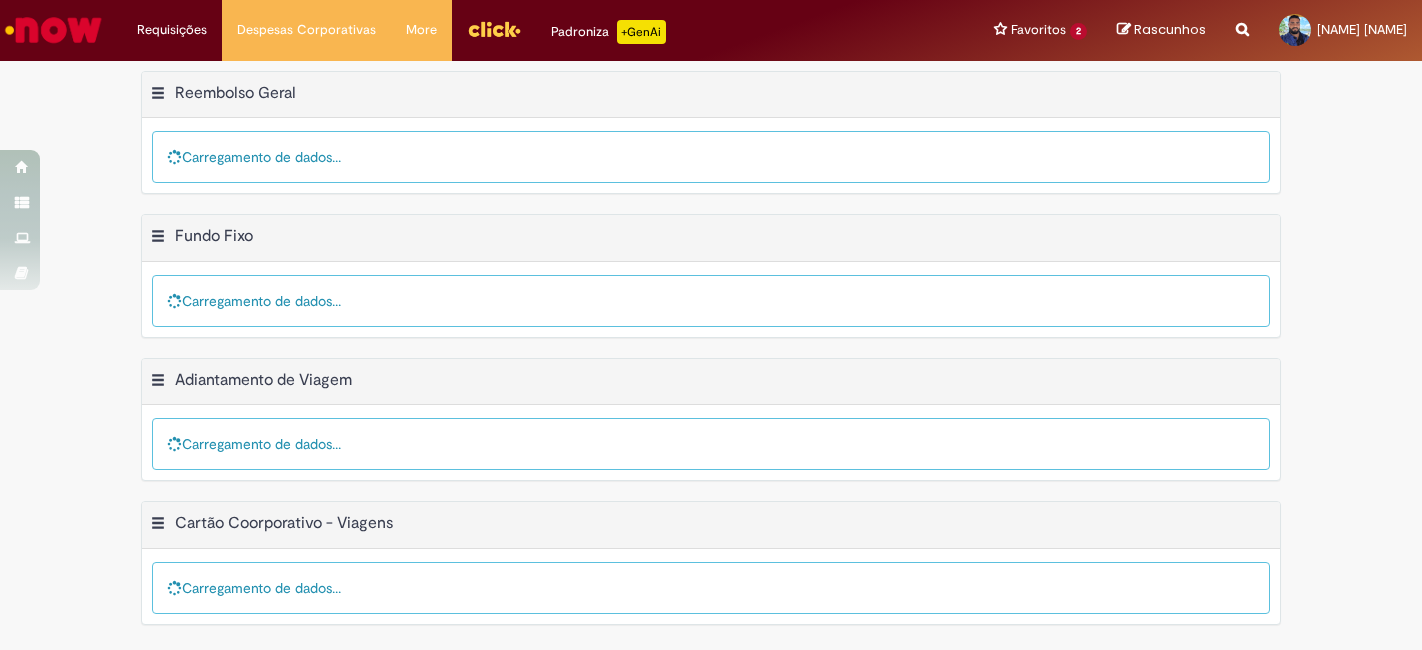 scroll, scrollTop: 0, scrollLeft: 0, axis: both 